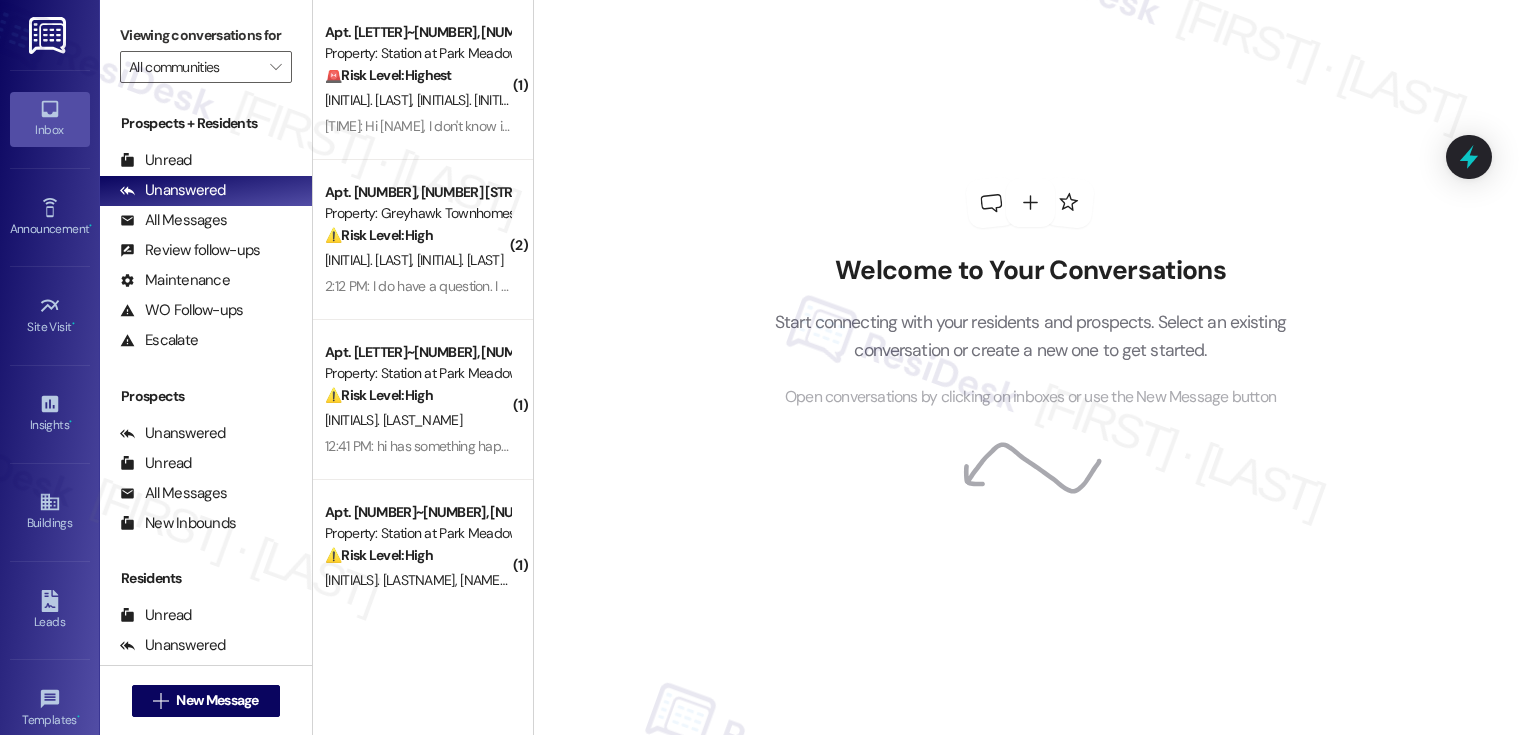 click on "" at bounding box center [275, 67] 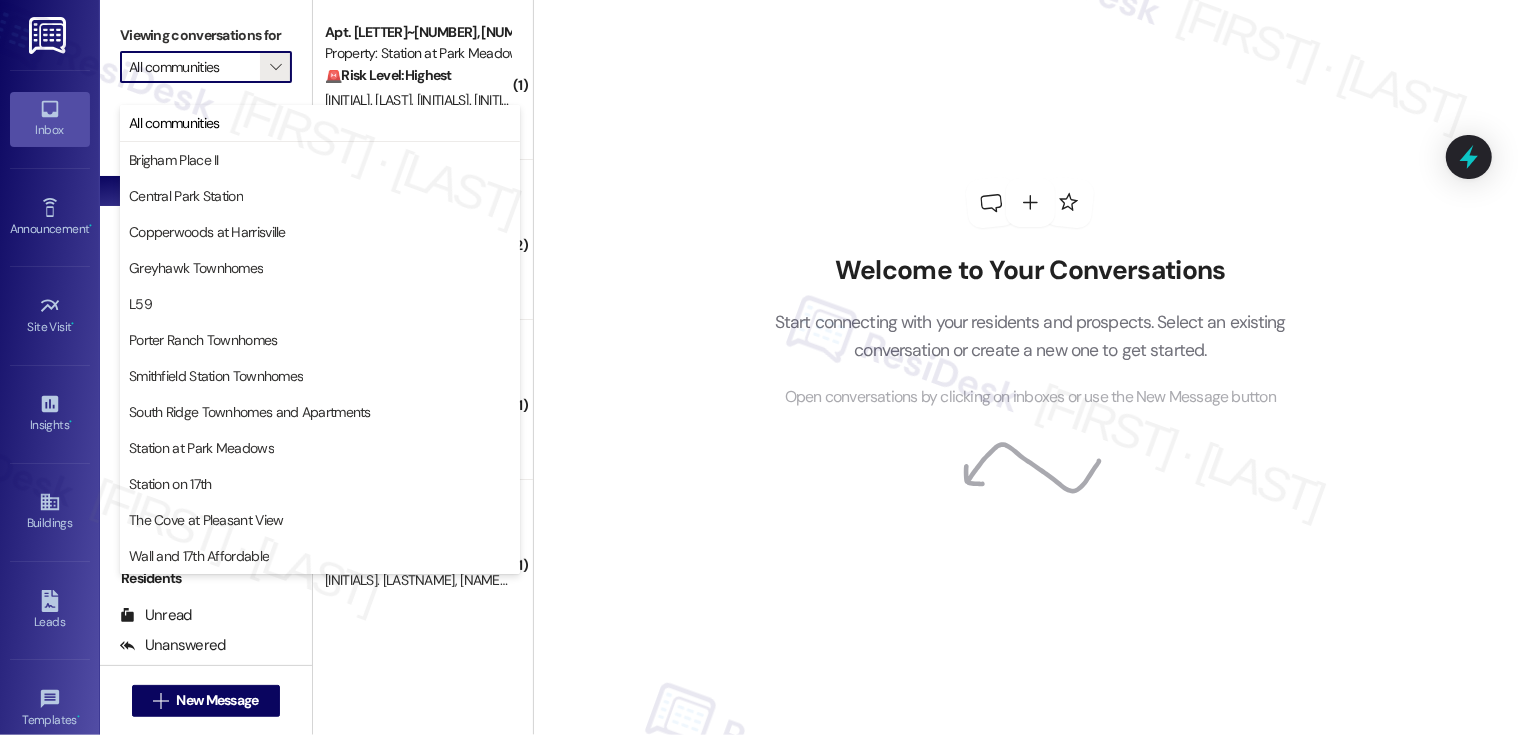 click on "Welcome to Your Conversations Start connecting with your residents and prospects. Select an existing conversation or create a new one to get started. Open conversations by clicking on inboxes or use the New Message button" at bounding box center [1030, 367] 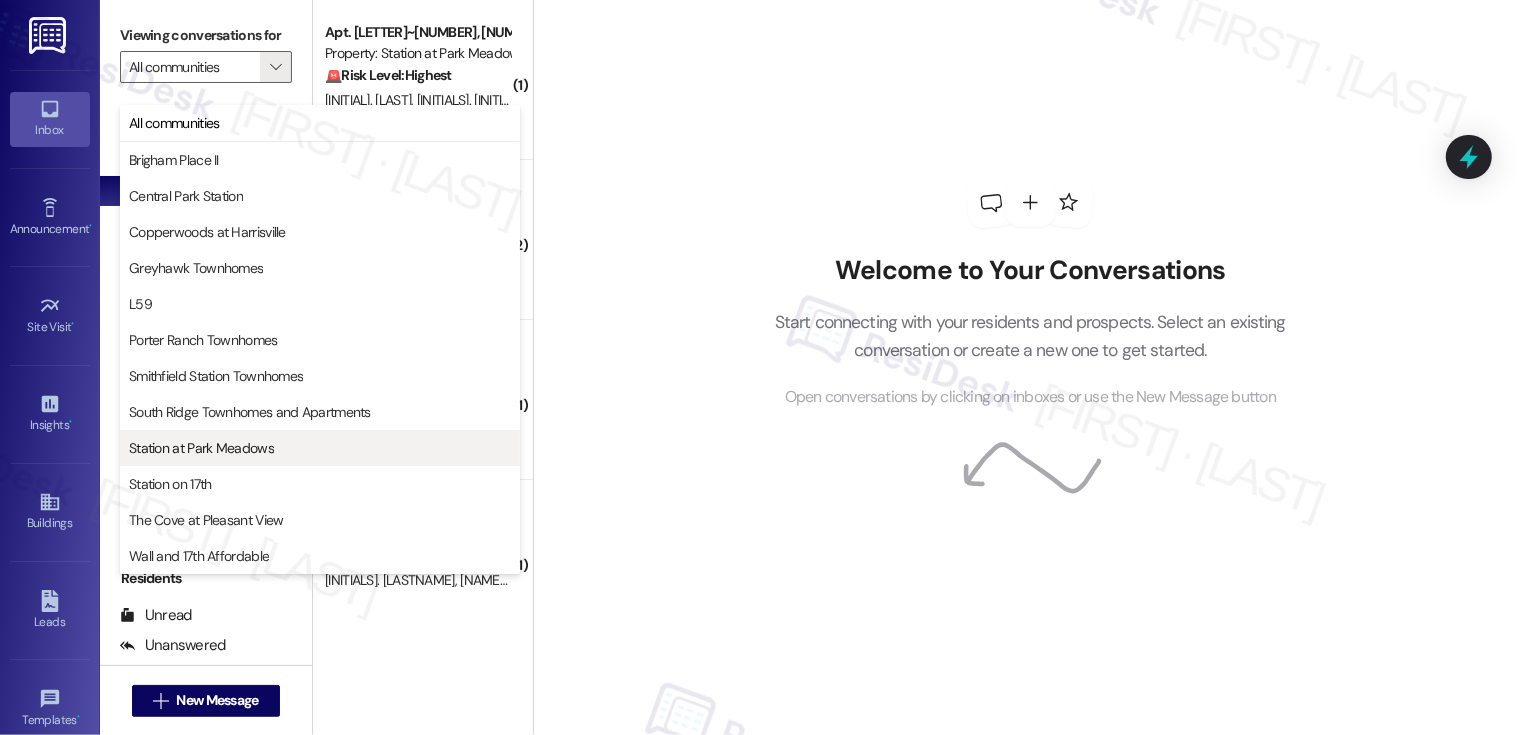 click on "Station at Park Meadows" at bounding box center [201, 448] 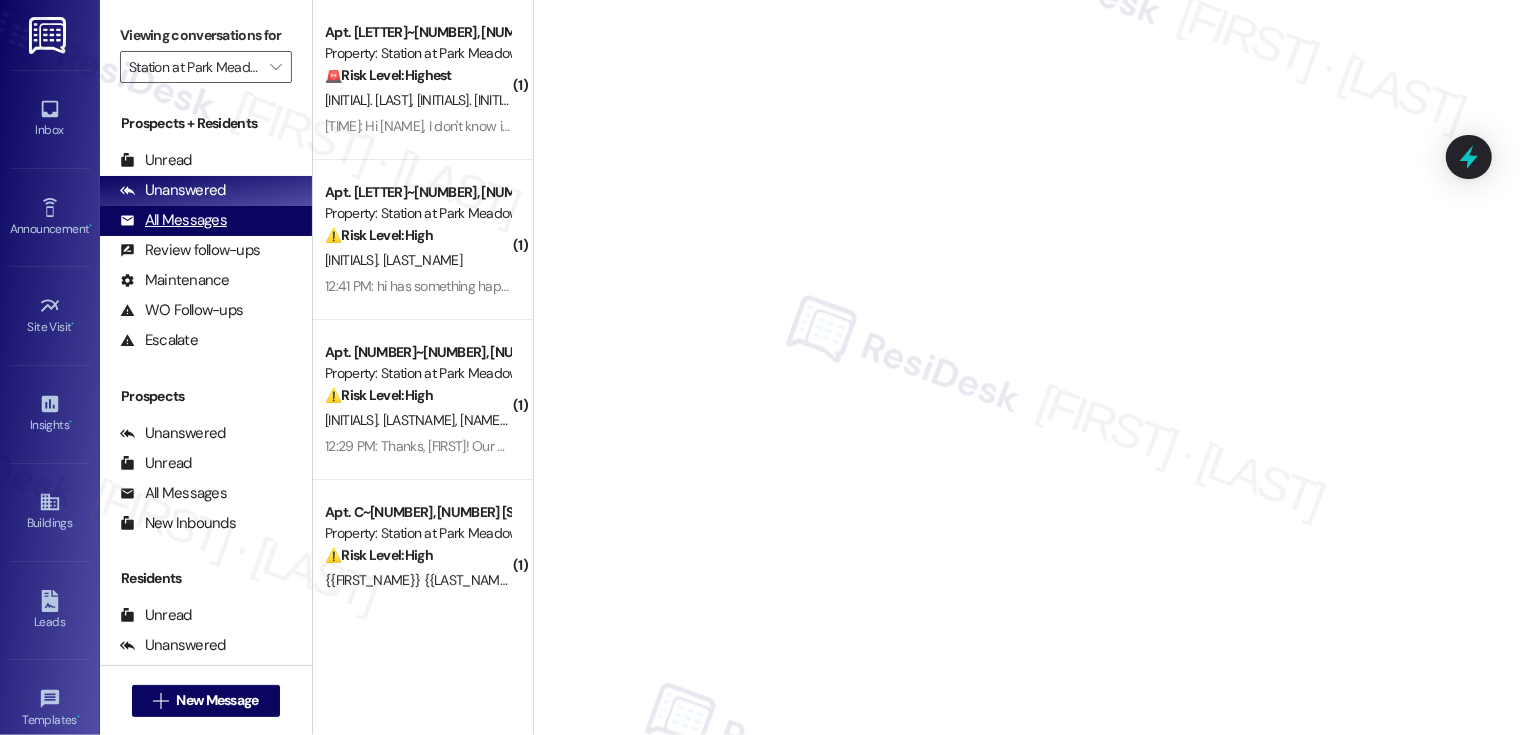 click on "All Messages (undefined)" at bounding box center [206, 221] 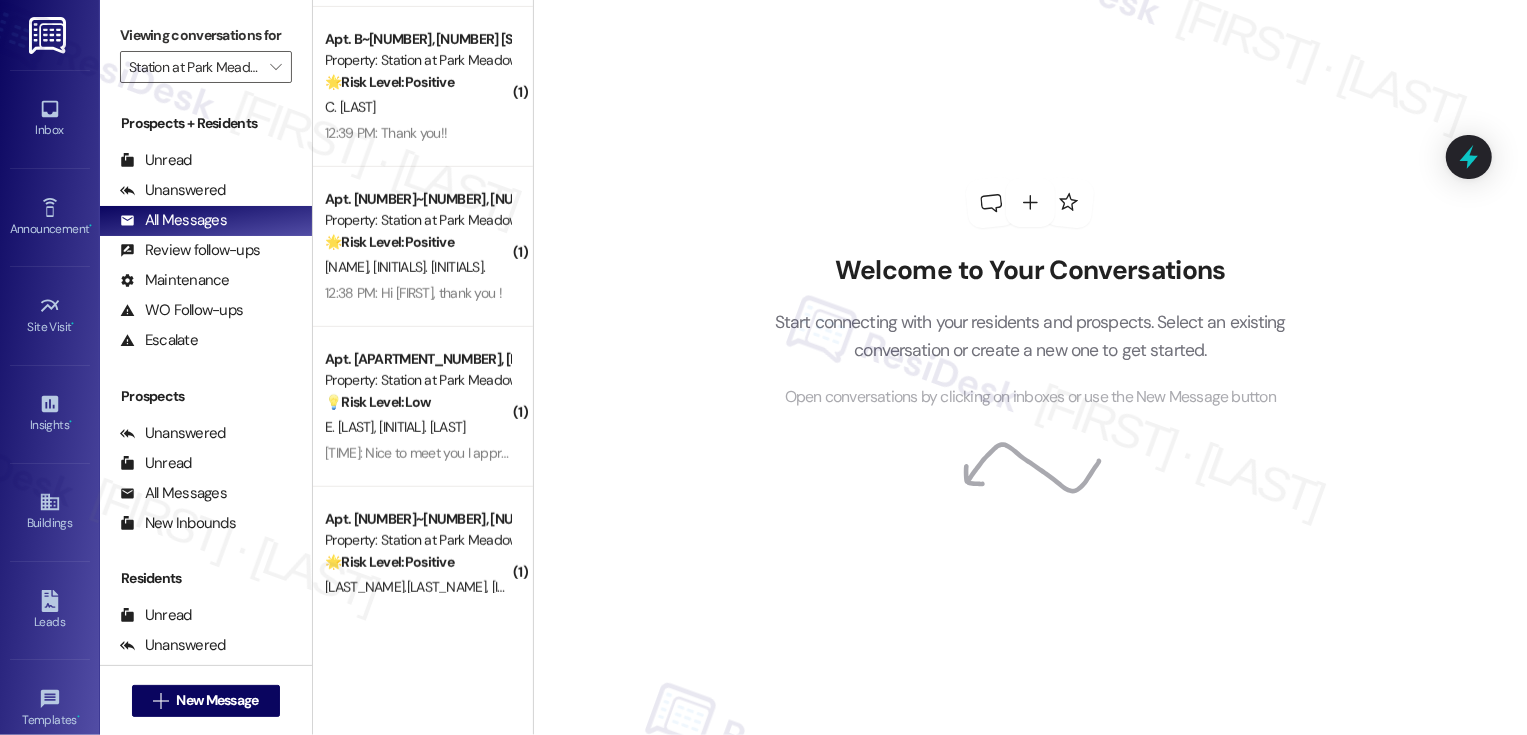 scroll, scrollTop: 1469, scrollLeft: 0, axis: vertical 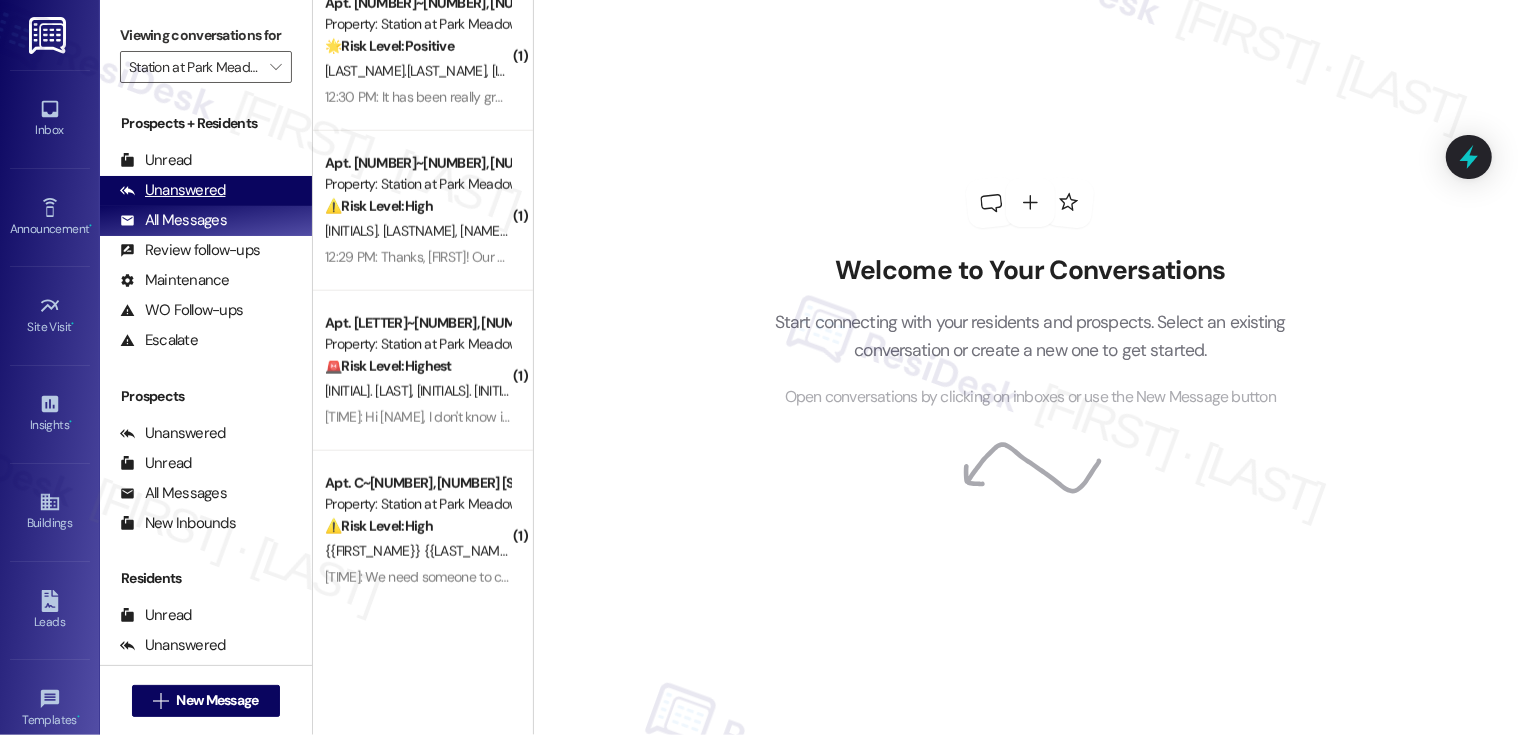 click on "Unanswered (0)" at bounding box center [206, 191] 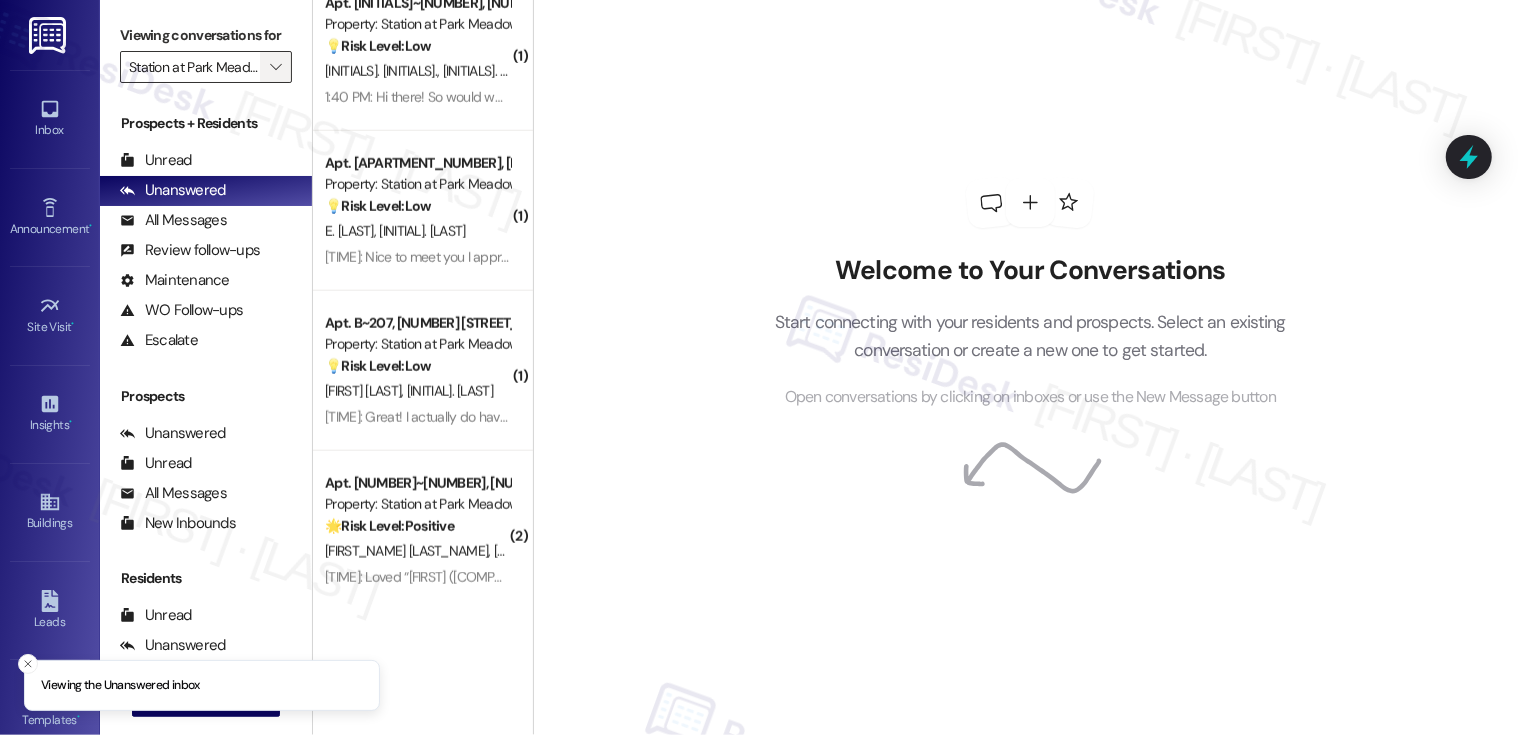 click on "" at bounding box center [275, 67] 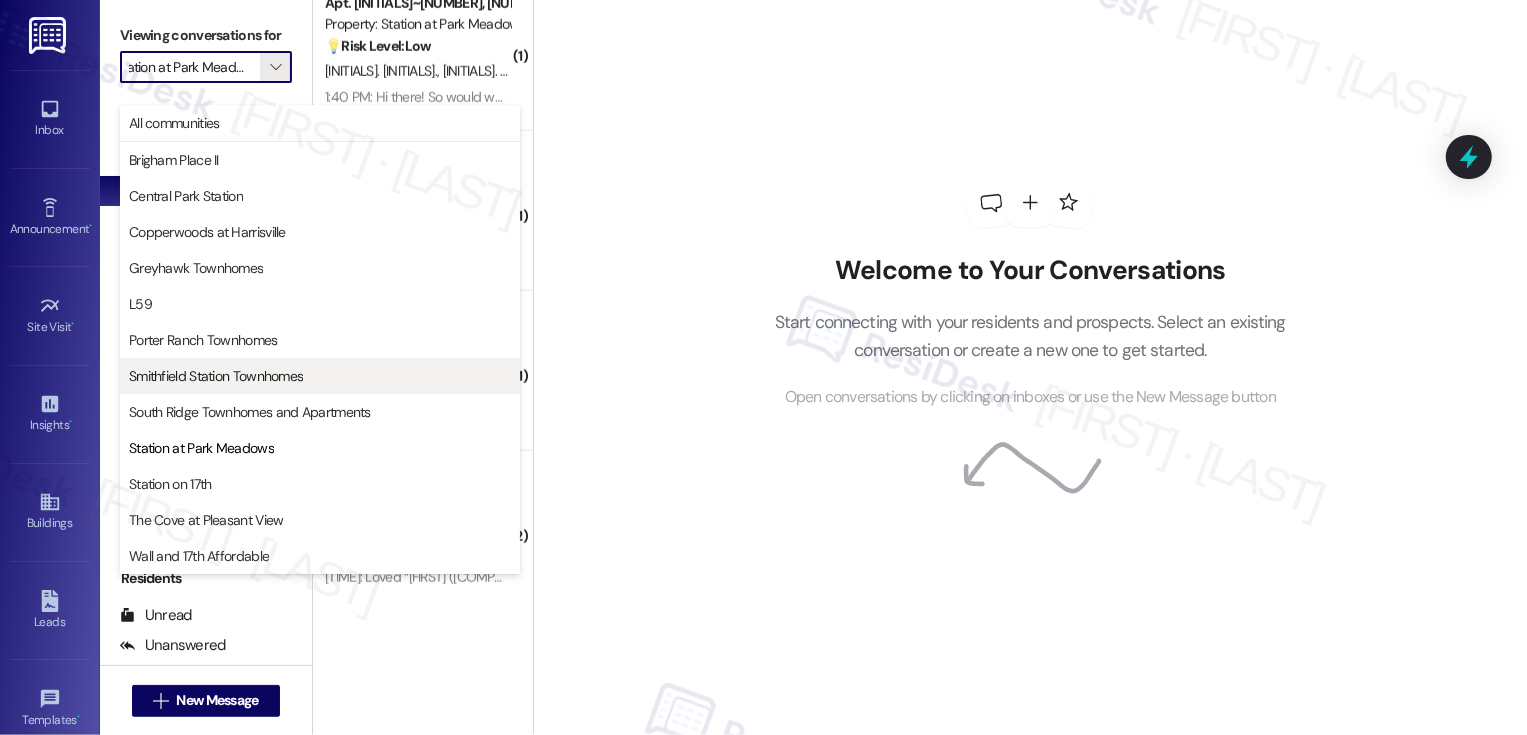 click on "Smithfield Station Townhomes" at bounding box center [320, 376] 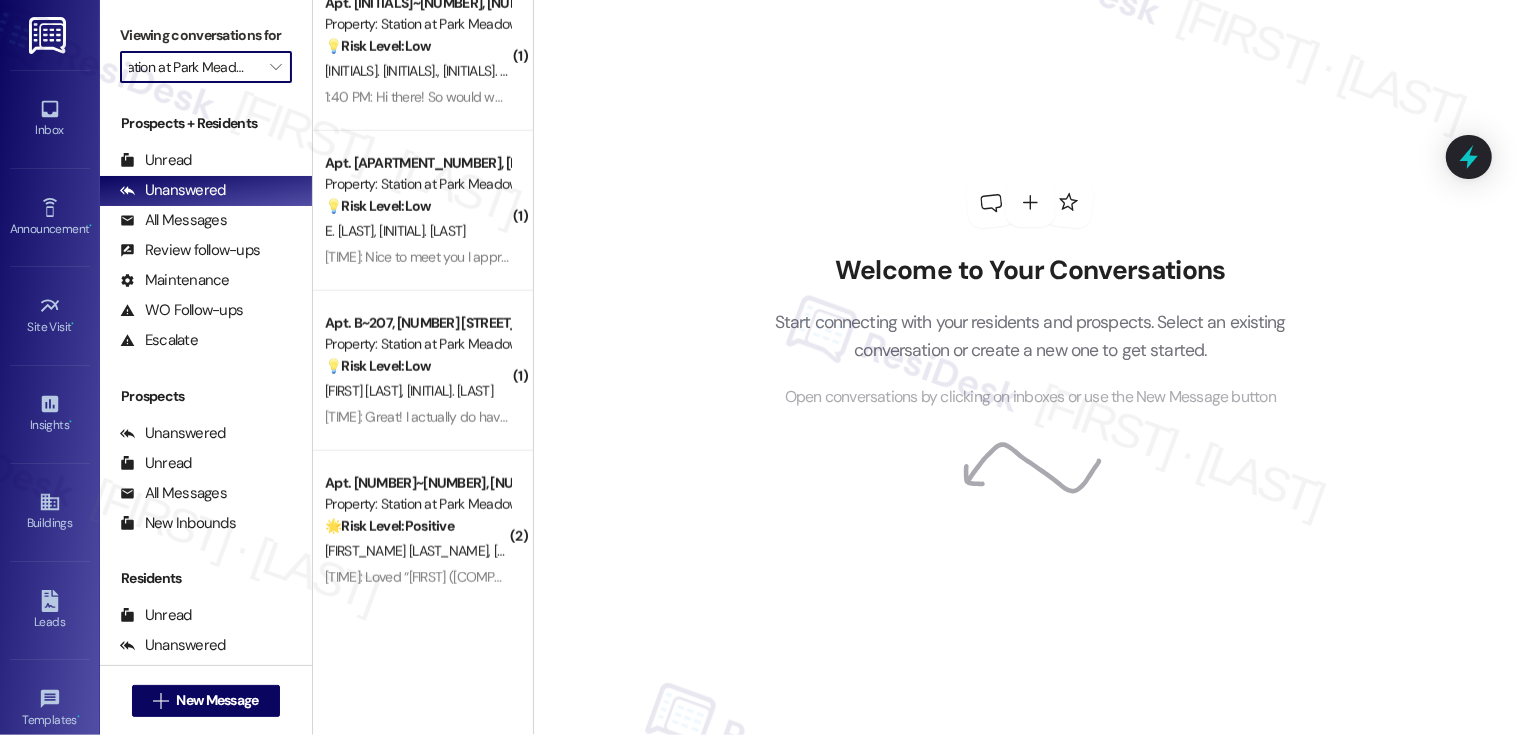 type on "Smithfield Station Townhomes" 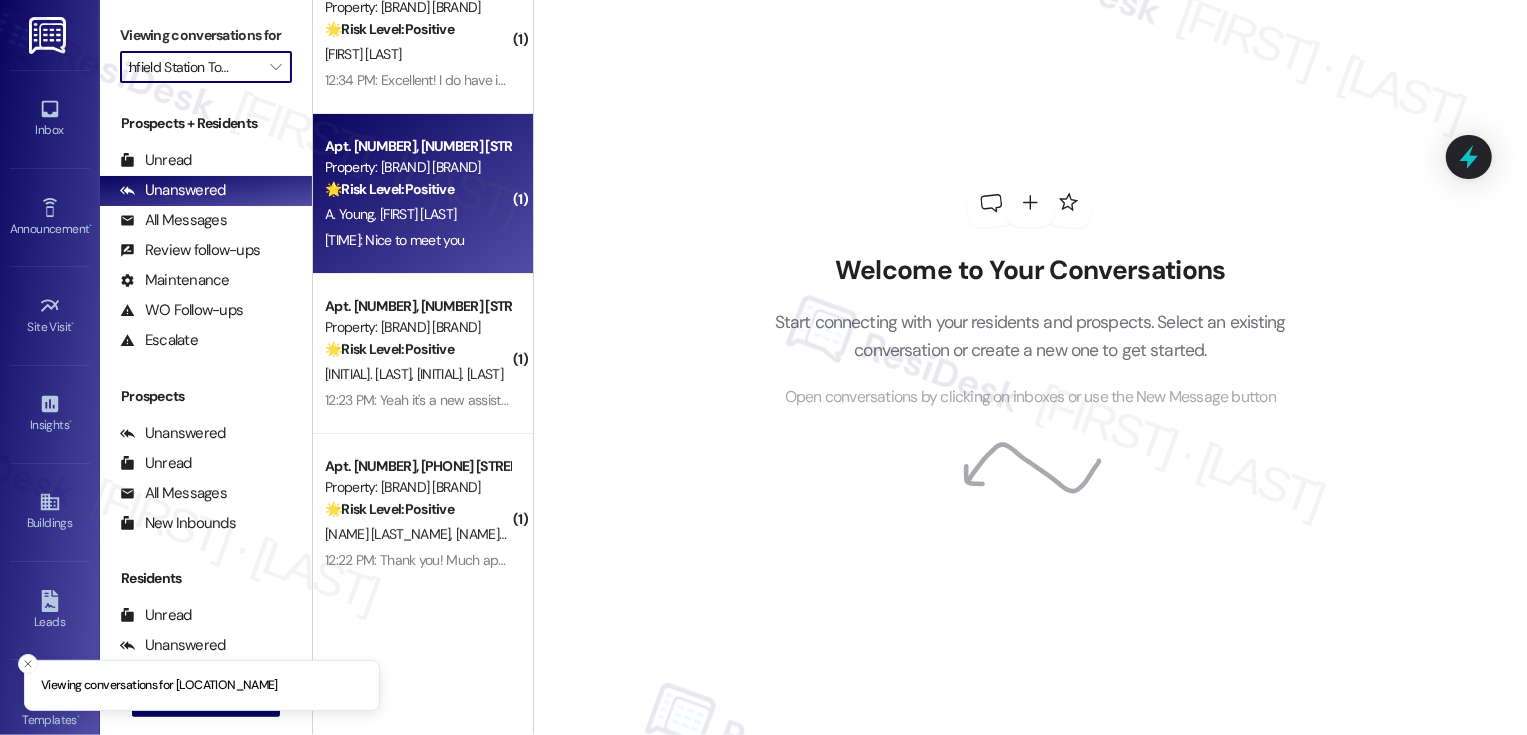 scroll, scrollTop: 0, scrollLeft: 0, axis: both 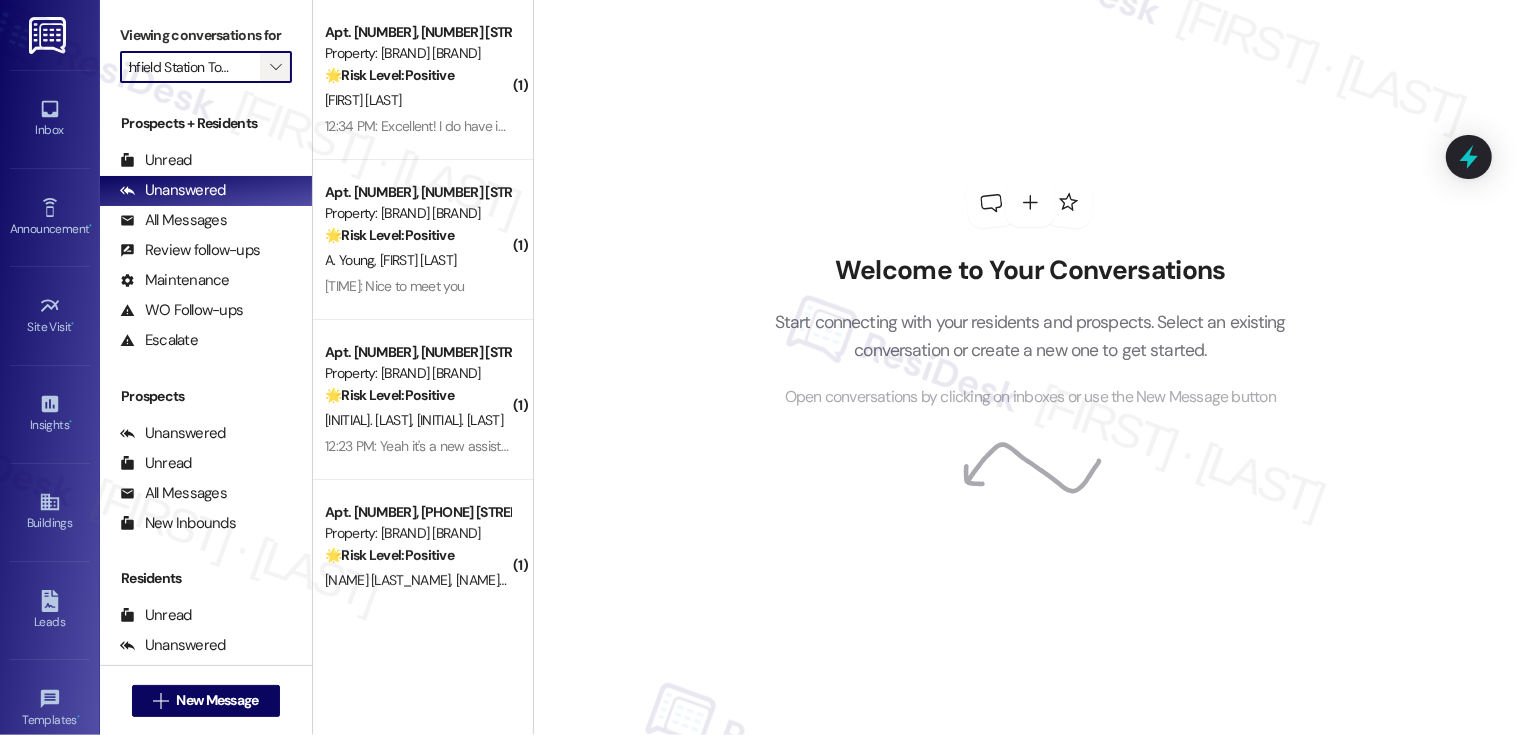 click on "" at bounding box center [275, 67] 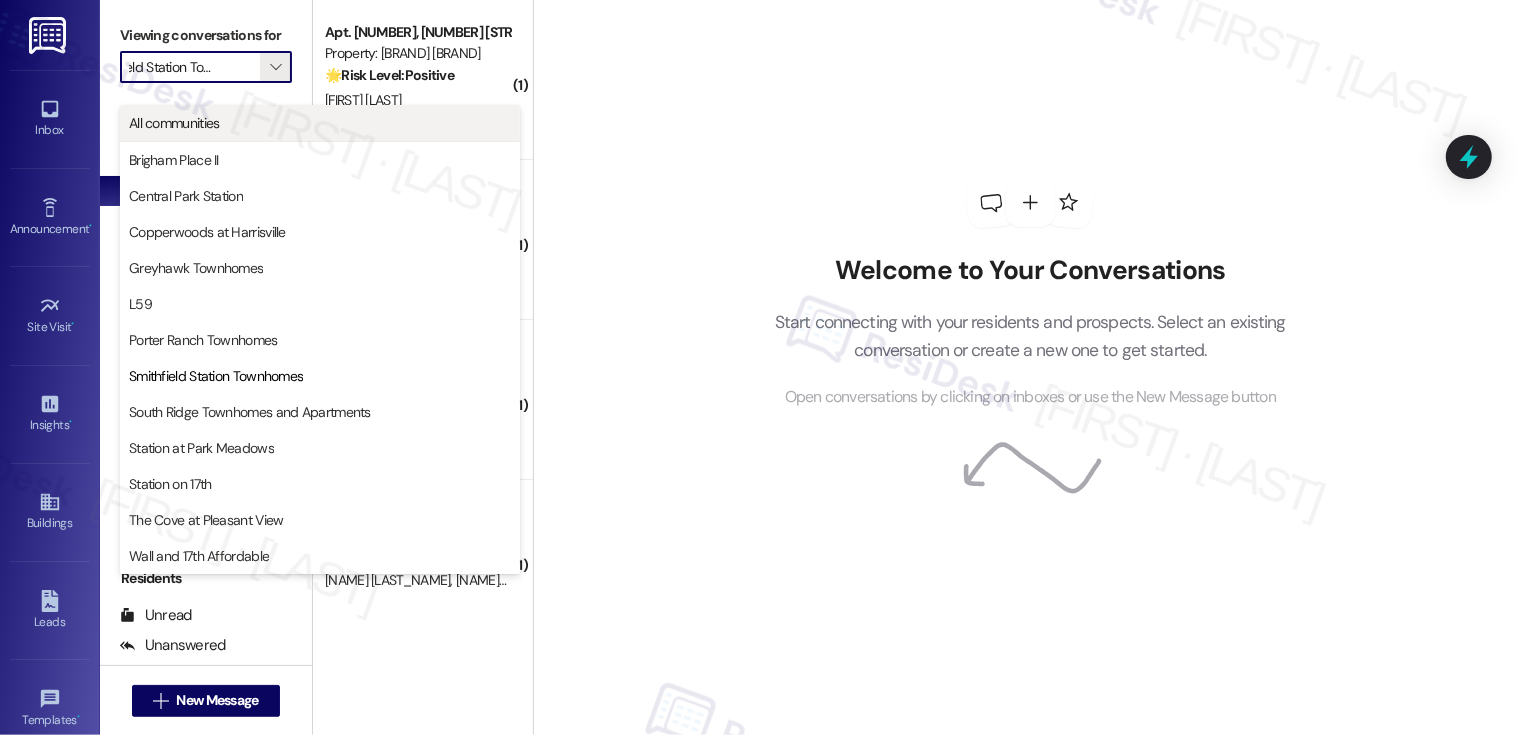 click on "All communities" at bounding box center [174, 123] 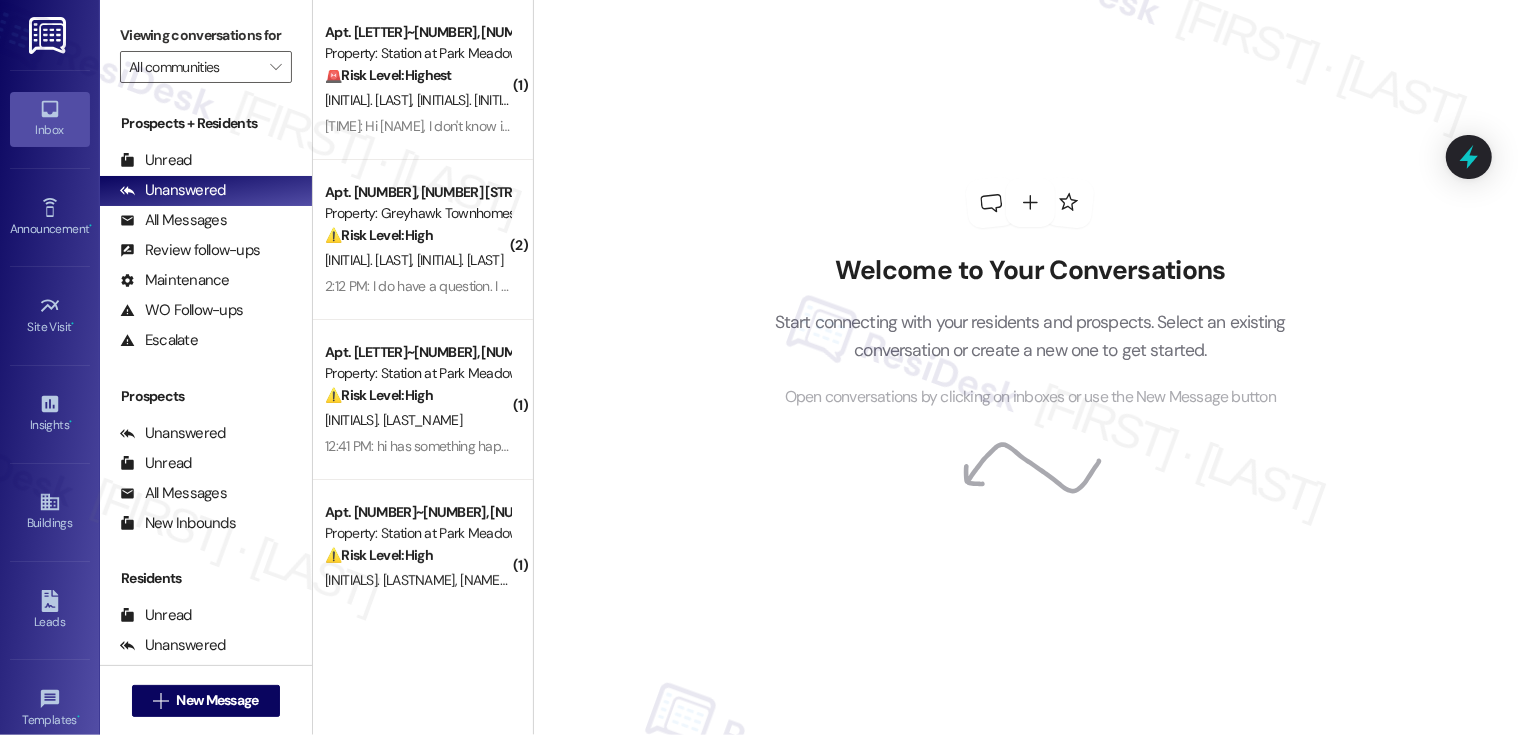 click on "Welcome to Your Conversations Start connecting with your residents and prospects. Select an existing conversation or create a new one to get started. Open conversations by clicking on inboxes or use the New Message button" at bounding box center (1030, 367) 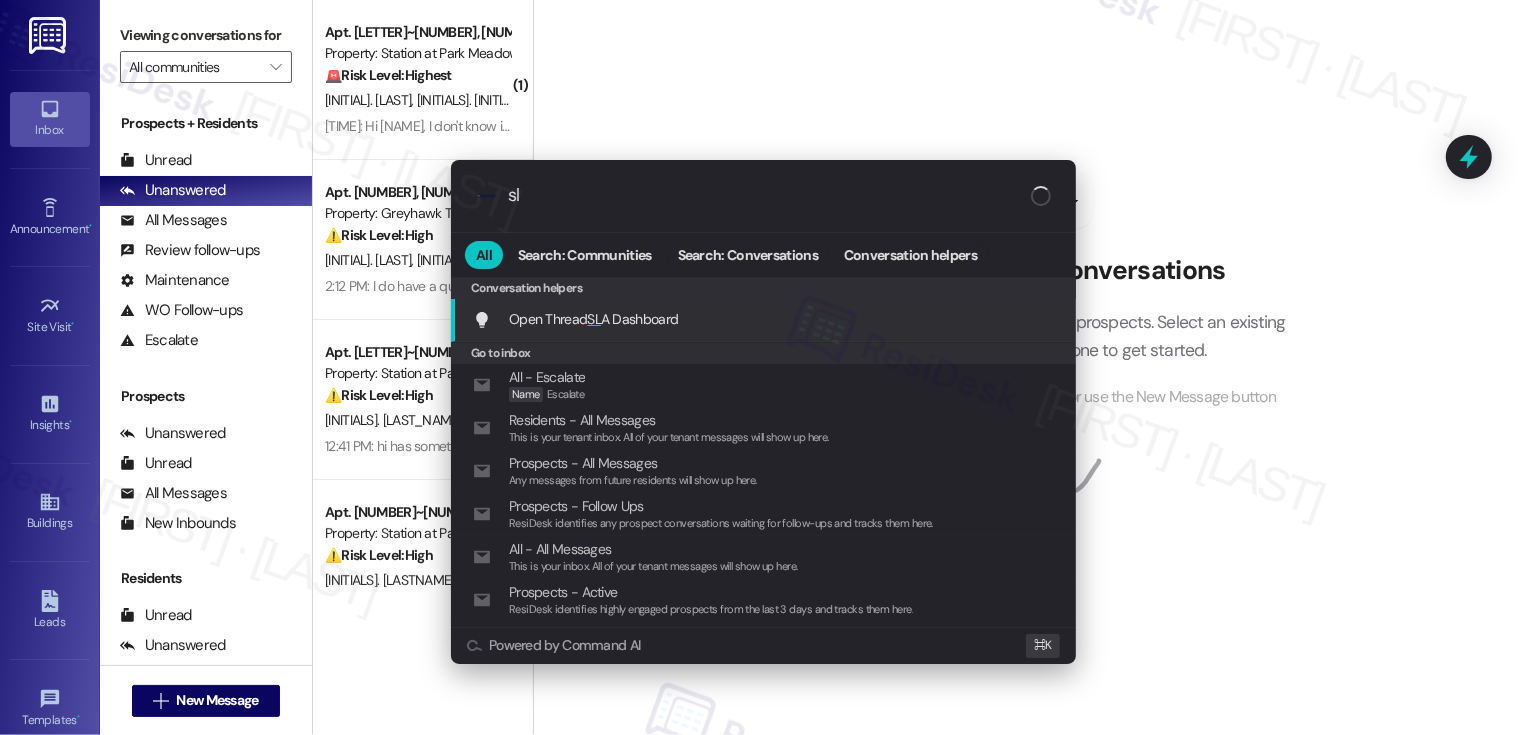 type on "sla" 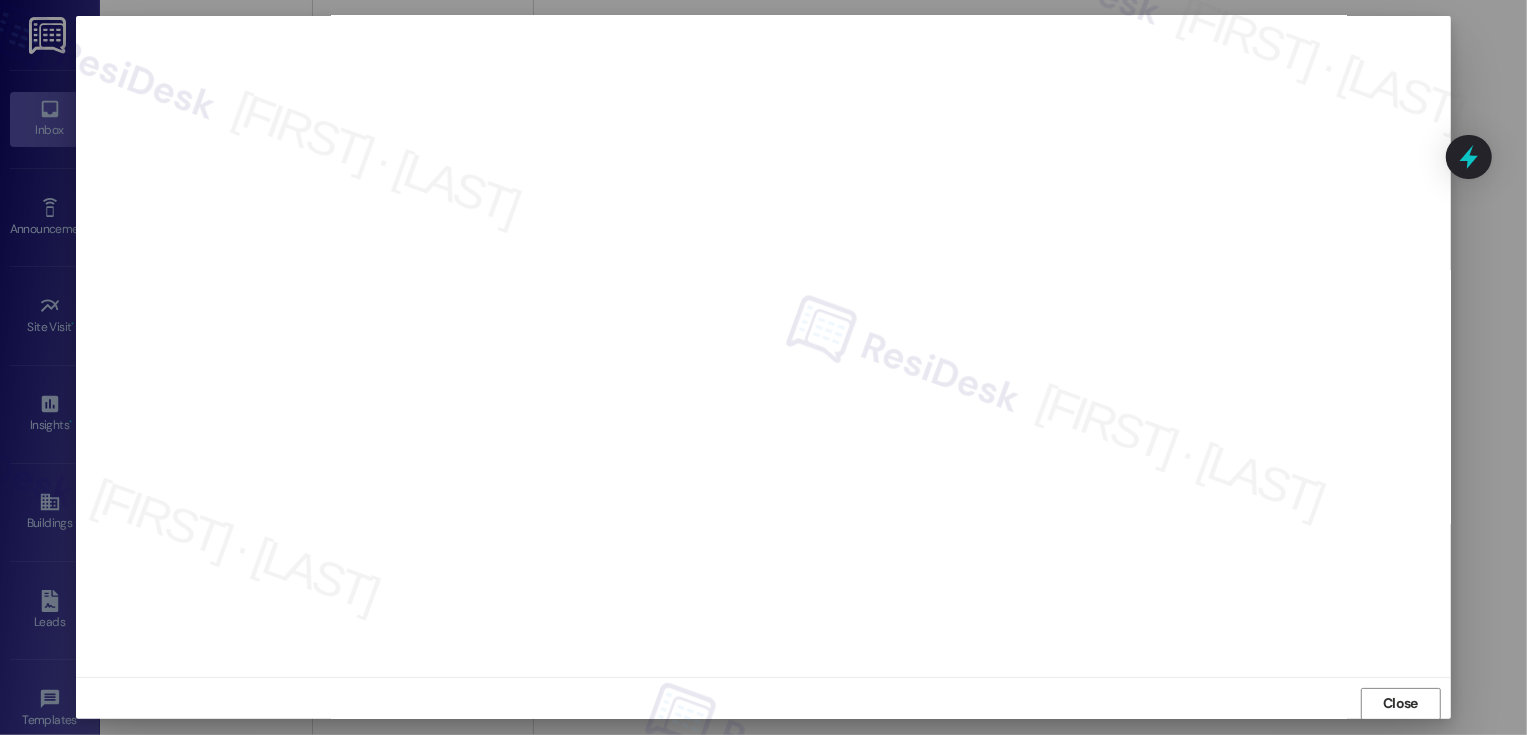 scroll, scrollTop: 0, scrollLeft: 0, axis: both 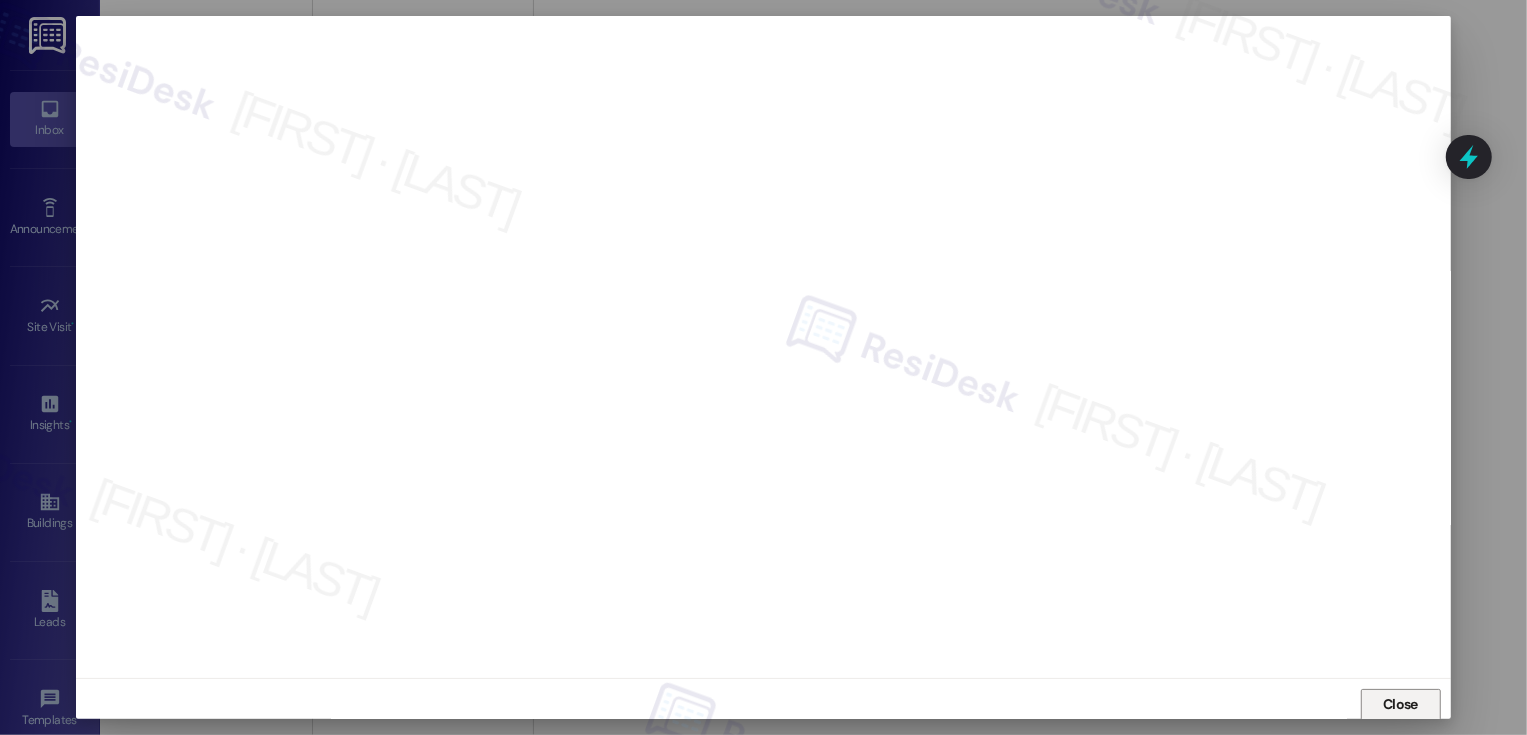 click on "Close" at bounding box center [1400, 704] 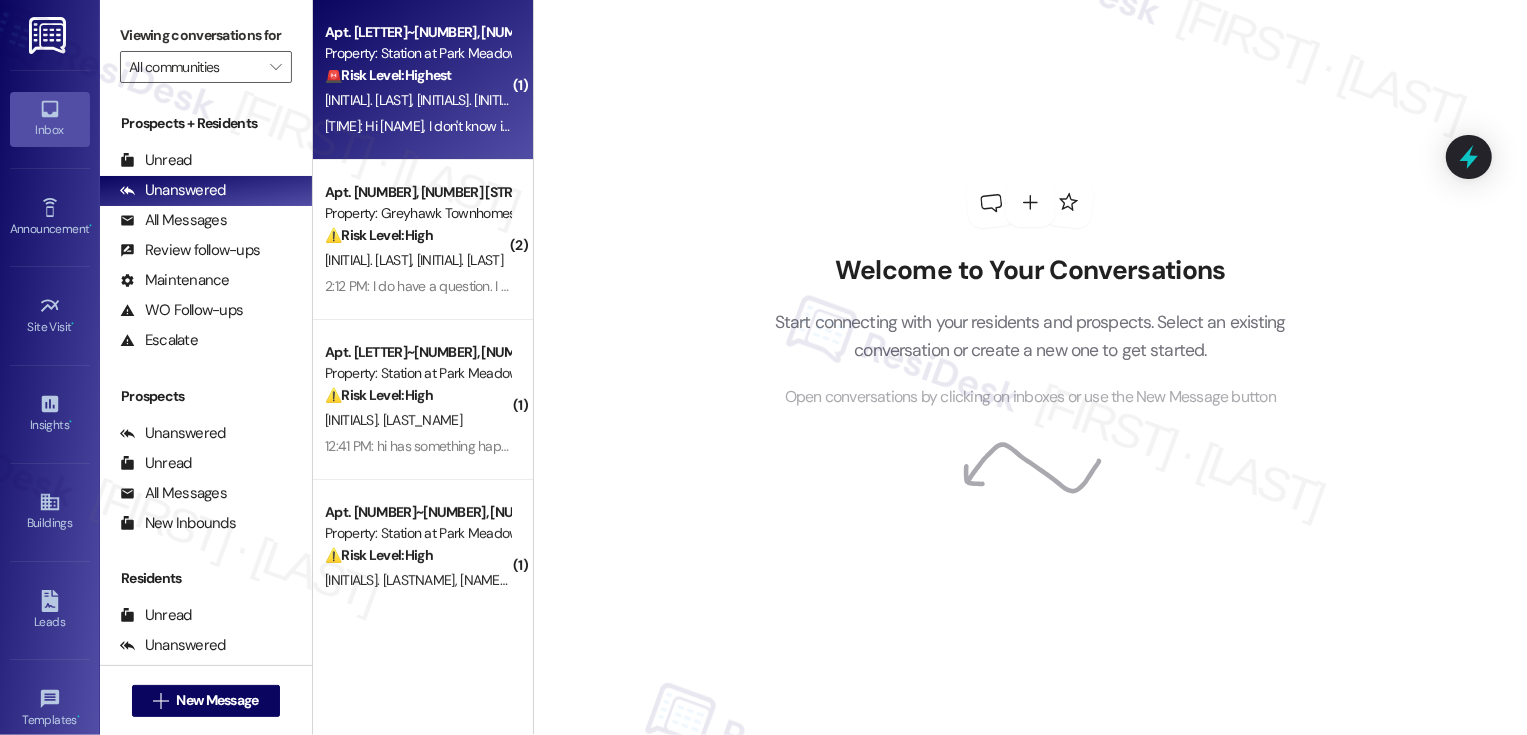 click on "[INITIALS]. [INITIALS]." at bounding box center [473, 100] 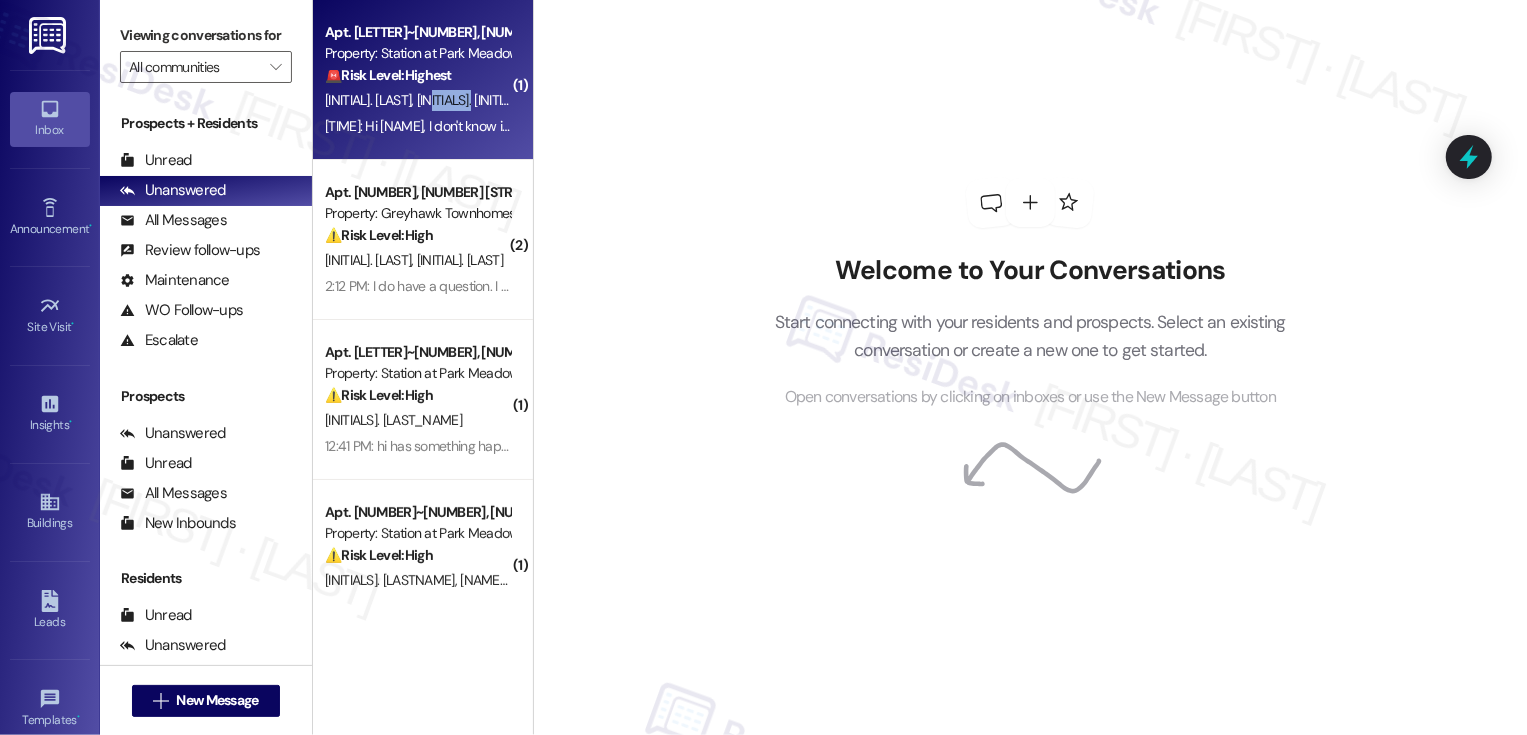 click on "[INITIALS]. [INITIALS]." at bounding box center [473, 100] 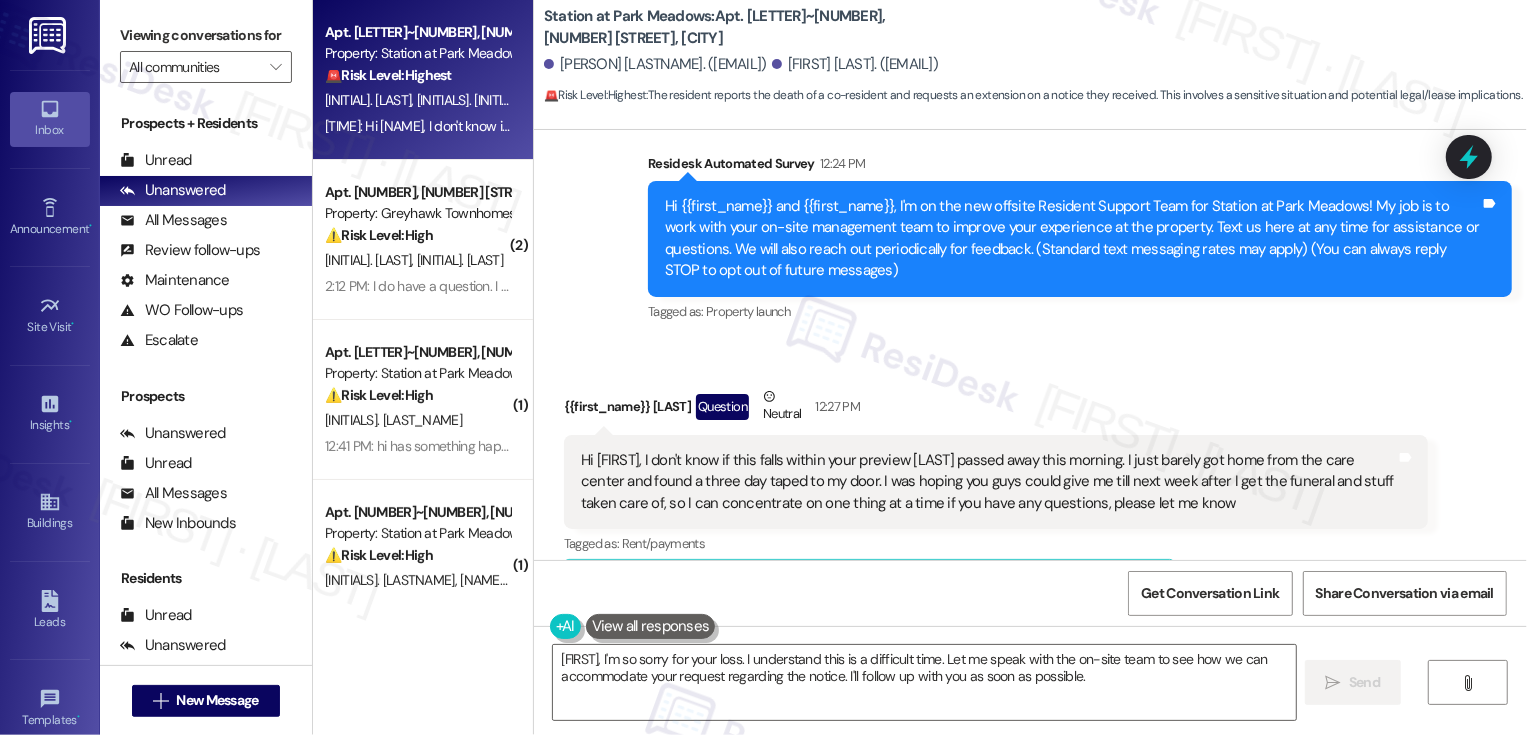 scroll, scrollTop: 151, scrollLeft: 0, axis: vertical 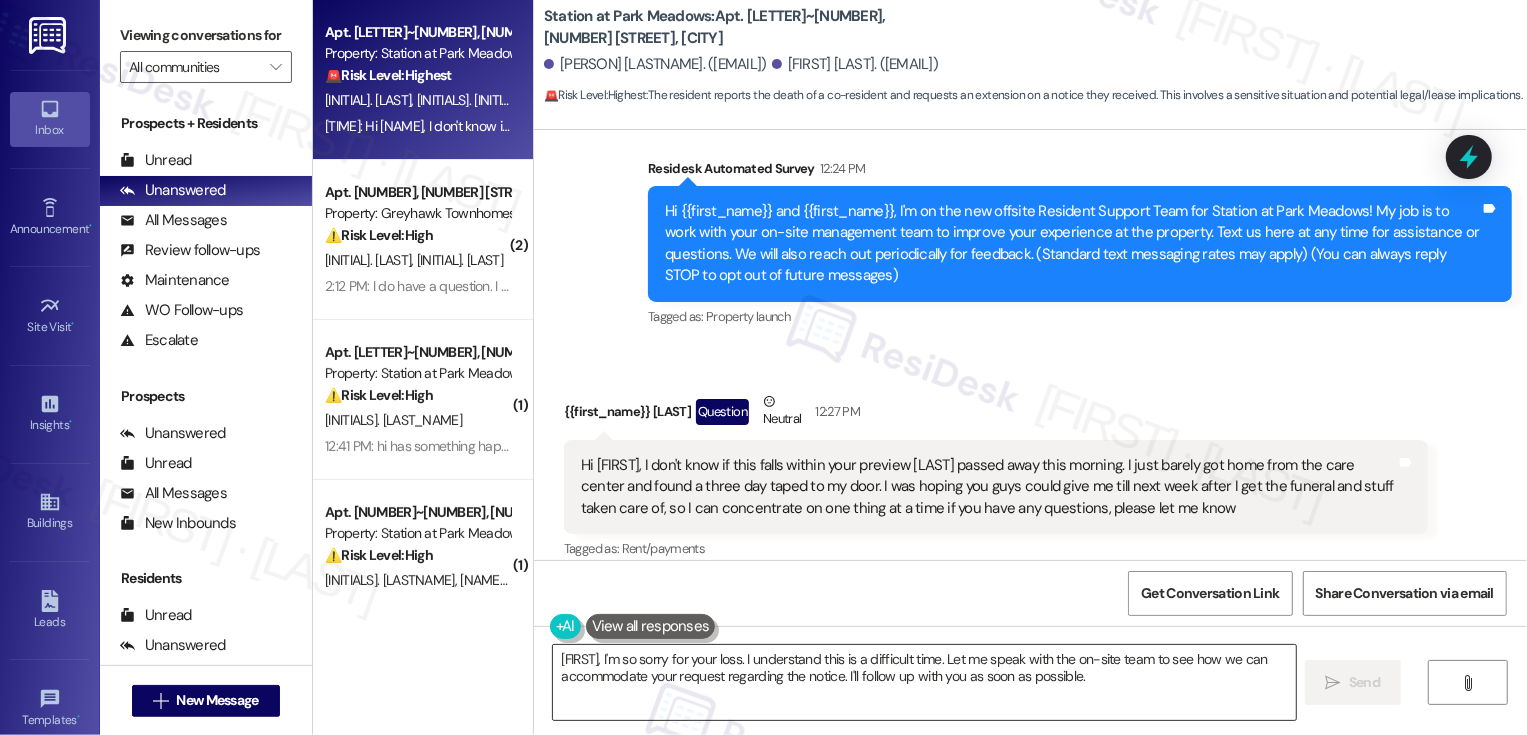 click on "[FIRST], I'm so sorry for your loss. I understand this is a difficult time. Let me speak with the on-site team to see how we can accommodate your request regarding the notice. I'll follow up with you as soon as possible." at bounding box center (924, 682) 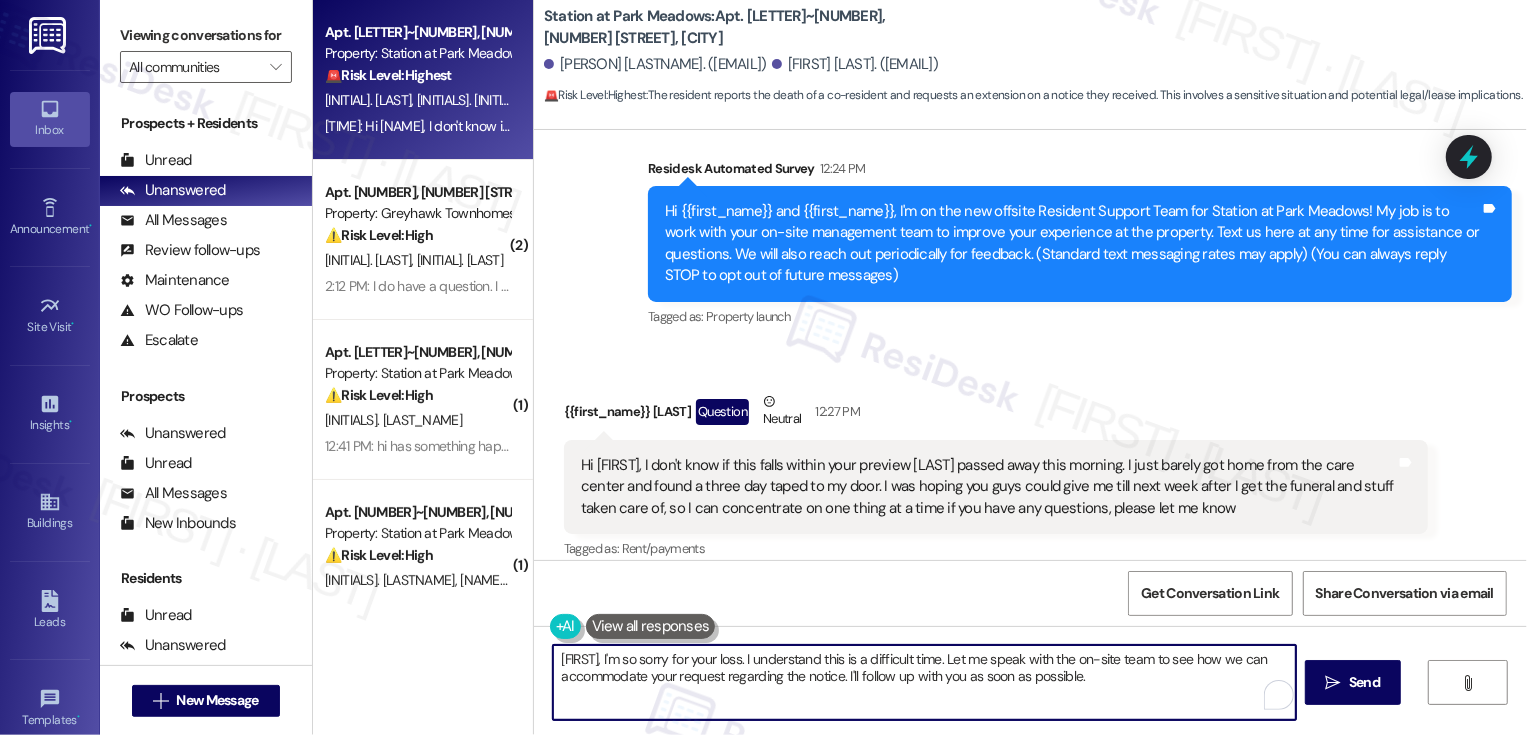 click on "[FIRST], I'm so sorry for your loss. I understand this is a difficult time. Let me speak with the on-site team to see how we can accommodate your request regarding the notice. I'll follow up with you as soon as possible." at bounding box center [924, 682] 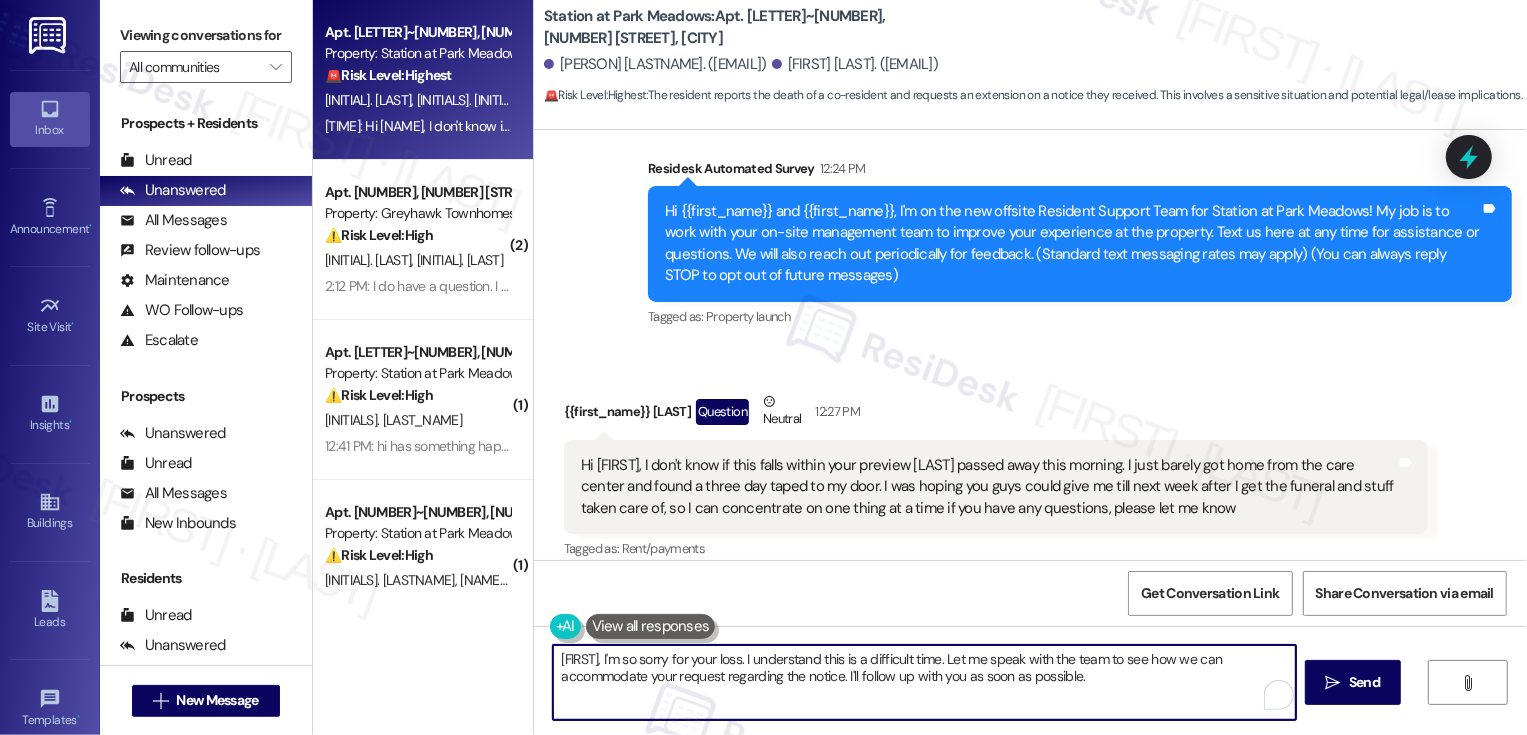 click on "[FIRST], I'm so sorry for your loss. I understand this is a difficult time. Let me speak with the team to see how we can accommodate your request regarding the notice. I'll follow up with you as soon as possible." at bounding box center (924, 682) 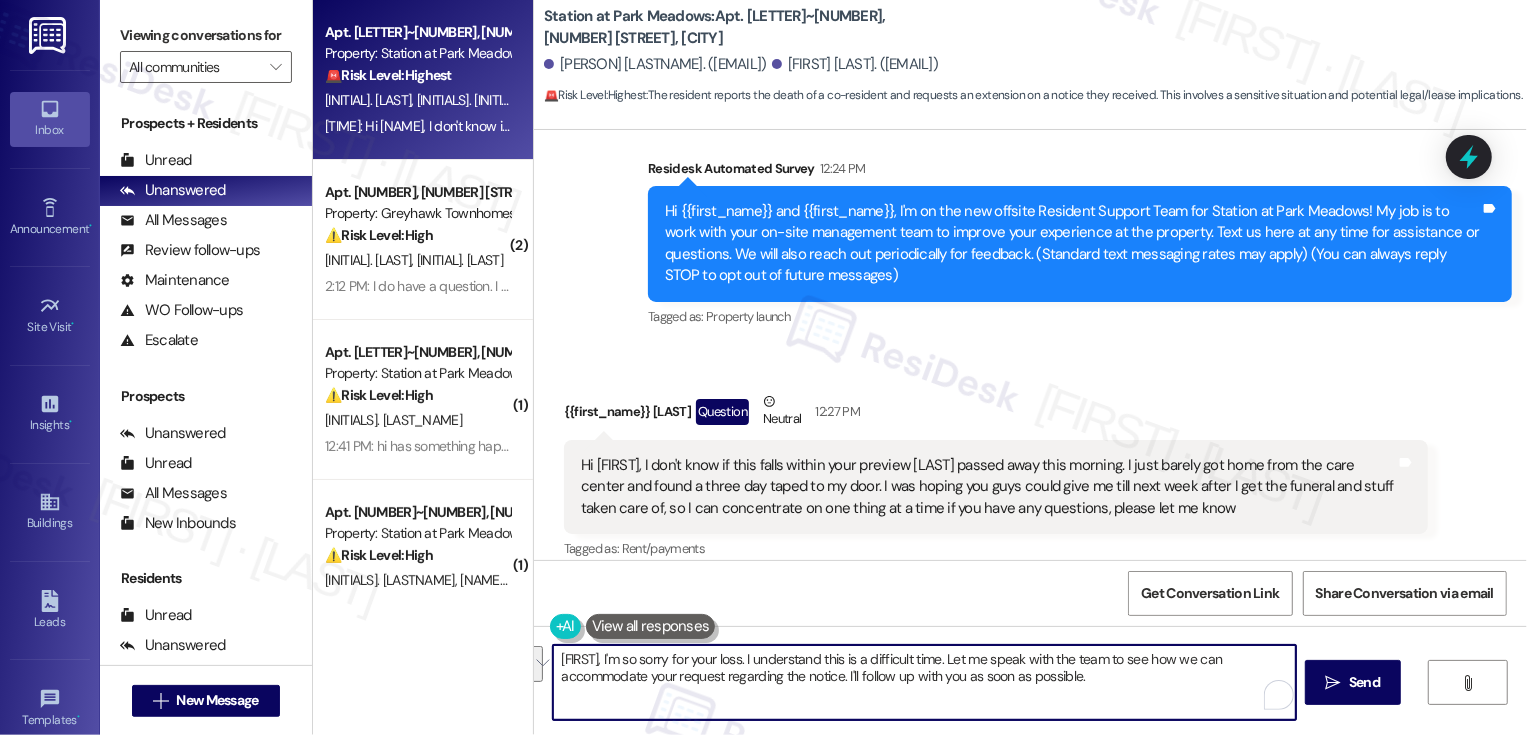 drag, startPoint x: 928, startPoint y: 660, endPoint x: 830, endPoint y: 678, distance: 99.63935 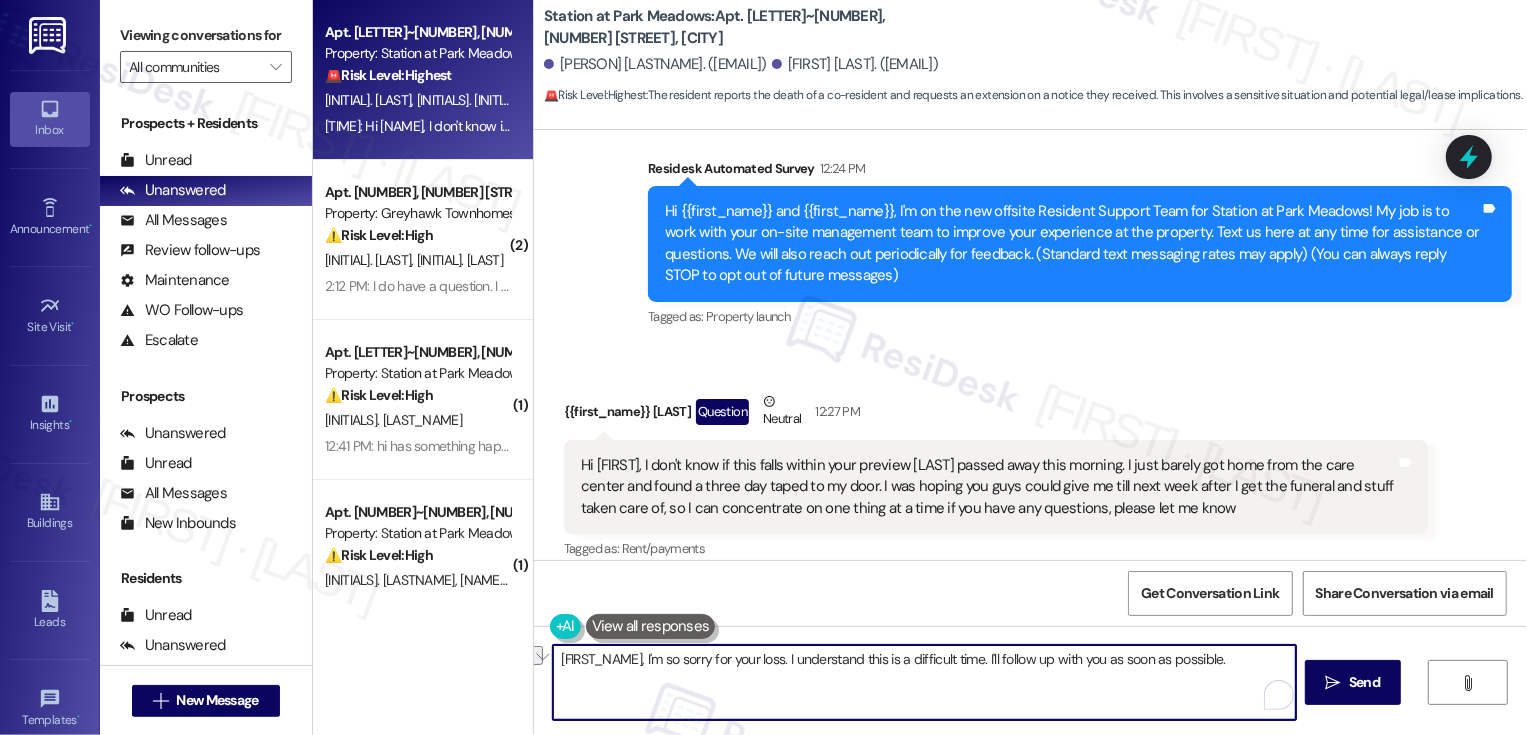 drag, startPoint x: 1045, startPoint y: 661, endPoint x: 1190, endPoint y: 670, distance: 145.27904 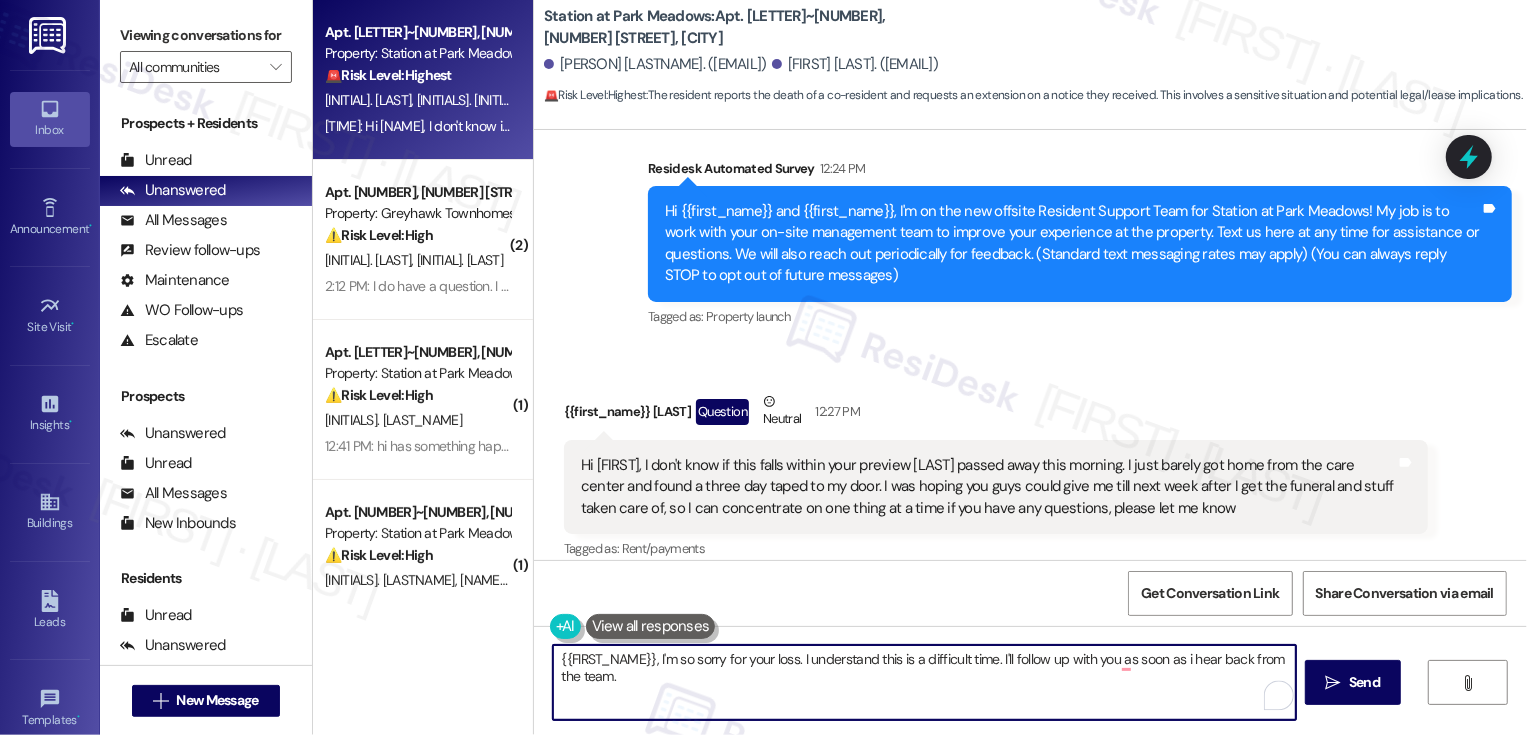 click on "{{FIRST_NAME}}, I'm so sorry for your loss. I understand this is a difficult time. I'll follow up with you as soon as i hear back from the team." at bounding box center [924, 682] 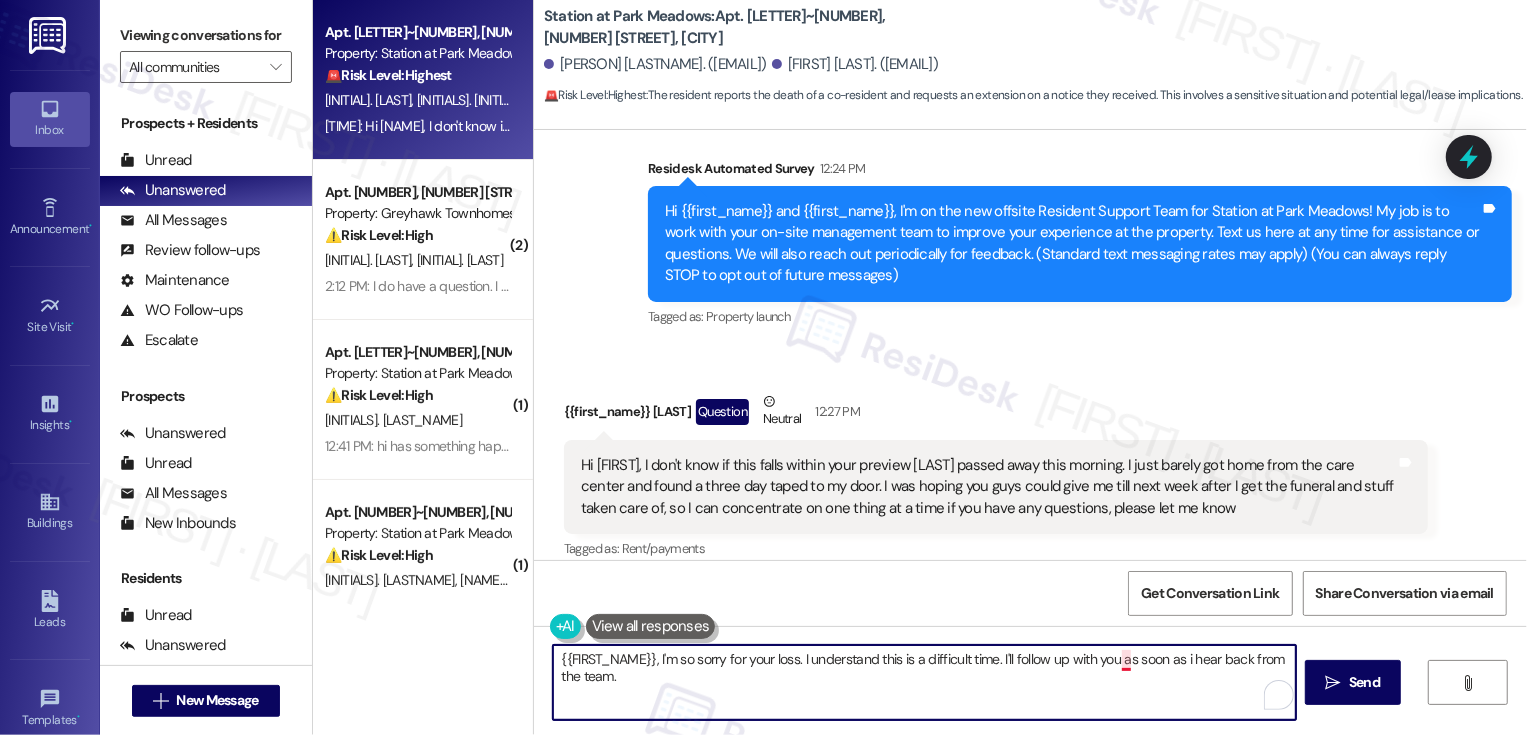 click on "{{FIRST_NAME}}, I'm so sorry for your loss. I understand this is a difficult time. I'll follow up with you as soon as i hear back from the team." at bounding box center [924, 682] 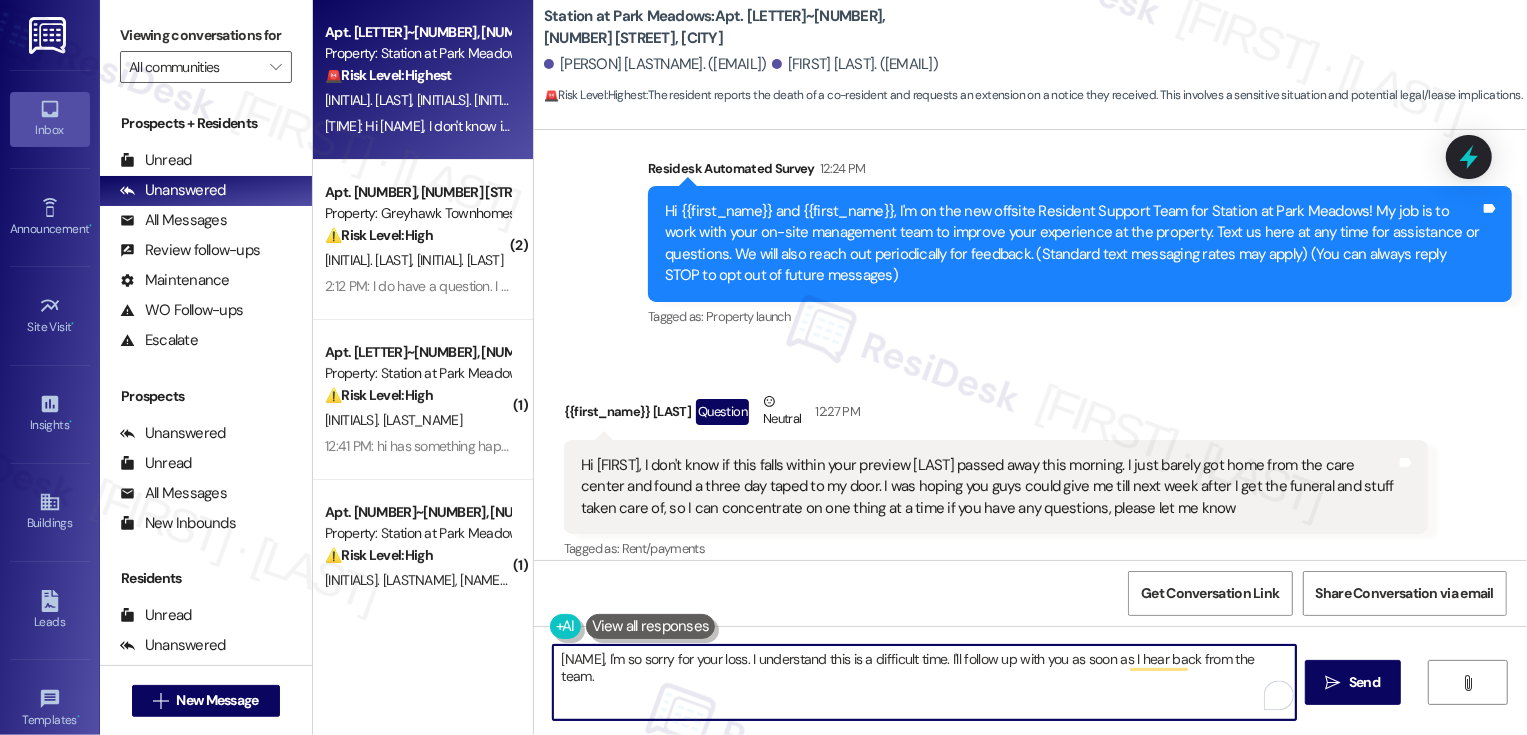 click on "[NAME], I'm so sorry for your loss. I understand this is a difficult time. I'll follow up with you as soon as I hear back from the team." at bounding box center (924, 682) 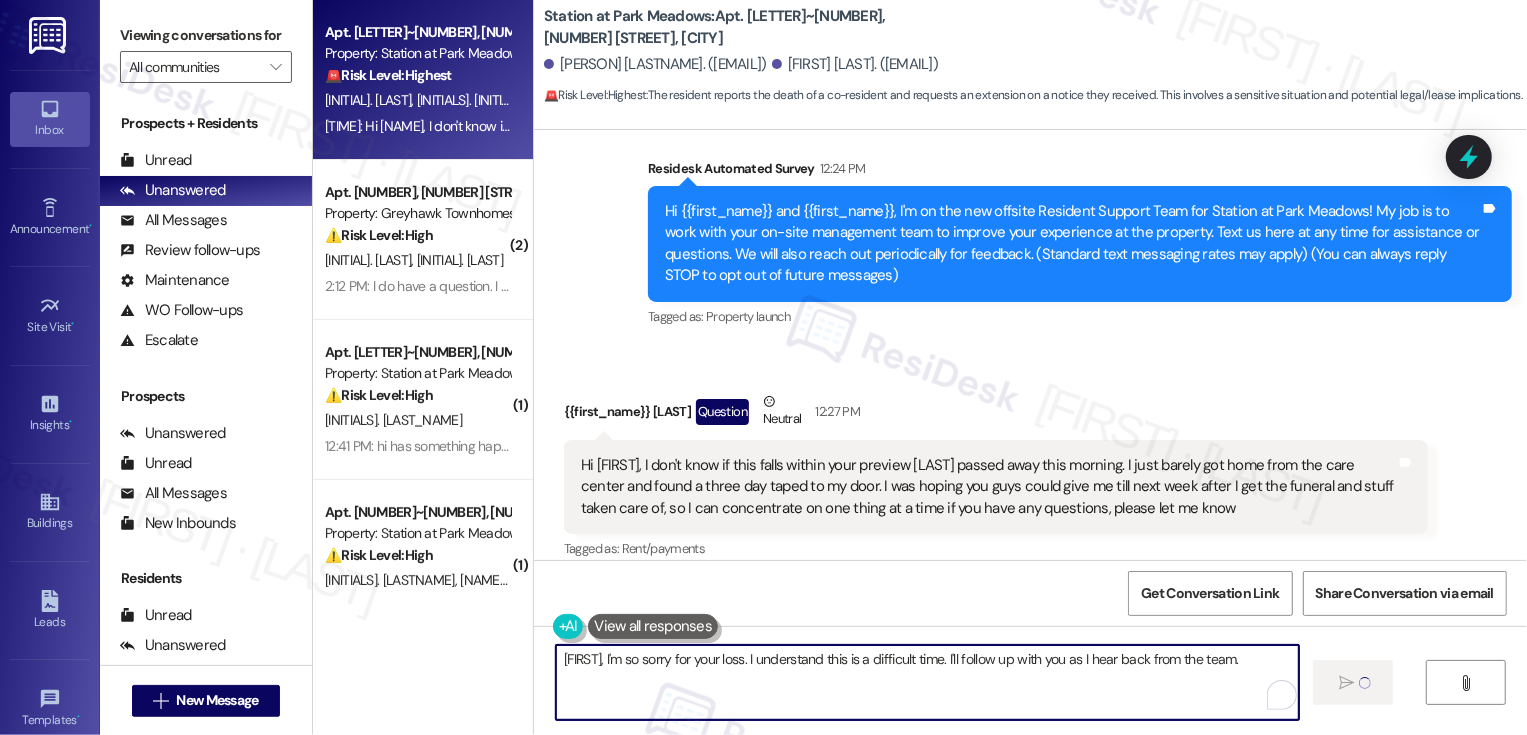 scroll, scrollTop: 189, scrollLeft: 0, axis: vertical 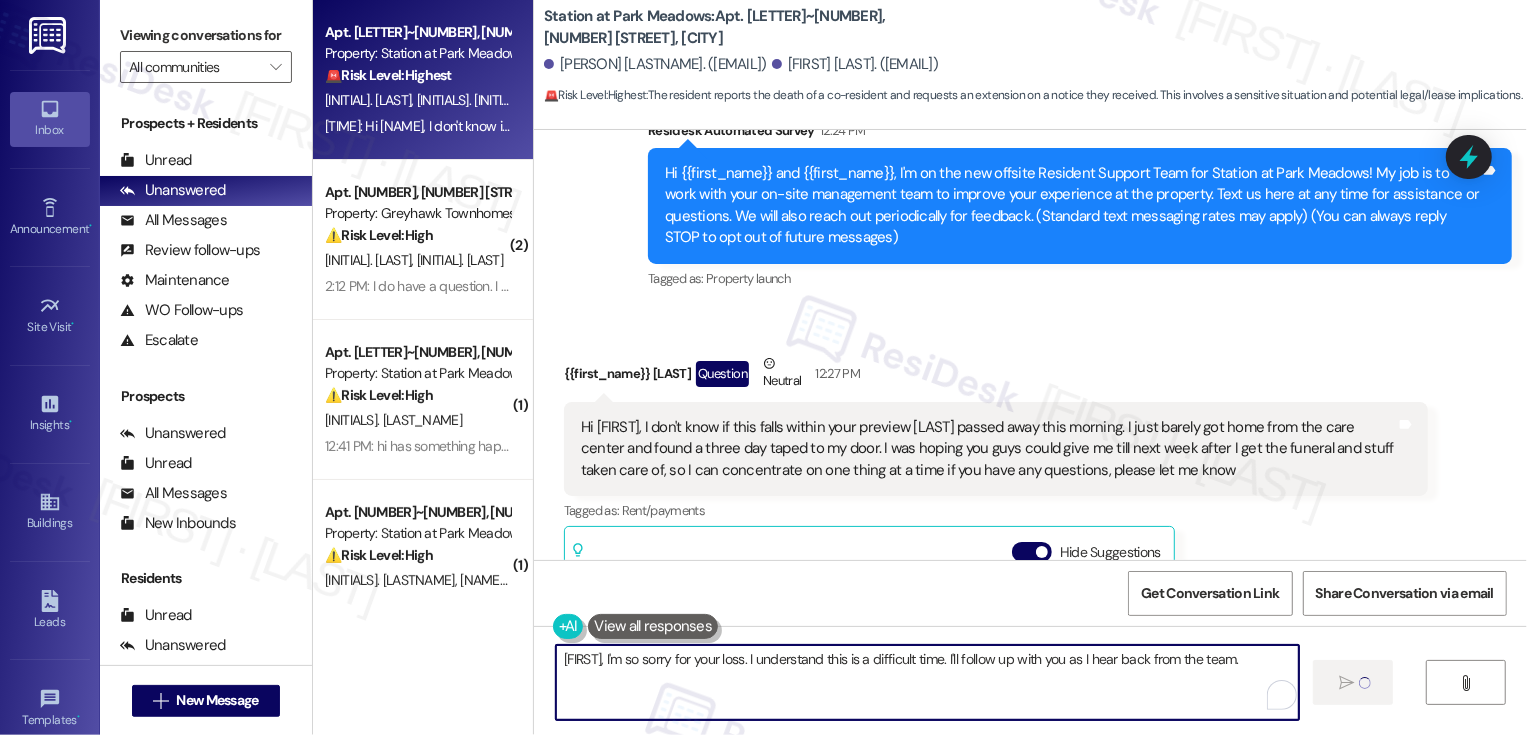 type on "[FIRST], I'm so sorry for your loss. I understand this is a difficult time. I'll follow up with you as I hear back from the team." 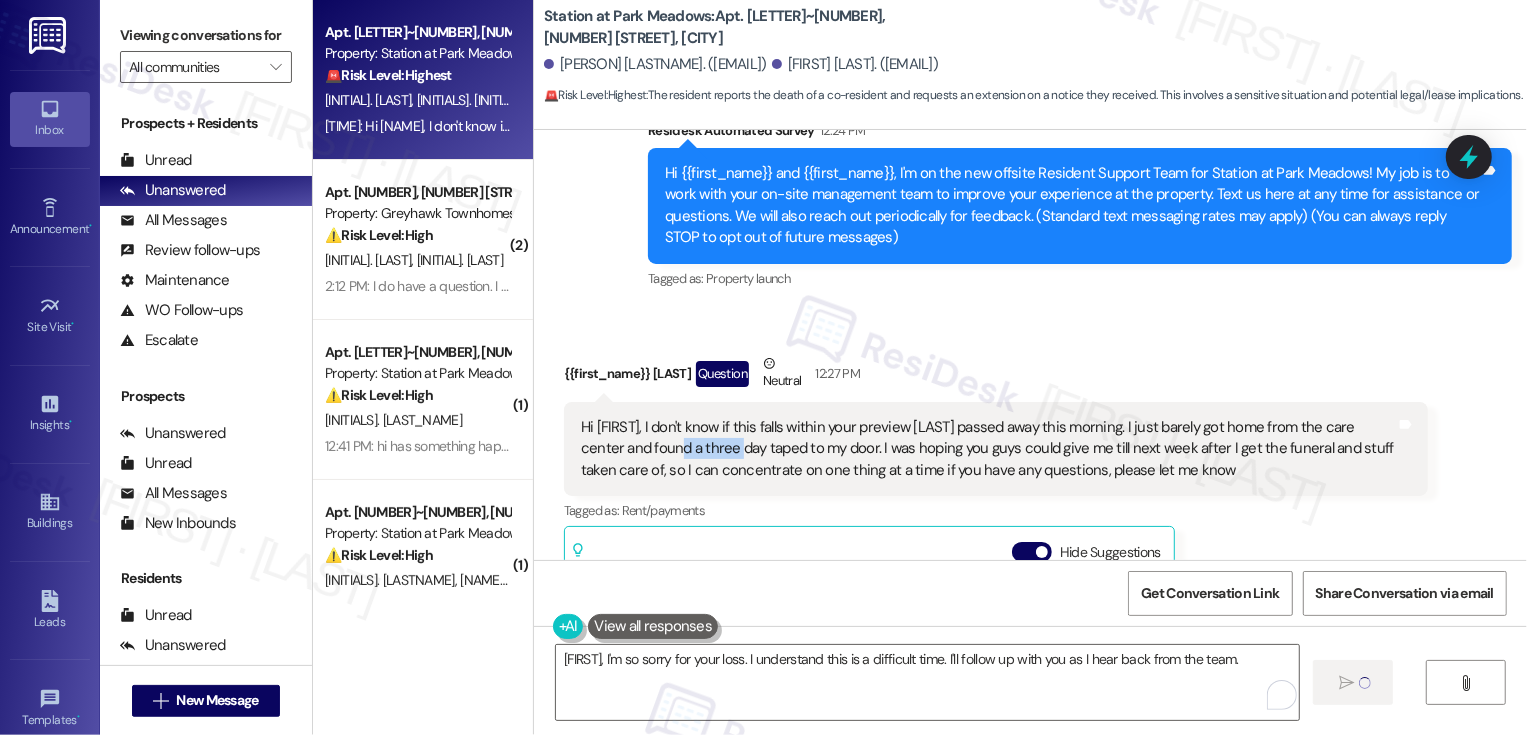 drag, startPoint x: 613, startPoint y: 445, endPoint x: 679, endPoint y: 451, distance: 66.27216 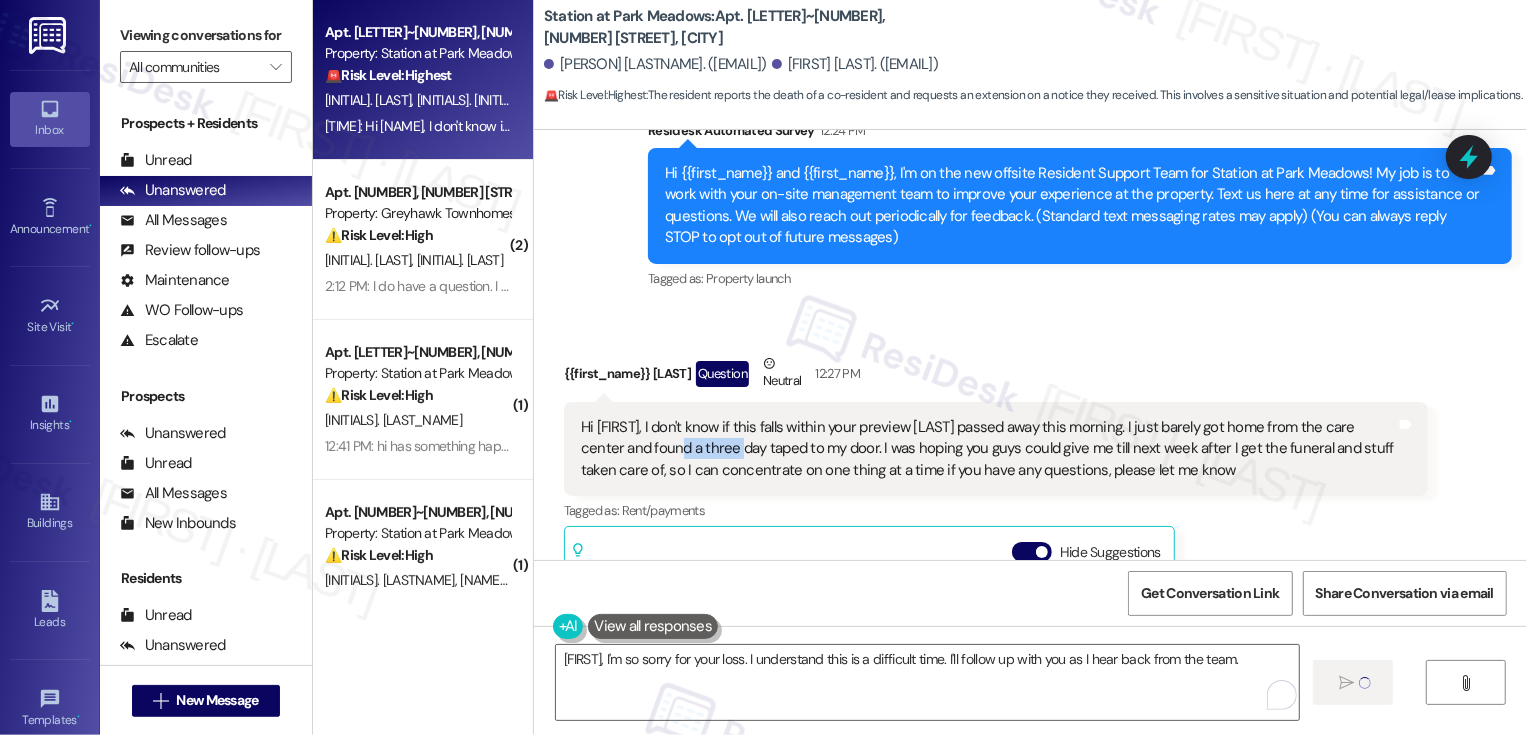 click on "Hi [FIRST], I don't know if this falls within your preview [LAST] passed away this morning. I just barely got home from the care center and found a three day taped to my door. I was hoping you guys could give me till next week after I get the funeral and stuff taken care of, so I can concentrate on one thing at a time if you have any questions, please let me know" at bounding box center (988, 449) 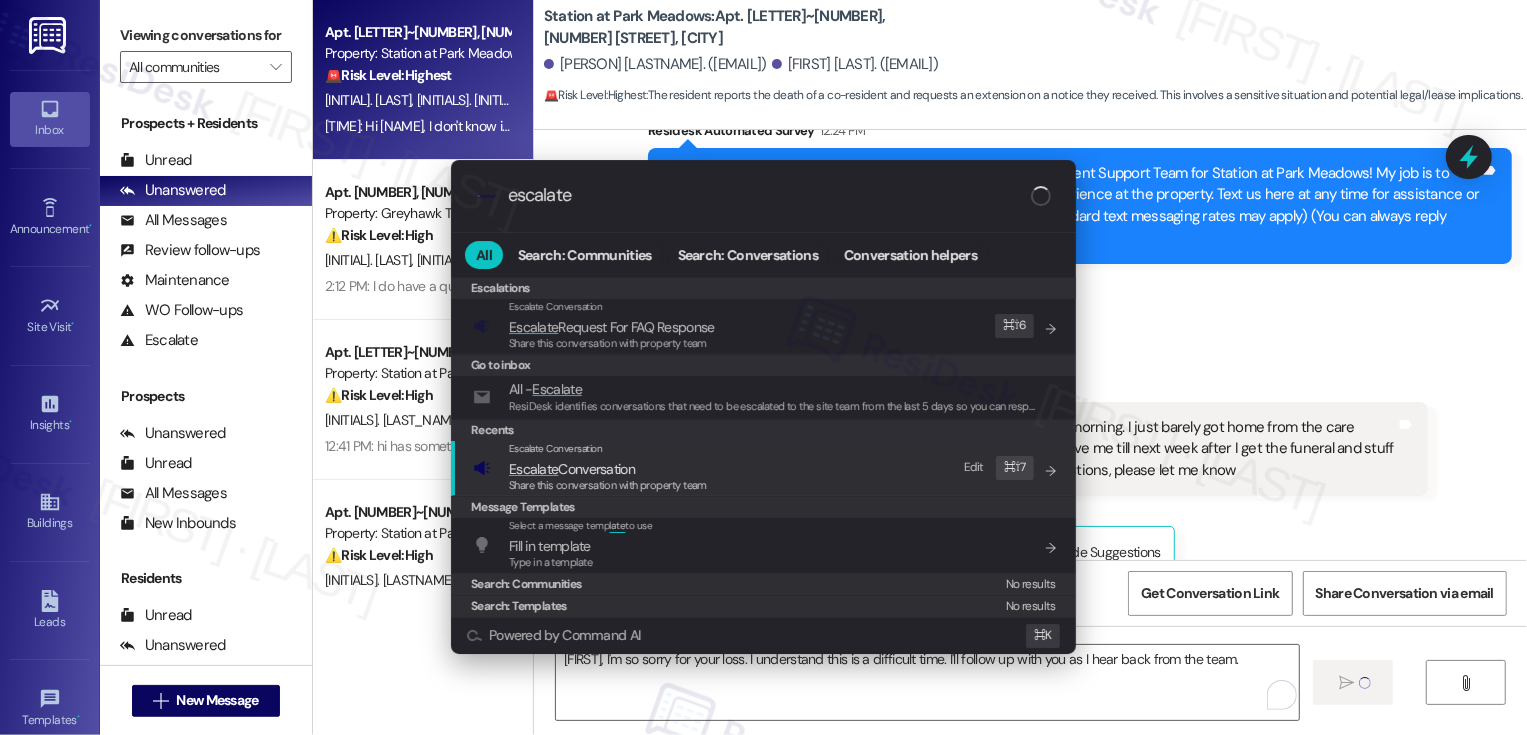 type on "escalate" 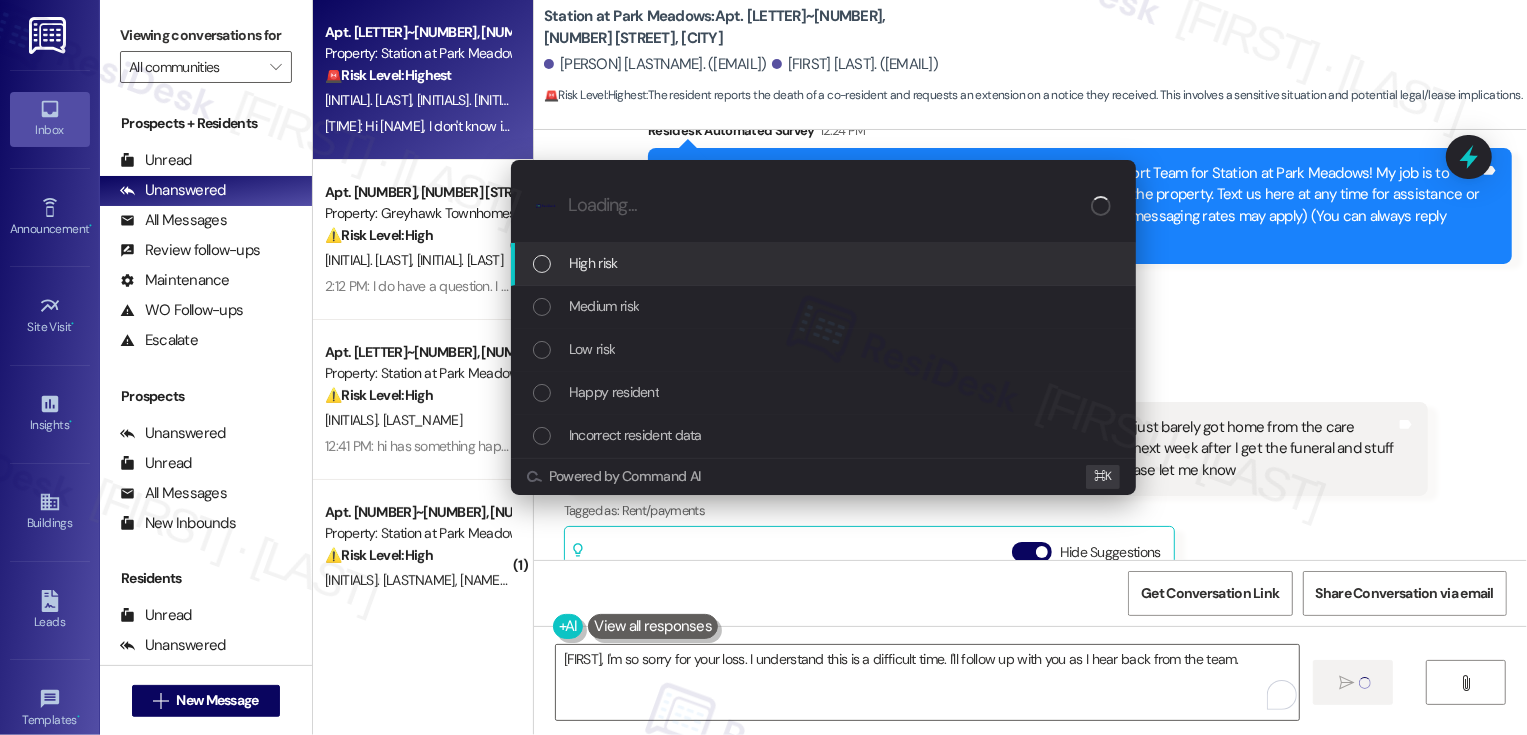 click on "High risk" at bounding box center [825, 263] 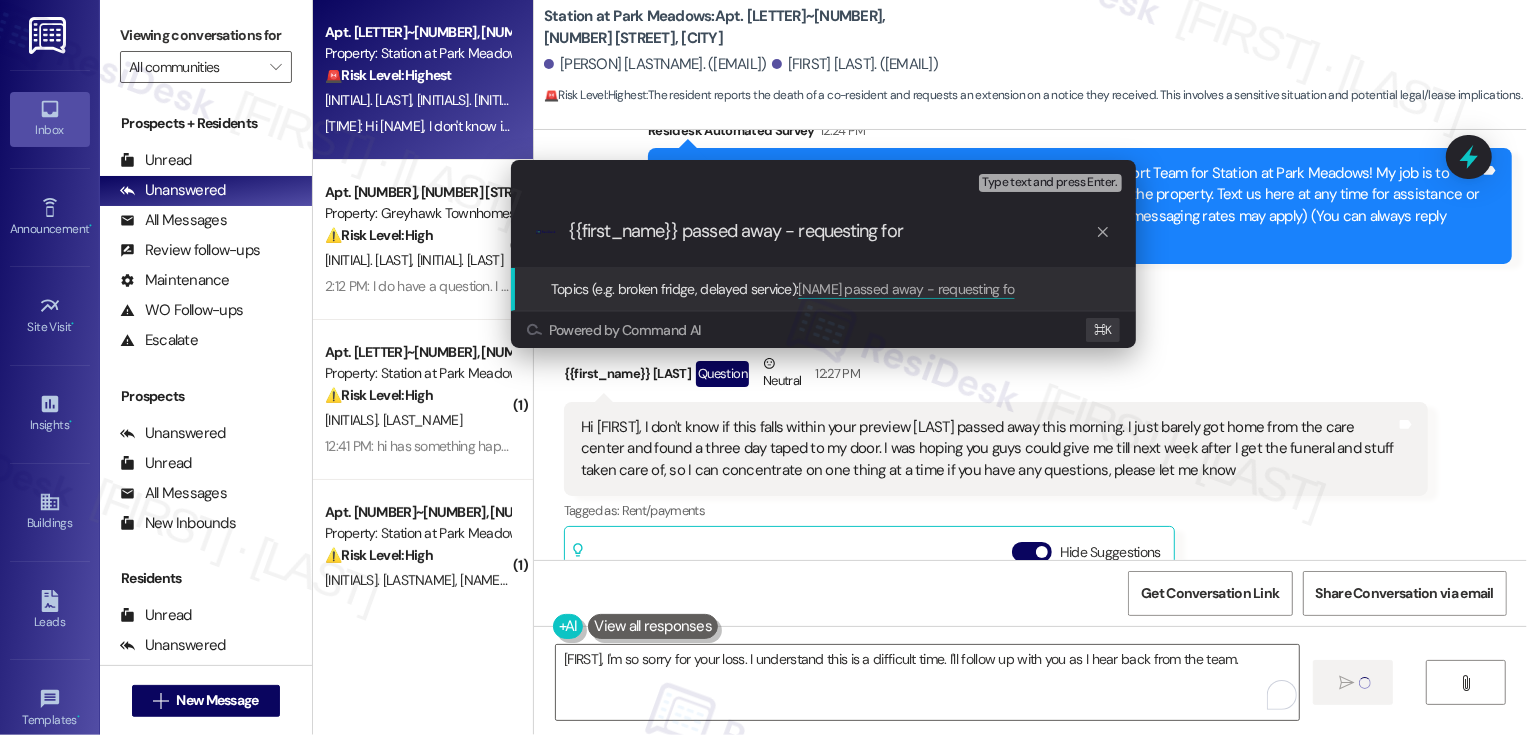 type on "{{first_name}} passed away - requesting for" 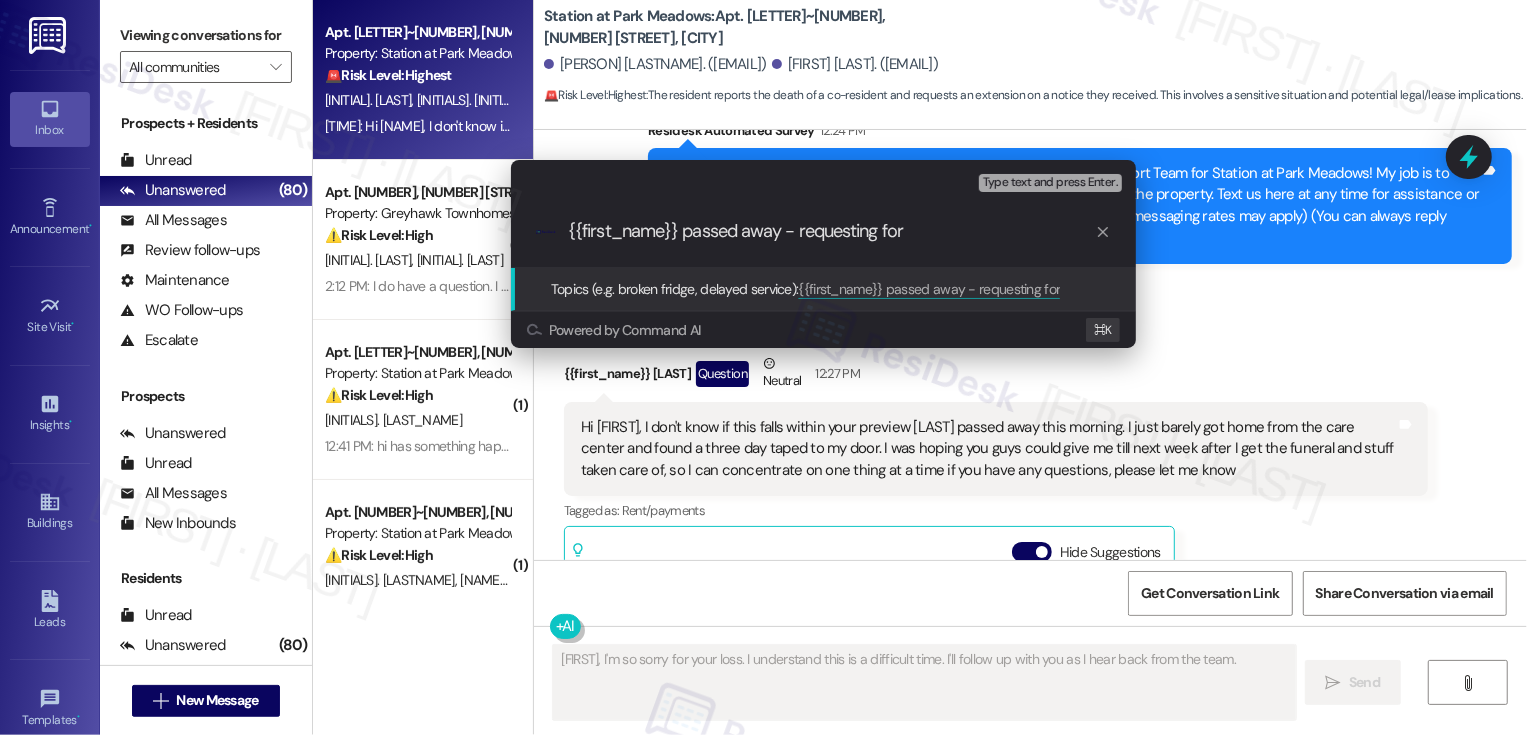 type on "Fetching suggested responses. Please feel free to read through the conversation in the meantime." 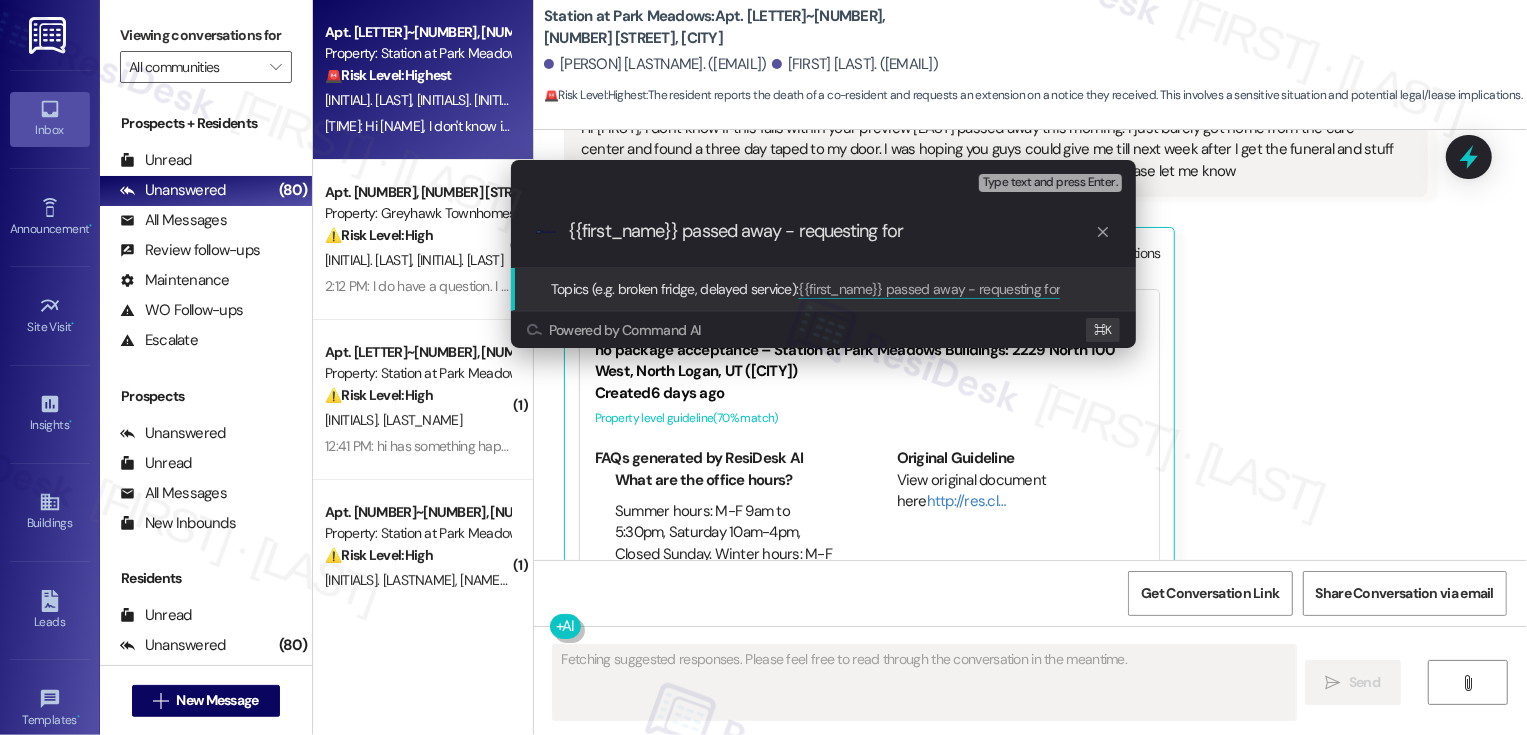 scroll, scrollTop: 522, scrollLeft: 0, axis: vertical 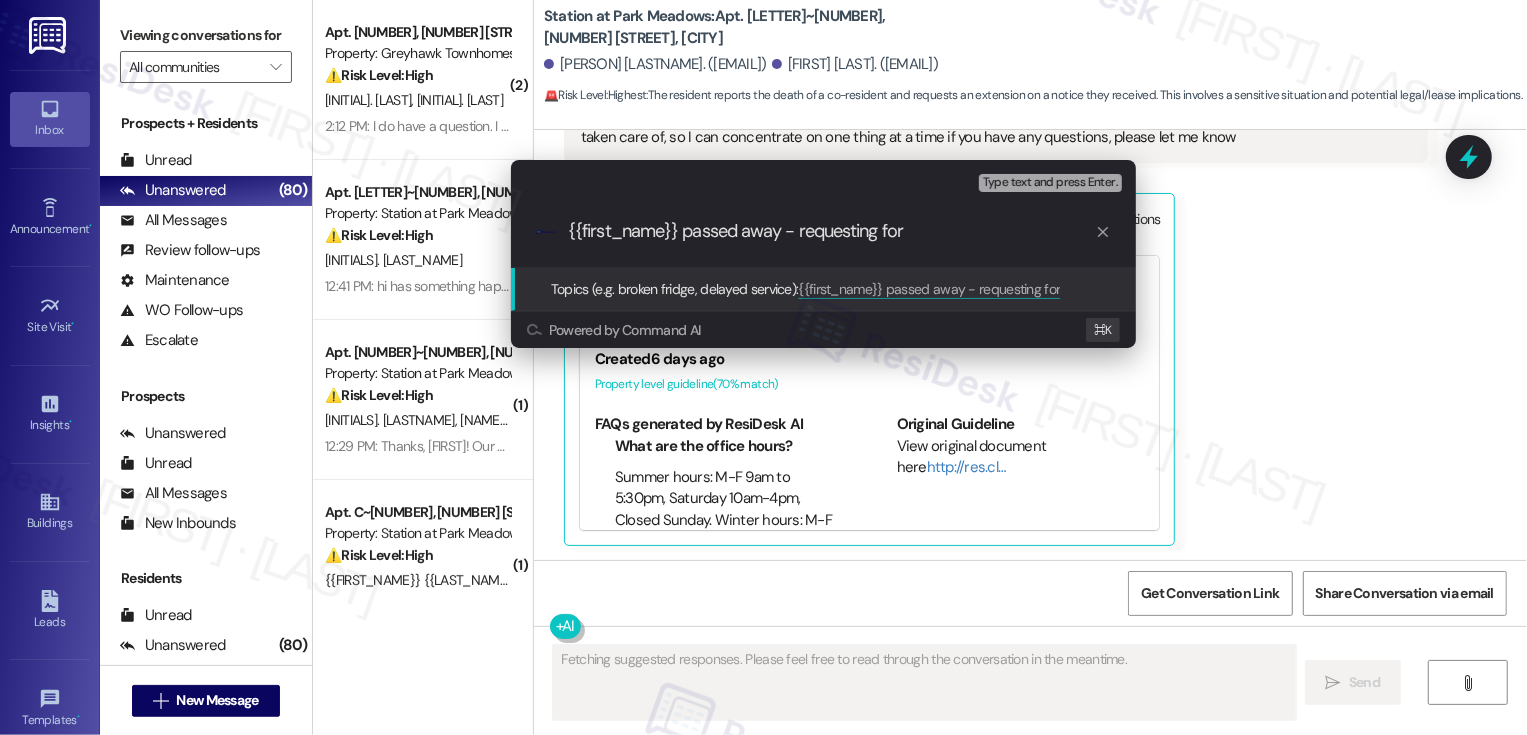 type on "{{first_name}} passed away - requesting for" 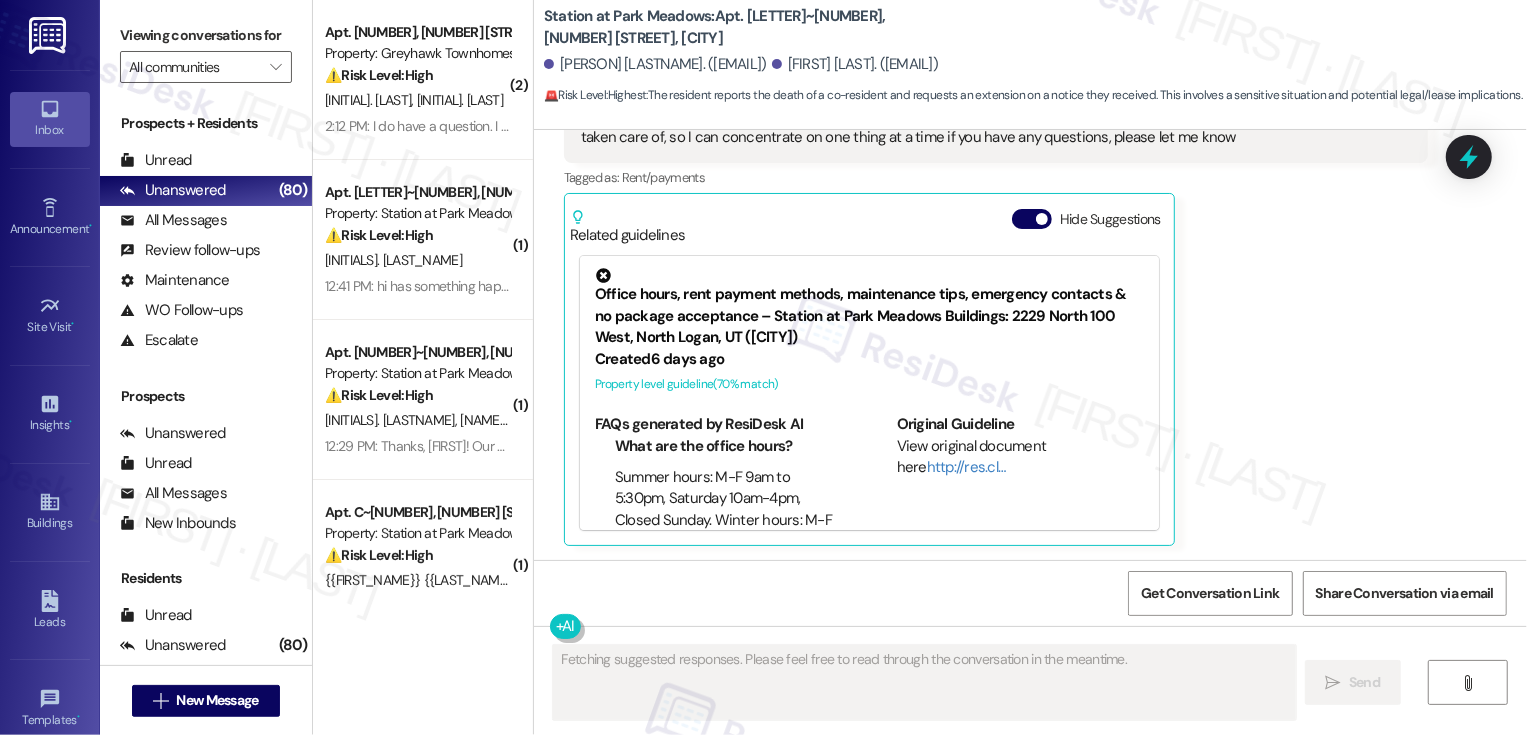 scroll, scrollTop: 662, scrollLeft: 0, axis: vertical 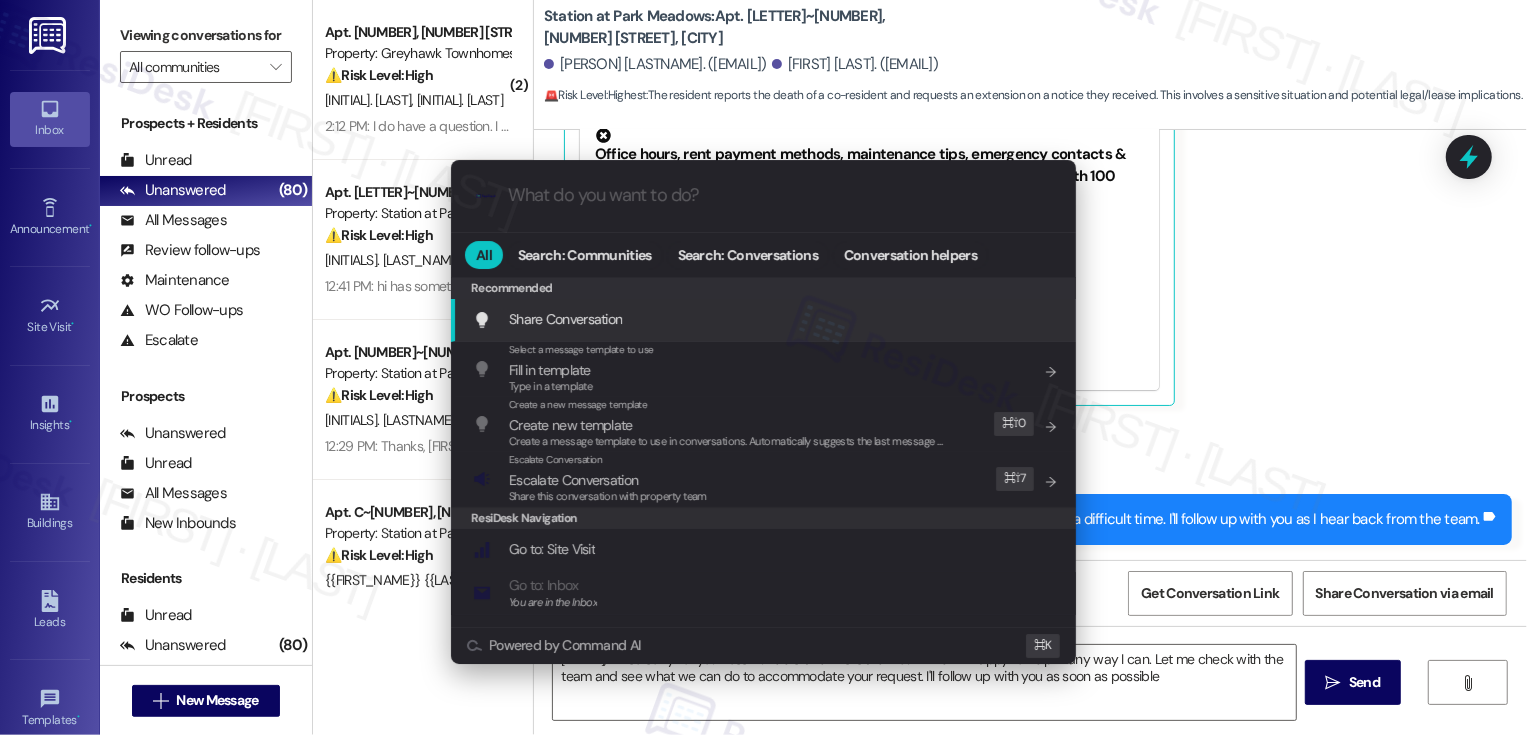 type on "[FIRST], I'm so sorry for your loss. I understand this is a difficult time. I'm happy to help in any way I can. Let me check with the team and see what we can do to accommodate your request. I'll follow up with you as soon as possible." 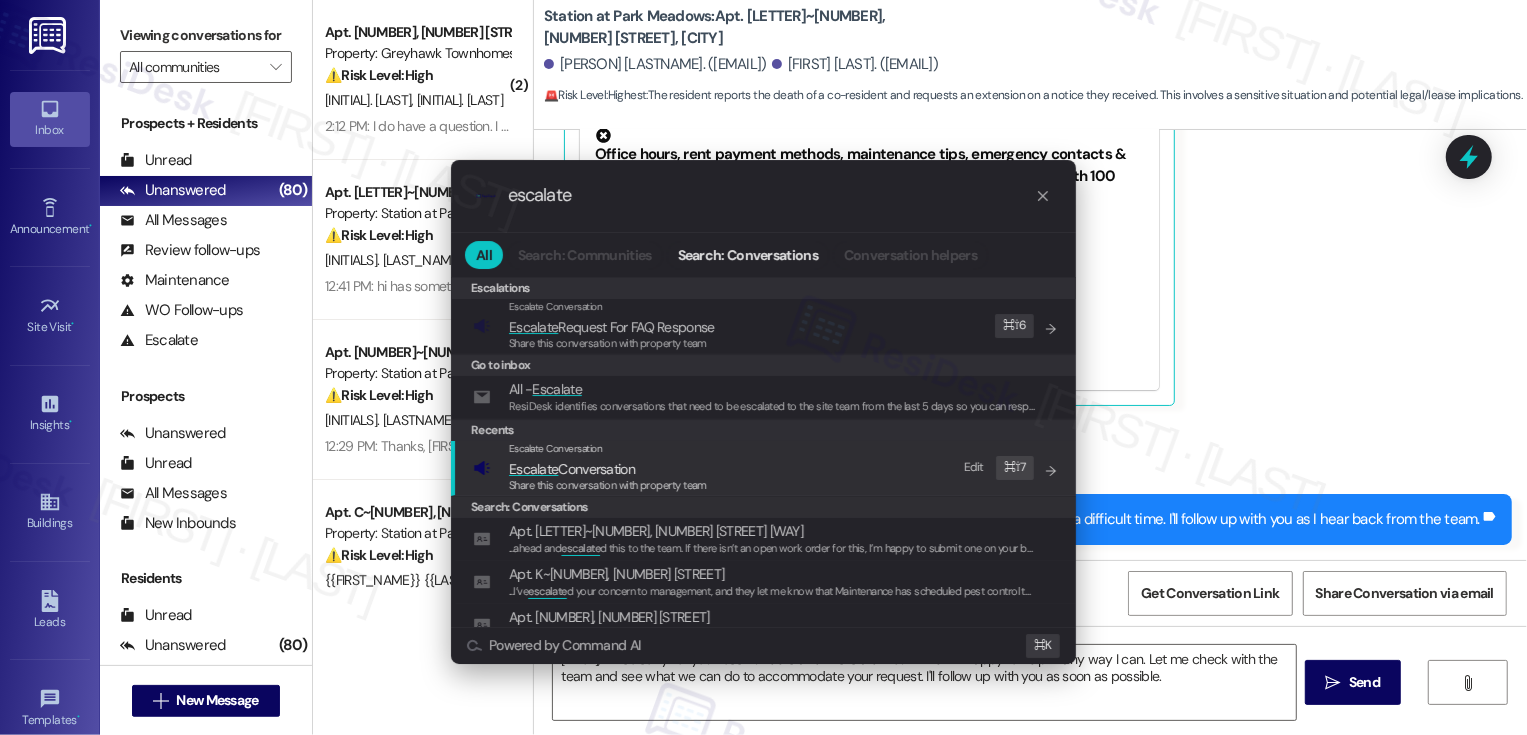 type on "escalate" 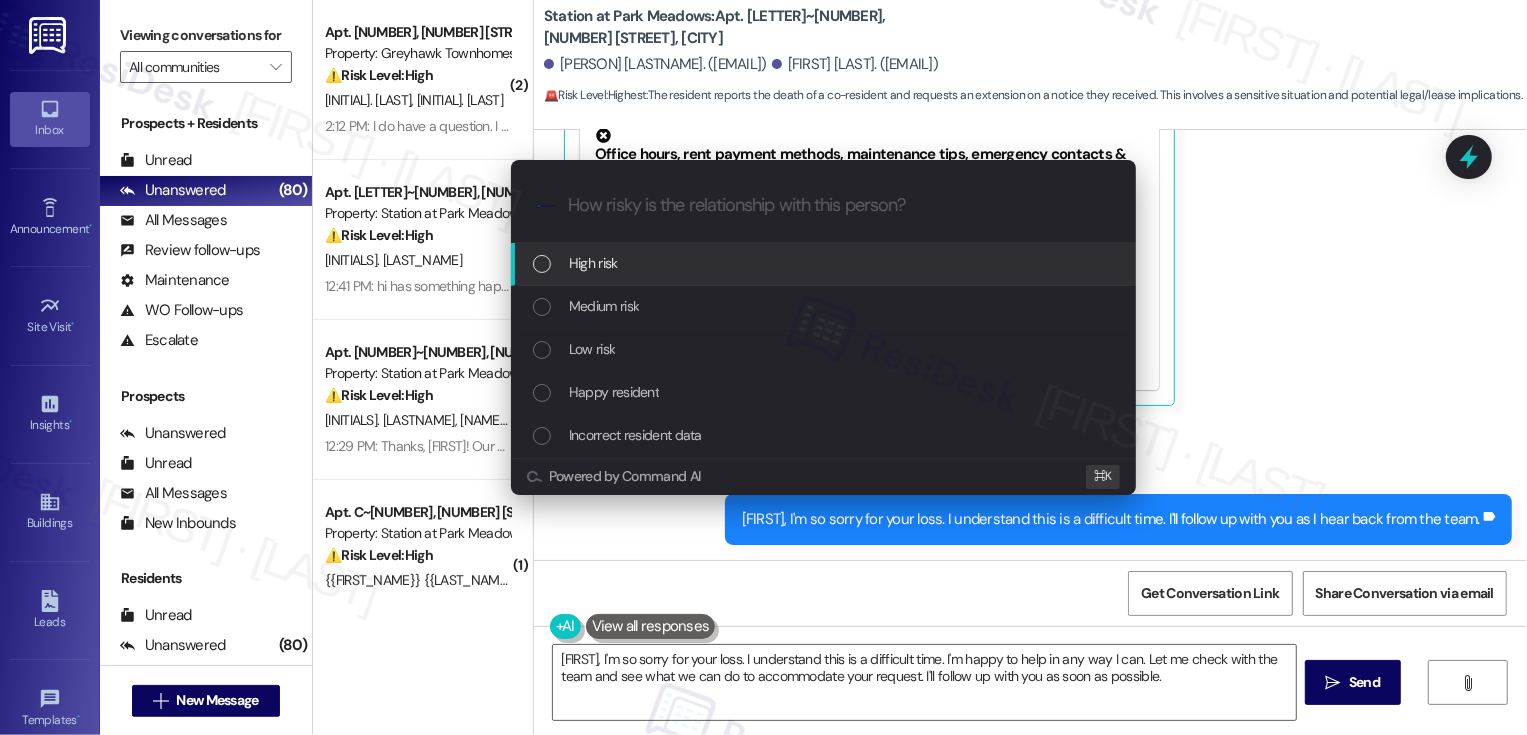 click on "High risk" at bounding box center [825, 263] 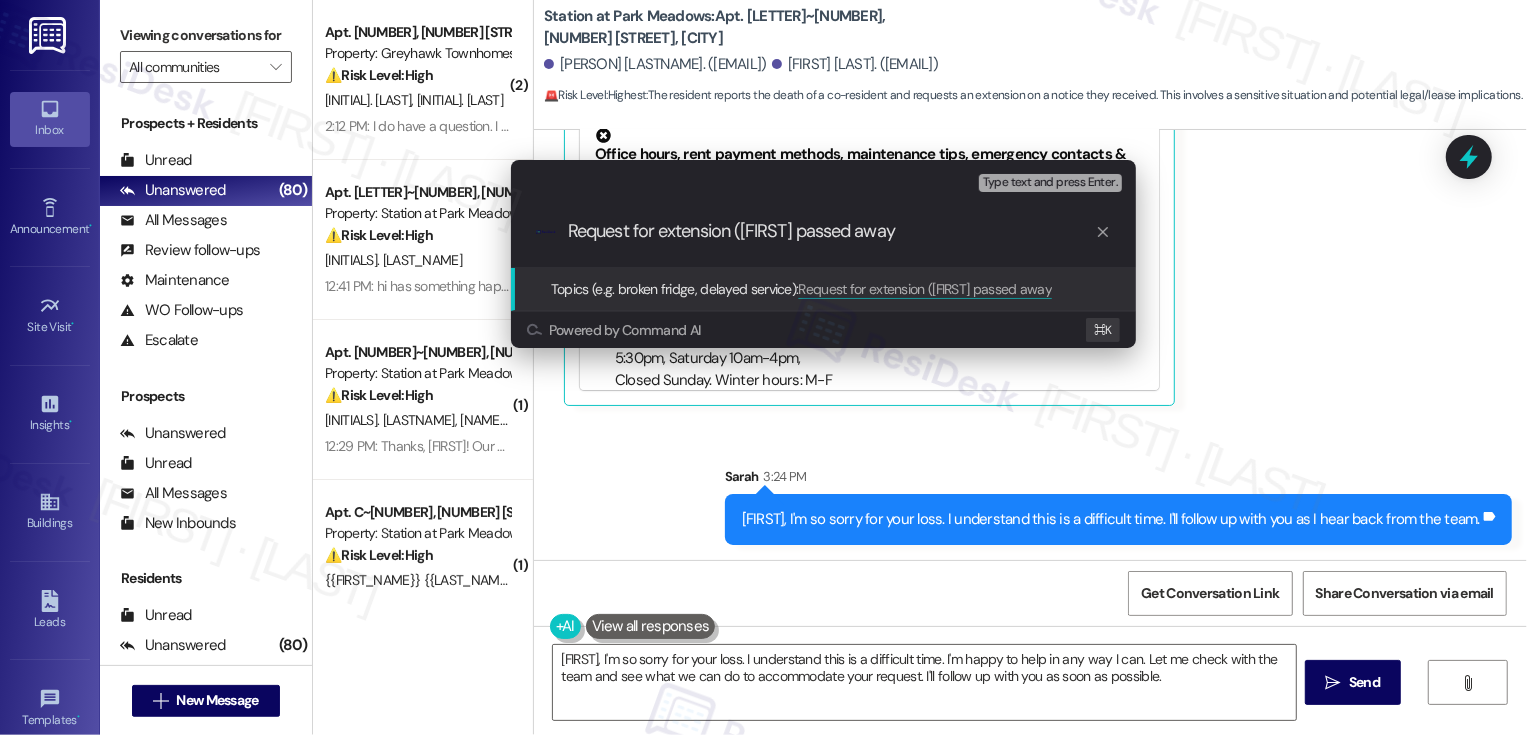 type on "Request for extension ({{first_name}} passed away)" 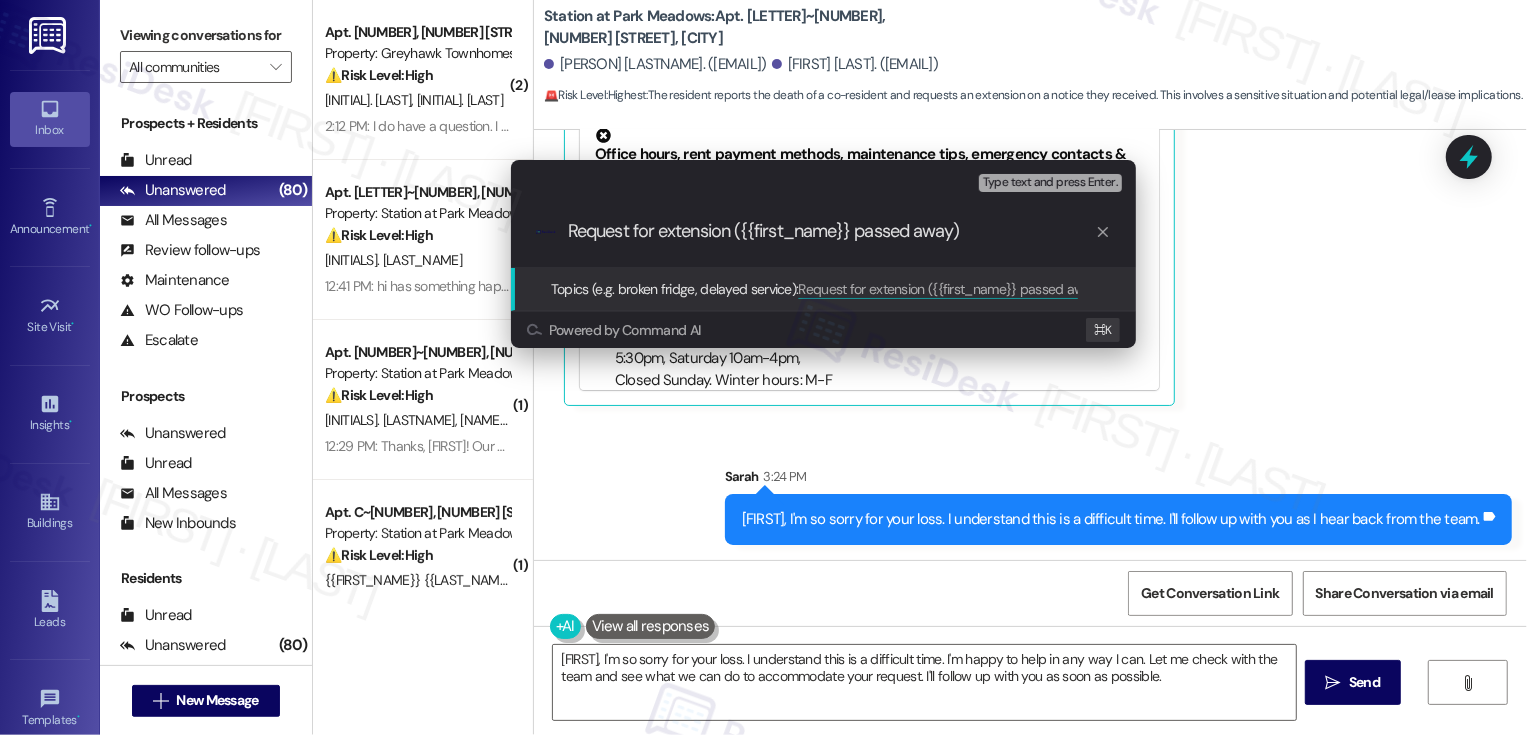 type 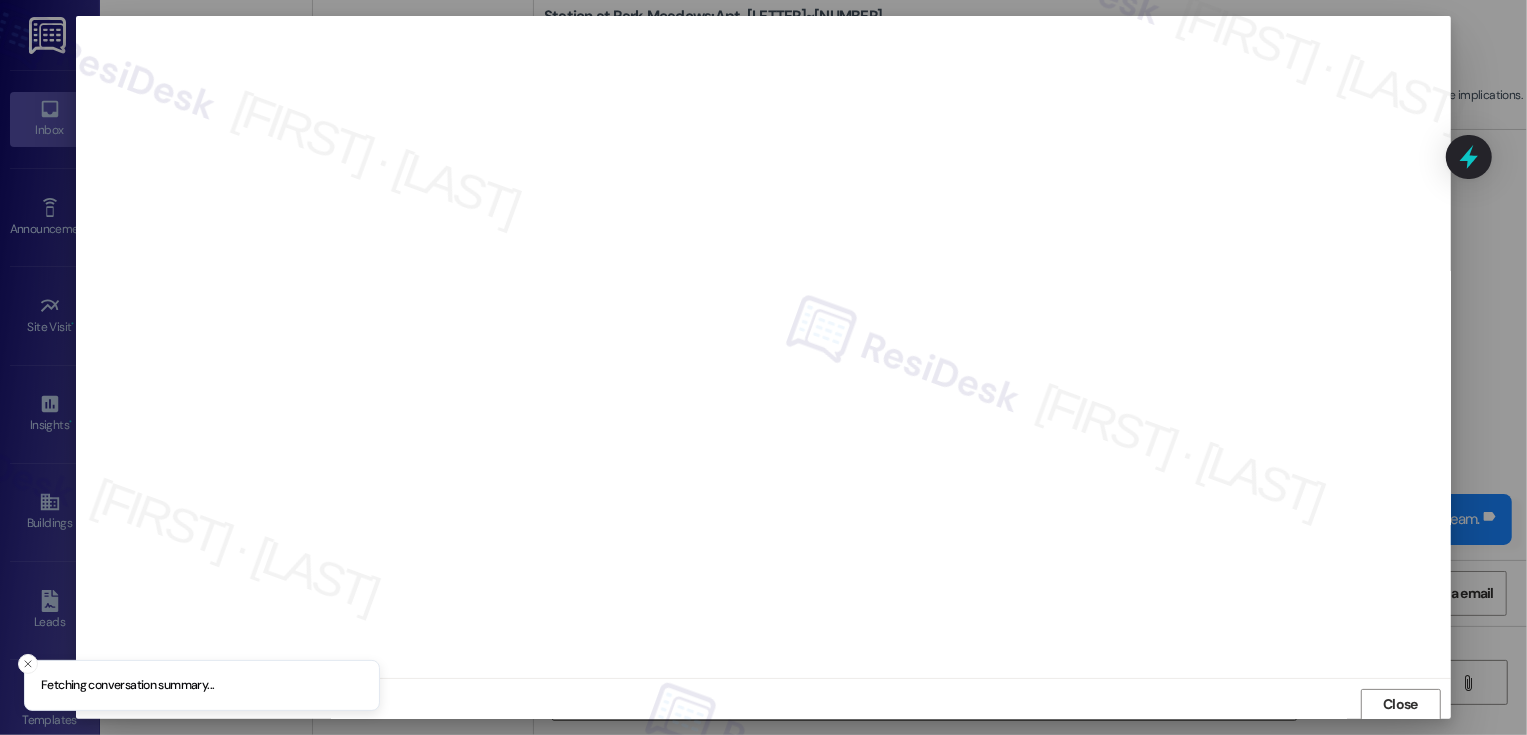 scroll, scrollTop: 1, scrollLeft: 0, axis: vertical 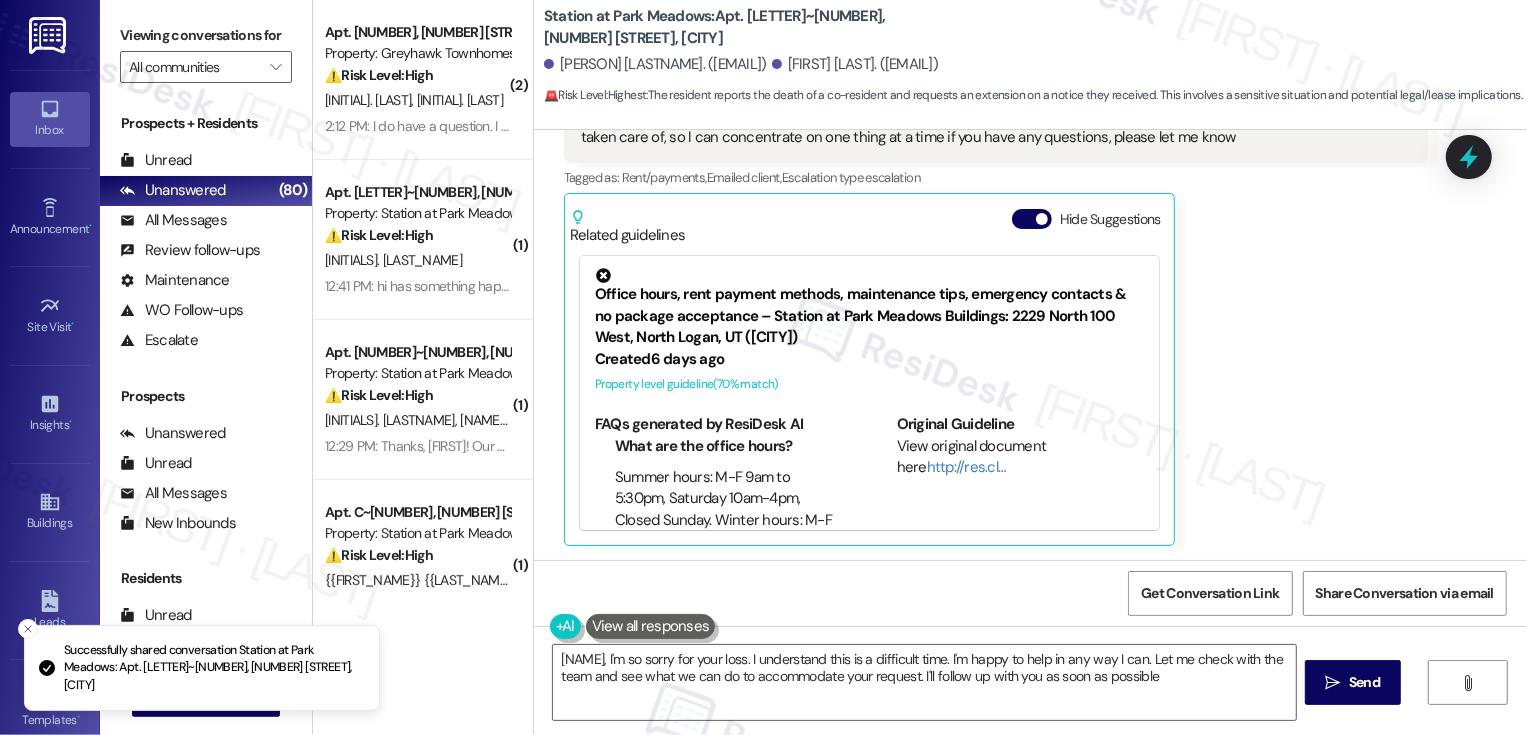 type on "[FIRST], I'm so sorry for your loss. I understand this is a difficult time. I'm happy to help in any way I can. Let me check with the team and see what we can do to accommodate your request. I'll follow up with you as soon as possible." 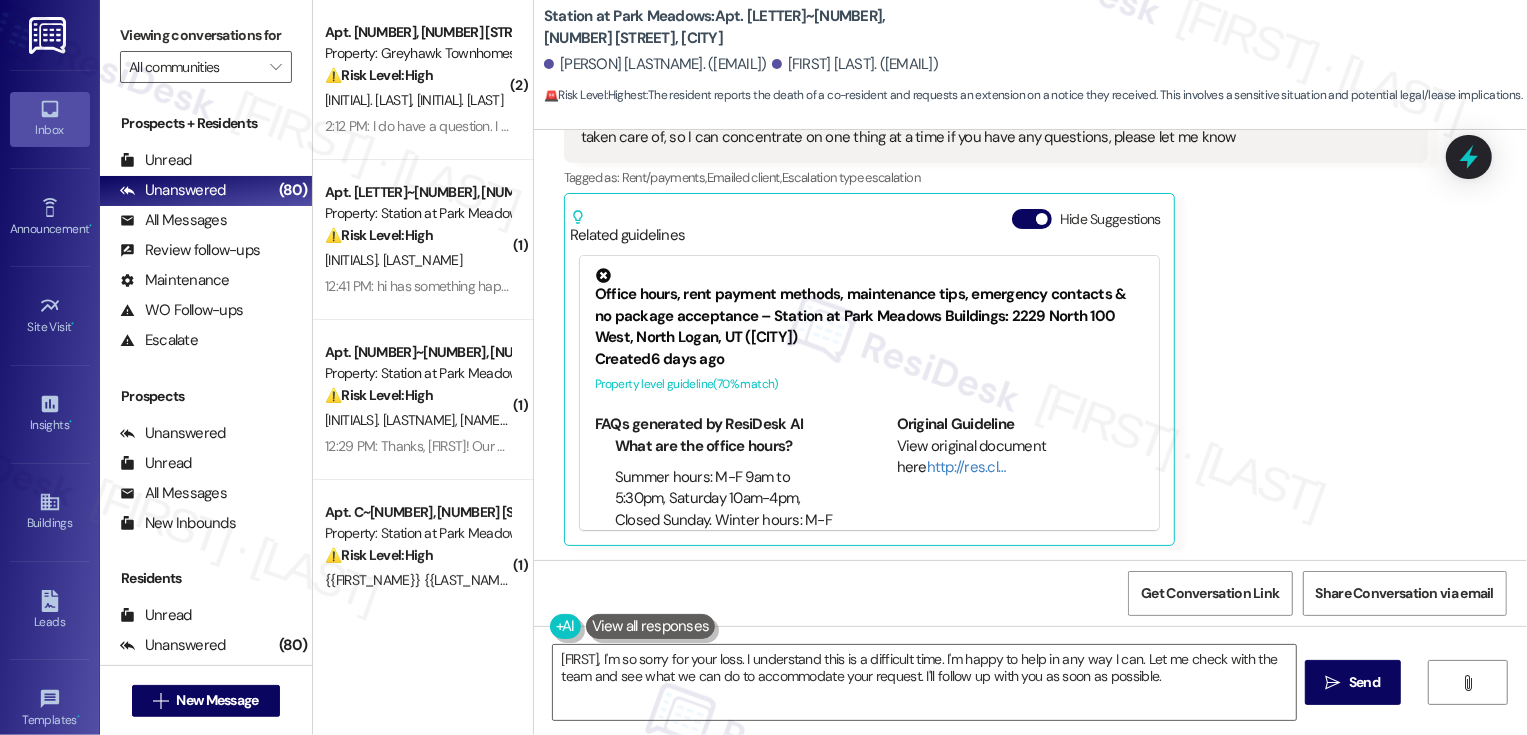 scroll, scrollTop: 662, scrollLeft: 0, axis: vertical 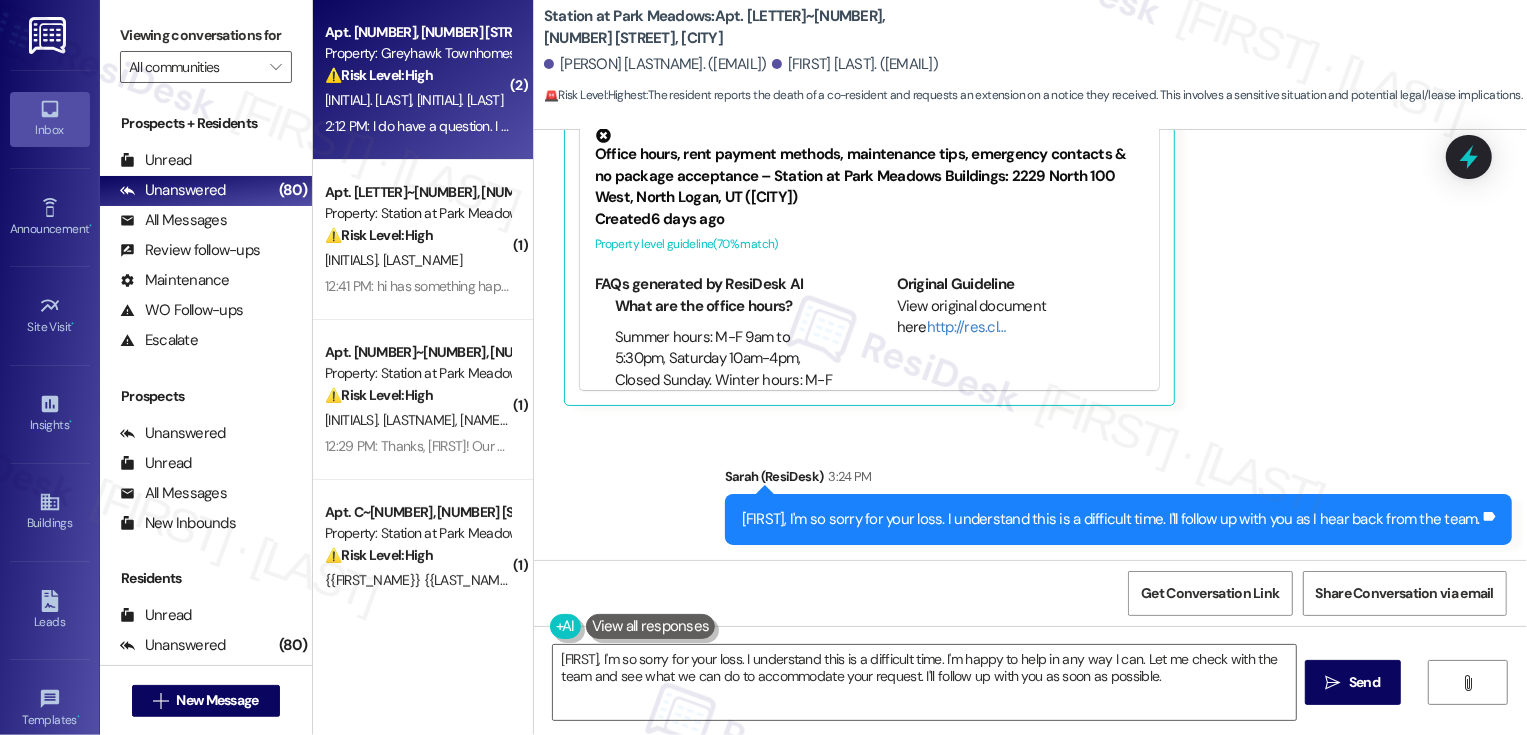 click on "2:12 PM: I do have a question. I went in and paid rent online a week ago, choosing a bank account as the option. The website shows all is paid, but the money has not come out of our bank account yet and it has been a week now. How long does it normally take to complete the transaction? 2:12 PM: I do have a question. I went in and paid rent online a week ago, choosing a bank account as the option. The website shows all is paid, but the money has not come out of our bank account yet and it has been a week now. How long does it normally take to complete the transaction?" at bounding box center (1161, 126) 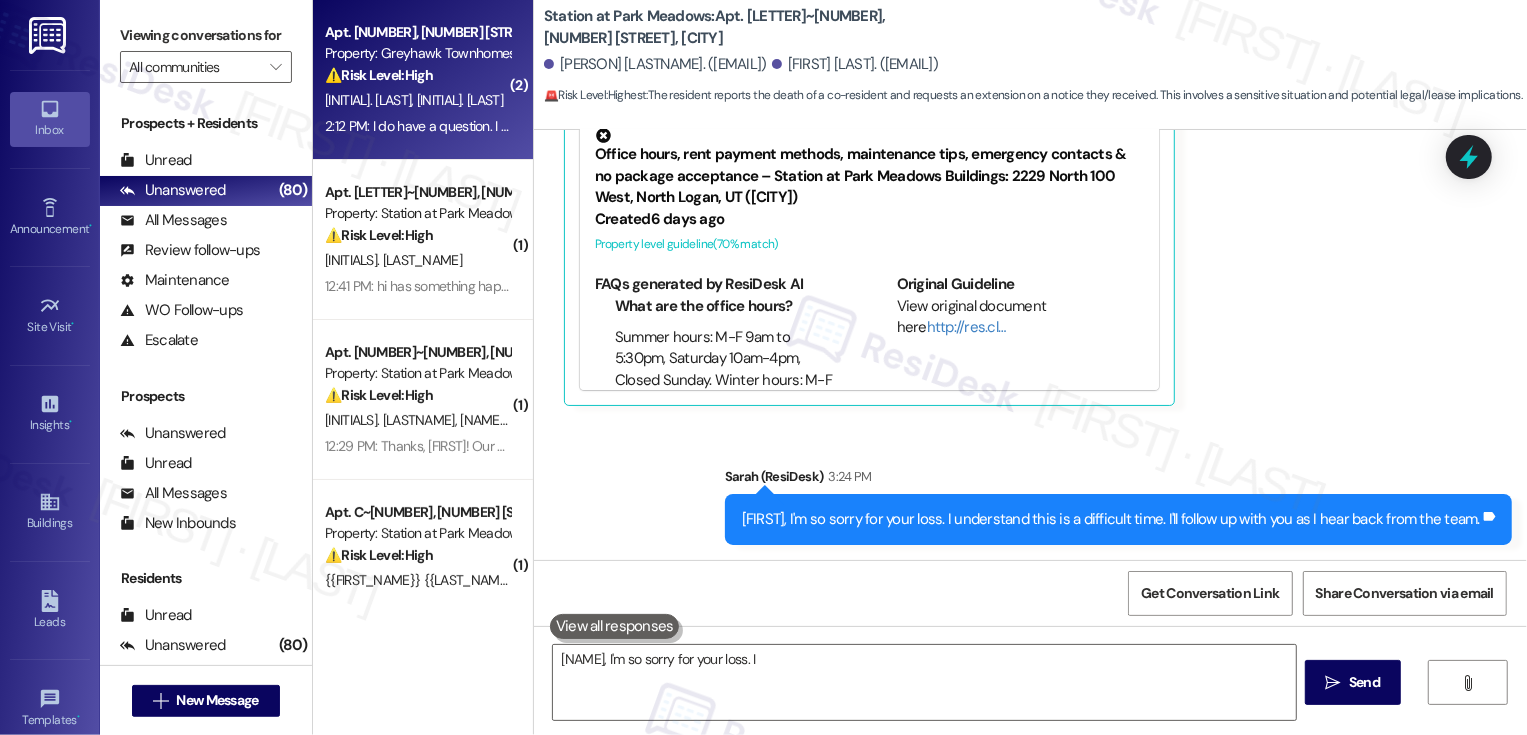 click on "2:12 PM: I do have a question. I went in and paid rent online a week ago, choosing a bank account as the option. The website shows all is paid, but the money has not come out of our bank account yet and it has been a week now. How long does it normally take to complete the transaction? 2:12 PM: I do have a question. I went in and paid rent online a week ago, choosing a bank account as the option. The website shows all is paid, but the money has not come out of our bank account yet and it has been a week now. How long does it normally take to complete the transaction?" at bounding box center [1161, 126] 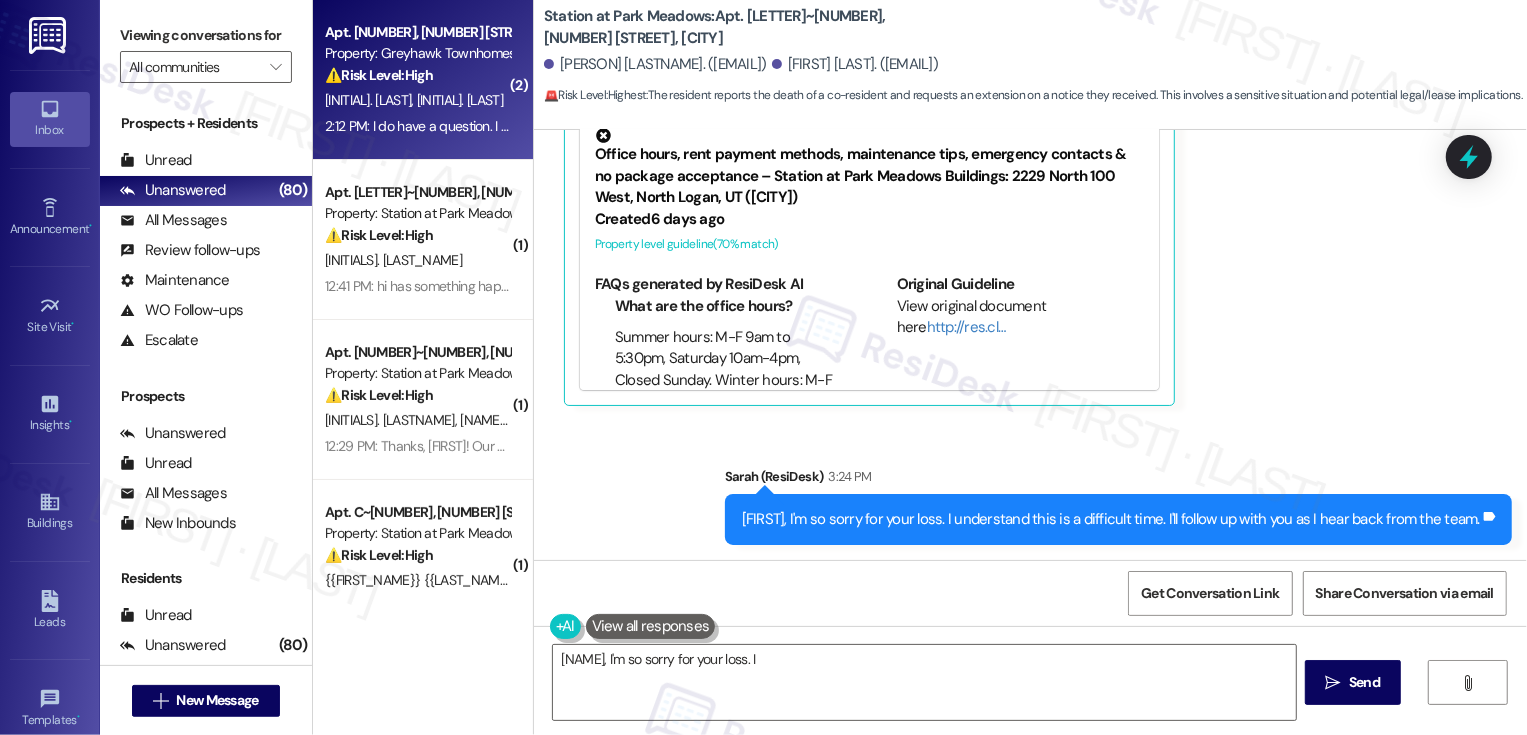 type on "{{first_name}}, I'm so sorry for your loss. I understand" 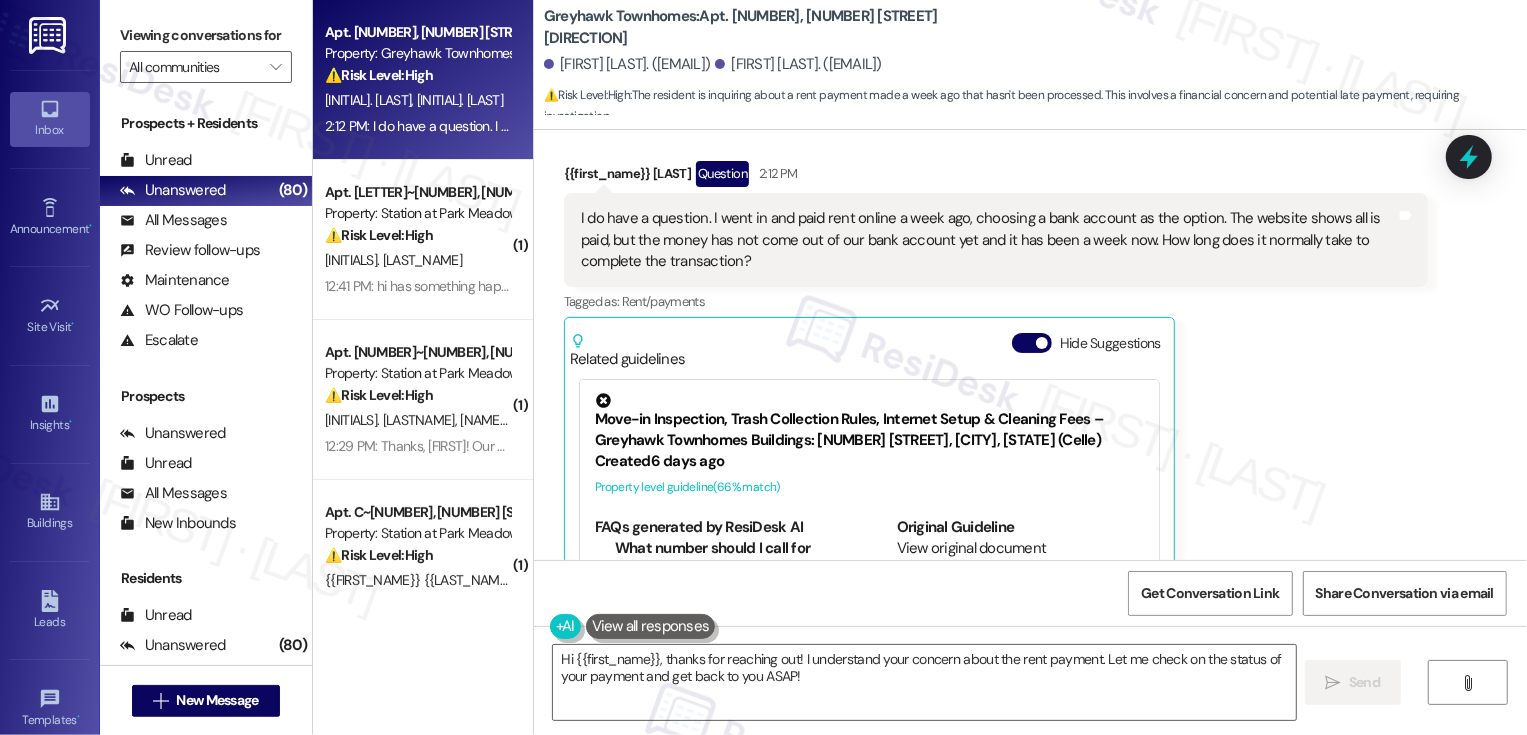 scroll, scrollTop: 645, scrollLeft: 0, axis: vertical 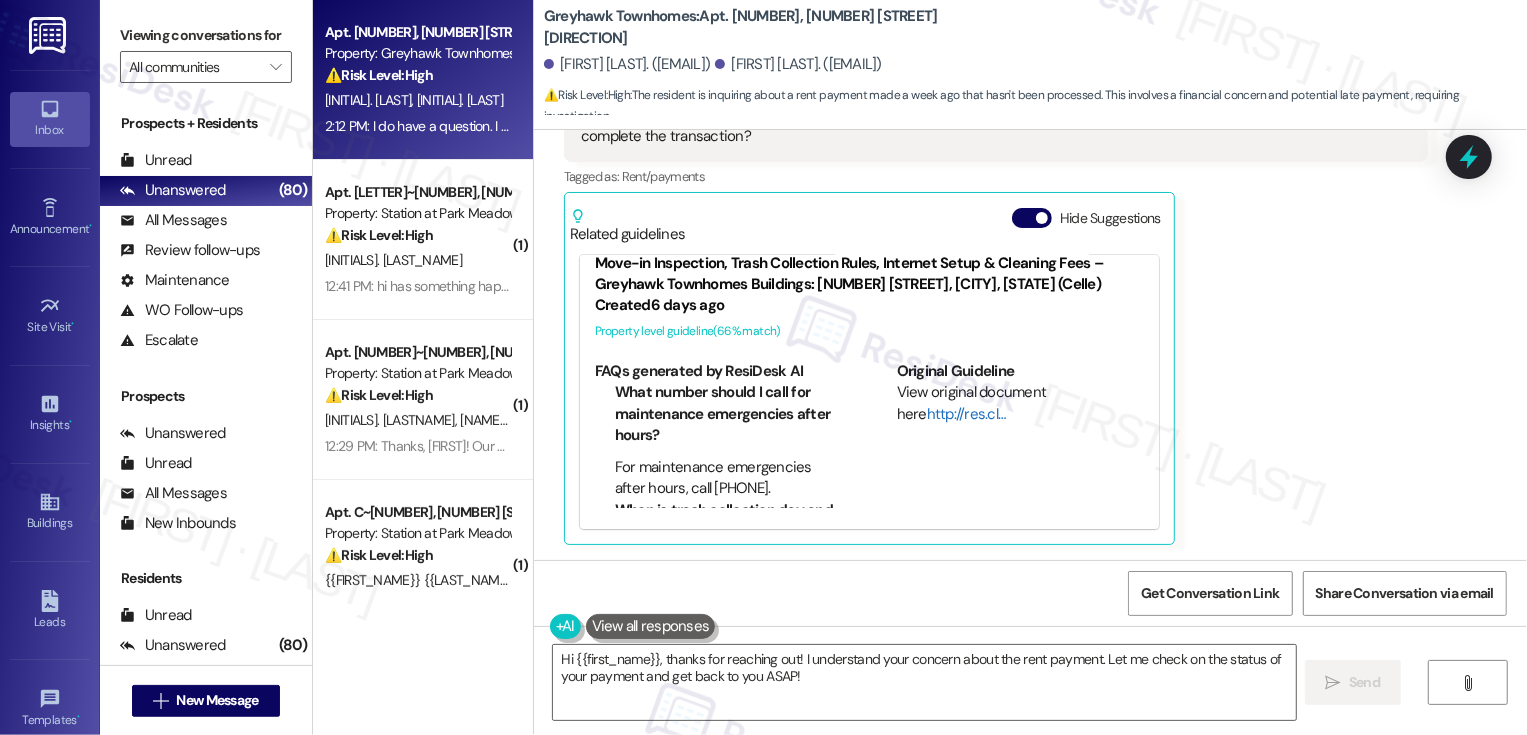 click on "http://res.cl…" at bounding box center (966, 414) 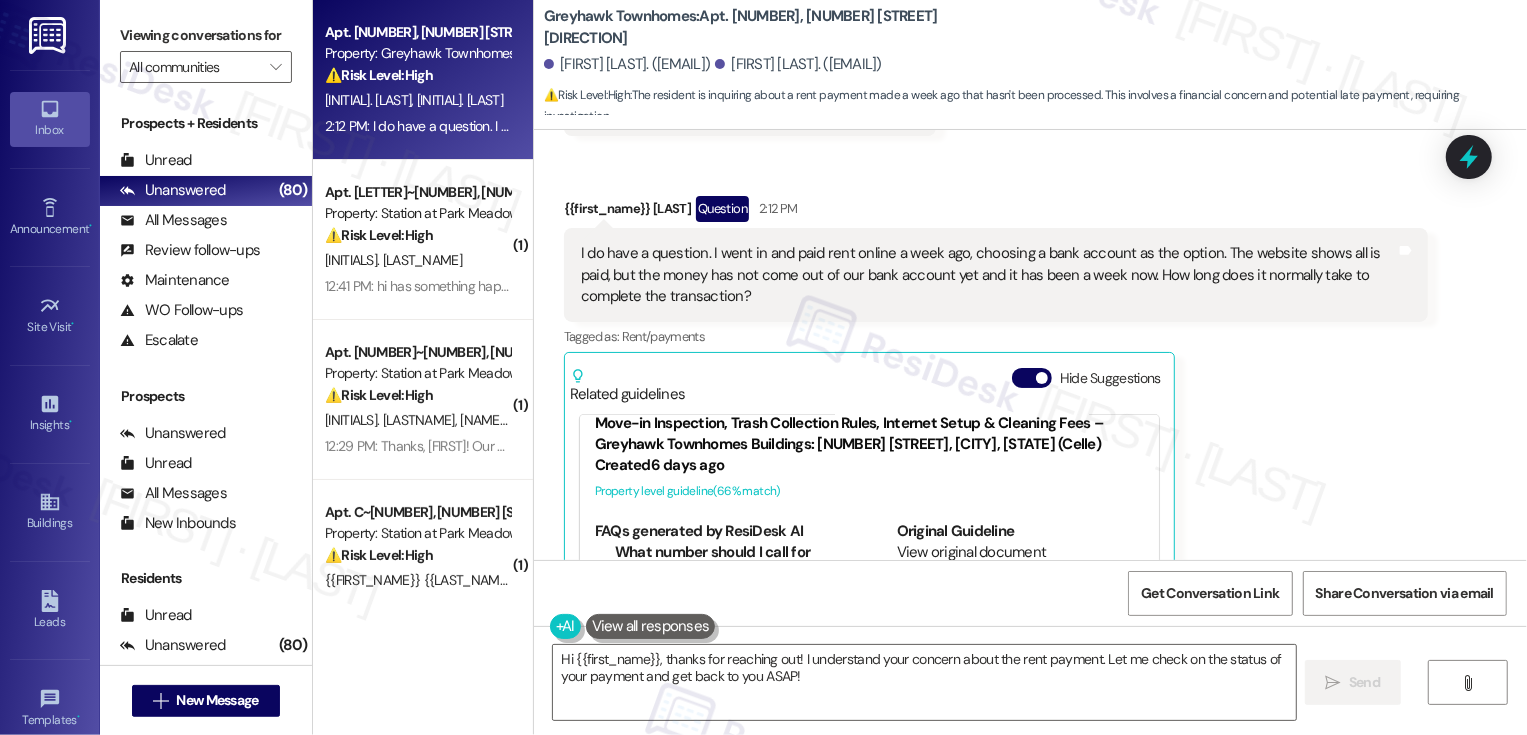 scroll, scrollTop: 492, scrollLeft: 0, axis: vertical 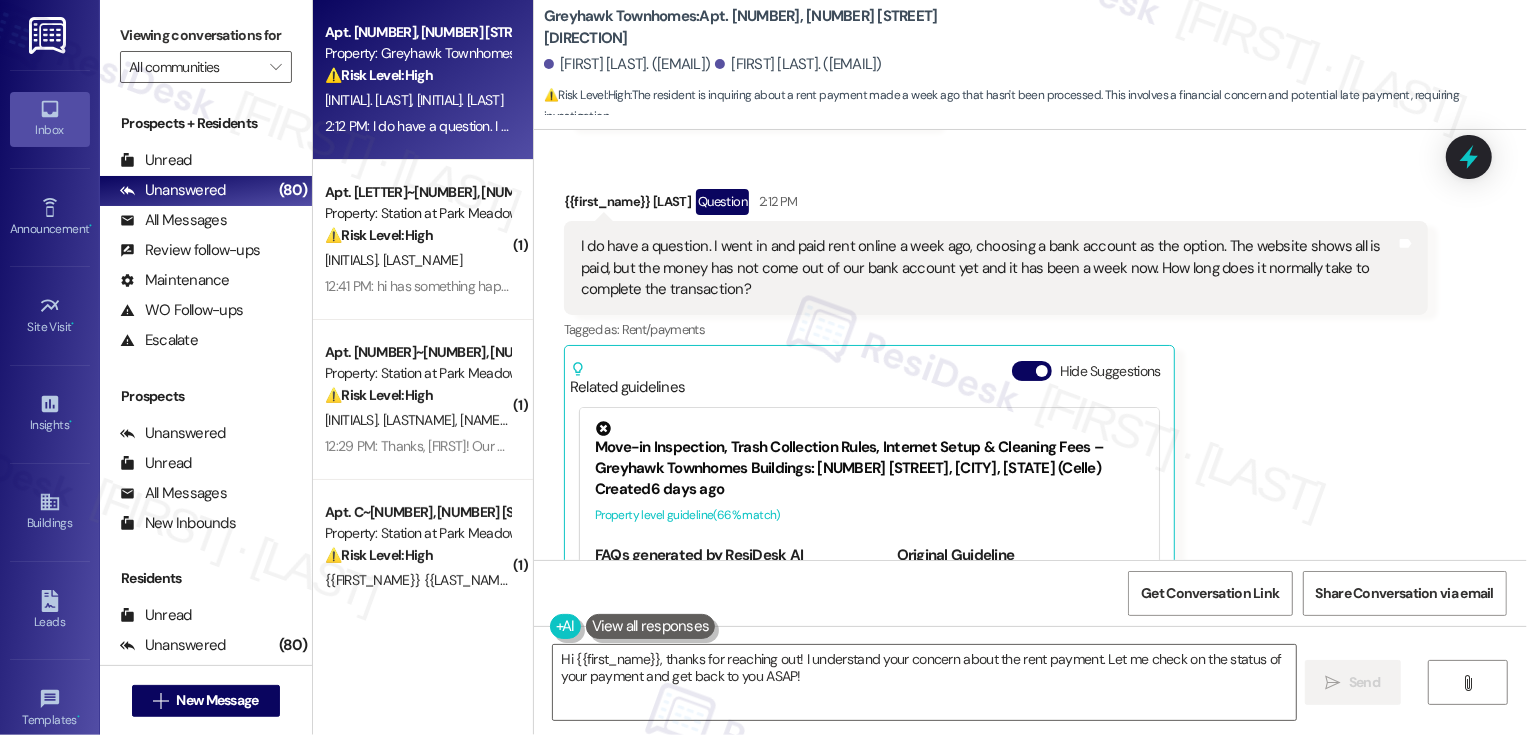 click 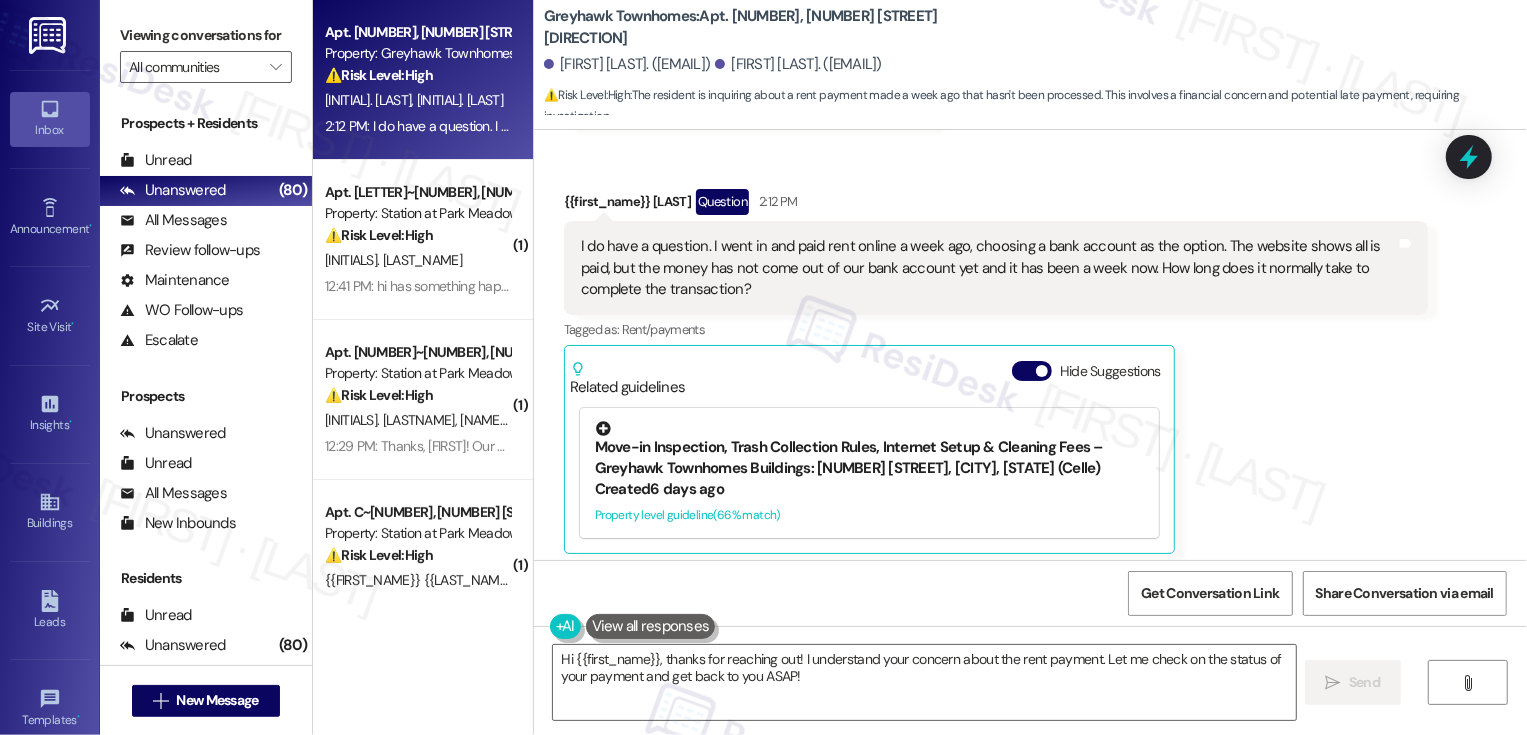 scroll, scrollTop: 500, scrollLeft: 0, axis: vertical 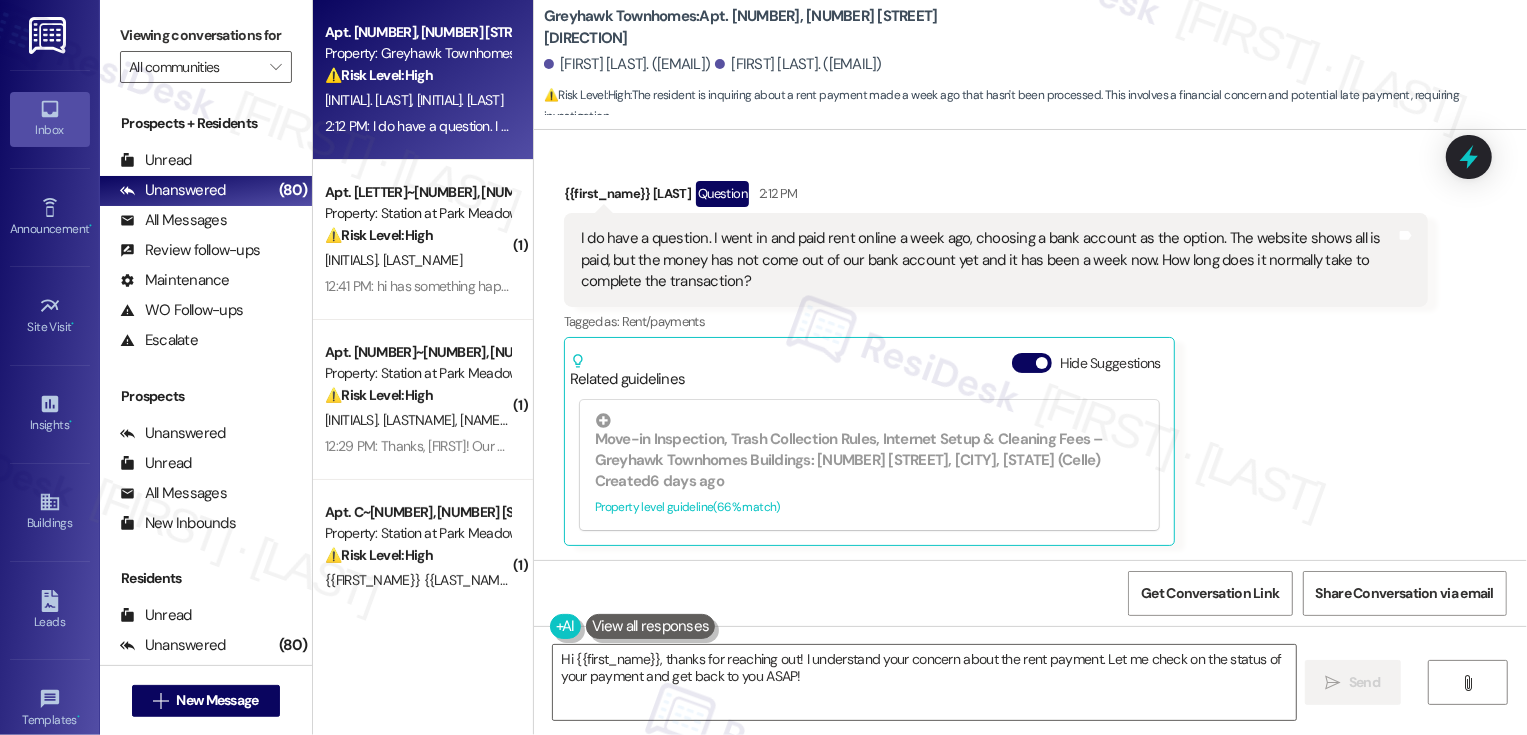 click on "[FIRST_NAME] [LAST_NAME] Question 2:12 PM" at bounding box center [996, 197] 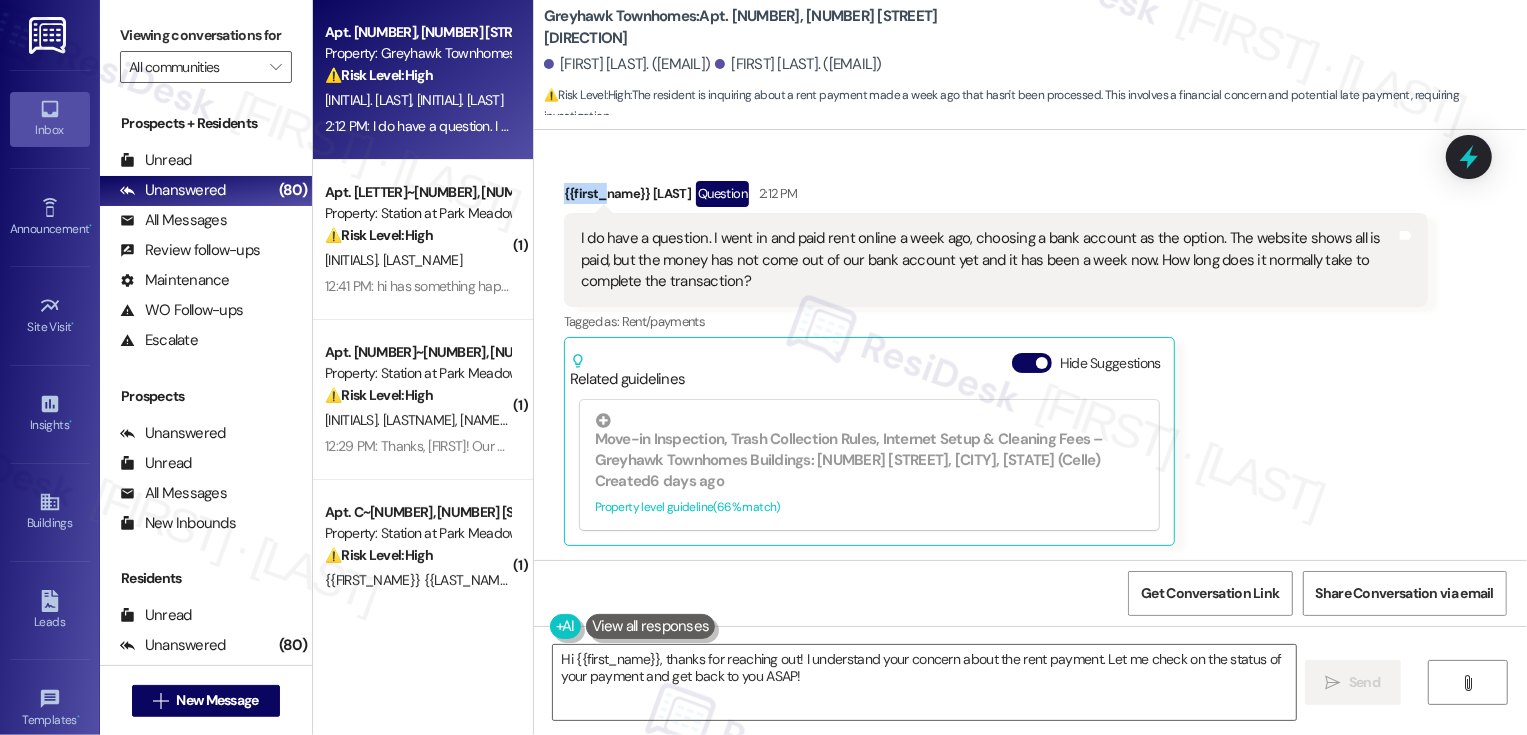 copy on "{{FIRST_NAME}}" 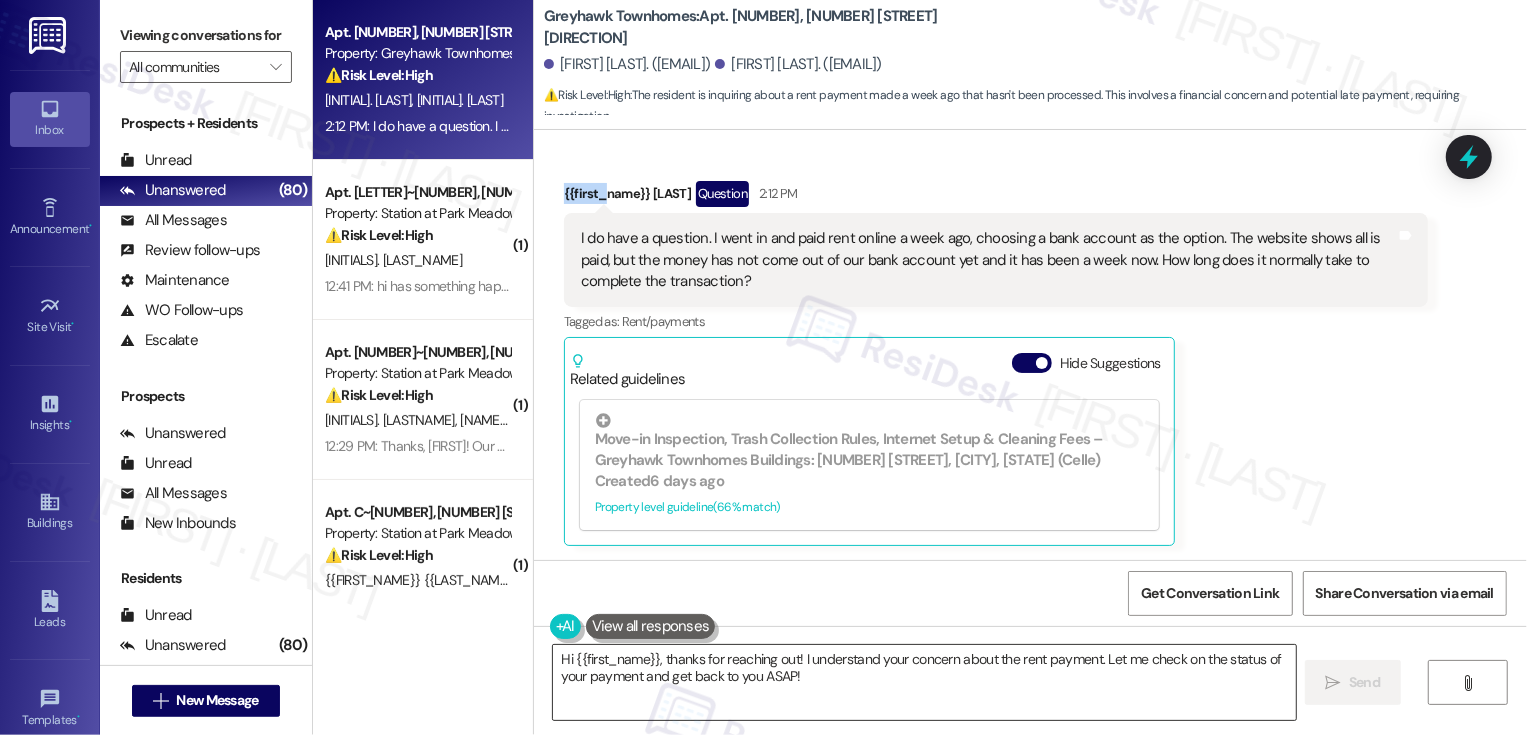 click on "Hi {{first_name}}, thanks for reaching out! I understand your concern about the rent payment. Let me check on the status of your payment and get back to you ASAP!" at bounding box center (924, 682) 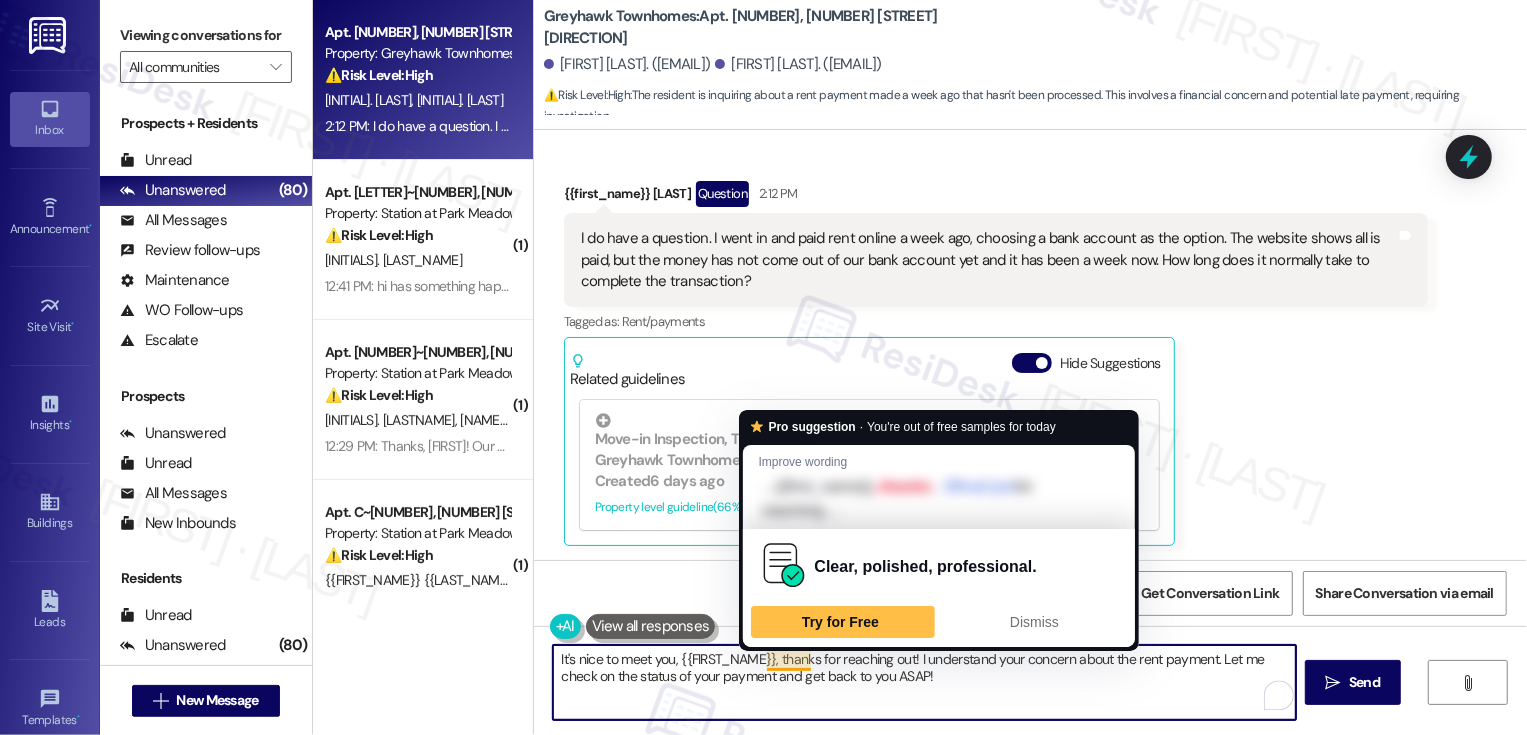 click on "It's nice to meet you, {{FIRST_NAME}}, thanks for reaching out! I understand your concern about the rent payment. Let me check on the status of your payment and get back to you ASAP!" at bounding box center [924, 682] 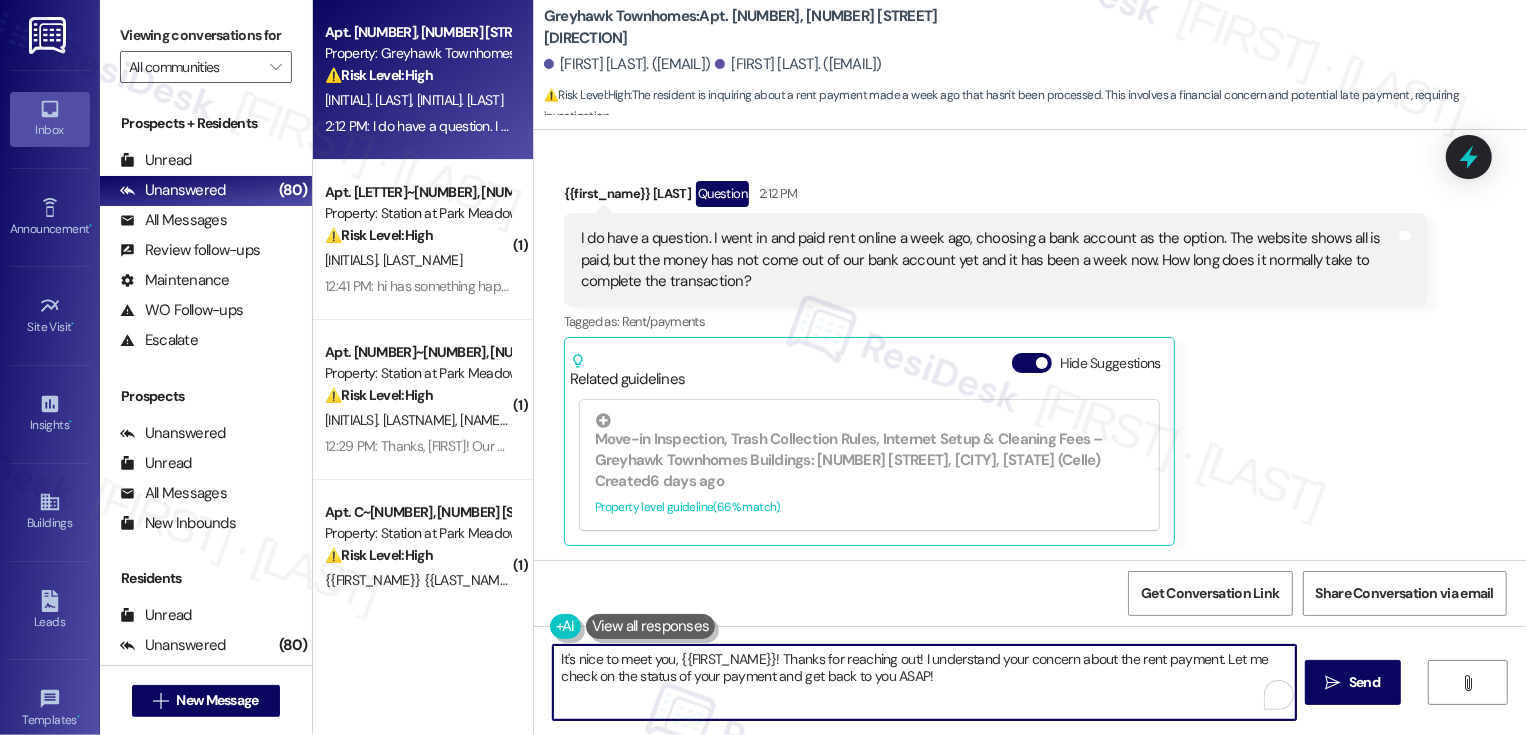 drag, startPoint x: 1206, startPoint y: 659, endPoint x: 1208, endPoint y: 686, distance: 27.073973 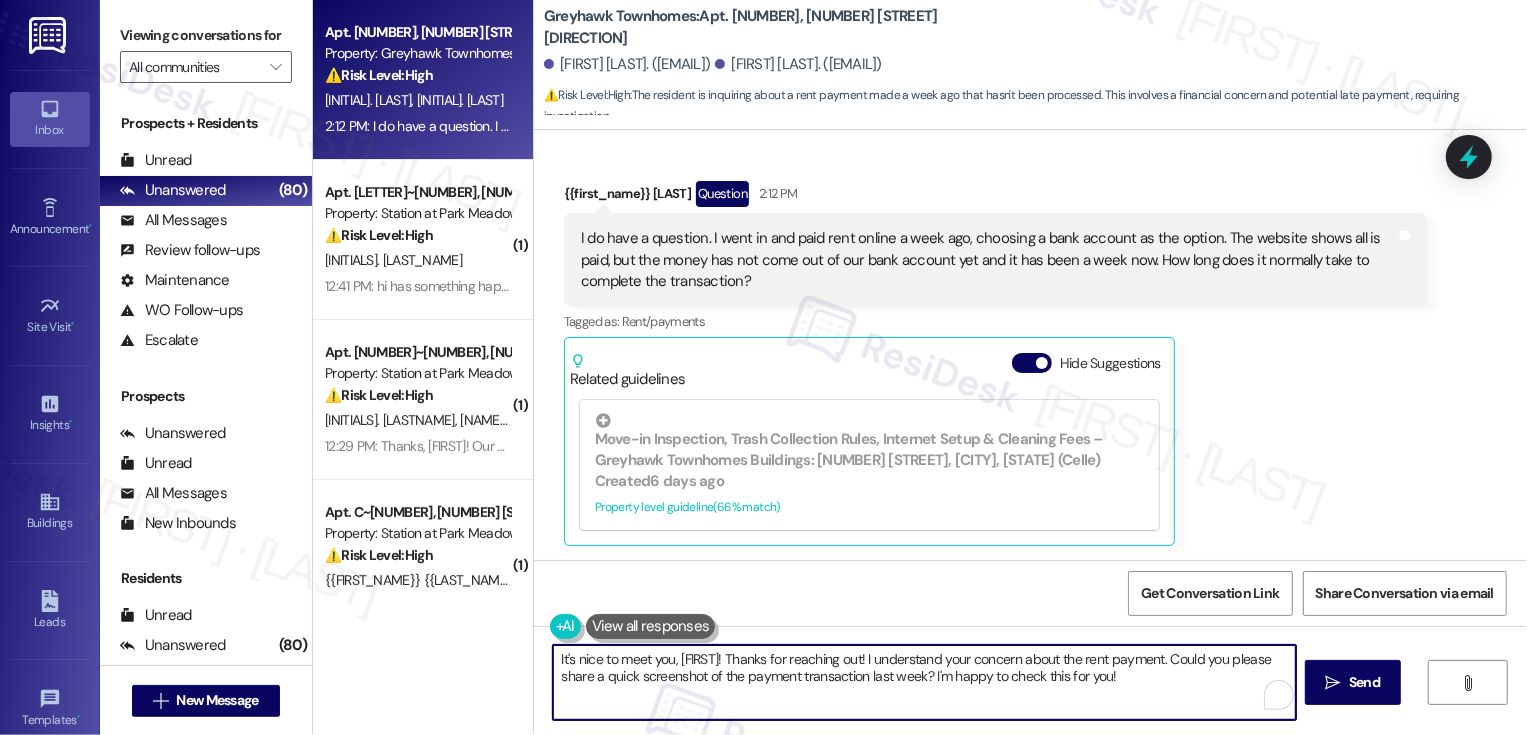 click on "[FIRST_NAME] [LAST_NAME] Question 2:12 PM" at bounding box center (996, 197) 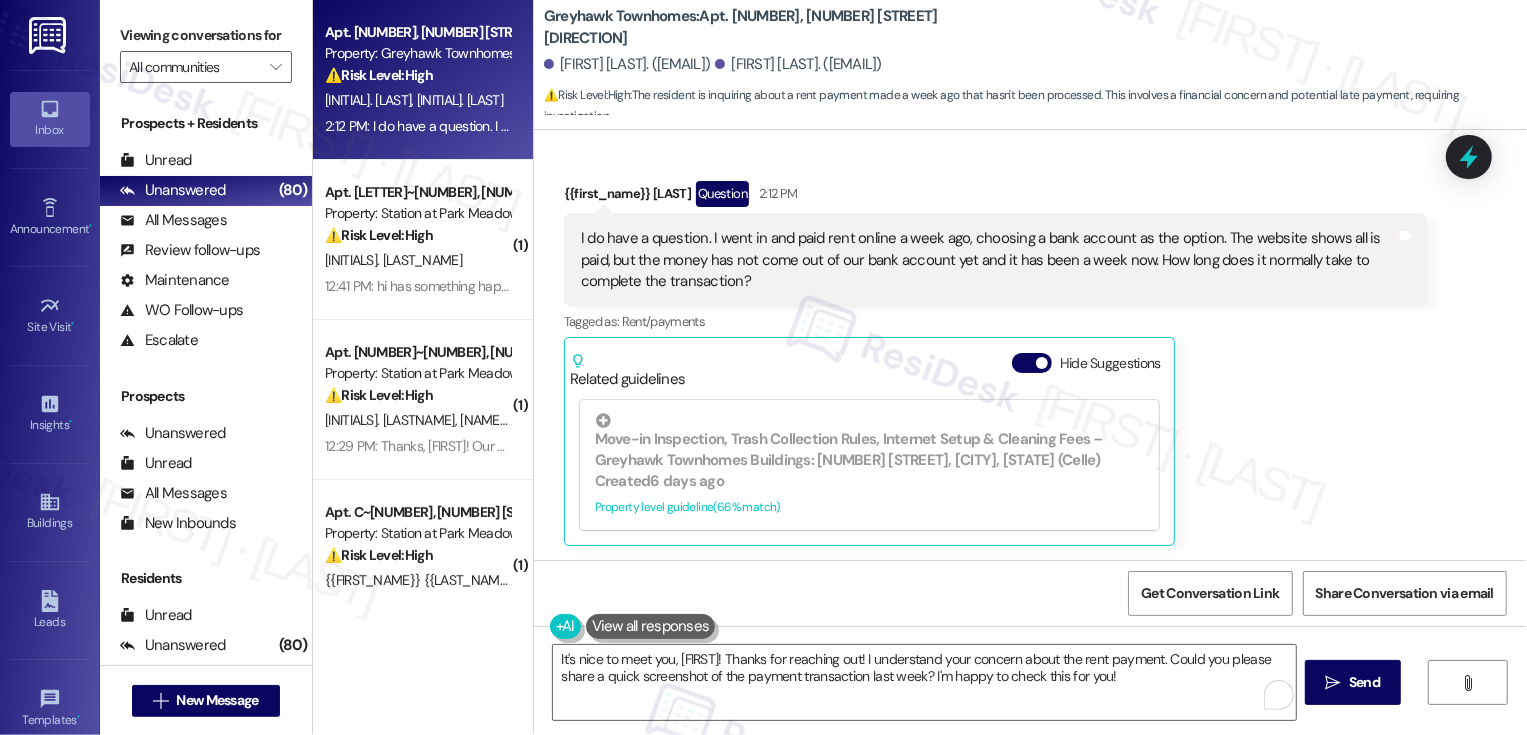 click on "[FIRST_NAME] [LAST_NAME] Question 2:12 PM" at bounding box center [996, 197] 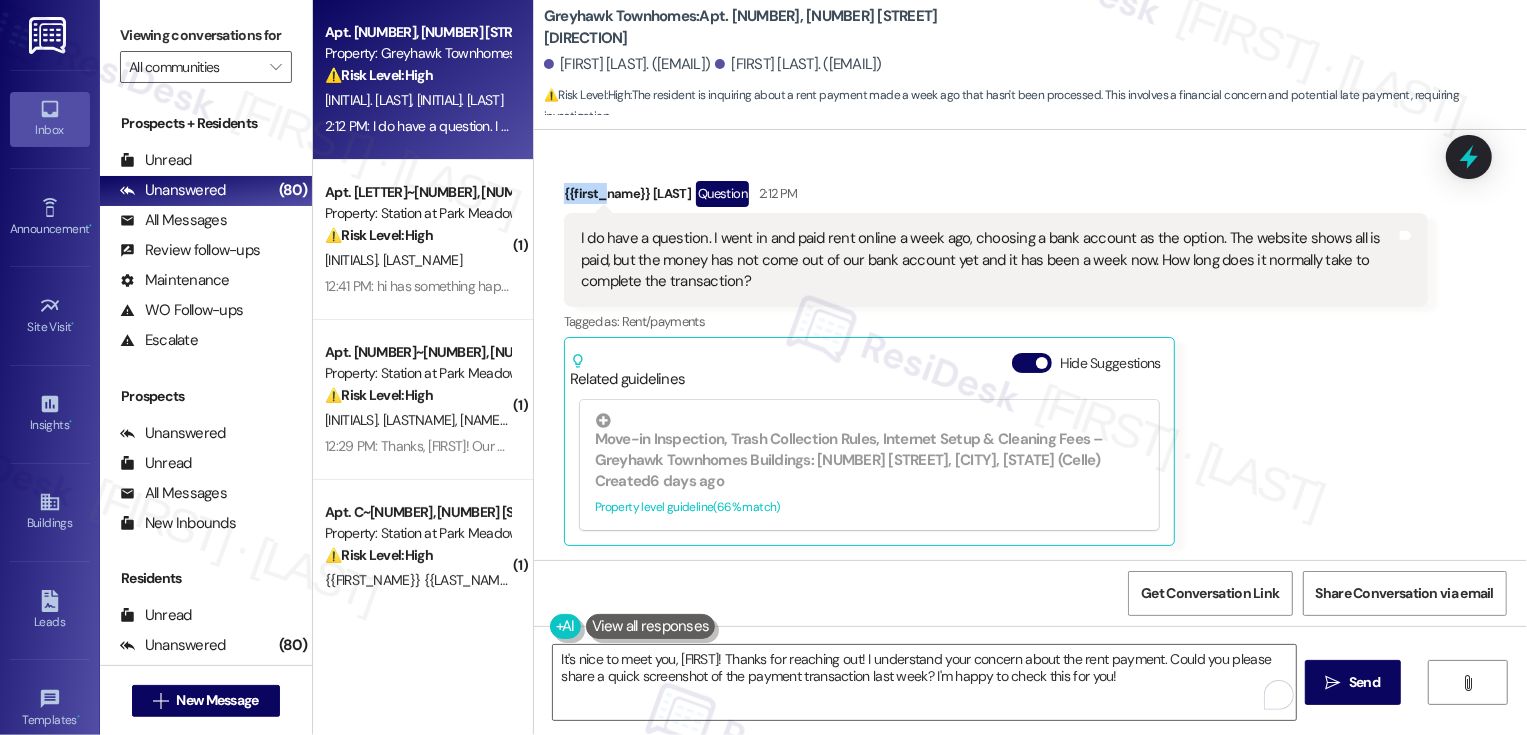 copy on "{{FIRST_NAME}}" 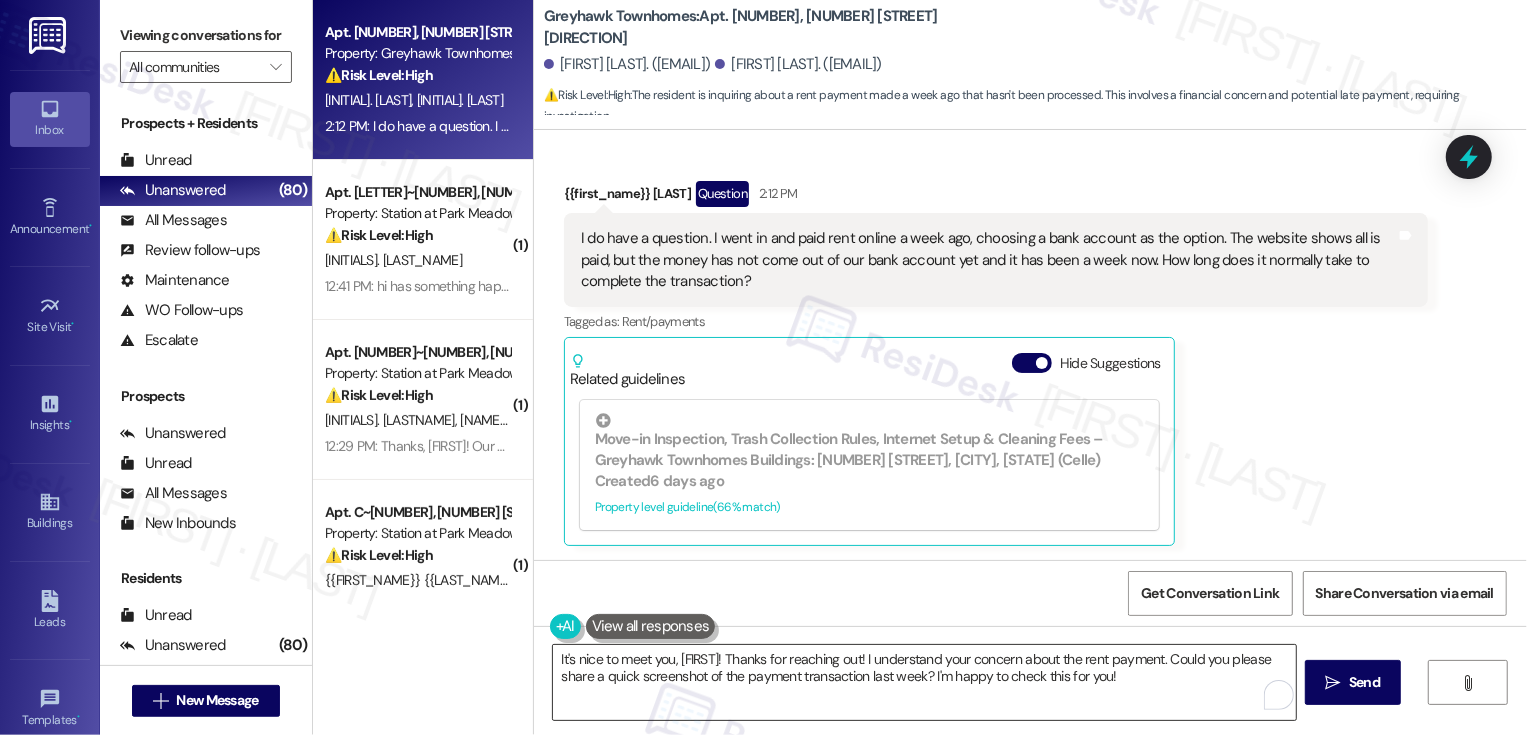 click on "It's nice to meet you, [FIRST]! Thanks for reaching out! I understand your concern about the rent payment. Could you please share a quick screenshot of the payment transaction last week? I'm happy to check this for you!" at bounding box center (924, 682) 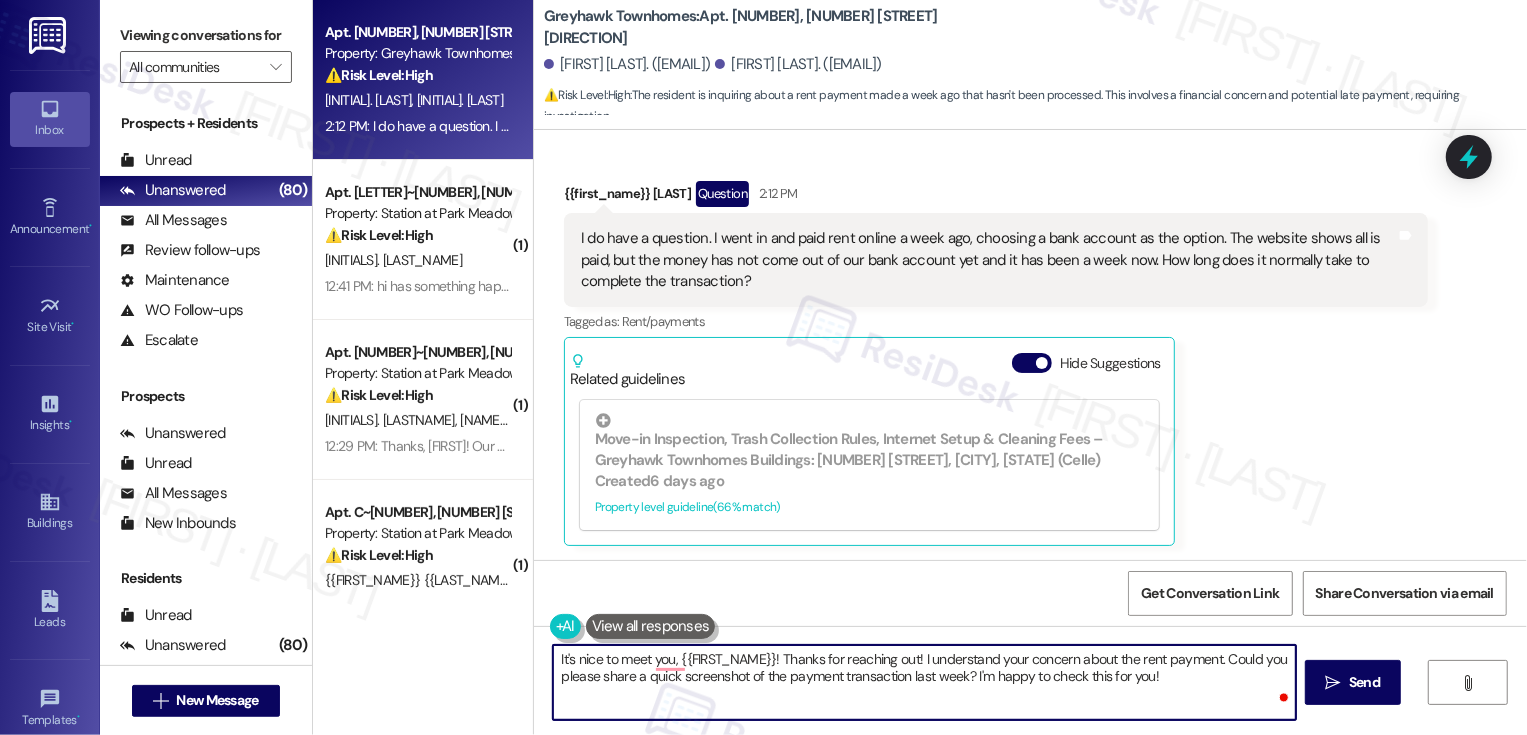 paste on "{{FIRST_NAME}}" 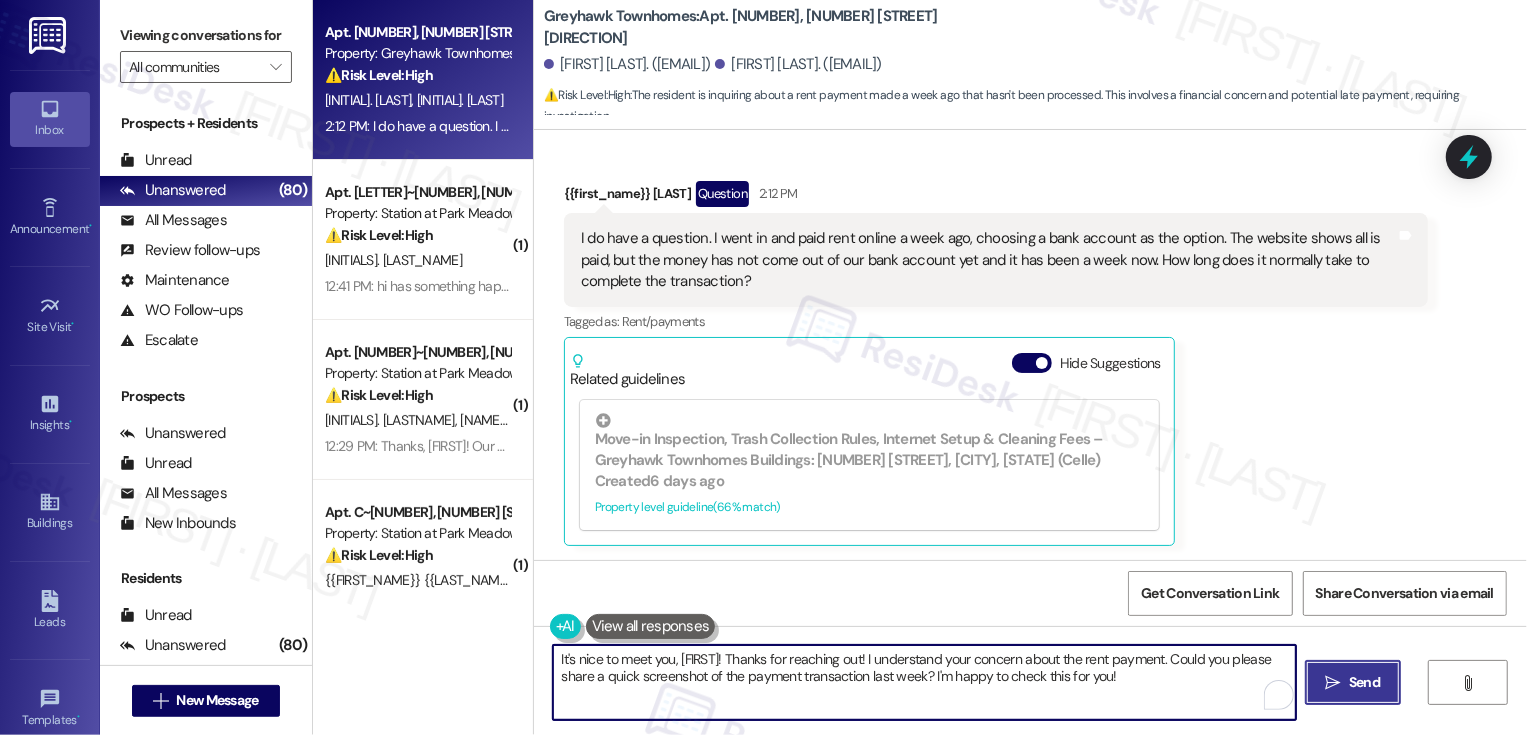click on " Send" at bounding box center [1353, 682] 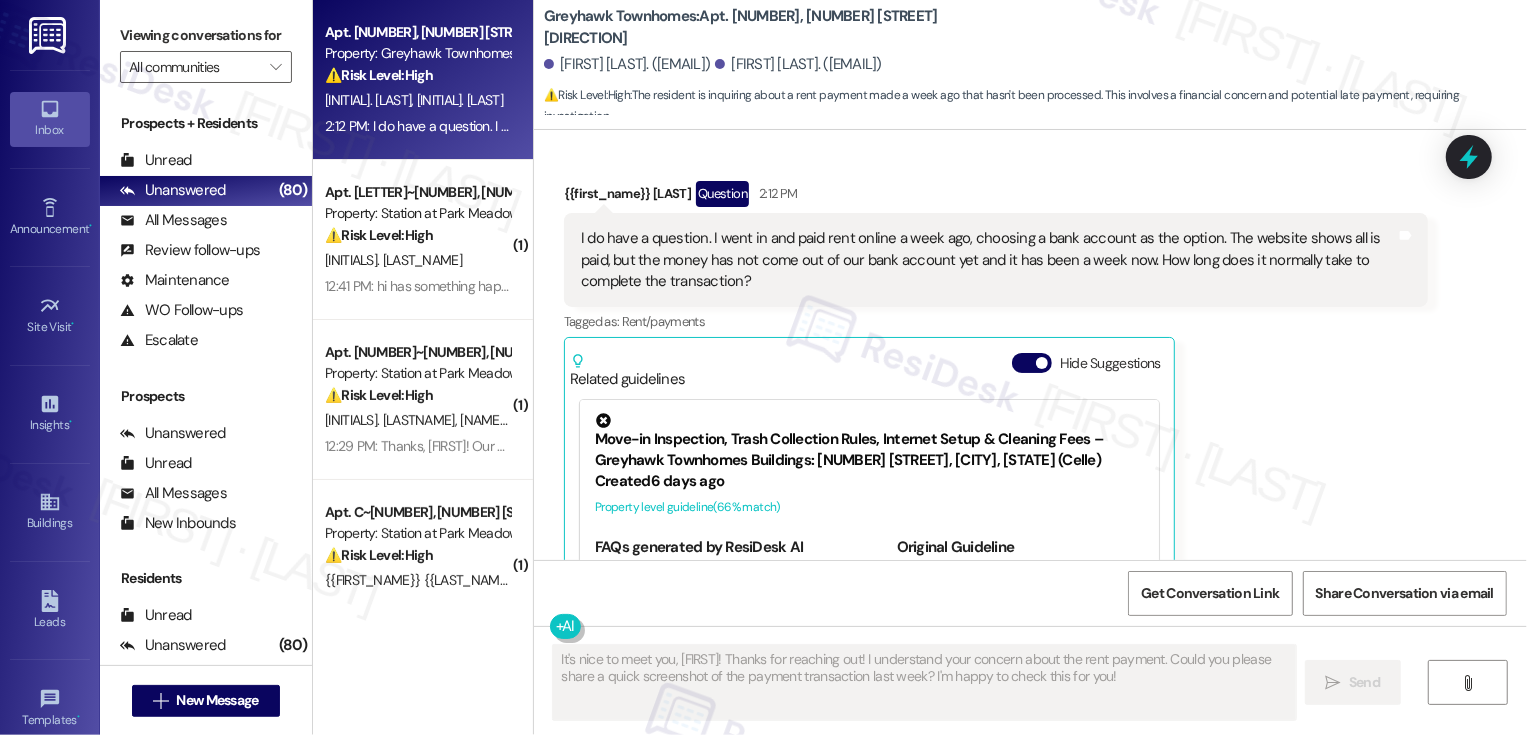 type on "Fetching suggested responses. Please feel free to read through the conversation in the meantime." 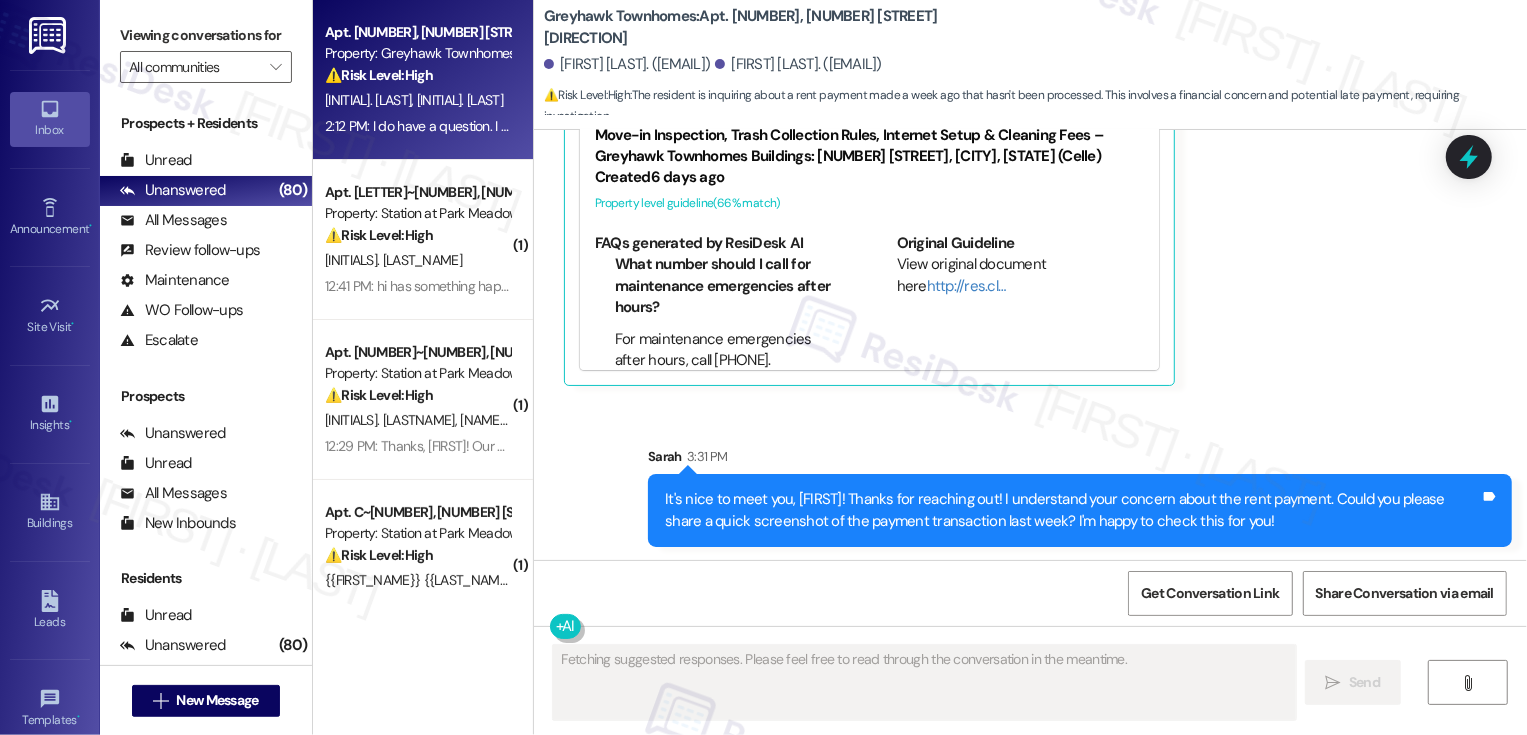scroll, scrollTop: 806, scrollLeft: 0, axis: vertical 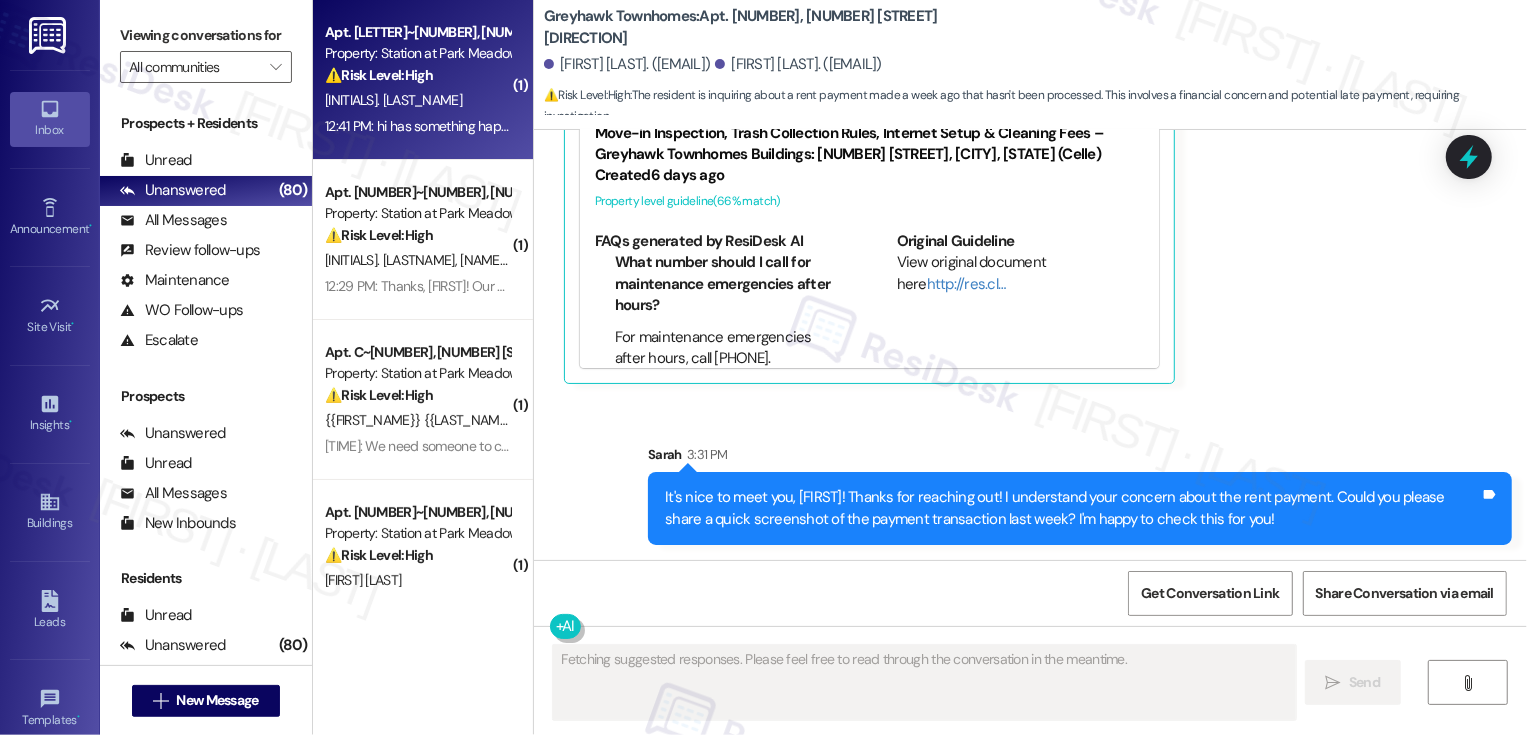click on "[INITIALS]. [LAST_NAME]" at bounding box center [417, 100] 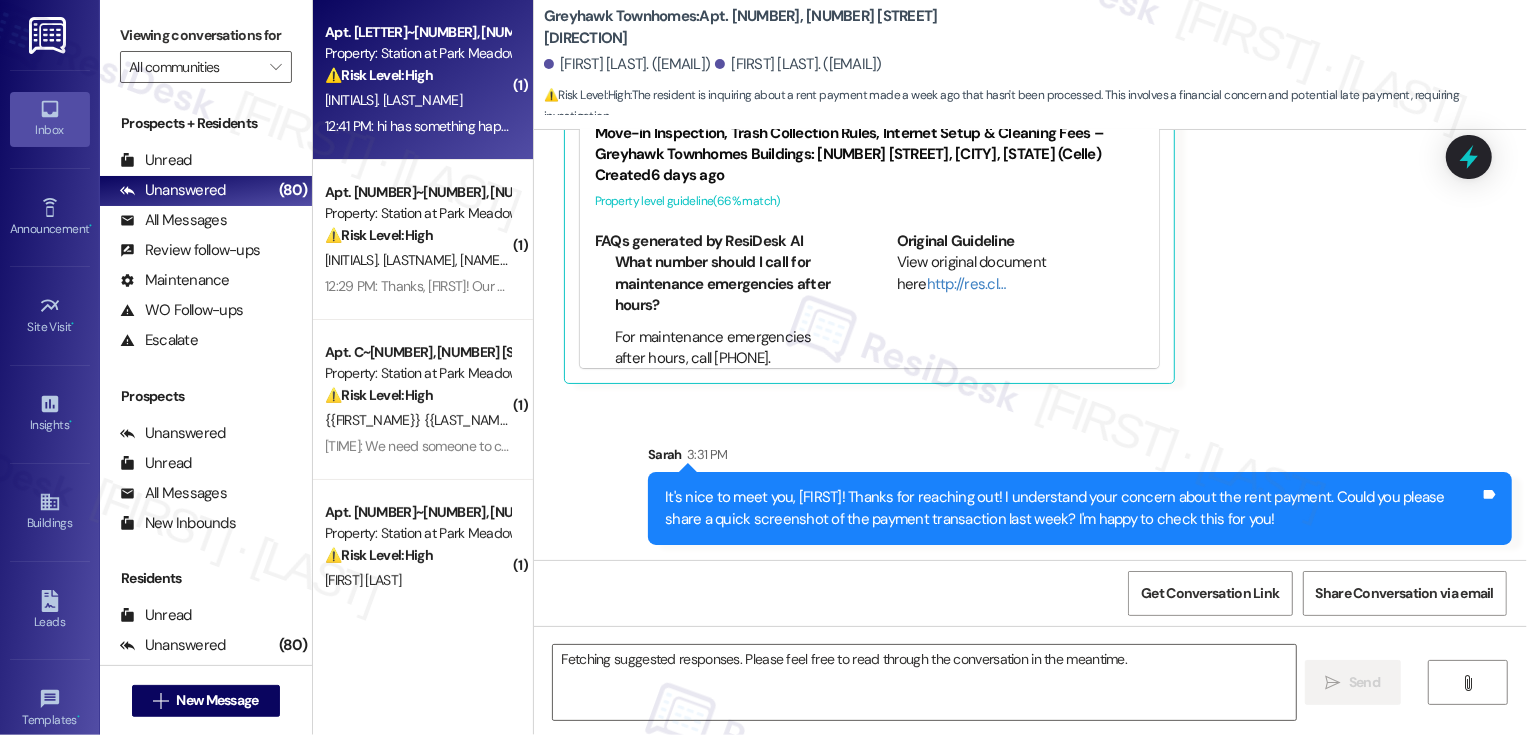 click on "[INITIALS]. [LAST_NAME]" at bounding box center [417, 100] 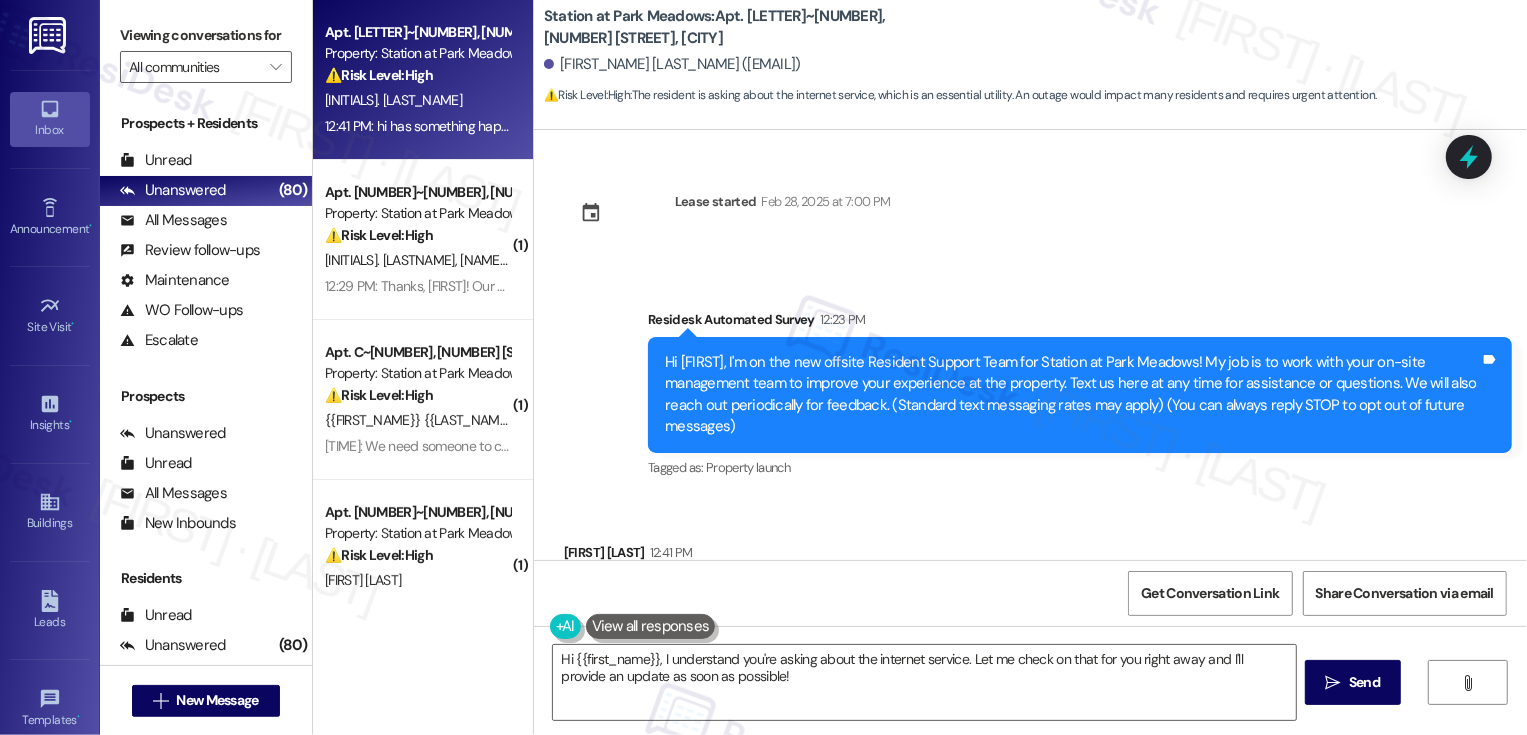 scroll, scrollTop: 106, scrollLeft: 0, axis: vertical 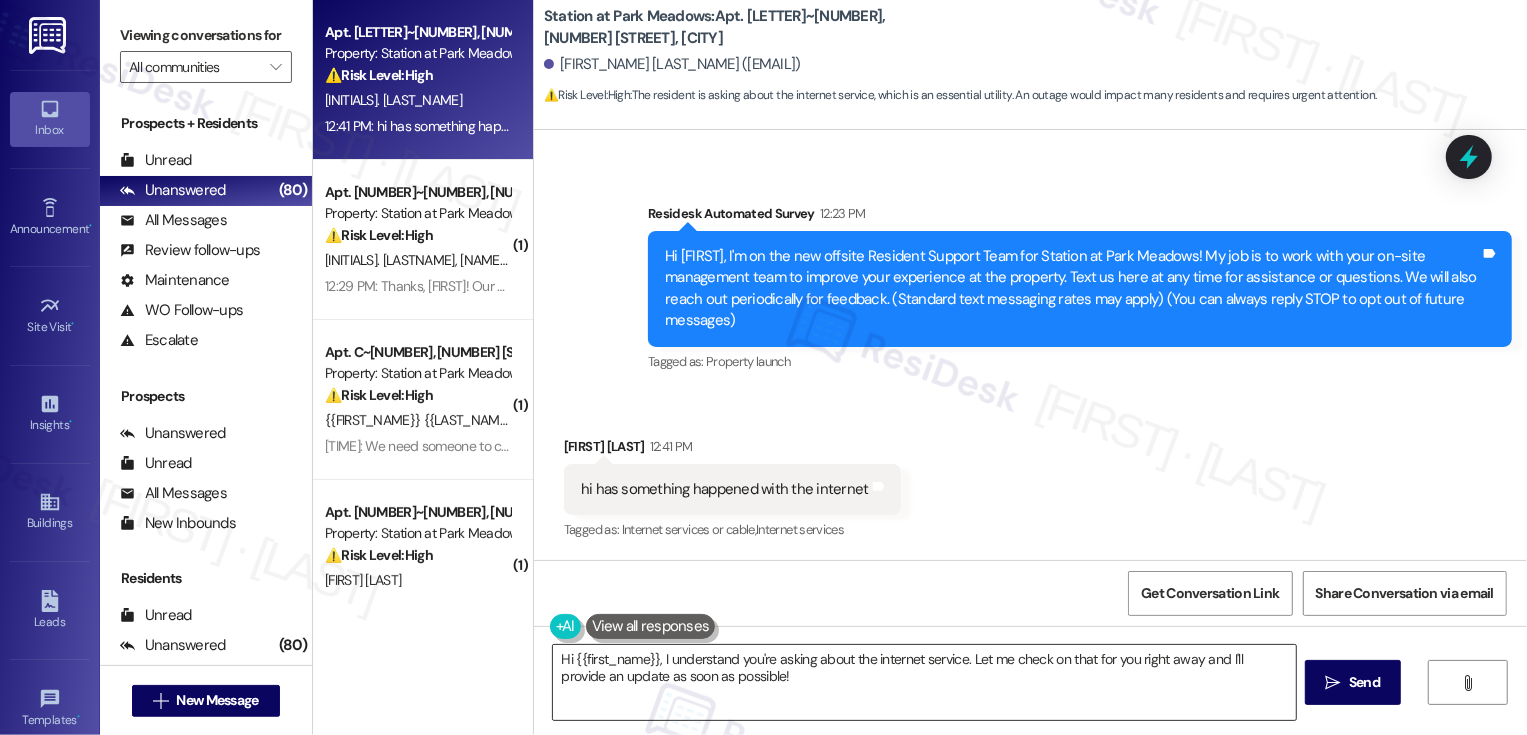 click on "Hi {{first_name}}, I understand you're asking about the internet service. Let me check on that for you right away and I'll provide an update as soon as possible!" at bounding box center (924, 682) 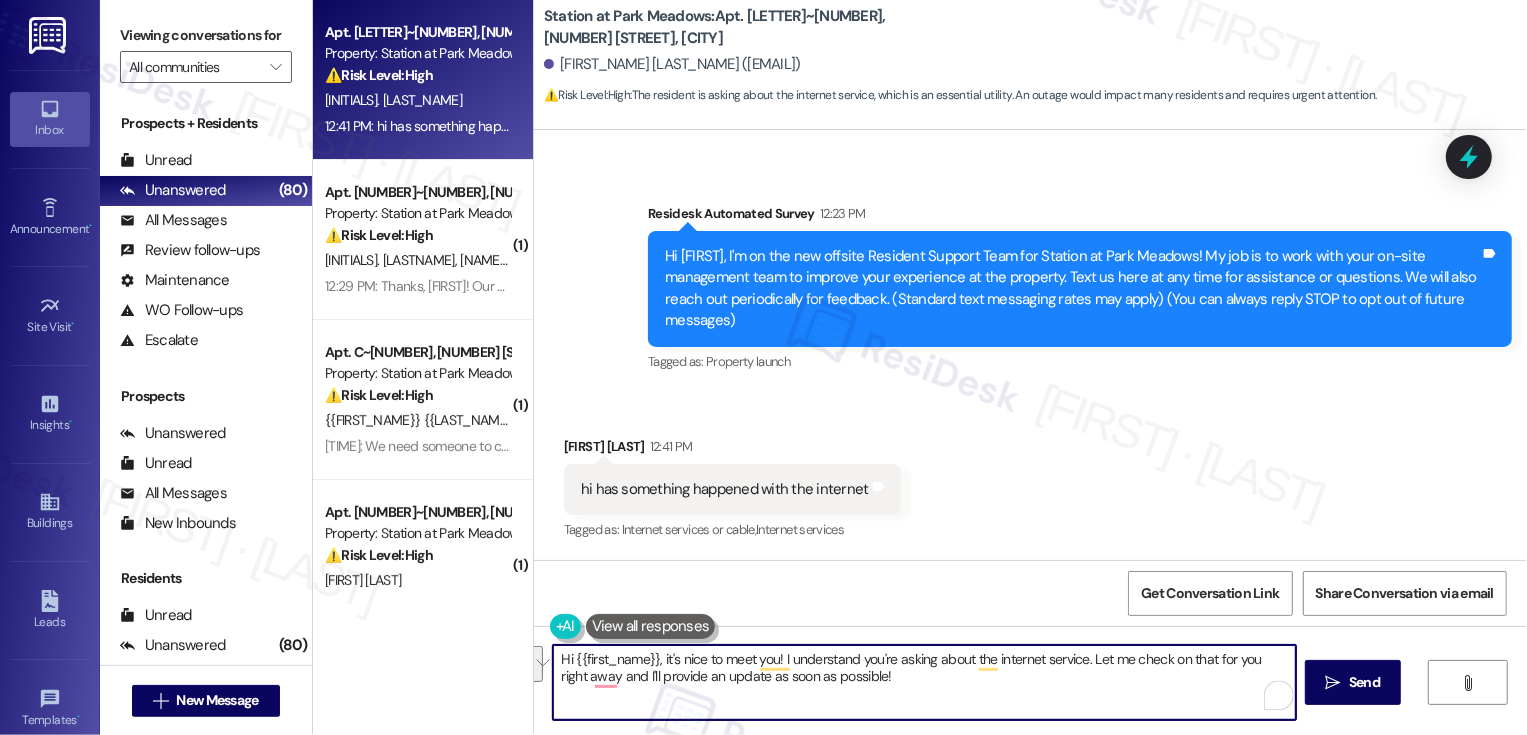 drag, startPoint x: 773, startPoint y: 659, endPoint x: 940, endPoint y: 727, distance: 180.31361 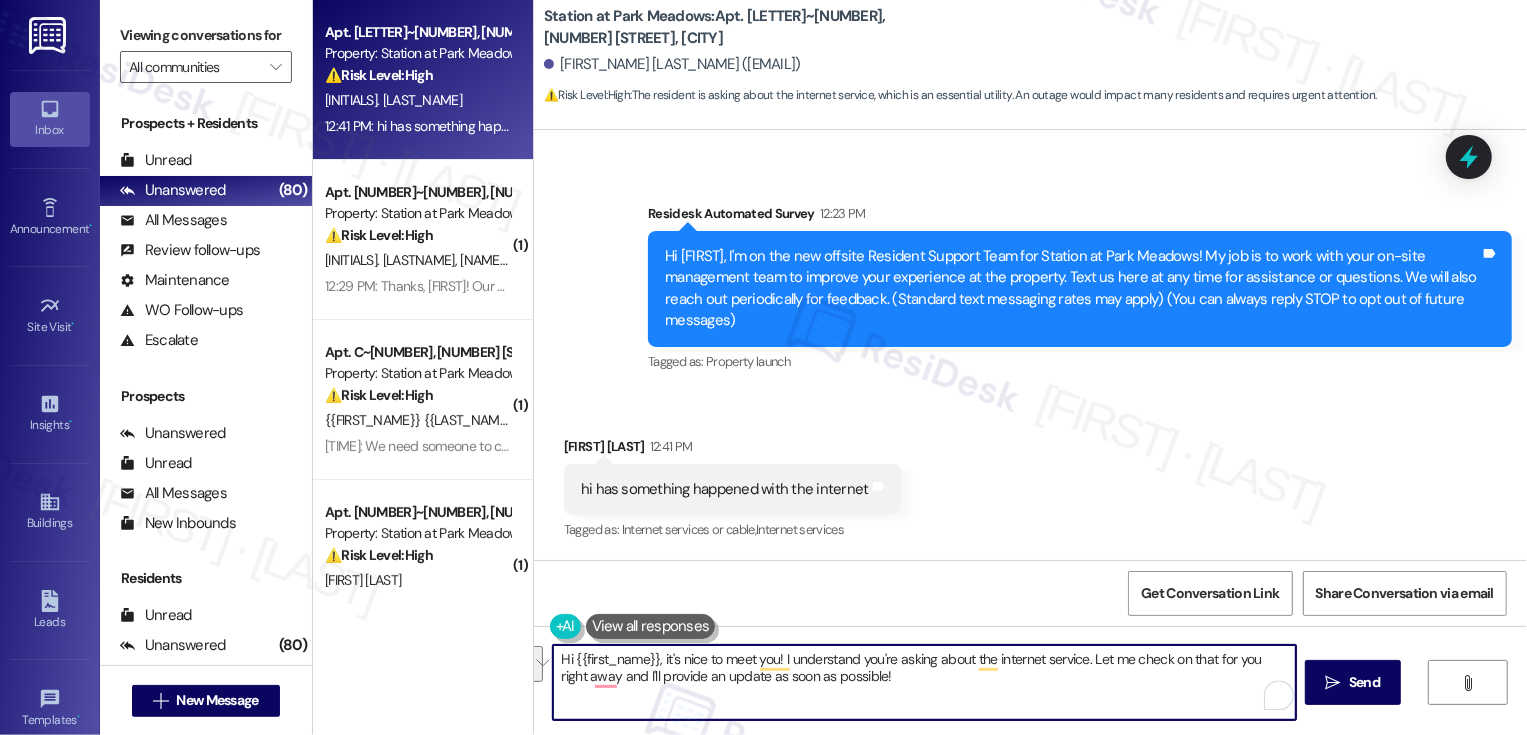 click on "Hi {{FIRST_NAME}}, it's nice to meet you! I understand you're asking about the internet service. Let me check on that for you right away and I'll provide an update as soon as possible!  Send " at bounding box center (1030, 701) 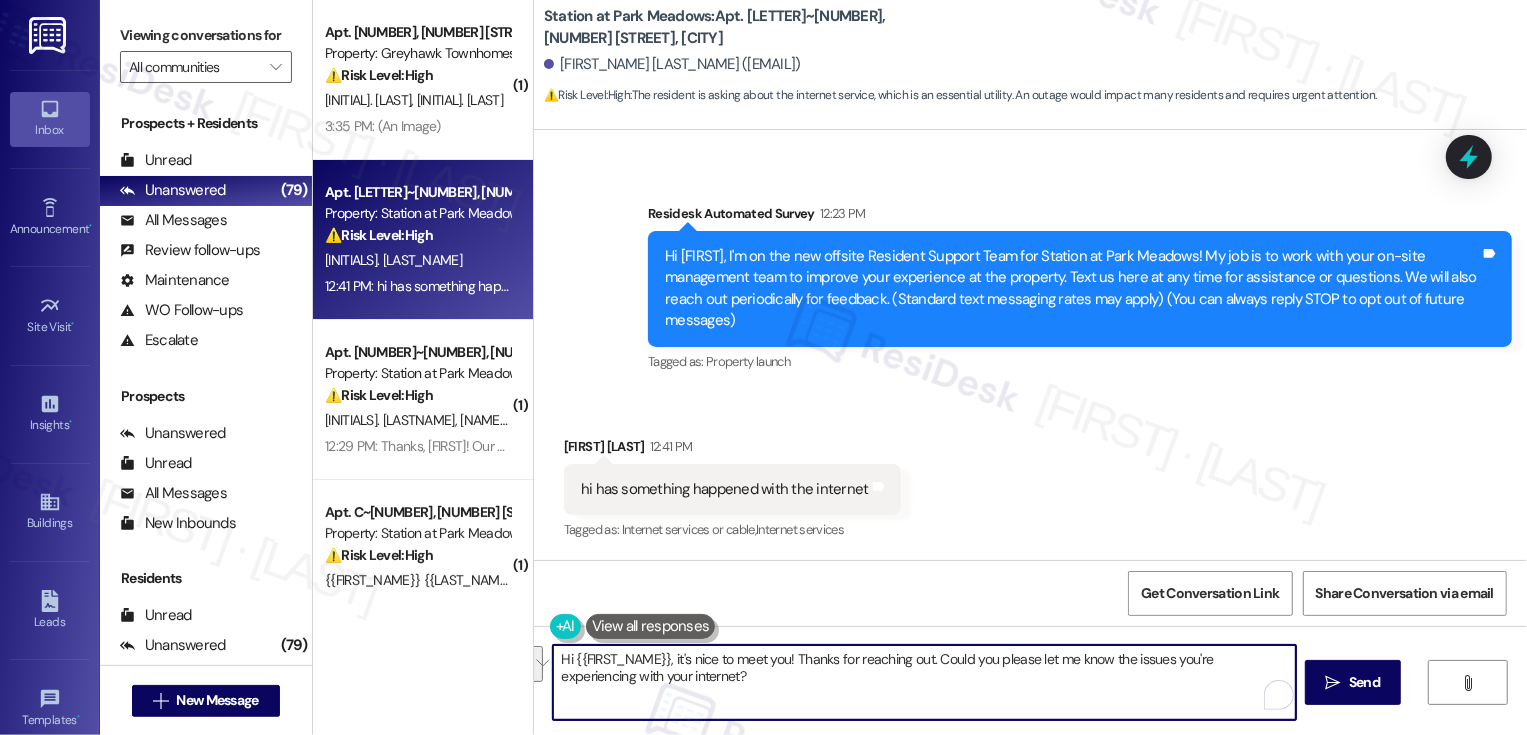 paste on "so nice to meet you! Thanks for reaching out. I'd love to help—could you please share a bit more about the issues you're hav" 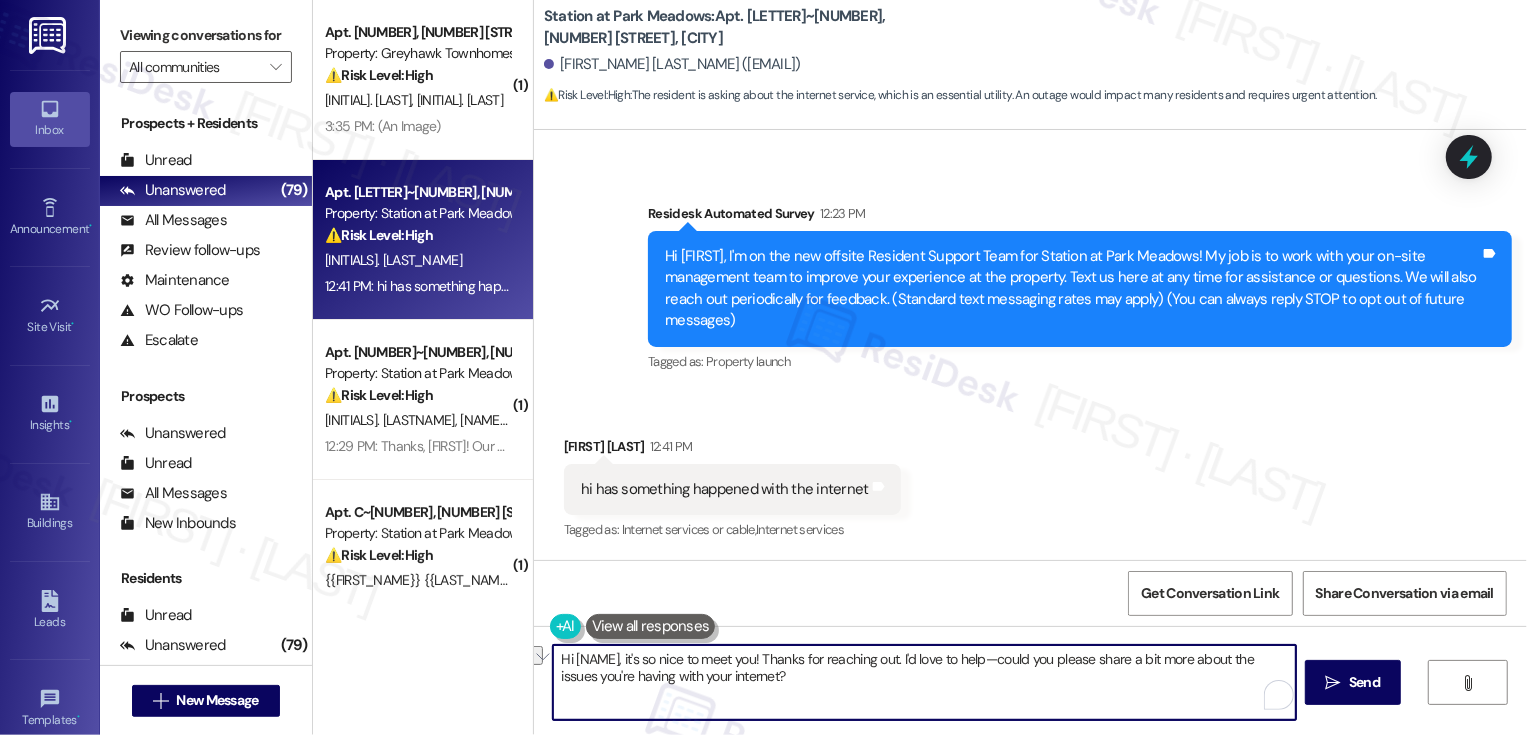 drag, startPoint x: 933, startPoint y: 655, endPoint x: 1033, endPoint y: 655, distance: 100 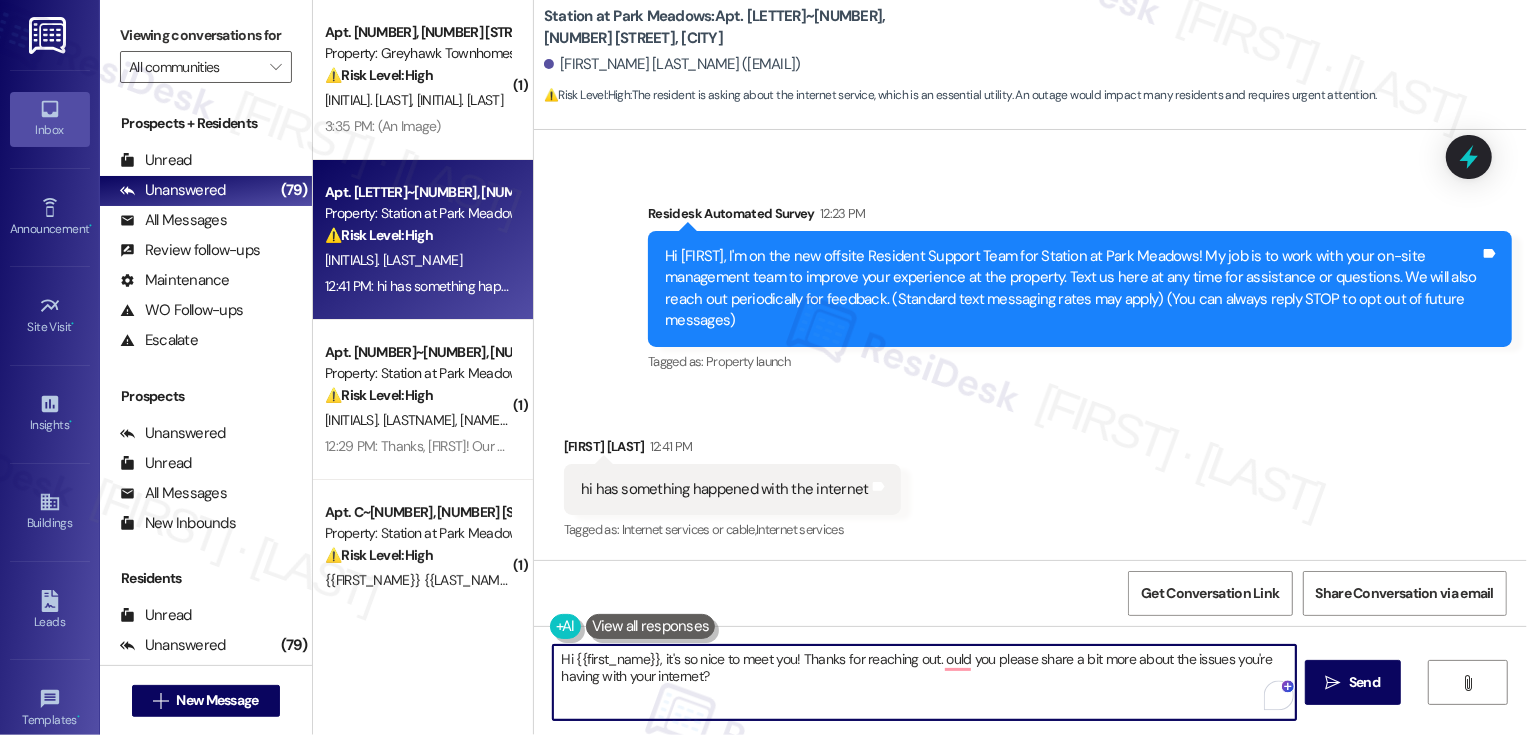 type on "Hi [NAME], it's so nice to meet you! Thanks for reaching out. Could you please share a bit more about the issues you're having with your internet?" 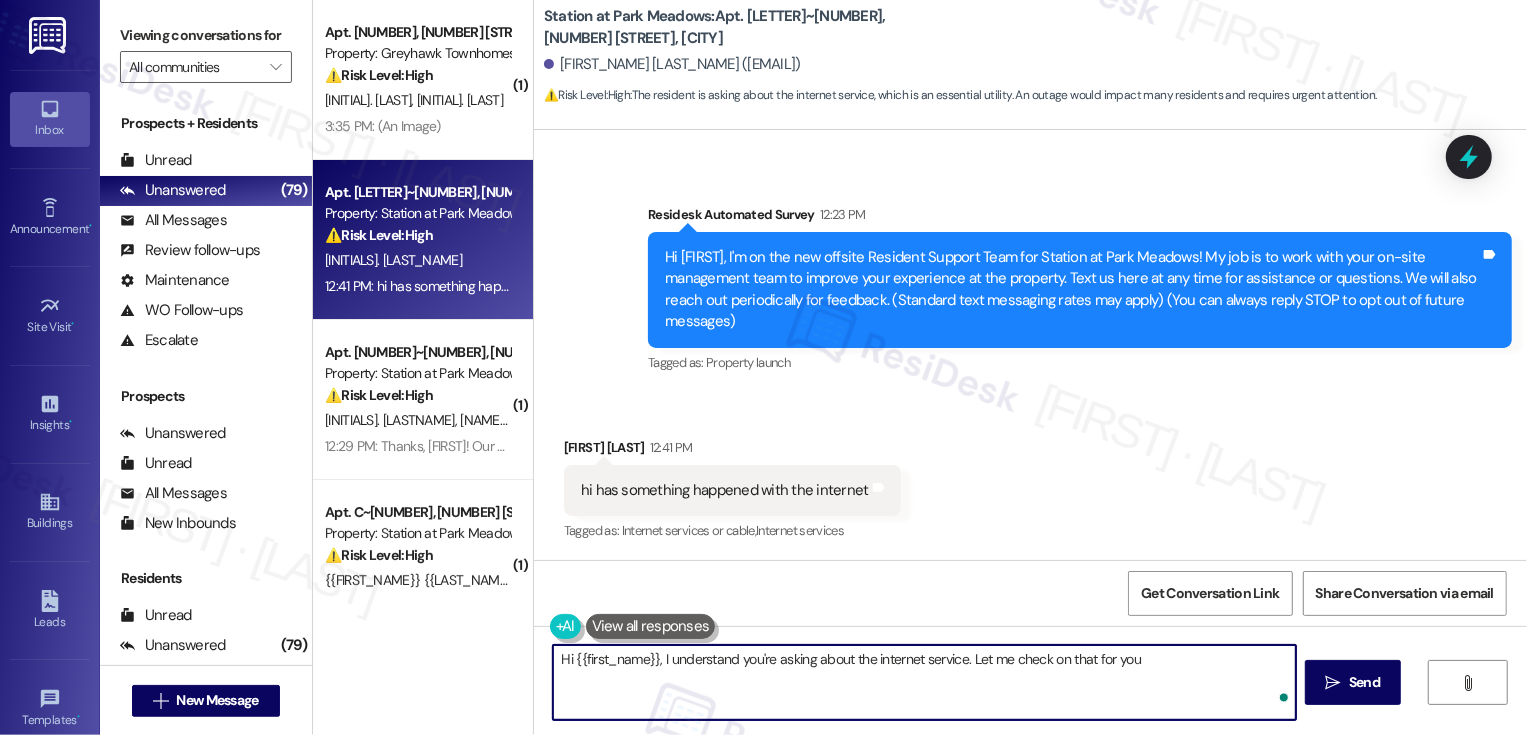 scroll, scrollTop: 267, scrollLeft: 0, axis: vertical 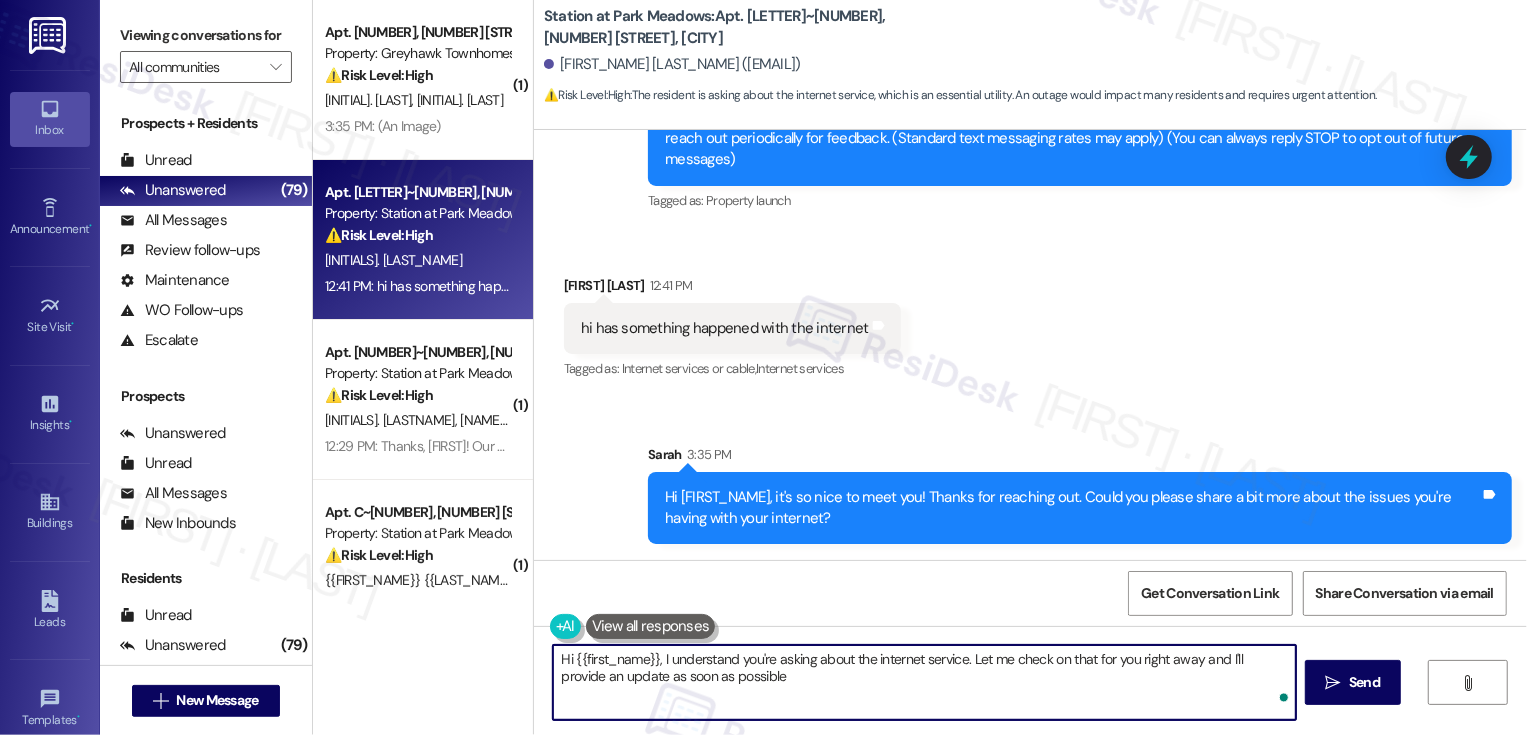 type on "Hi {{first_name}}, I understand you're asking about the internet service. Let me check on that for you right away and I'll provide an update as soon as possible!" 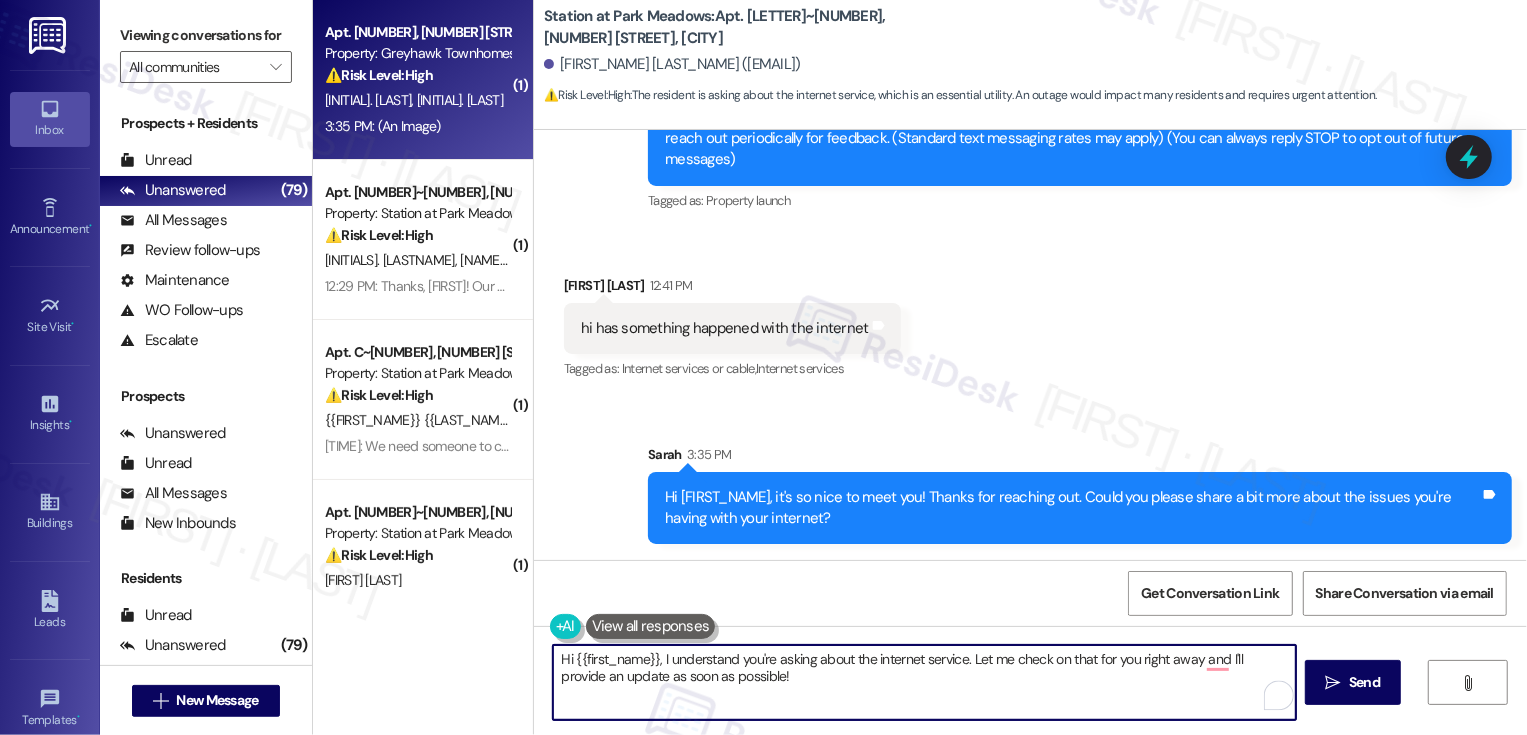 click on "⚠️  Risk Level:  High" at bounding box center (379, 75) 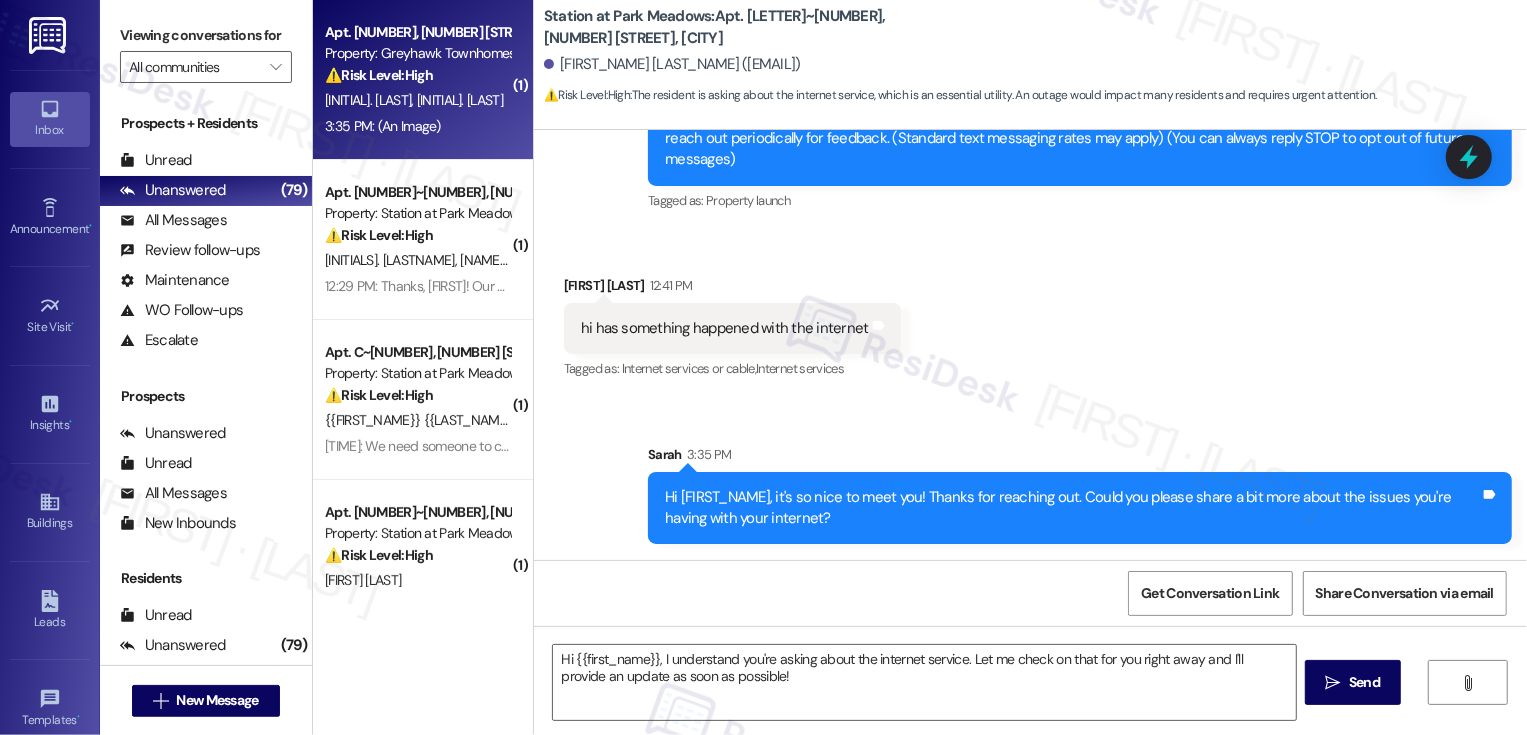 click on "⚠️  Risk Level:  High" at bounding box center (379, 75) 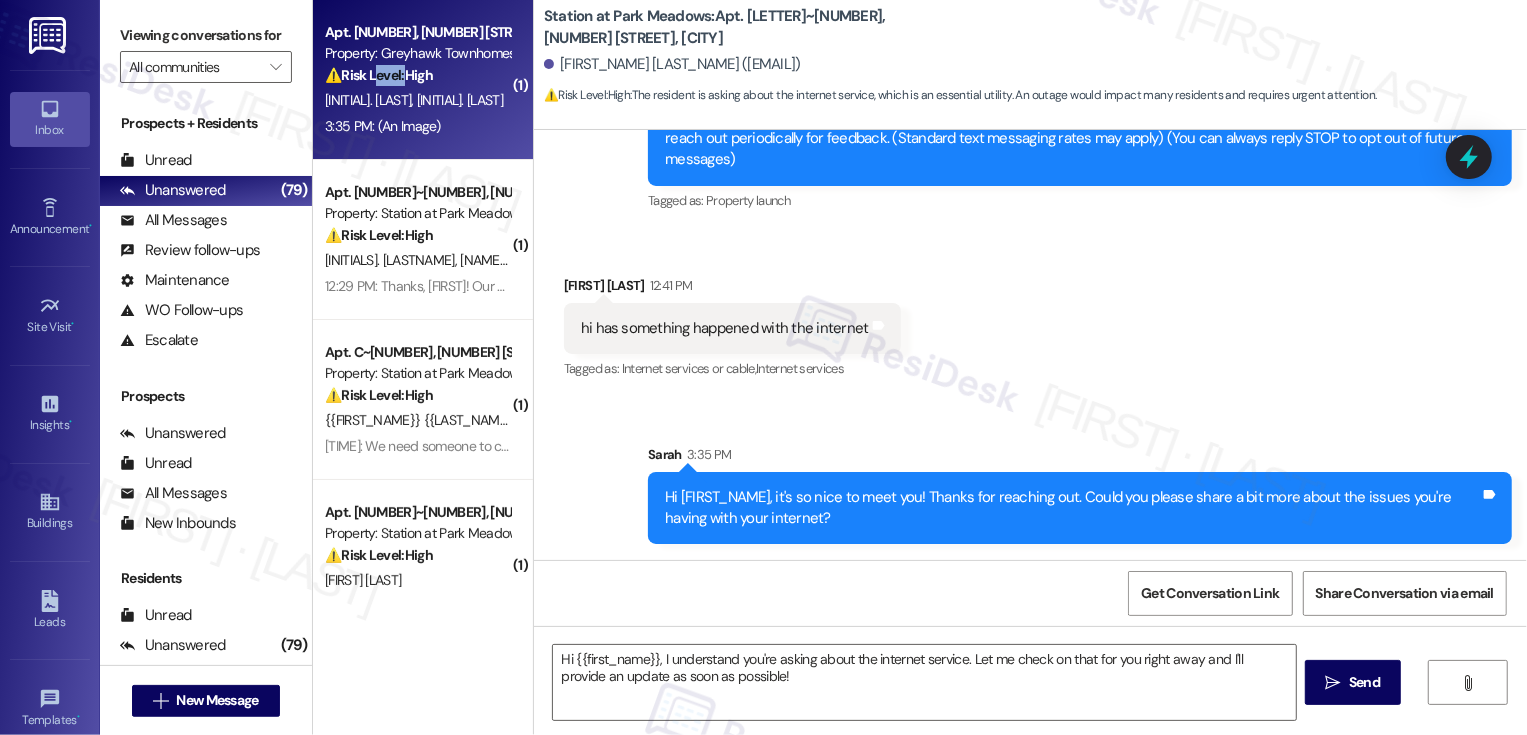 type on "Fetching suggested responses. Please feel free to read through the conversation in the meantime." 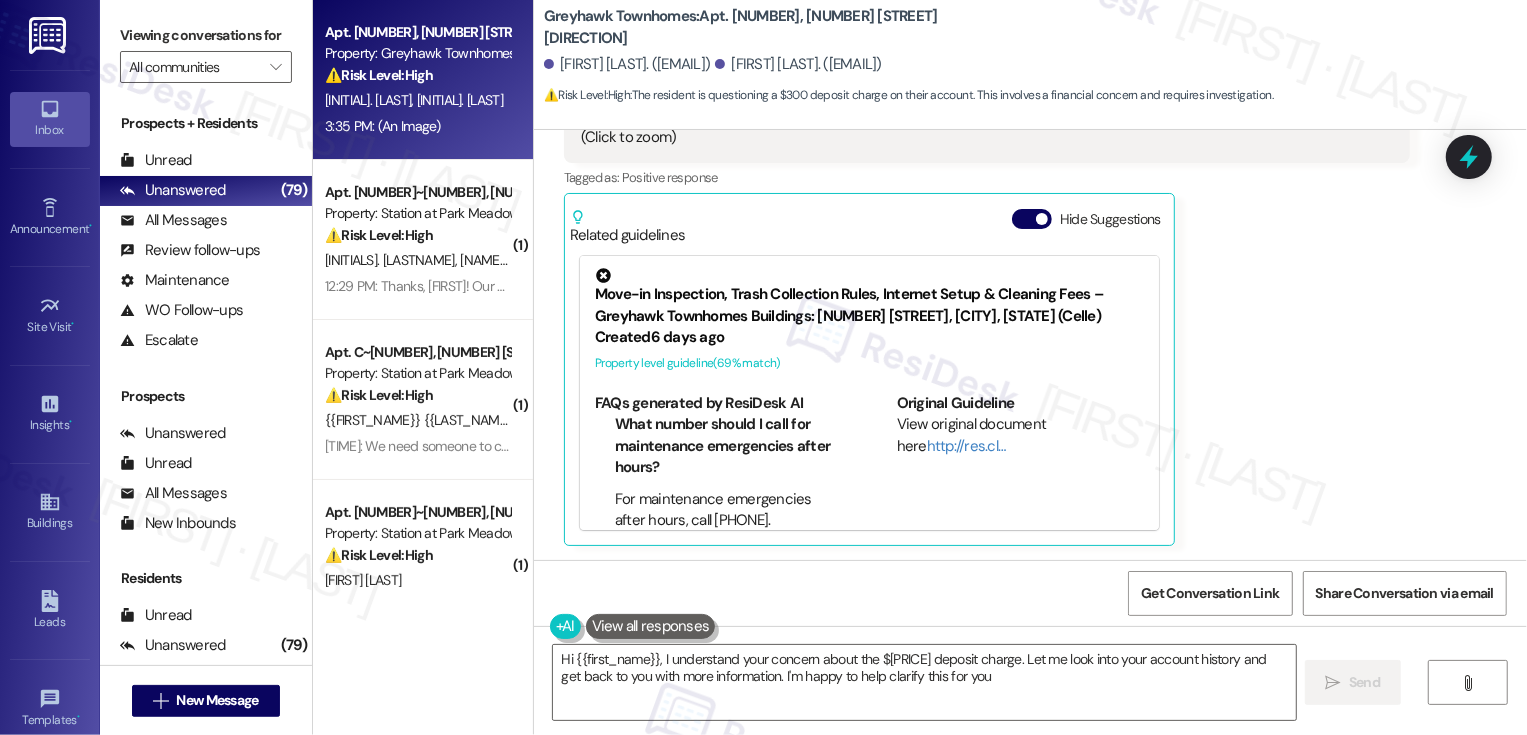 type on "Hi {{first_name}}, I understand your concern about the $[AMOUNT] deposit charge. Let me look into your account history and get back to you with more information. I'm happy to help clarify this for you!" 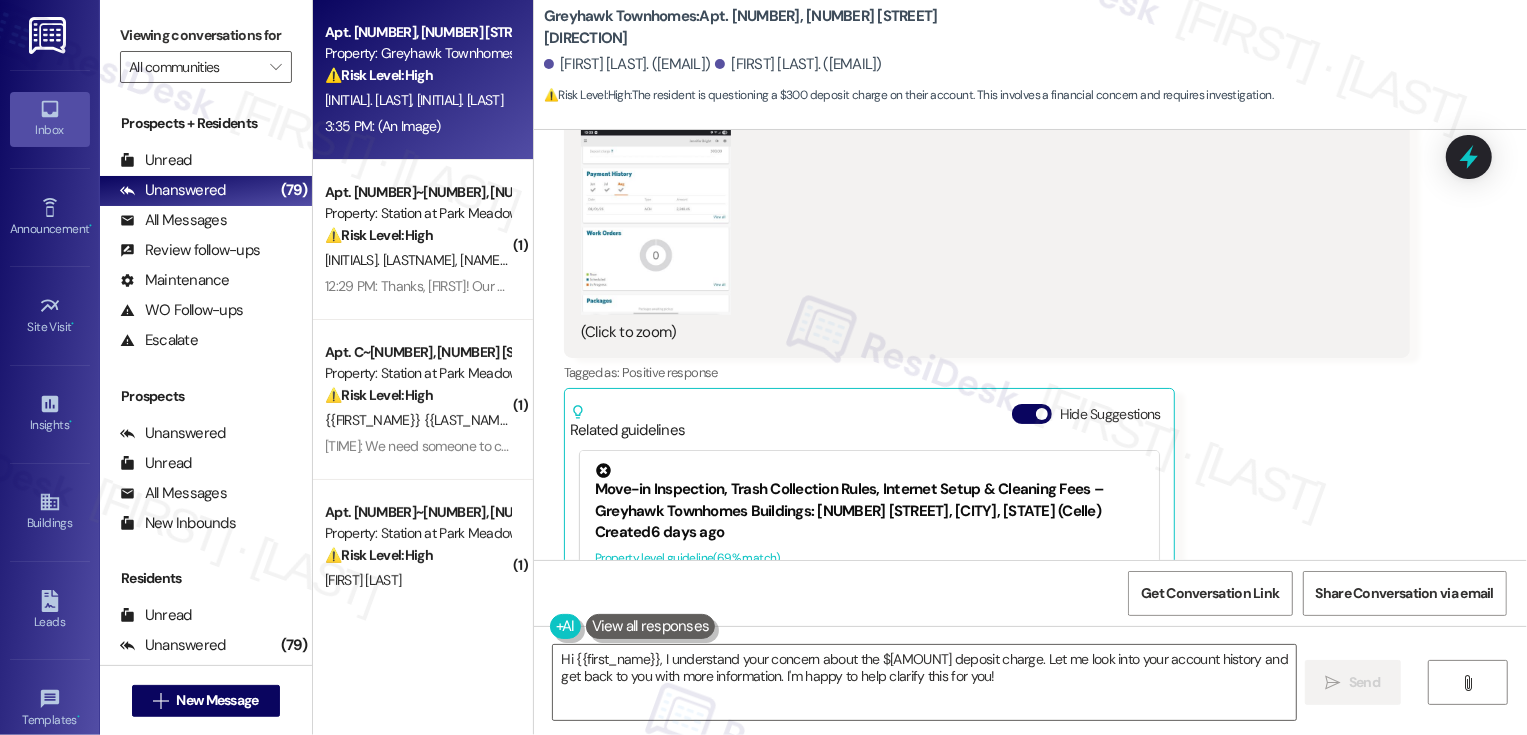 scroll, scrollTop: 1180, scrollLeft: 0, axis: vertical 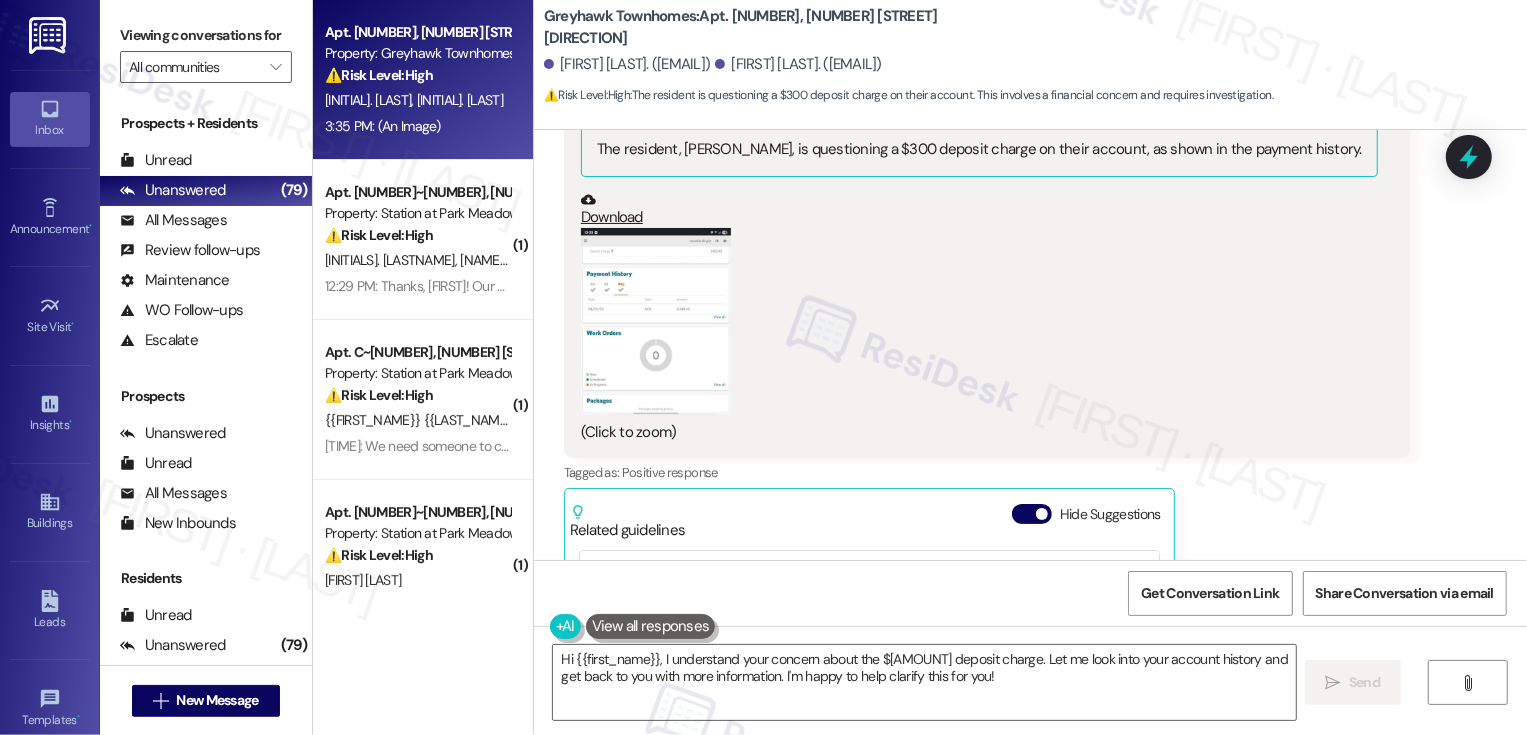 click at bounding box center [656, 322] 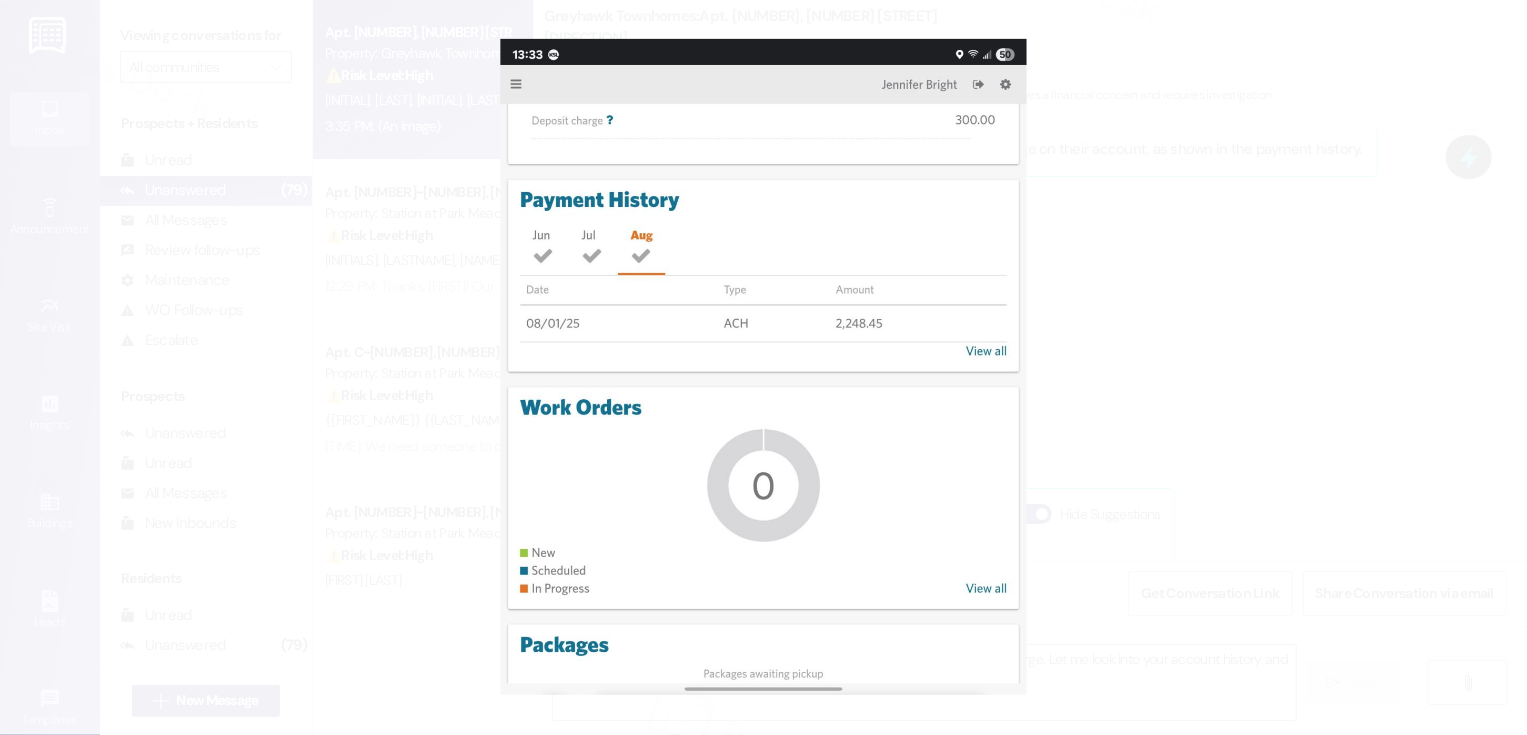 click at bounding box center (763, 367) 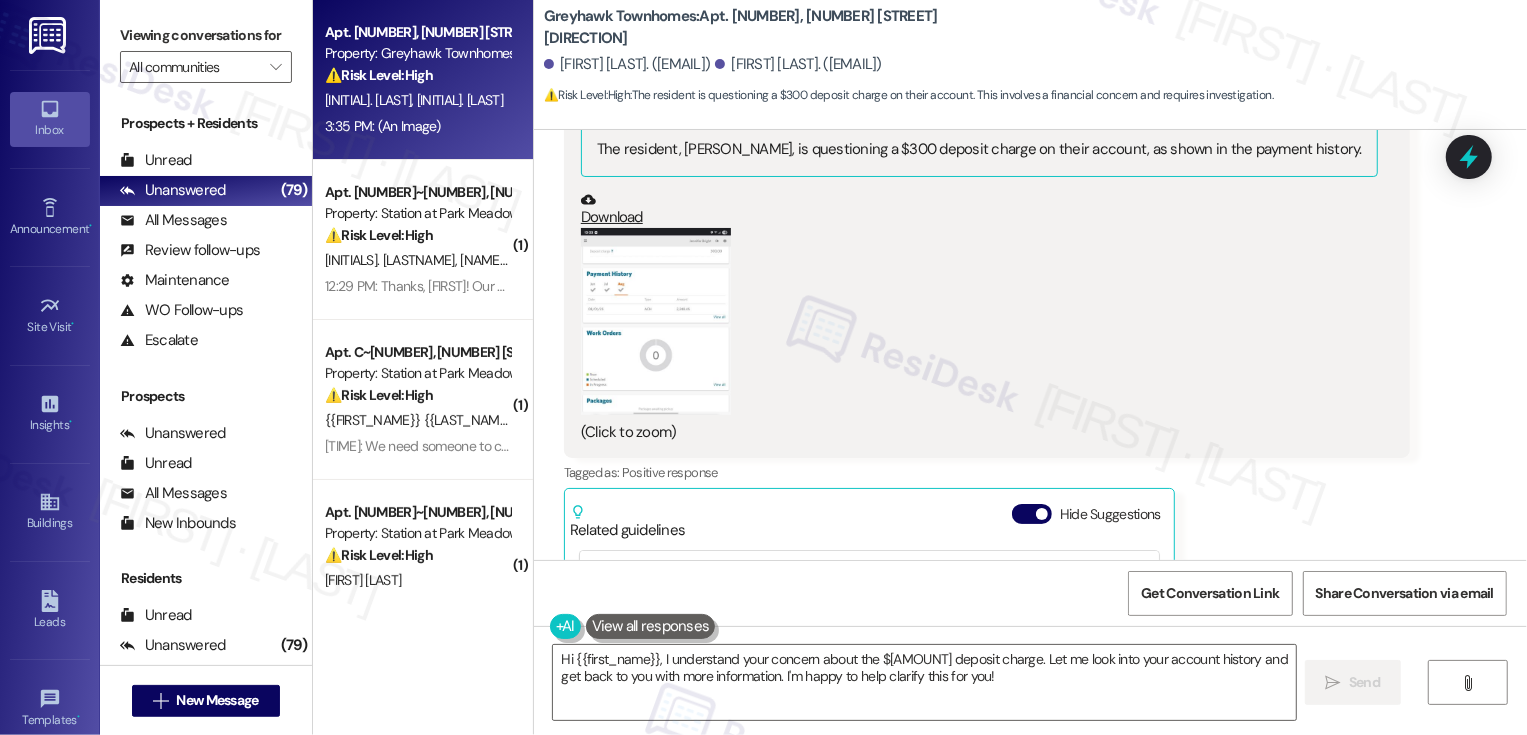 click at bounding box center [656, 322] 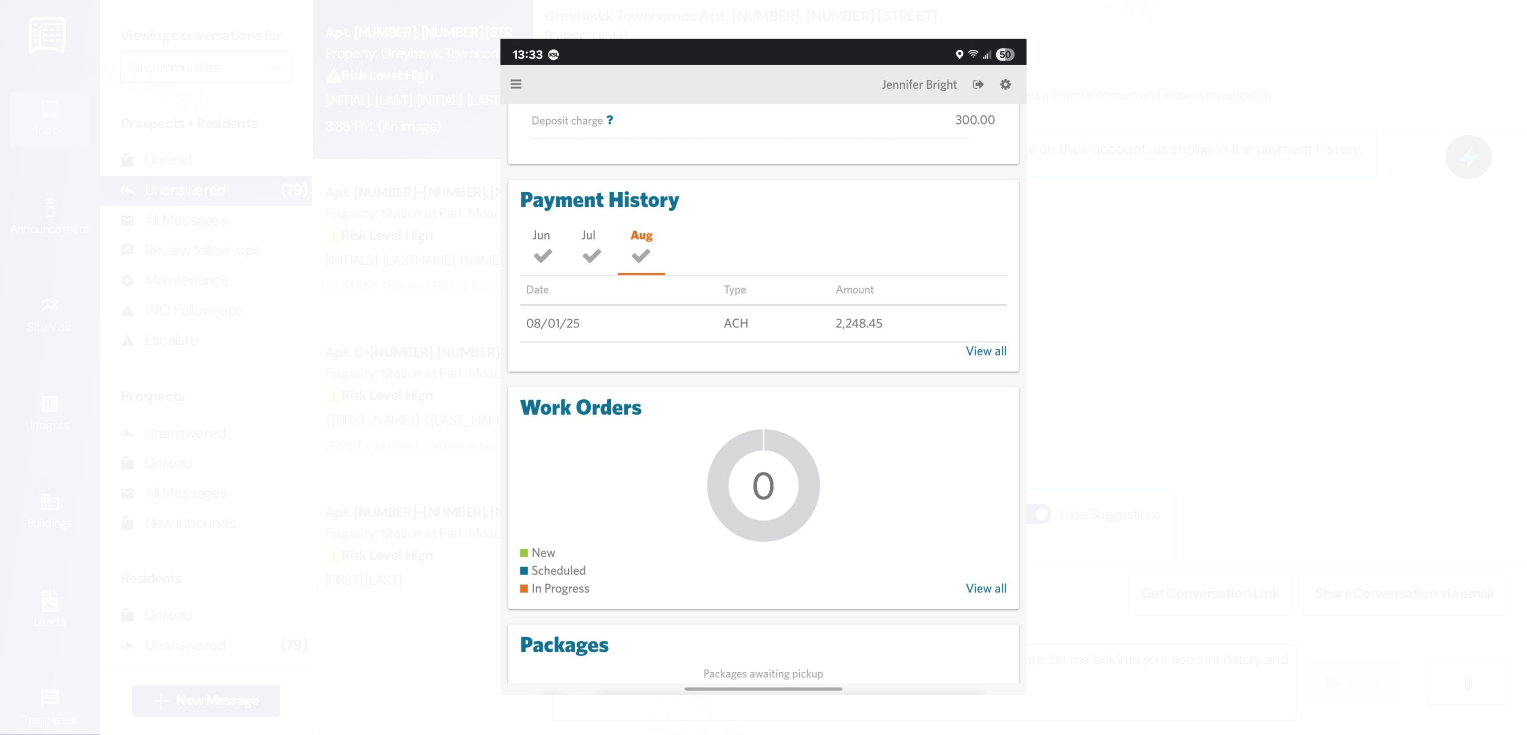 click at bounding box center (763, 367) 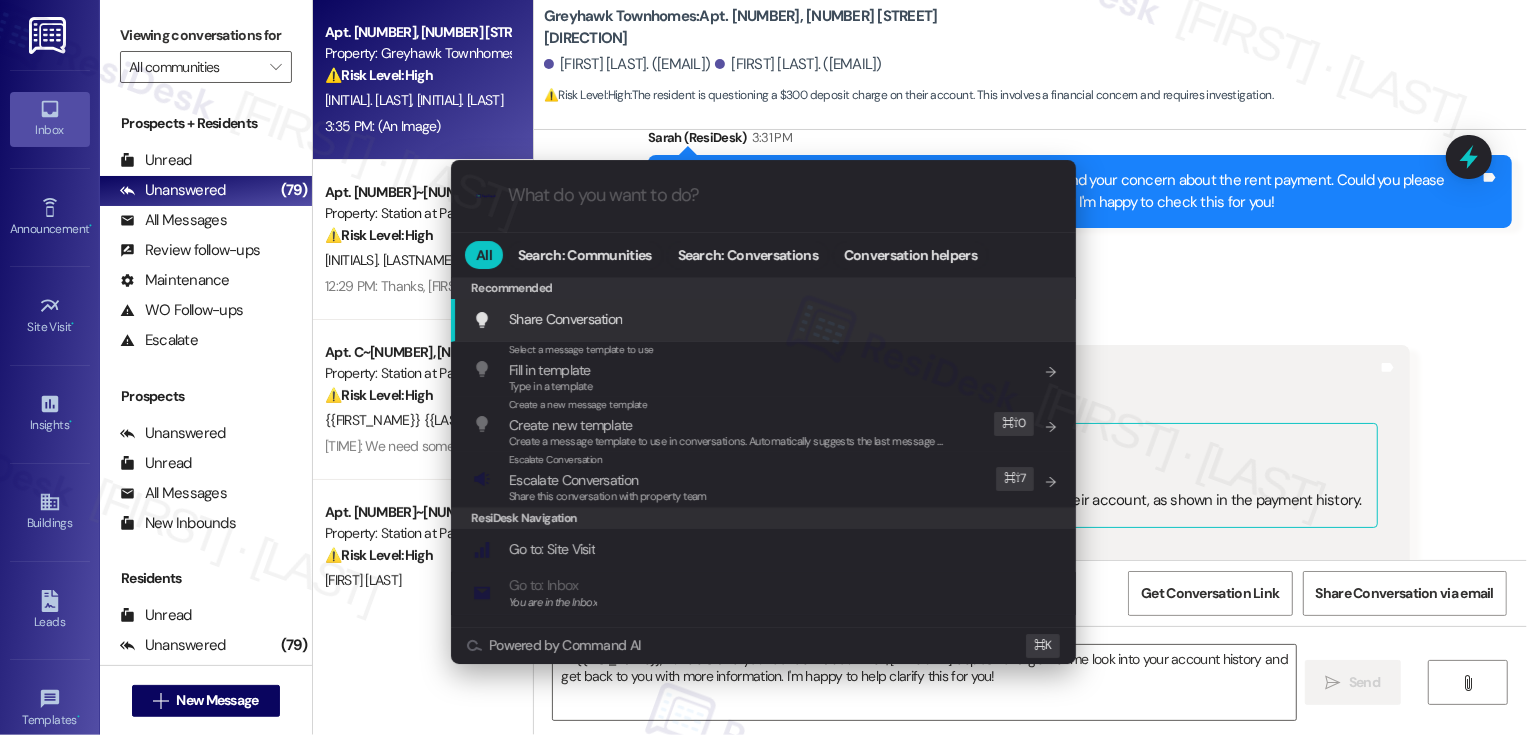scroll, scrollTop: 803, scrollLeft: 0, axis: vertical 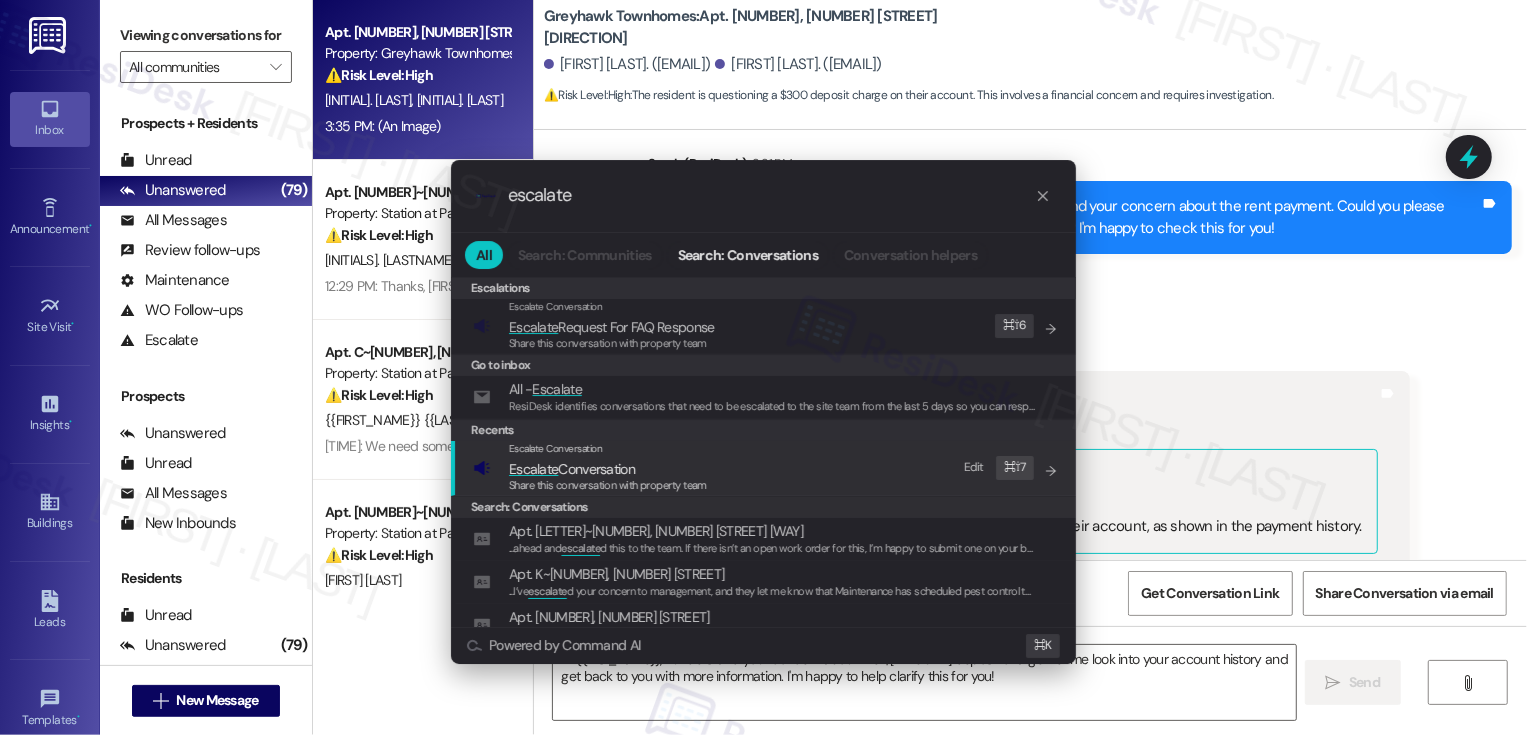 type on "escalate" 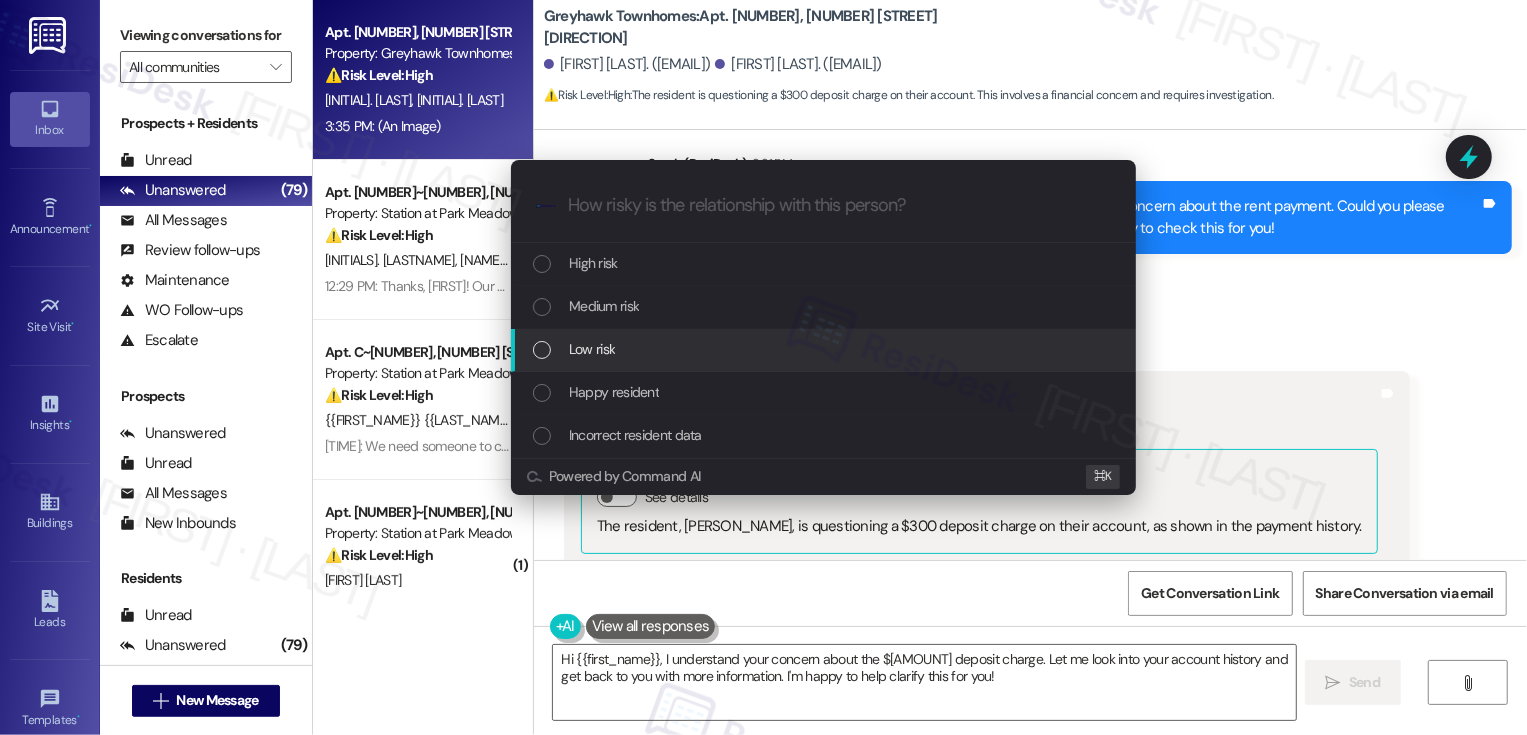 click on "Low risk" at bounding box center (592, 349) 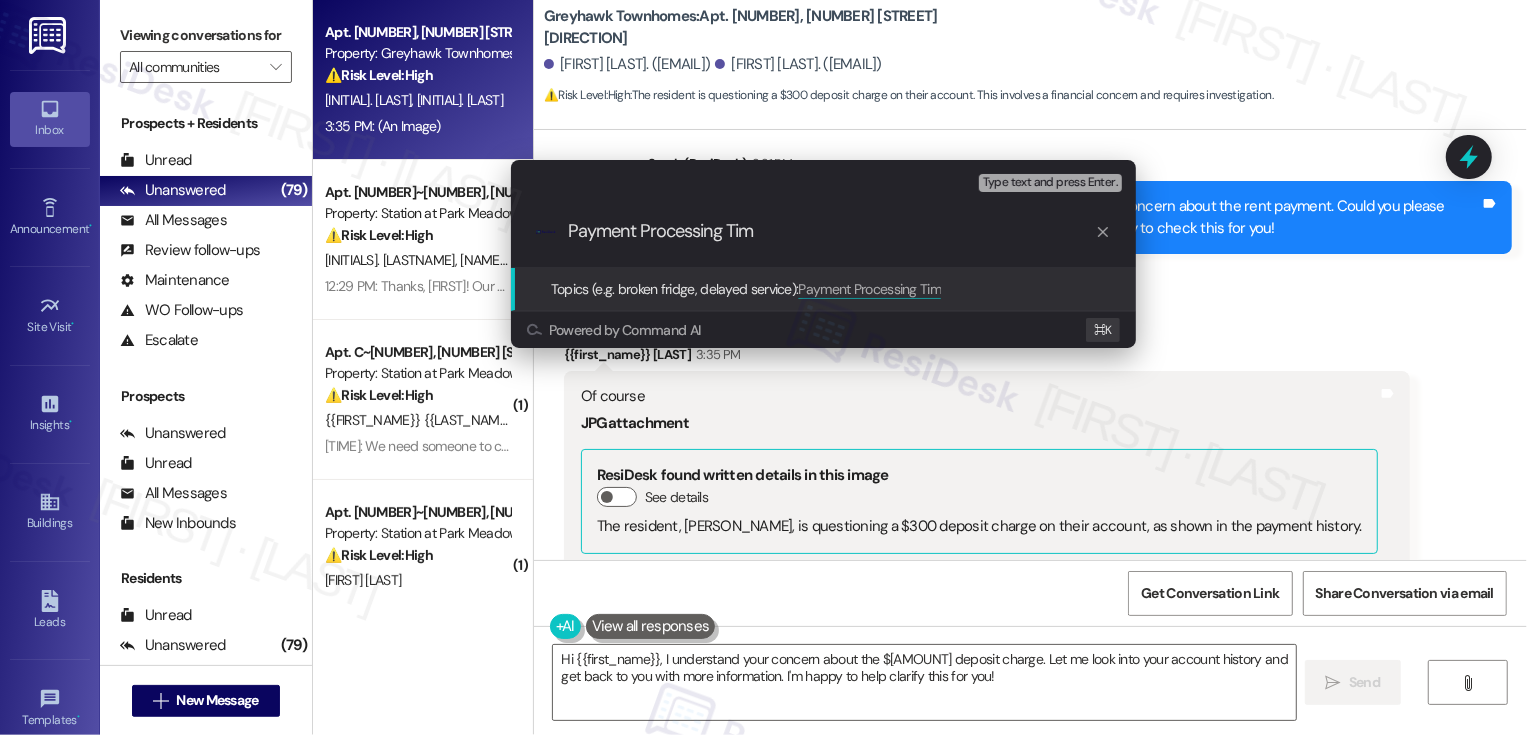 type on "Payment Processing Time" 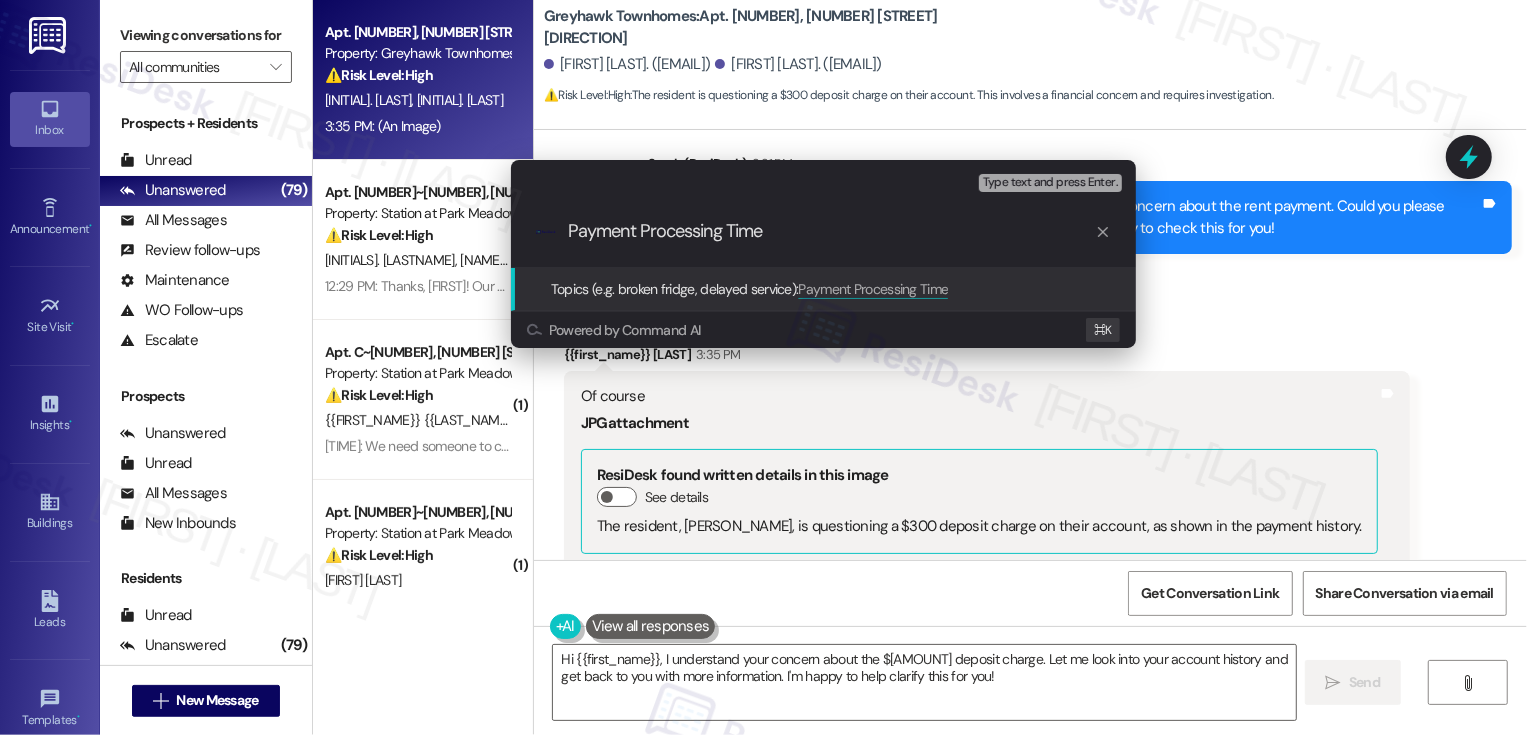 type 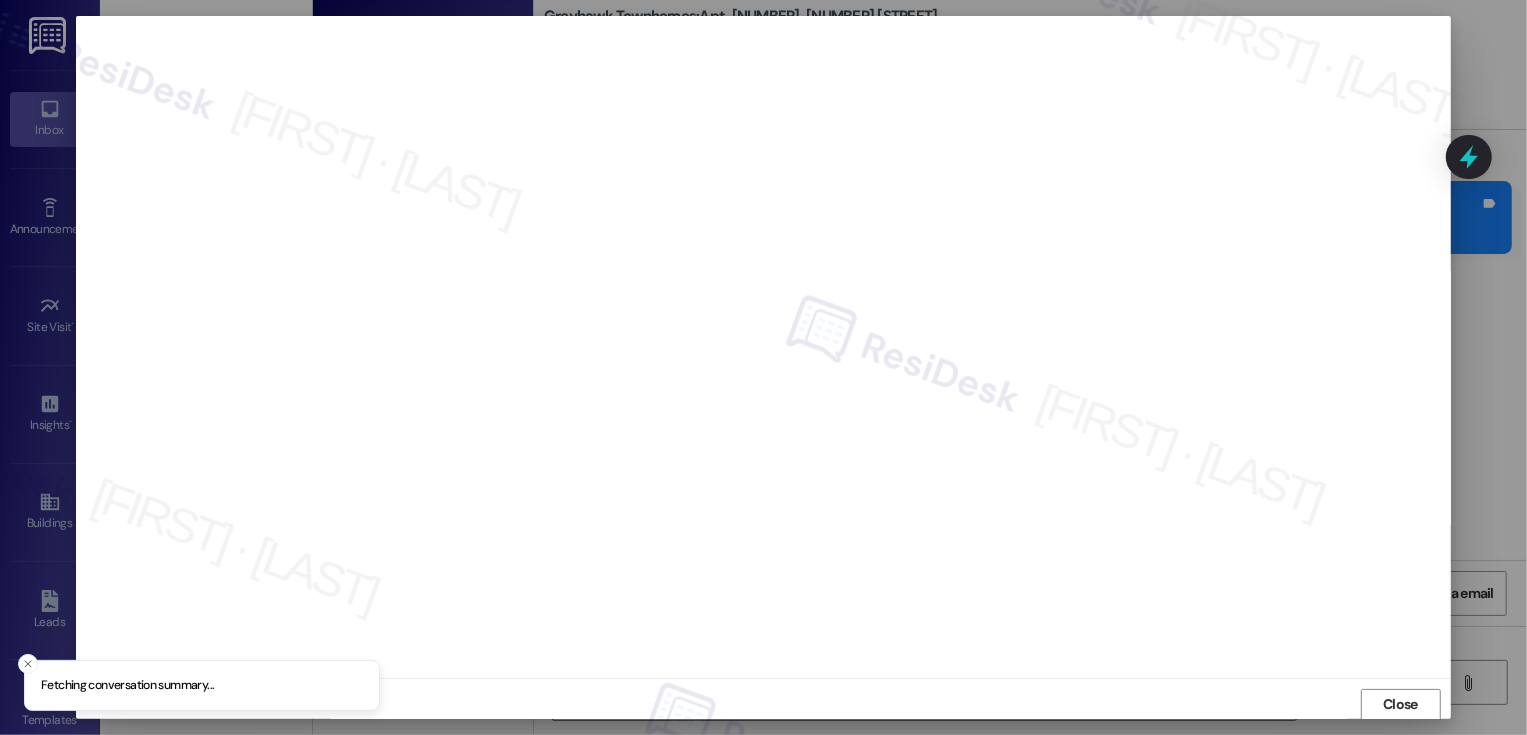 scroll, scrollTop: 1, scrollLeft: 0, axis: vertical 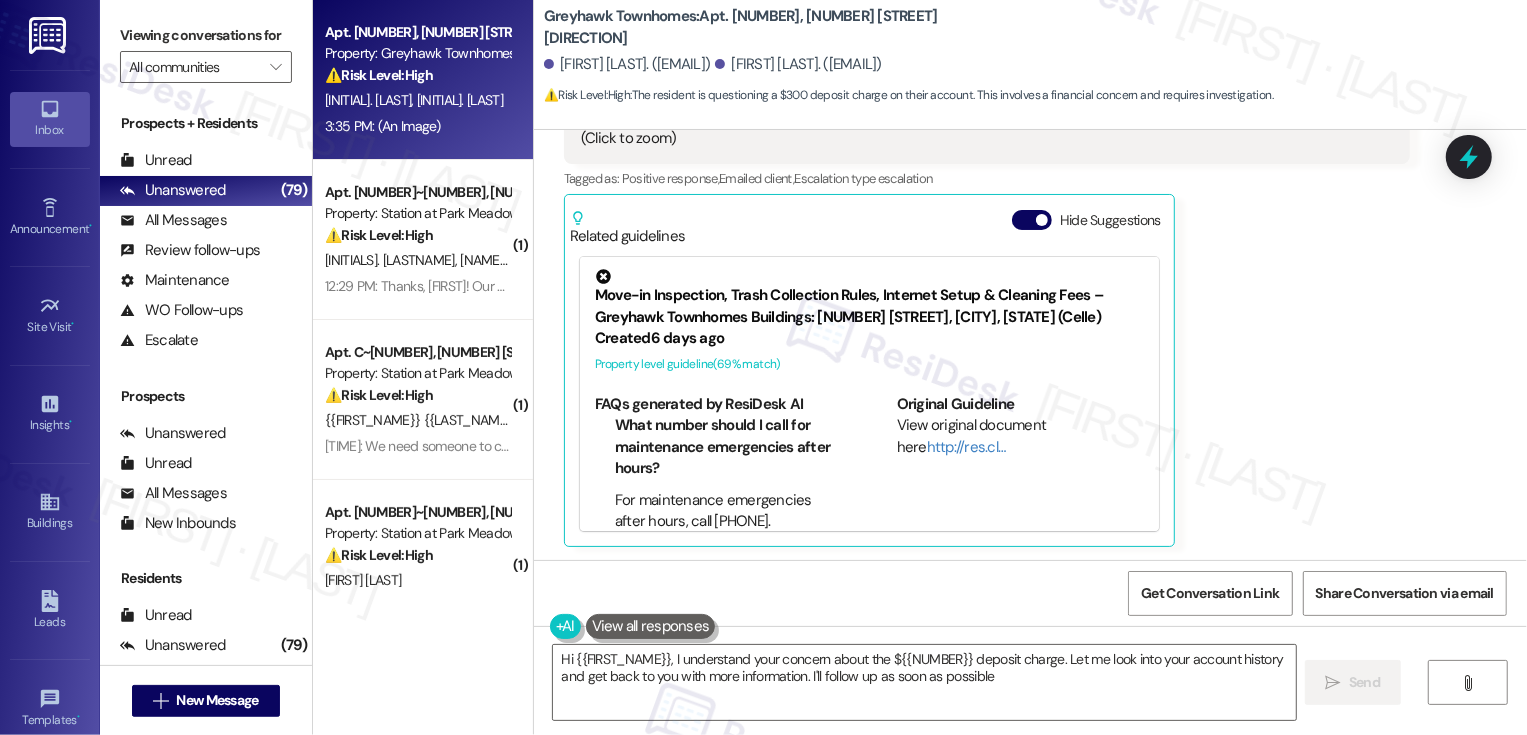 type on "Hi {{first_name}}, I understand your concern about the $[PRICE] deposit charge. Let me look into your account history and get back to you with more information. I'll follow up as soon as possible!" 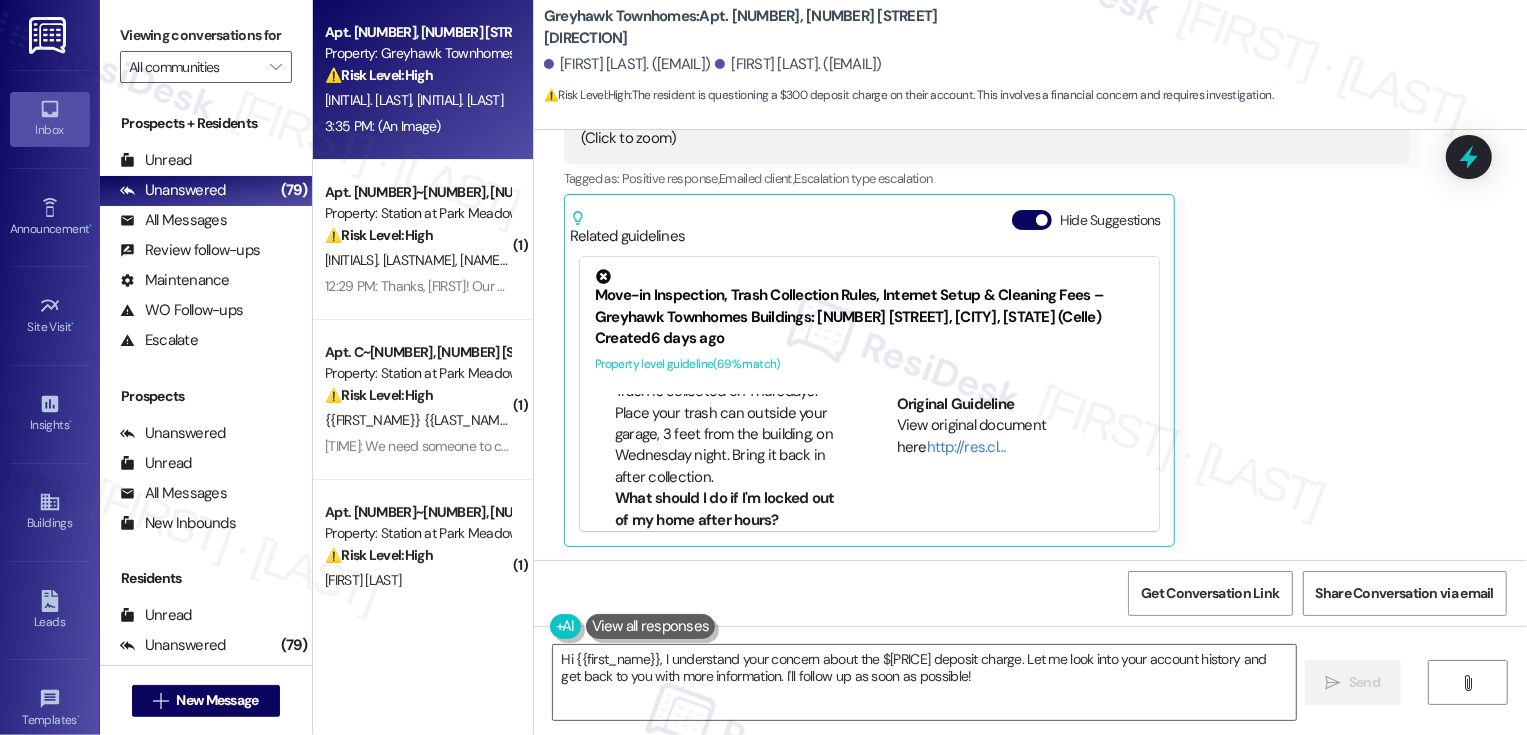scroll, scrollTop: 376, scrollLeft: 0, axis: vertical 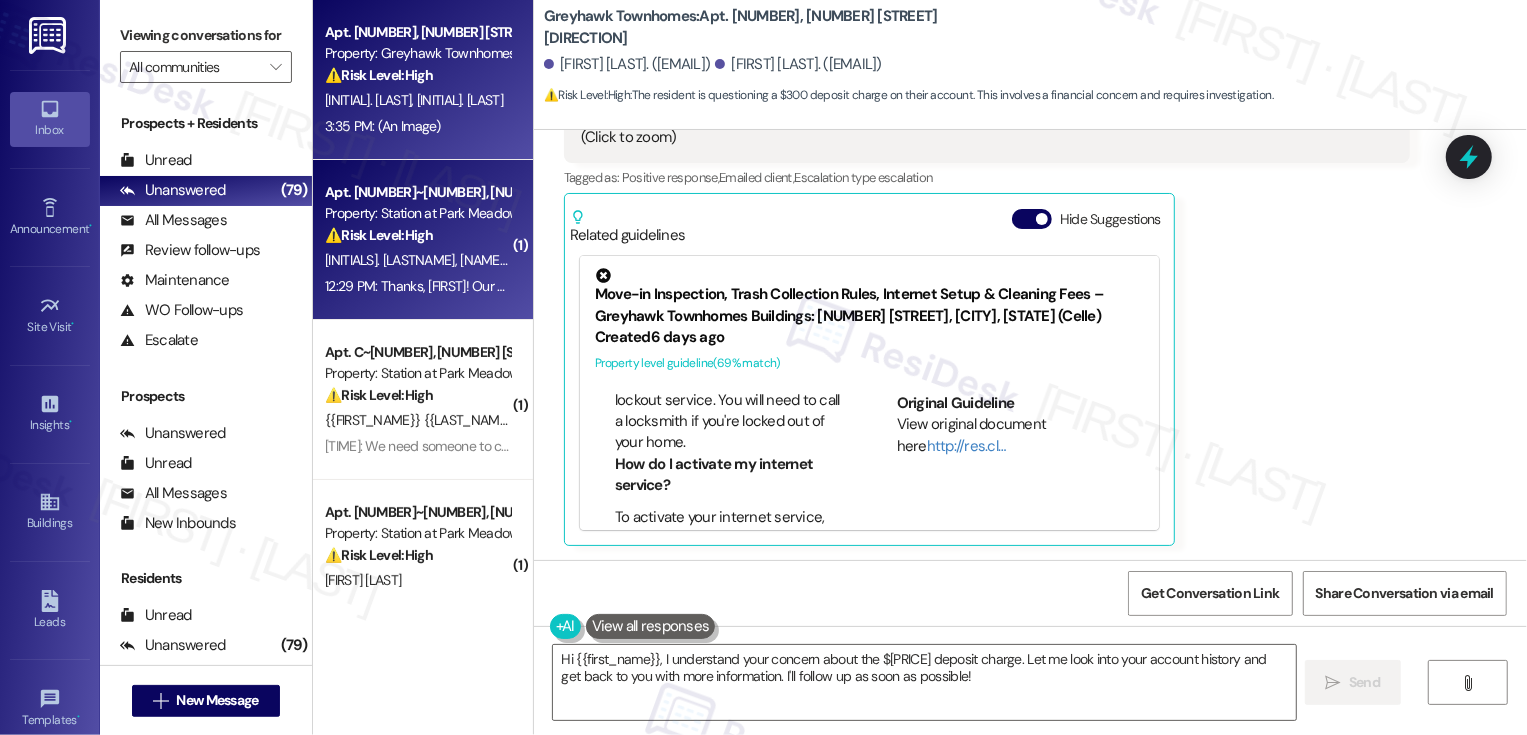 click on "⚠️  Risk Level:  High" at bounding box center [379, 235] 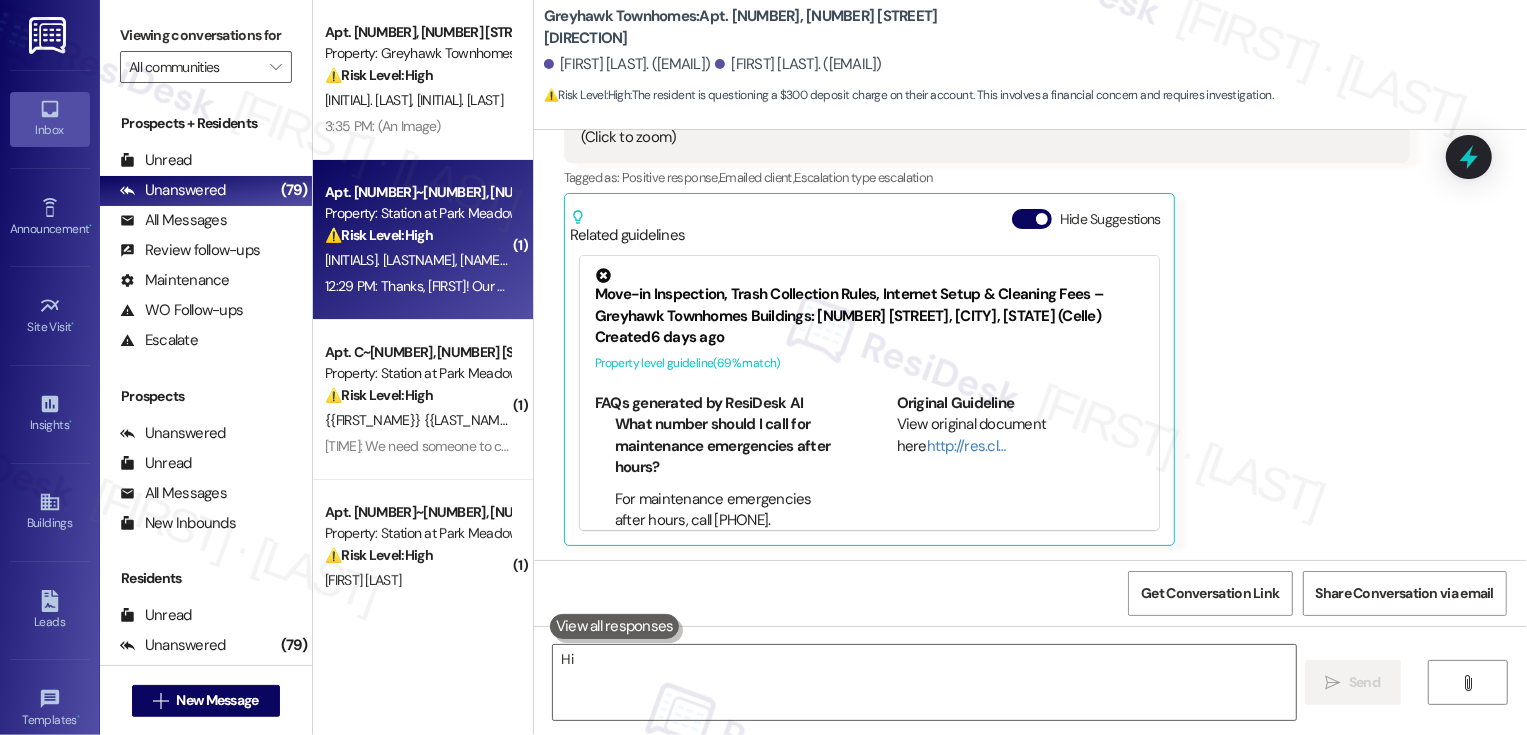 click on "⚠️  Risk Level:  High" at bounding box center [379, 235] 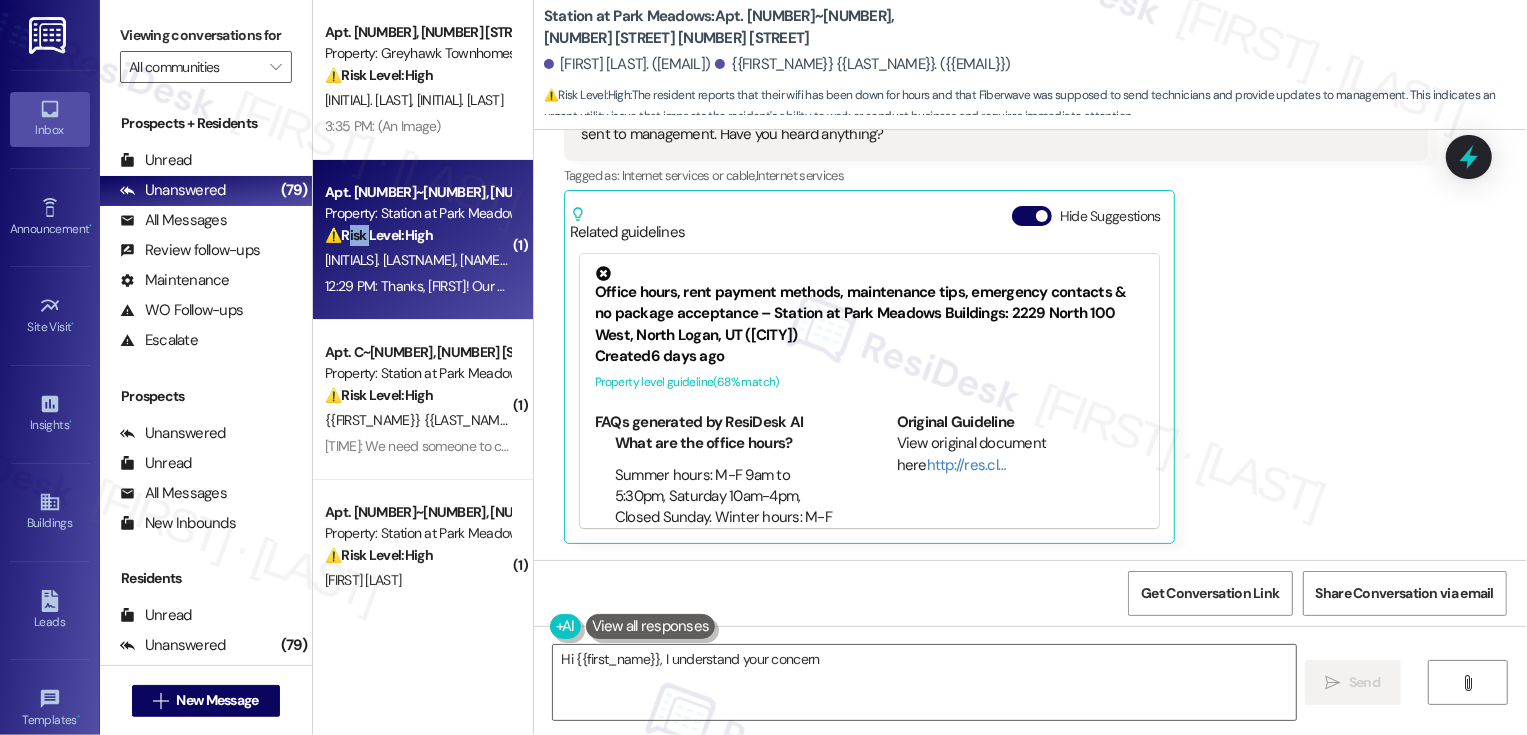 scroll, scrollTop: 485, scrollLeft: 0, axis: vertical 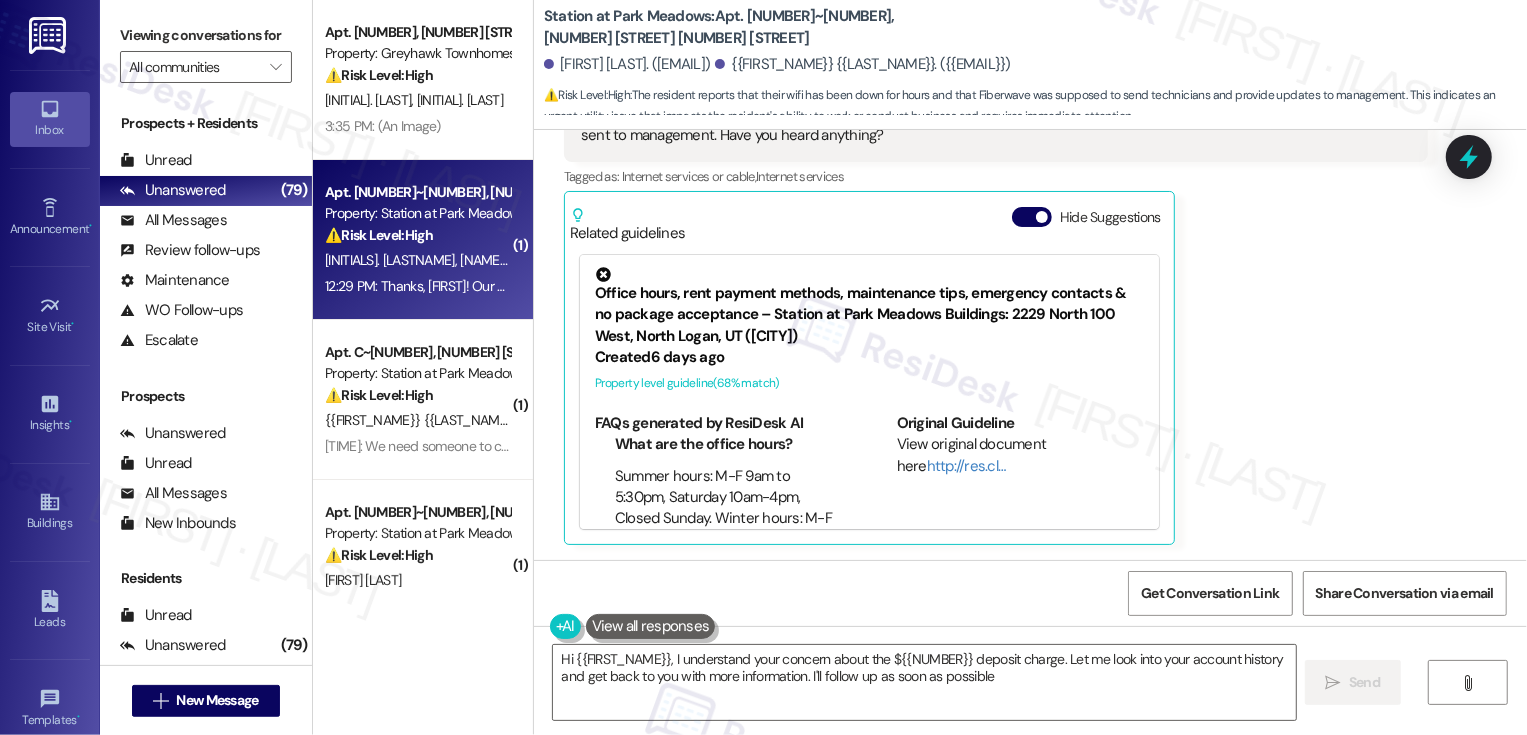 type on "Hi {{first_name}}, I understand your concern about the $[PRICE] deposit charge. Let me look into your account history and get back to you with more information. I'll follow up as soon as possible!" 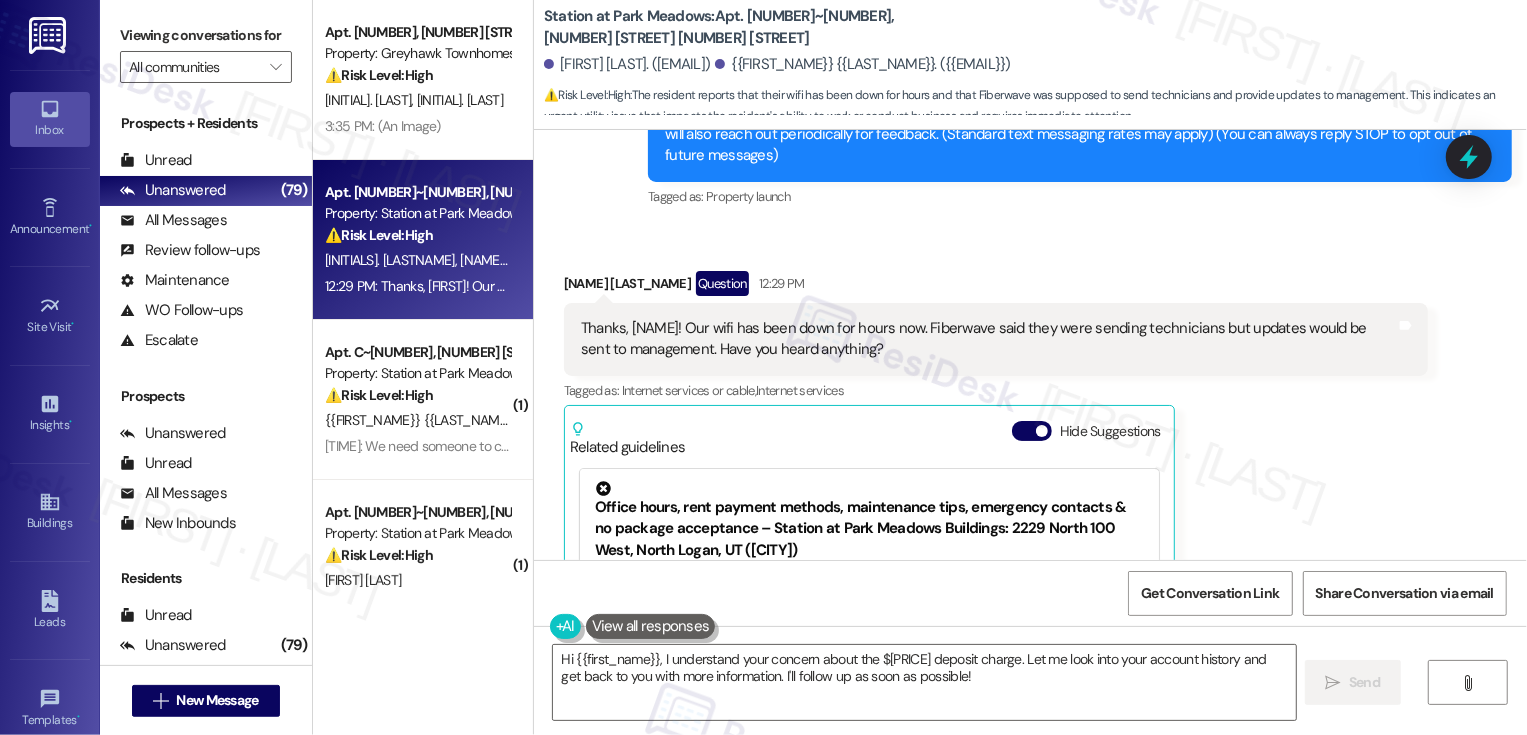 scroll, scrollTop: 297, scrollLeft: 0, axis: vertical 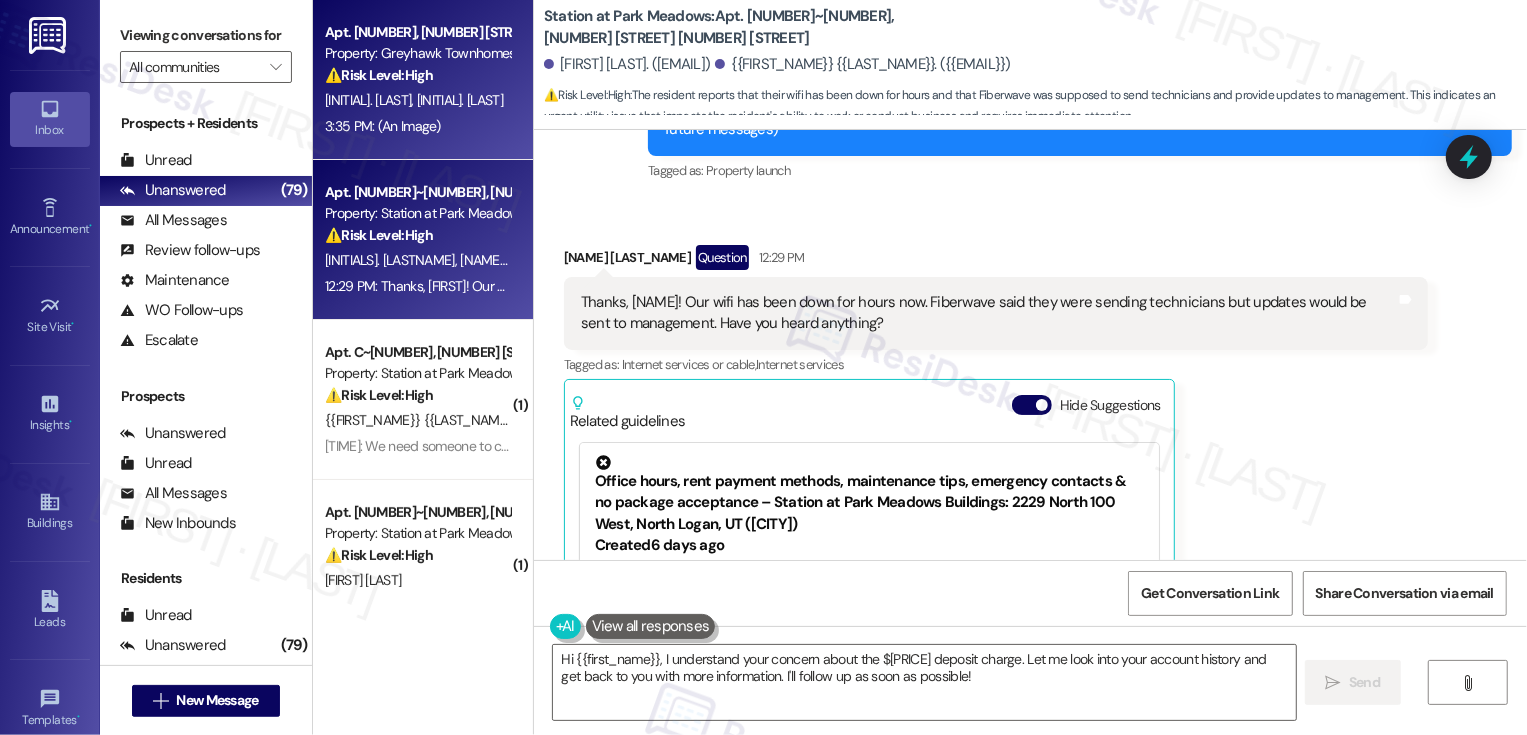 click on "[INITIAL]. [LAST]" at bounding box center [460, 100] 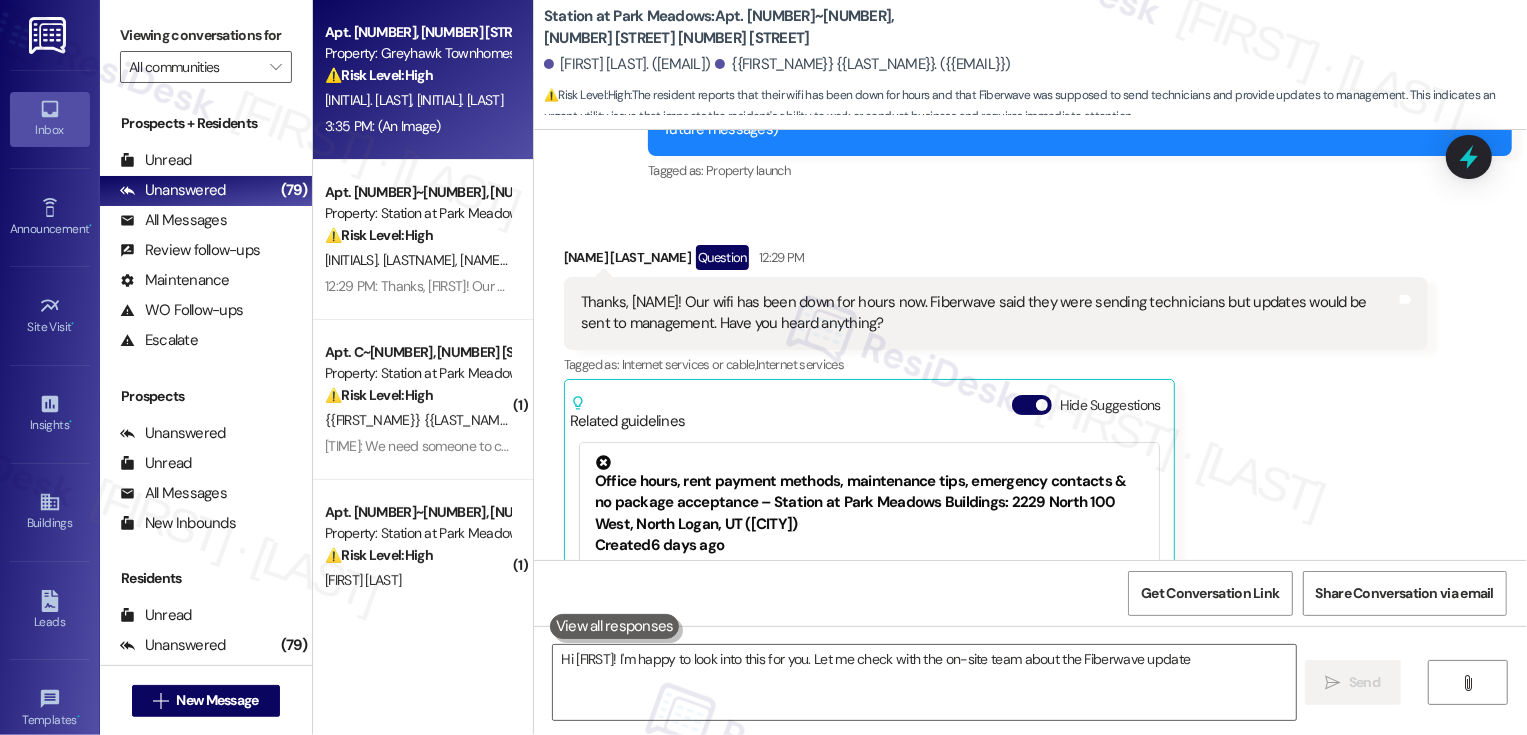 type on "Hi [FIRST]! I'm happy to look into this for you. Let me check with the on-site team about the Fiberwave update" 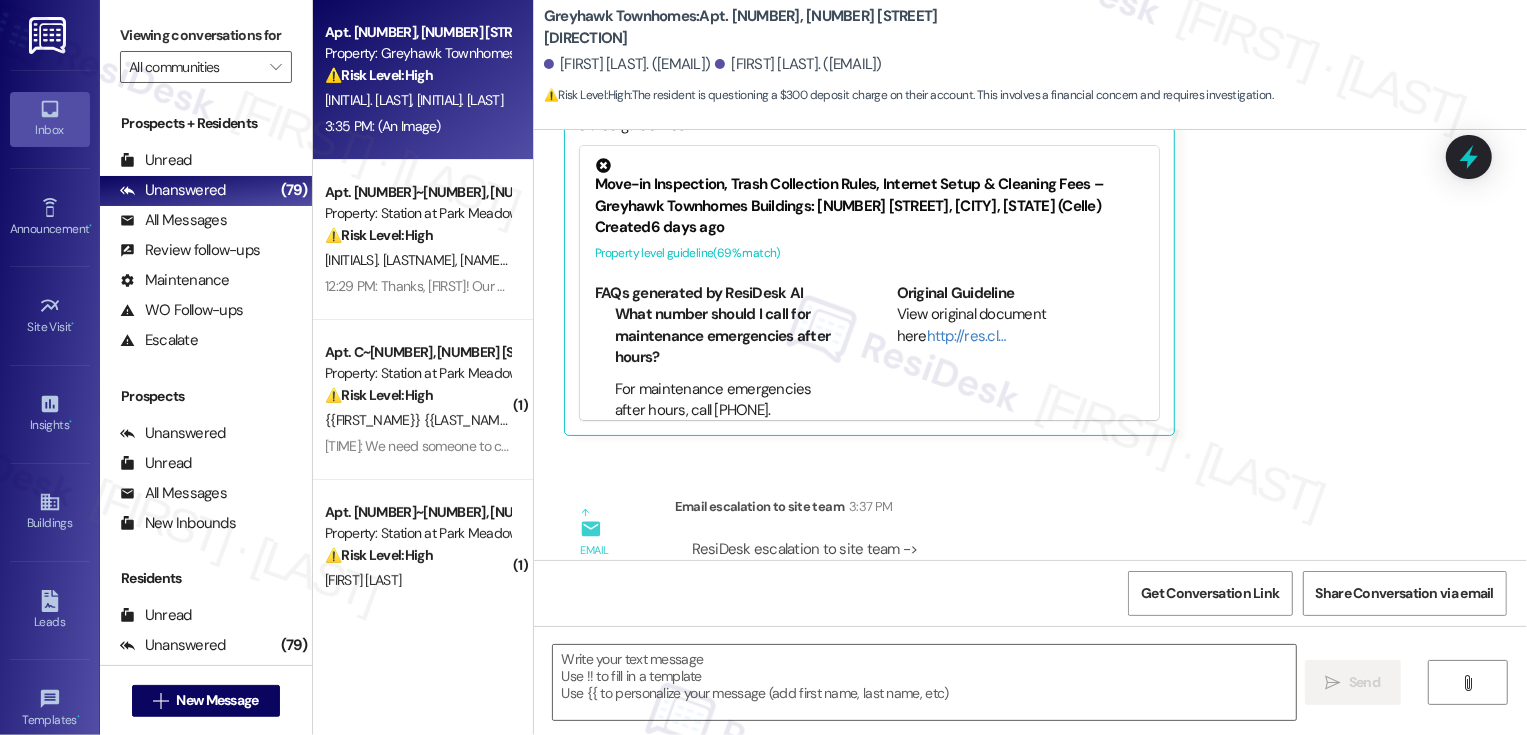 type on "Fetching suggested responses. Please feel free to read through the conversation in the meantime." 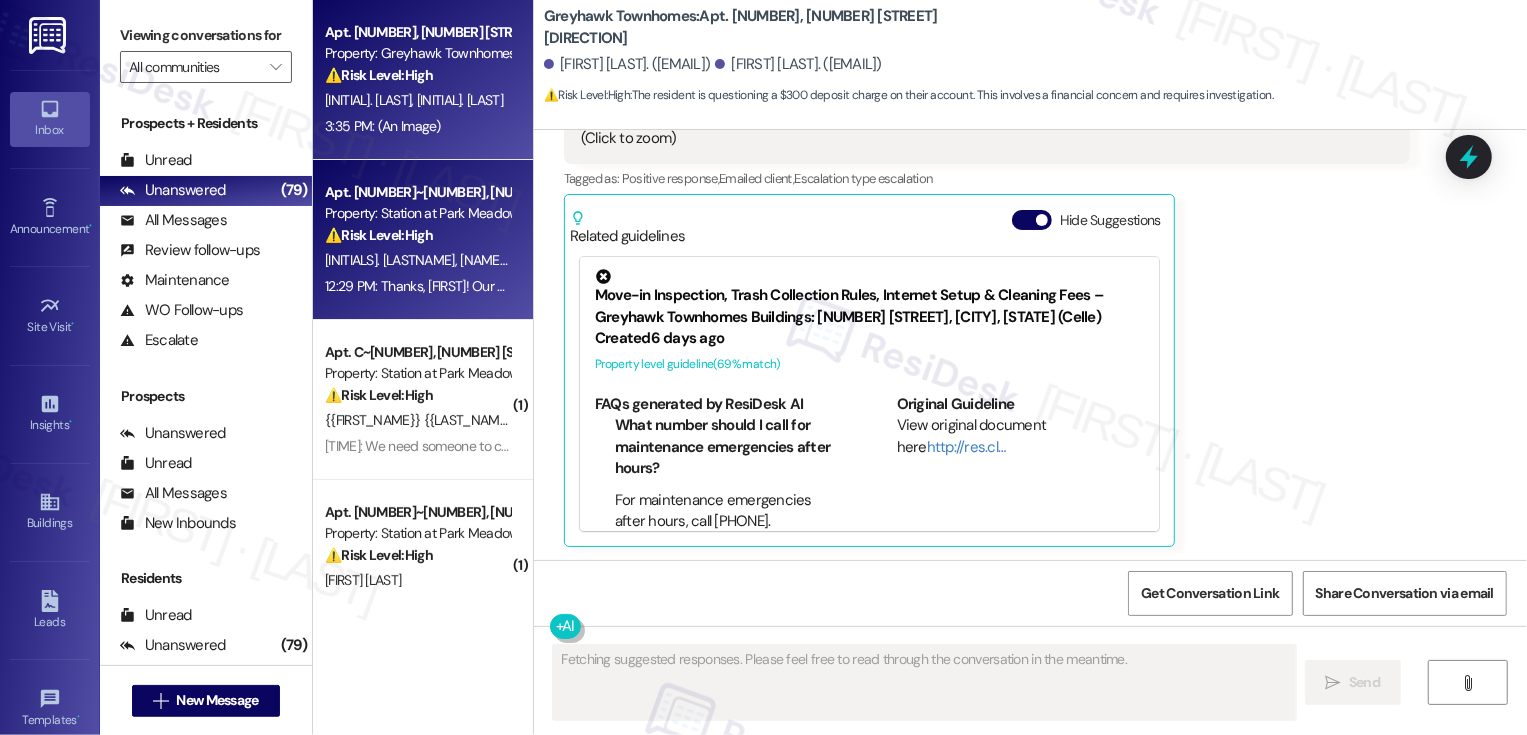 click on "Apt. [NUMBER]~[NUMBER], [NUMBER] [STREET] [NUMBER] [STREET]" at bounding box center (417, 192) 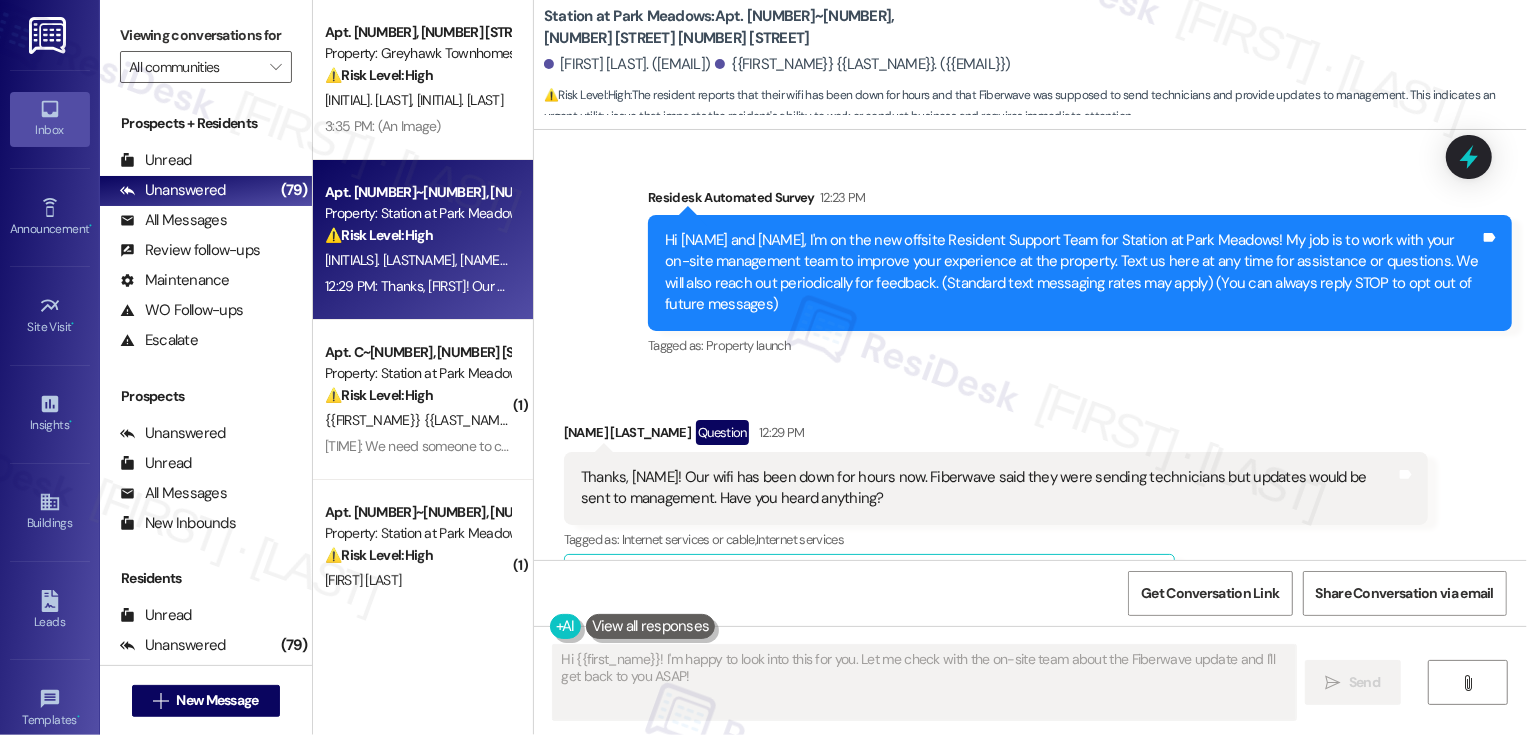 scroll, scrollTop: 98, scrollLeft: 0, axis: vertical 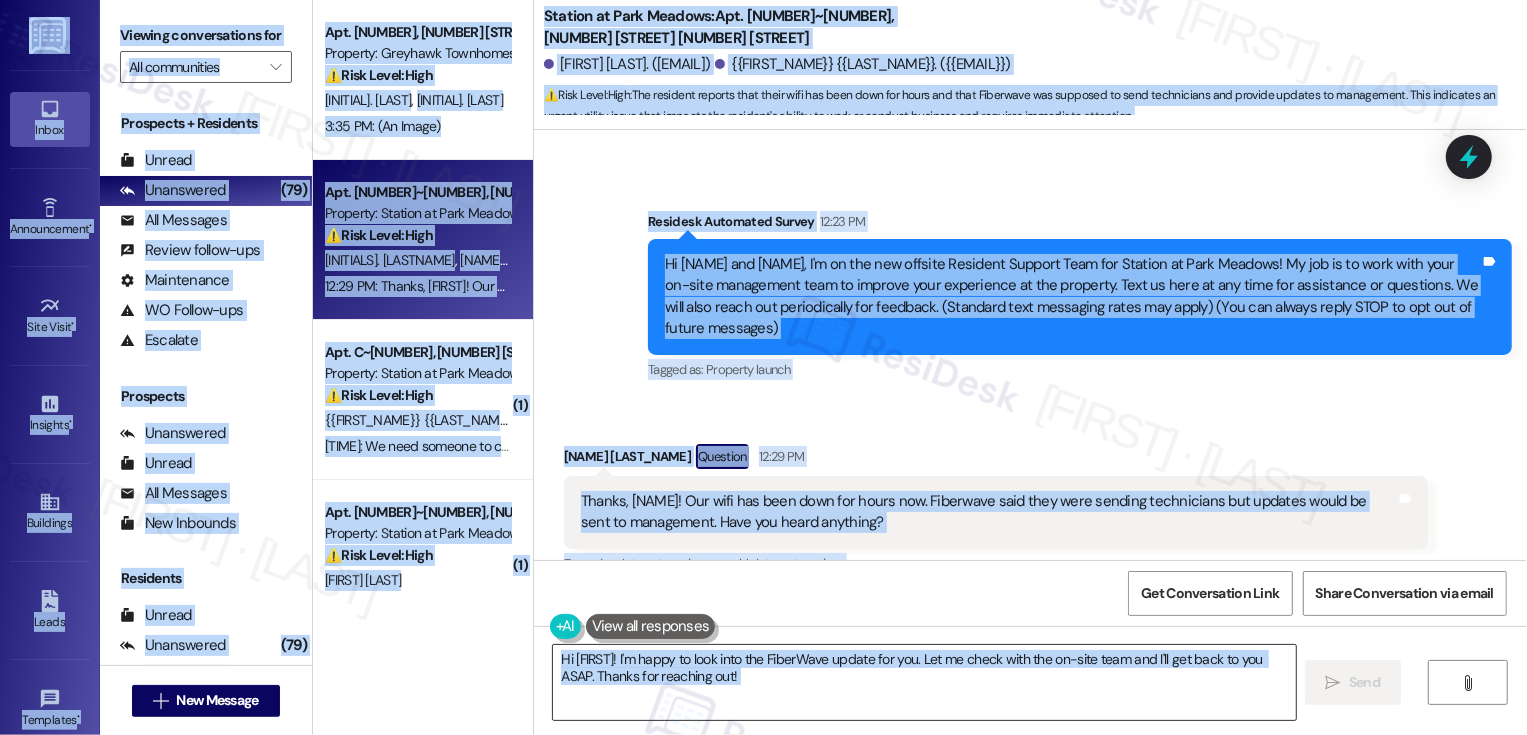 click on "Hi [FIRST]! I'm happy to look into the FiberWave update for you. Let me check with the on-site team and I'll get back to you ASAP. Thanks for reaching out!" at bounding box center [924, 682] 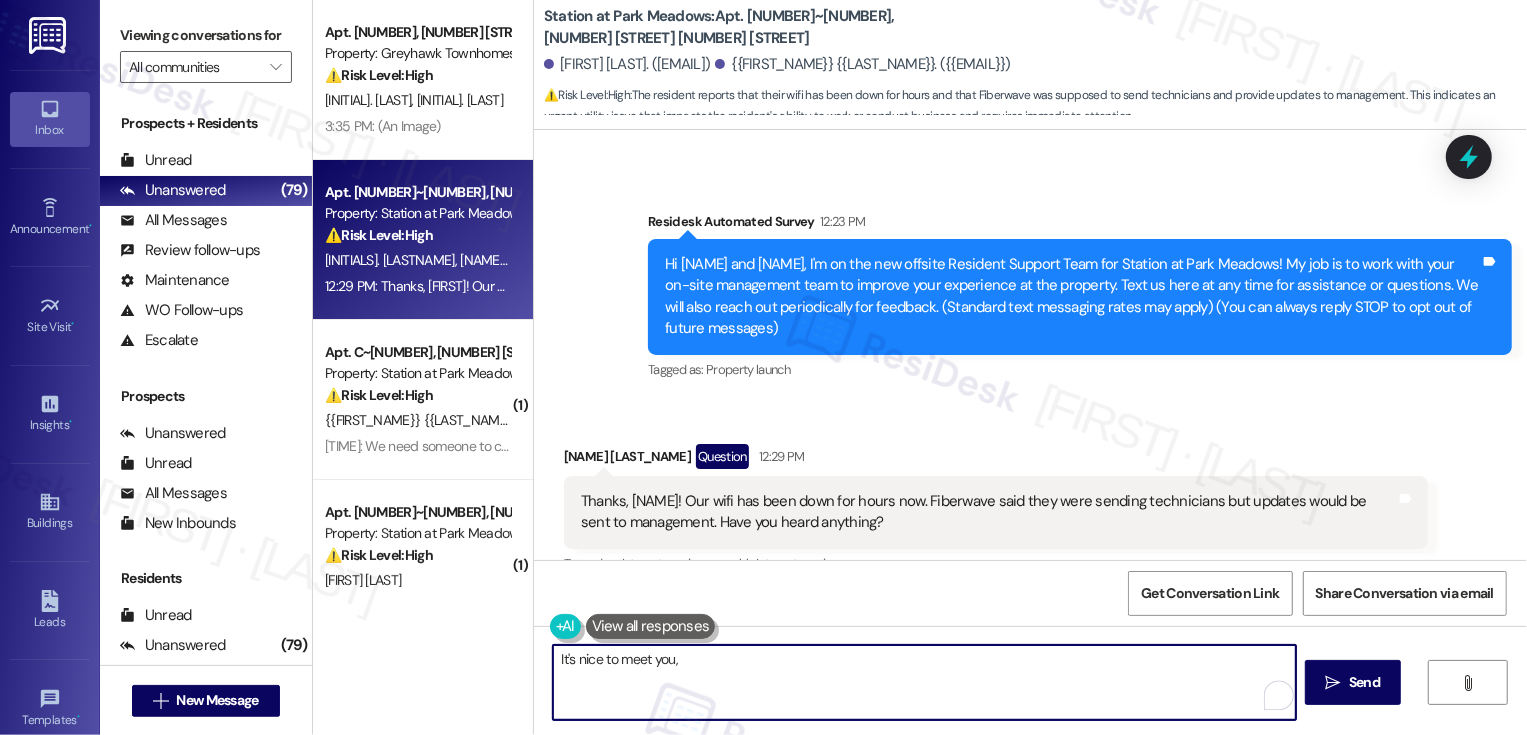 click on "[FIRST_NAME] [LAST_NAME] Question 12:29 PM" at bounding box center [996, 460] 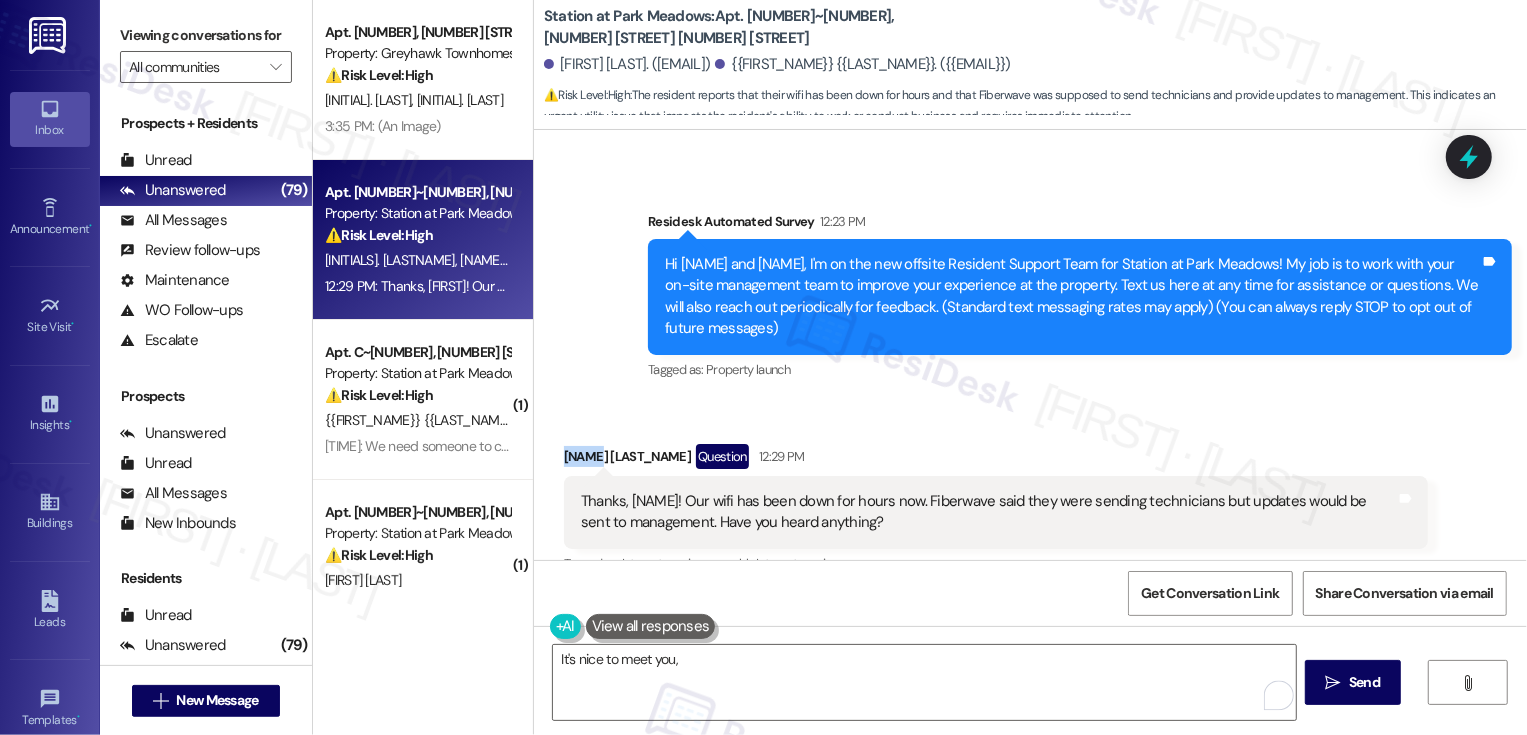copy on "[FIRST]" 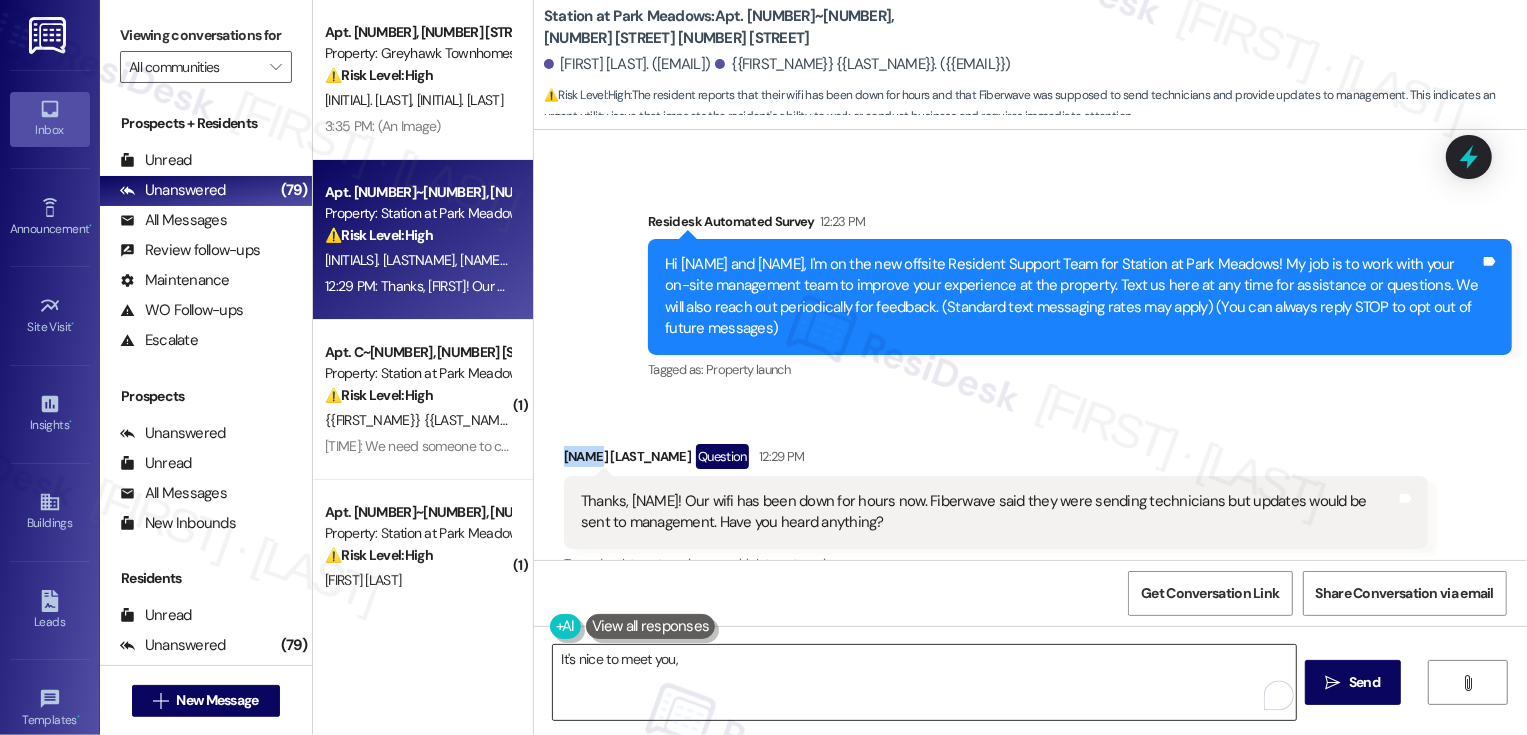 click on "It's nice to meet you," at bounding box center (924, 682) 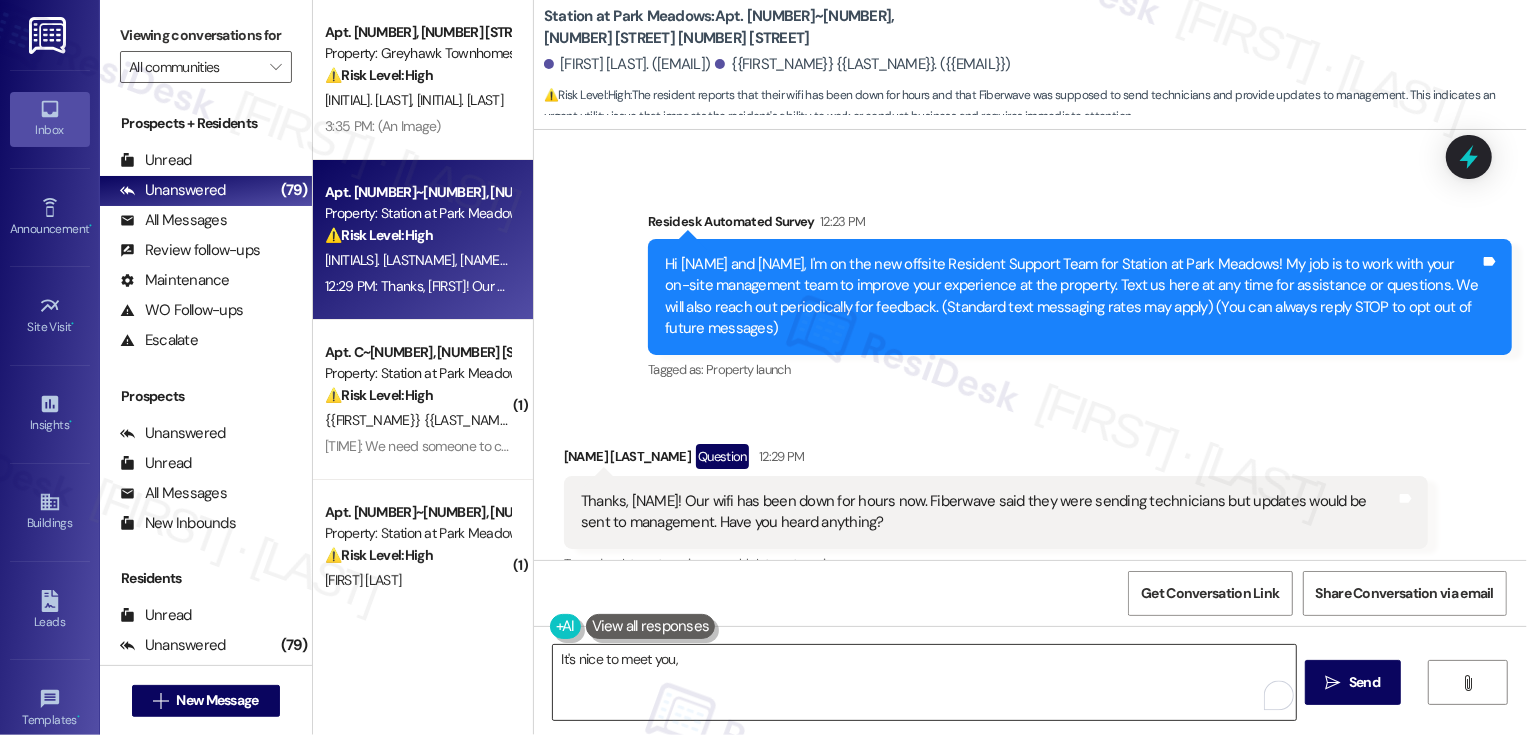 paste on "[FIRST]" 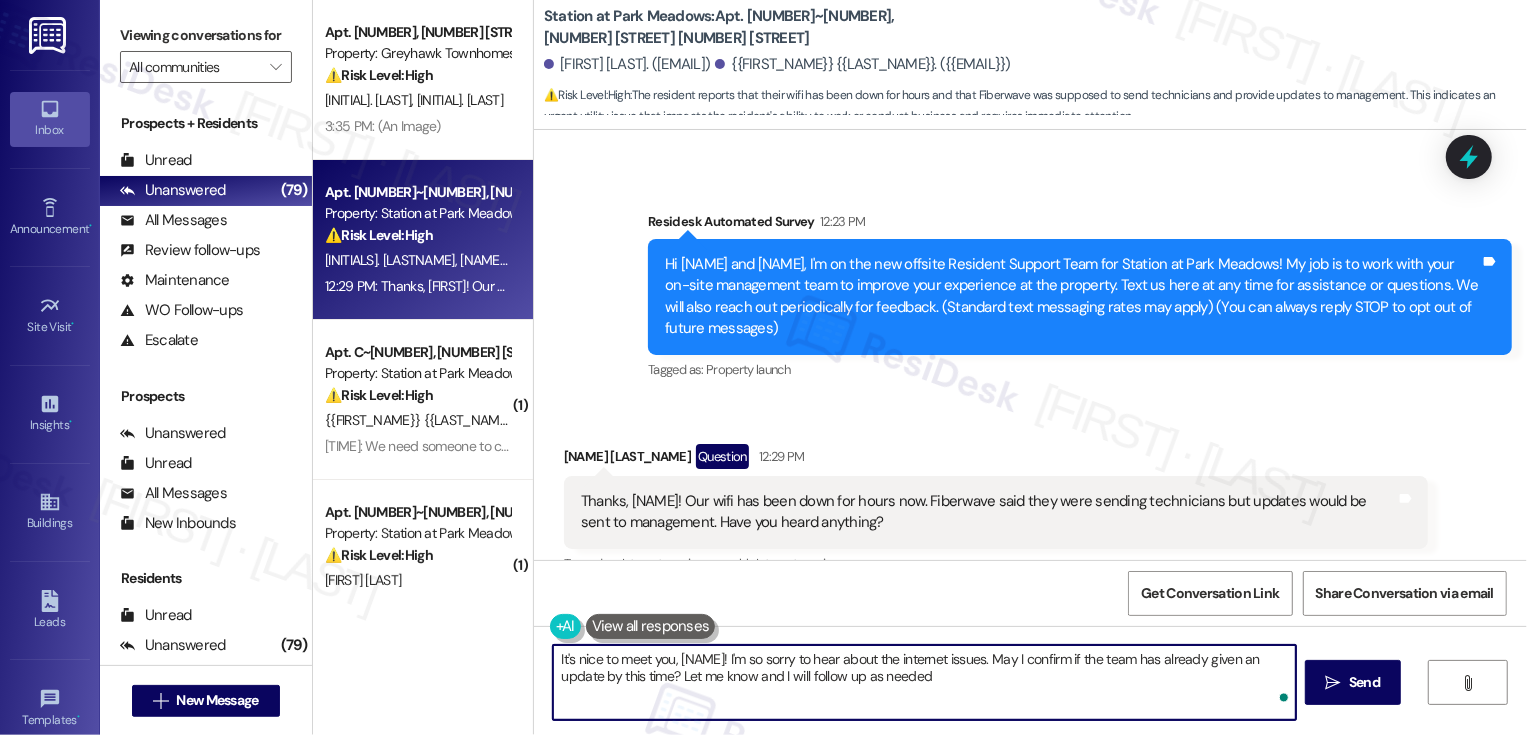 type on "It's nice to meet you, [FIRST]! I'm so sorry to hear about the internet issues. May I confirm if the team has already given an update by this time? Let me know and I will follow up as needed!" 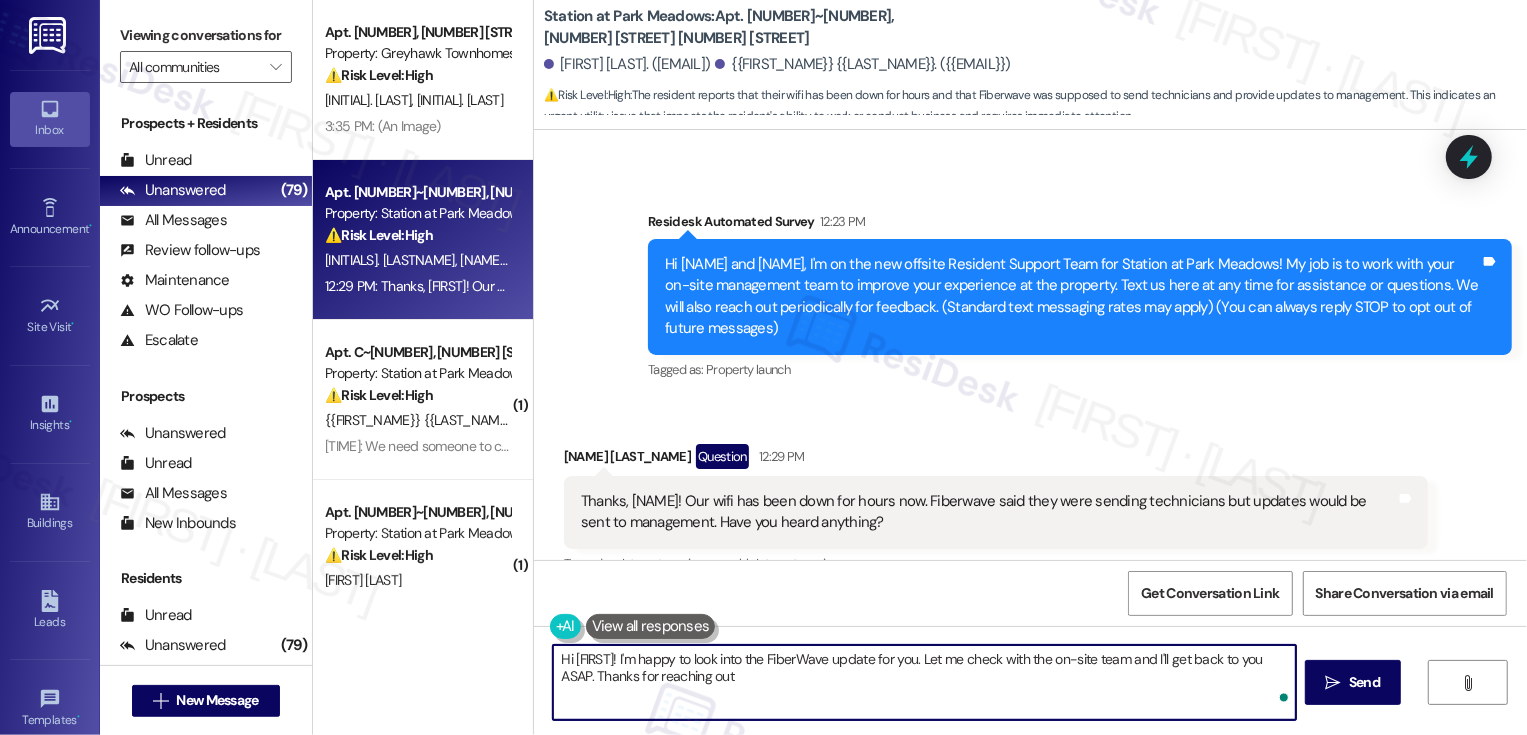 type on "Hi [FIRST]! I'm happy to look into the FiberWave update for you. Let me check with the on-site team and I'll get back to you ASAP. Thanks for reaching out!" 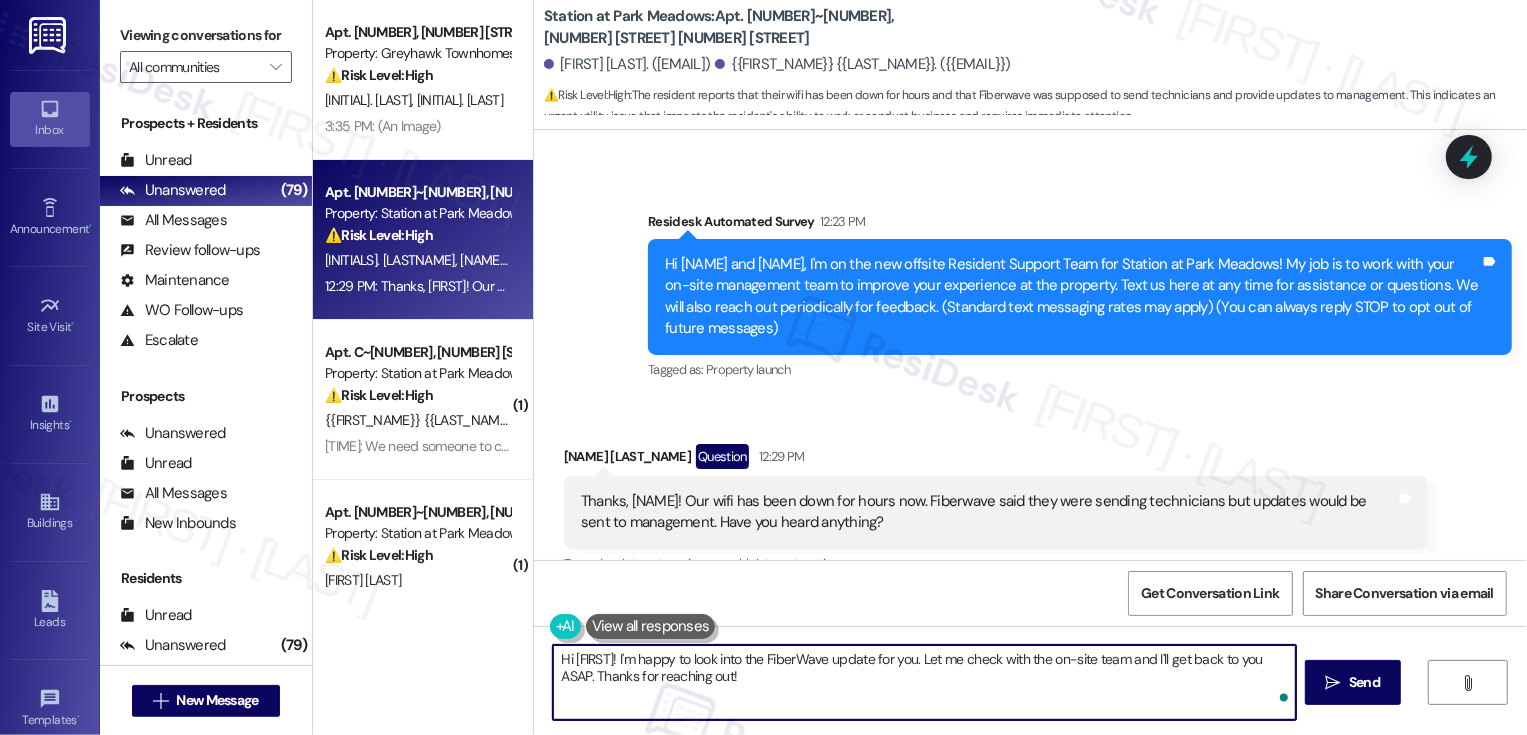 scroll, scrollTop: 645, scrollLeft: 0, axis: vertical 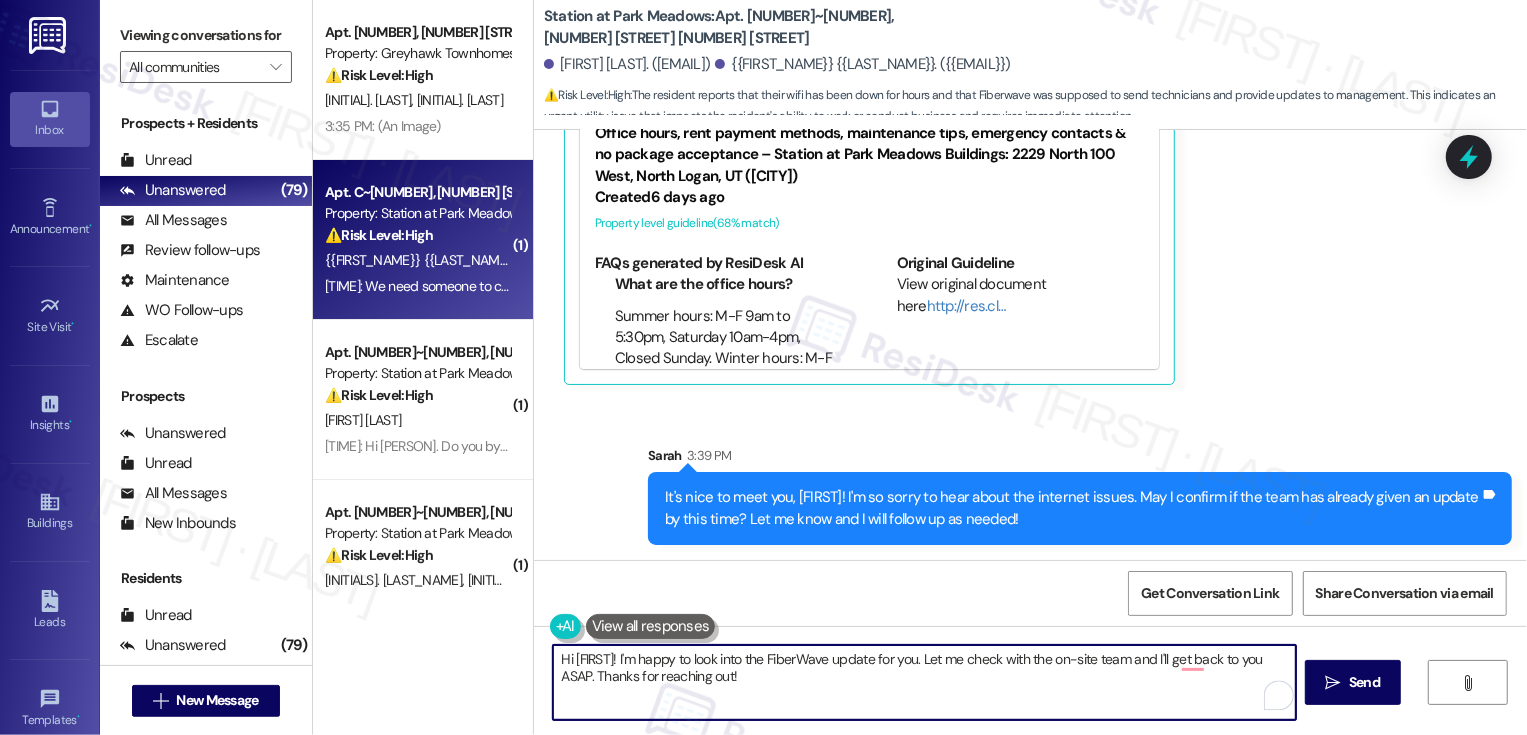 click on "⚠️  Risk Level:  High" at bounding box center (379, 235) 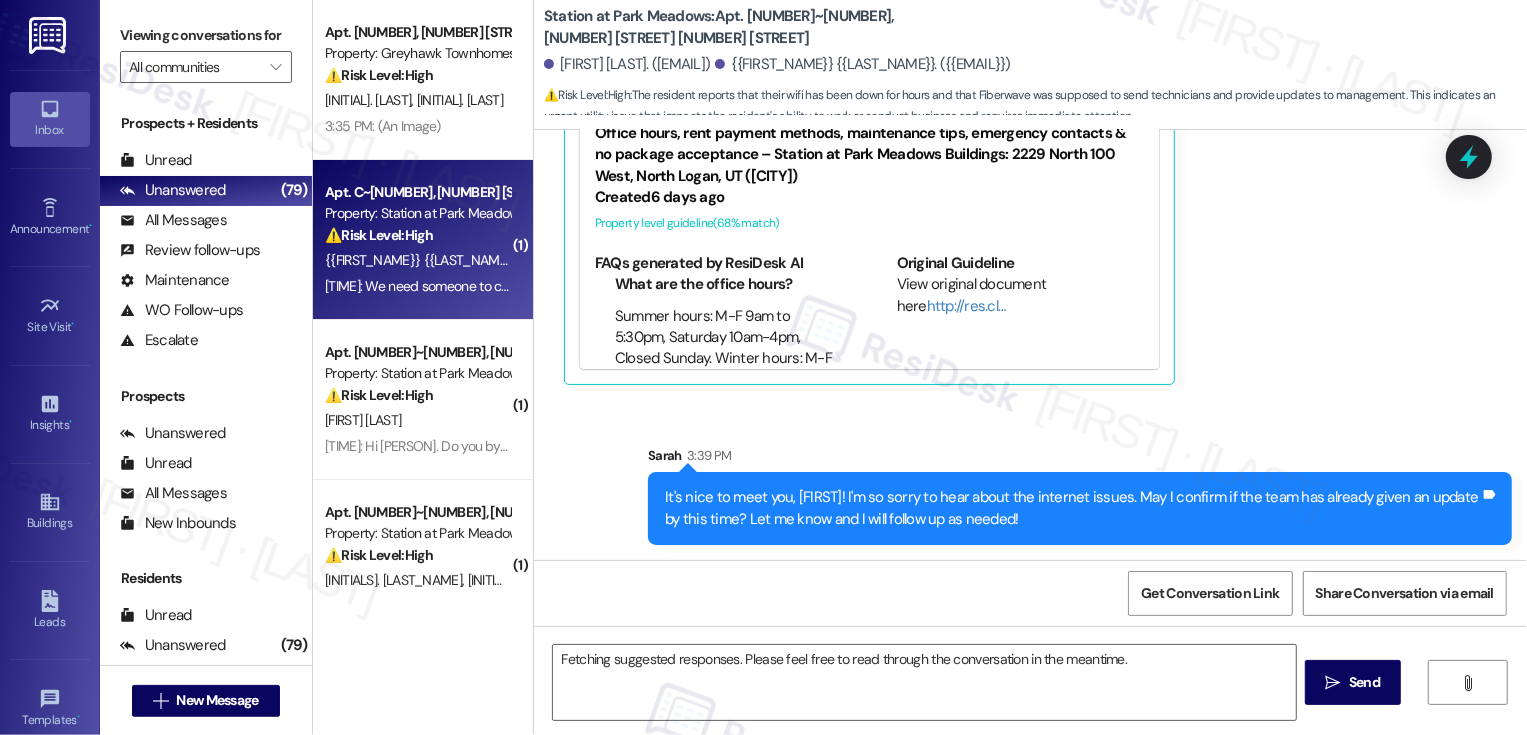 click on "⚠️  Risk Level:  High" at bounding box center (379, 235) 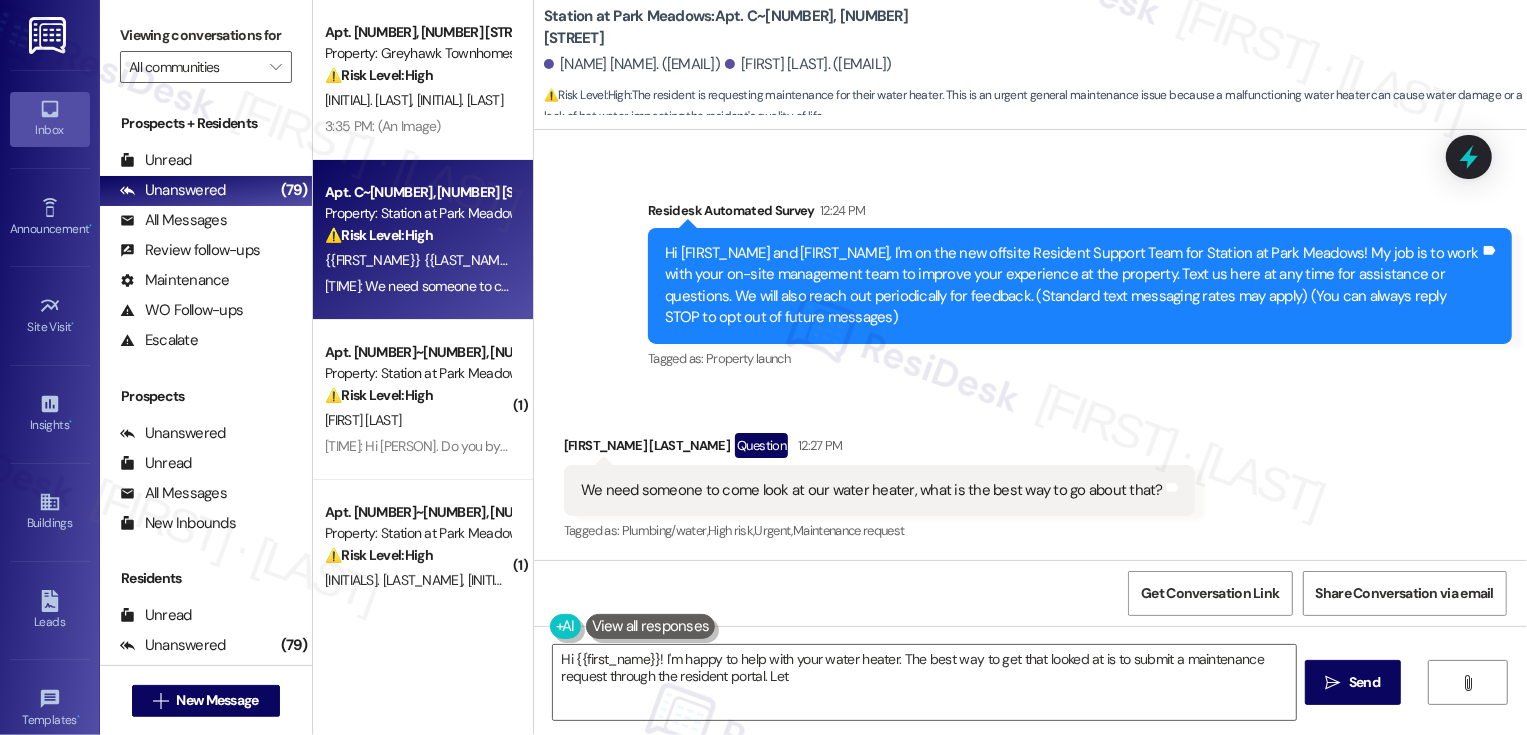scroll, scrollTop: 110, scrollLeft: 0, axis: vertical 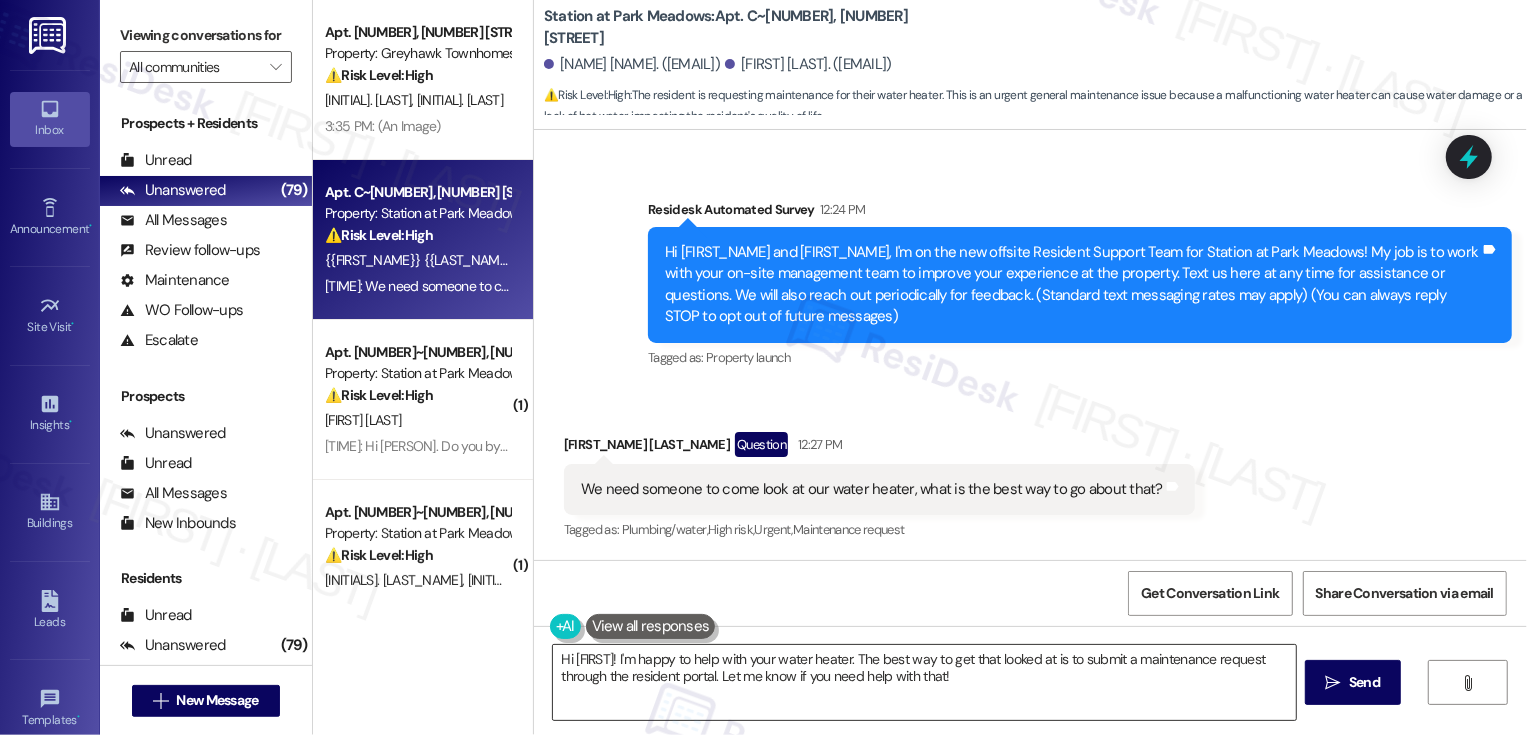 click on "Hi [FIRST]! I'm happy to help with your water heater. The best way to get that looked at is to submit a maintenance request through the resident portal. Let me know if you need help with that!" at bounding box center [924, 682] 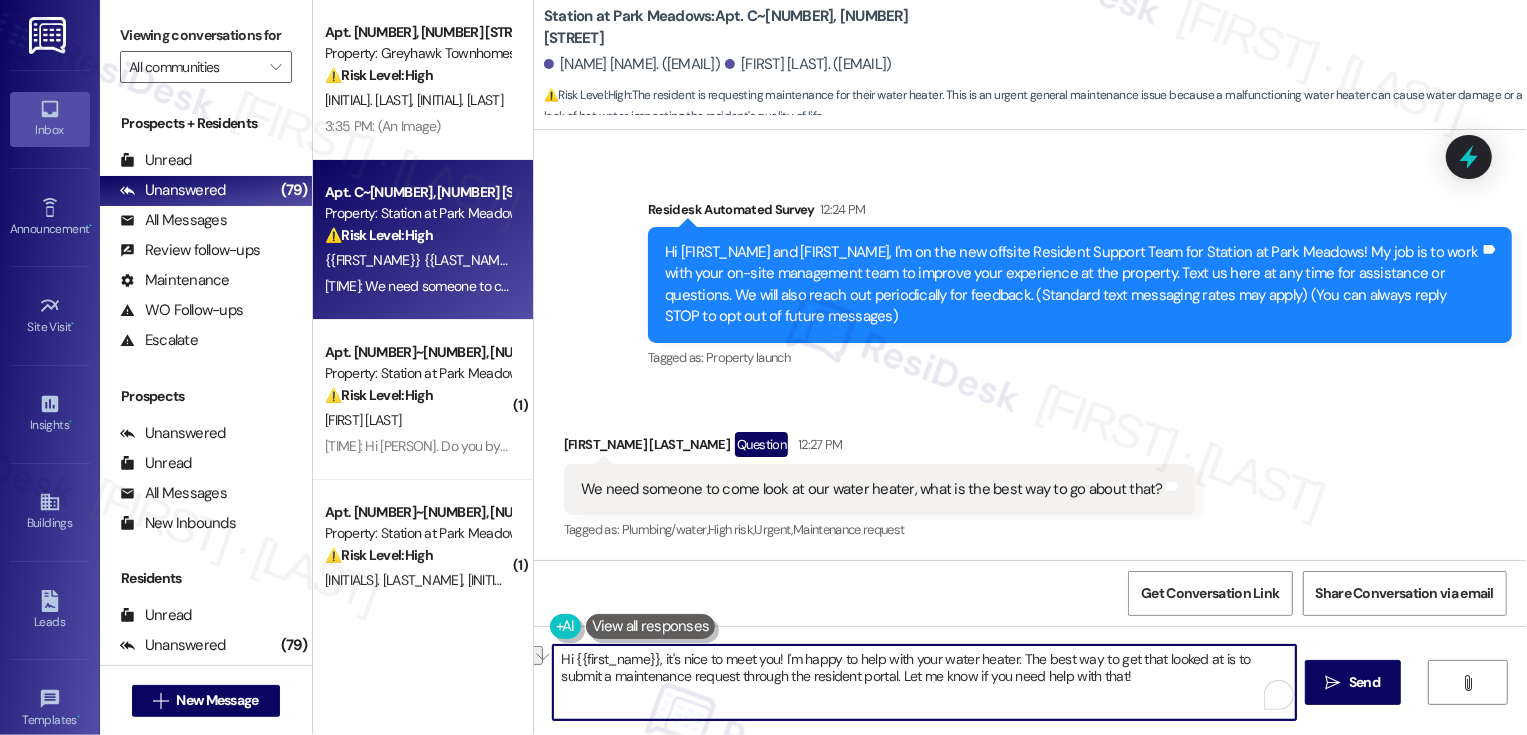 drag, startPoint x: 843, startPoint y: 677, endPoint x: 1075, endPoint y: 677, distance: 232 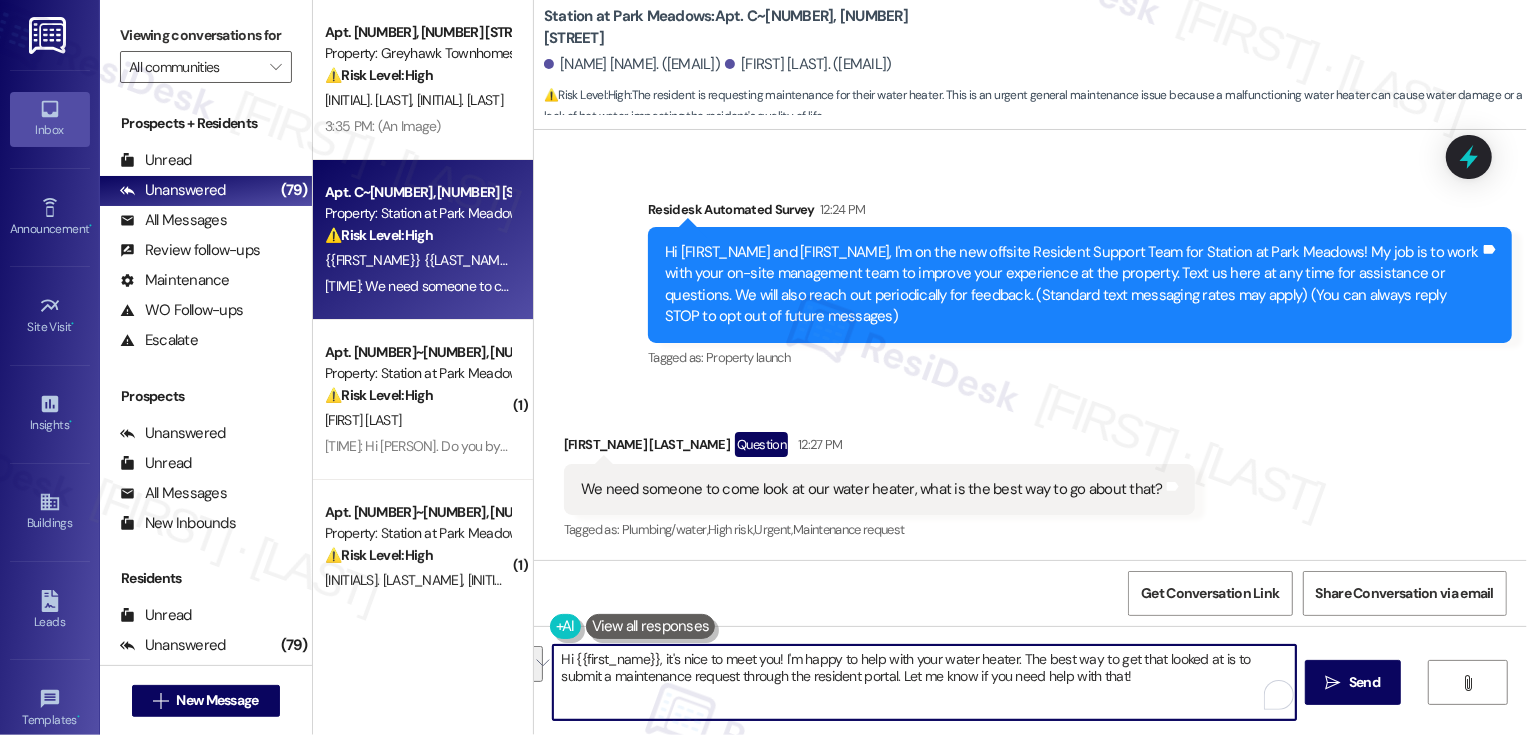 drag, startPoint x: 775, startPoint y: 658, endPoint x: 891, endPoint y: 754, distance: 150.57224 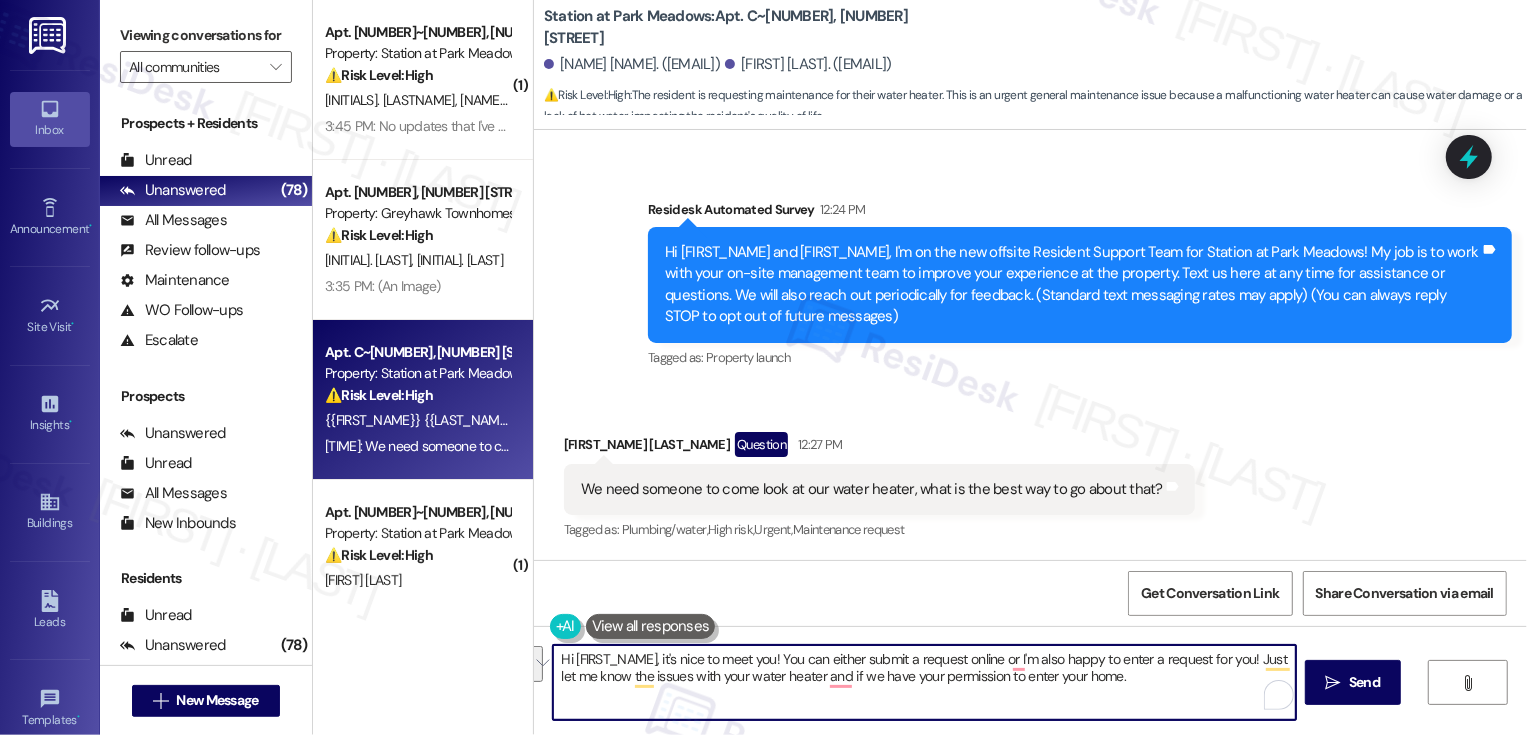 paste on "’s so nice to meet you! You’re welcome to submit a request online, or I’d be more than happy to take care of it for you. Just let me know what’s going on with your water heater and whether we have your permission to enter your home.
Ask ChatGPT" 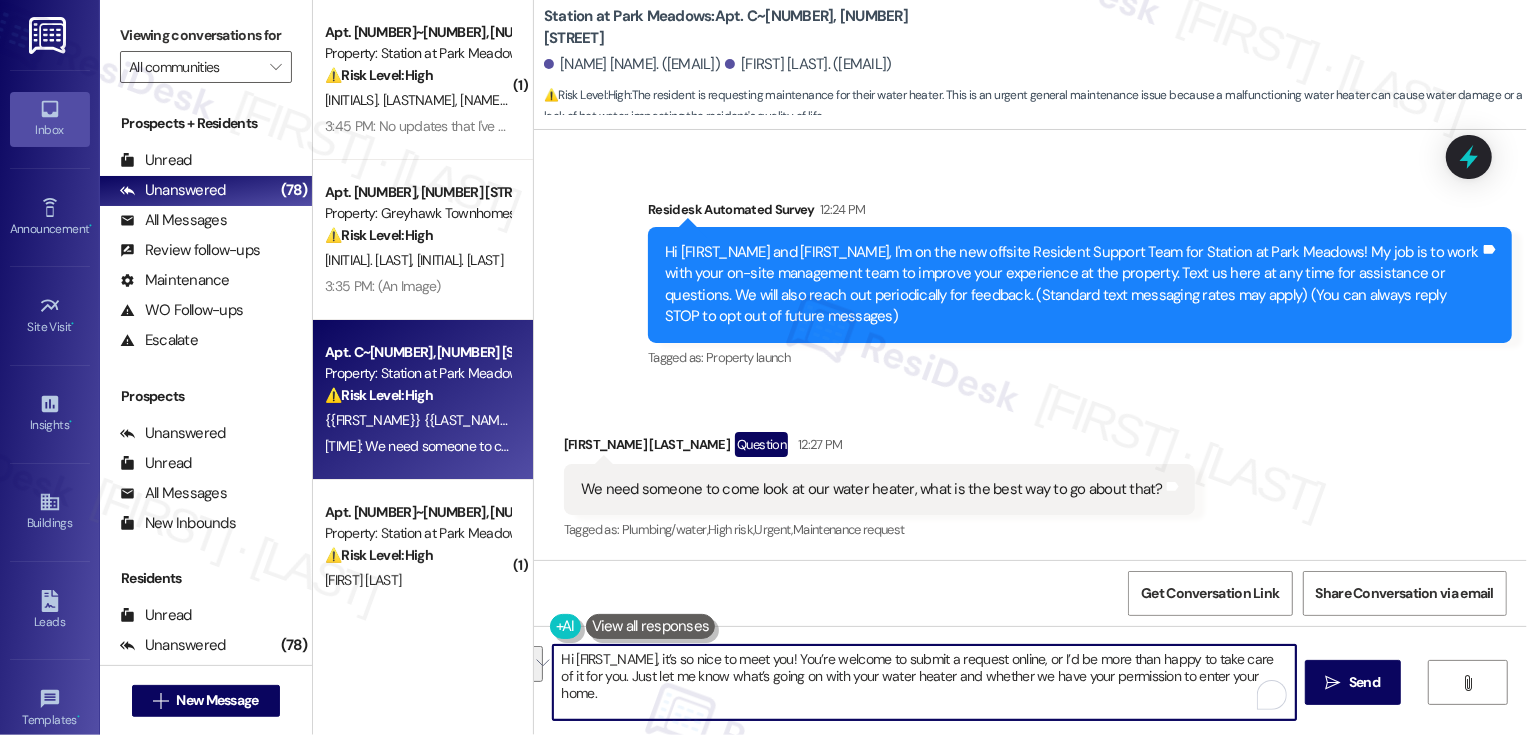 scroll, scrollTop: 119, scrollLeft: 0, axis: vertical 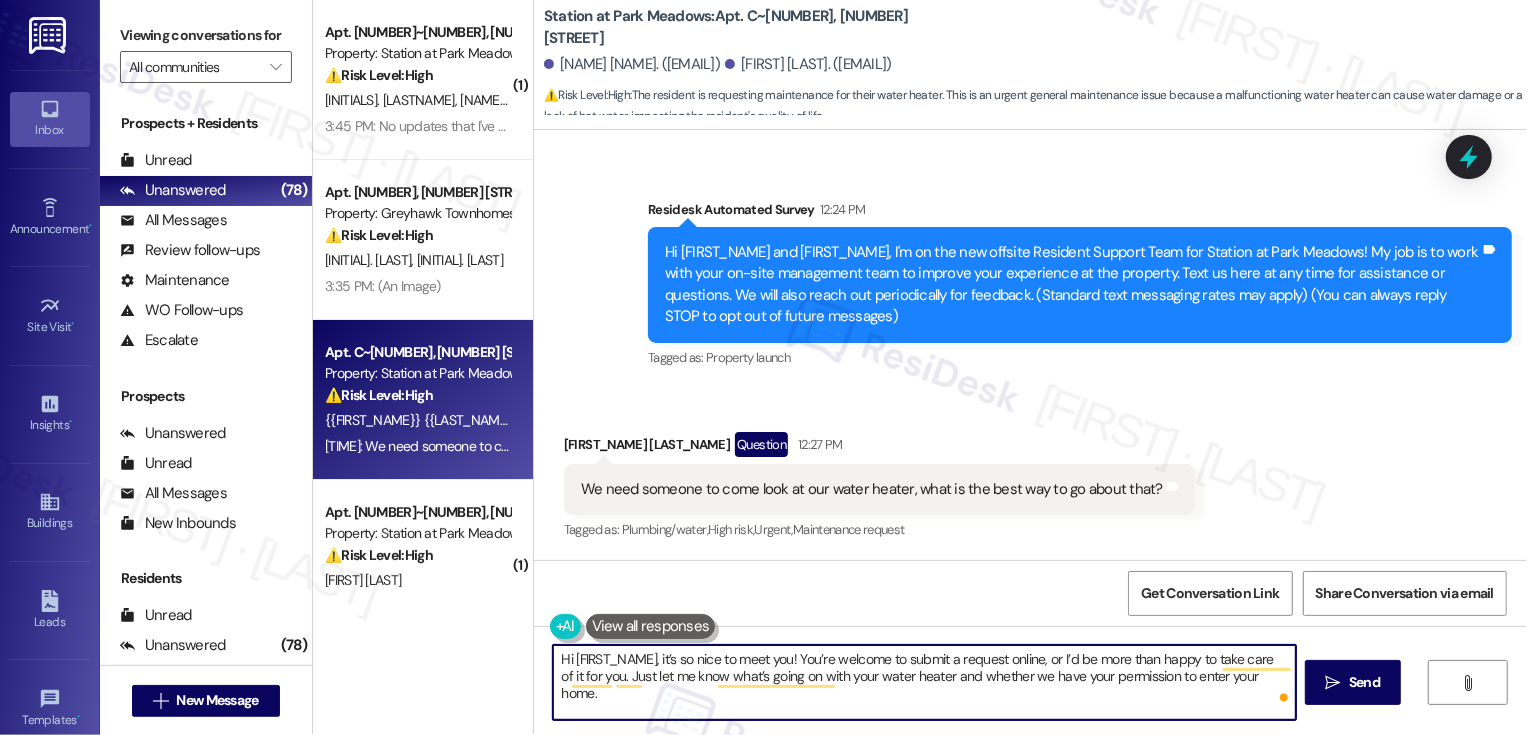 click on "[FIRST_NAME] [LAST_NAME] Question 12:27 PM" at bounding box center (879, 448) 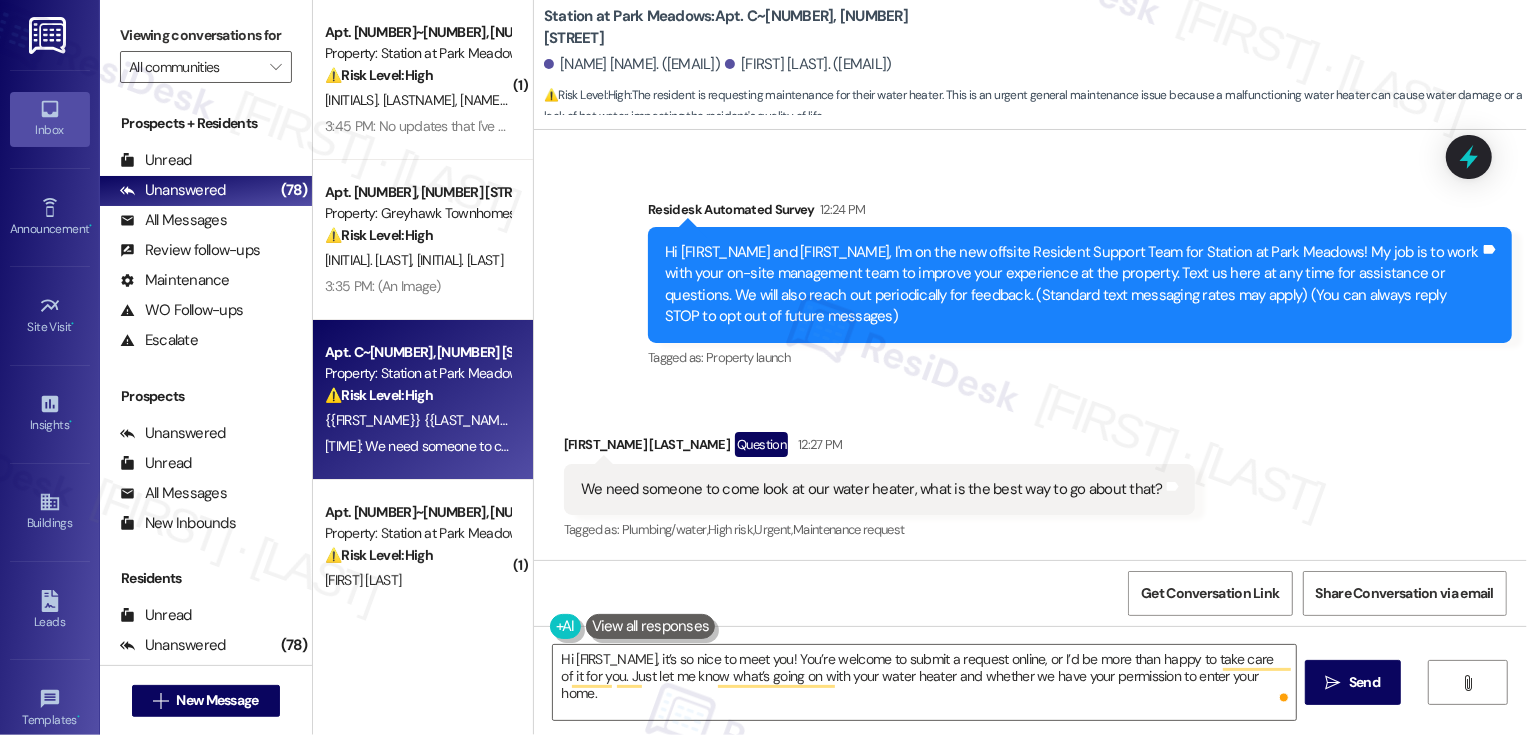 click on "[FIRST_NAME] [LAST_NAME] Question 12:27 PM" at bounding box center [879, 448] 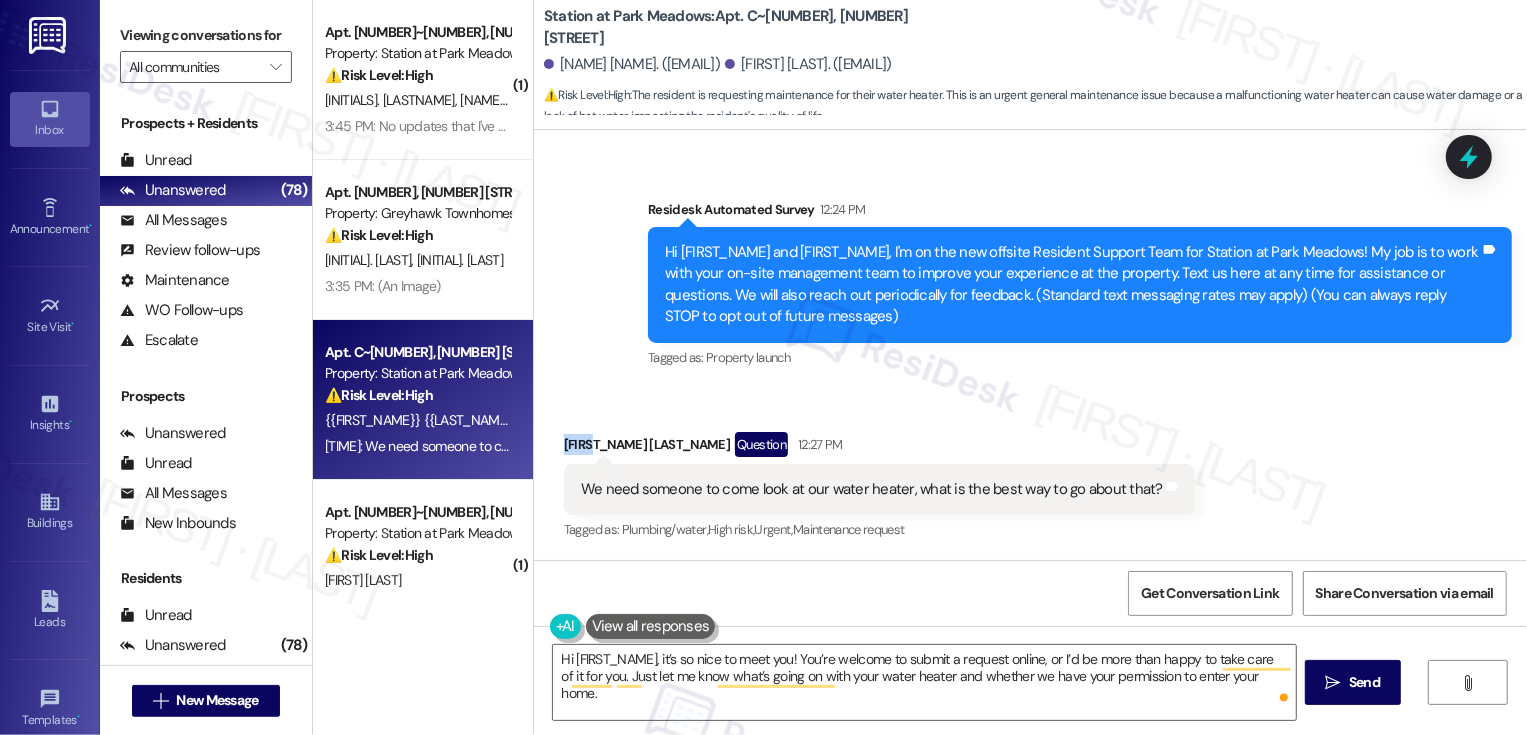copy on "Sarah" 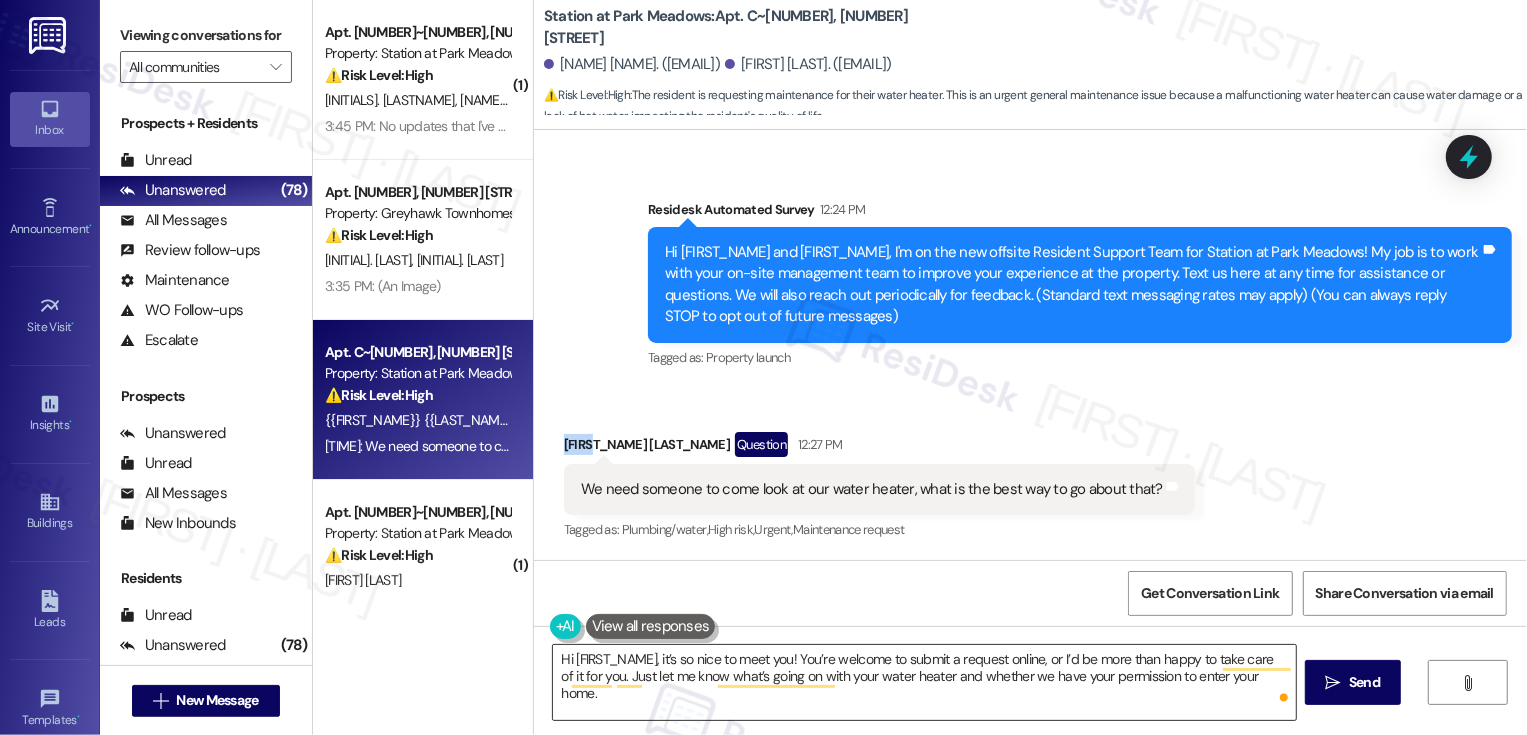 click on "Hi [FIRST_NAME], it’s so nice to meet you! You’re welcome to submit a request online, or I’d be more than happy to take care of it for you. Just let me know what’s going on with your water heater and whether we have your permission to enter your home." at bounding box center (924, 682) 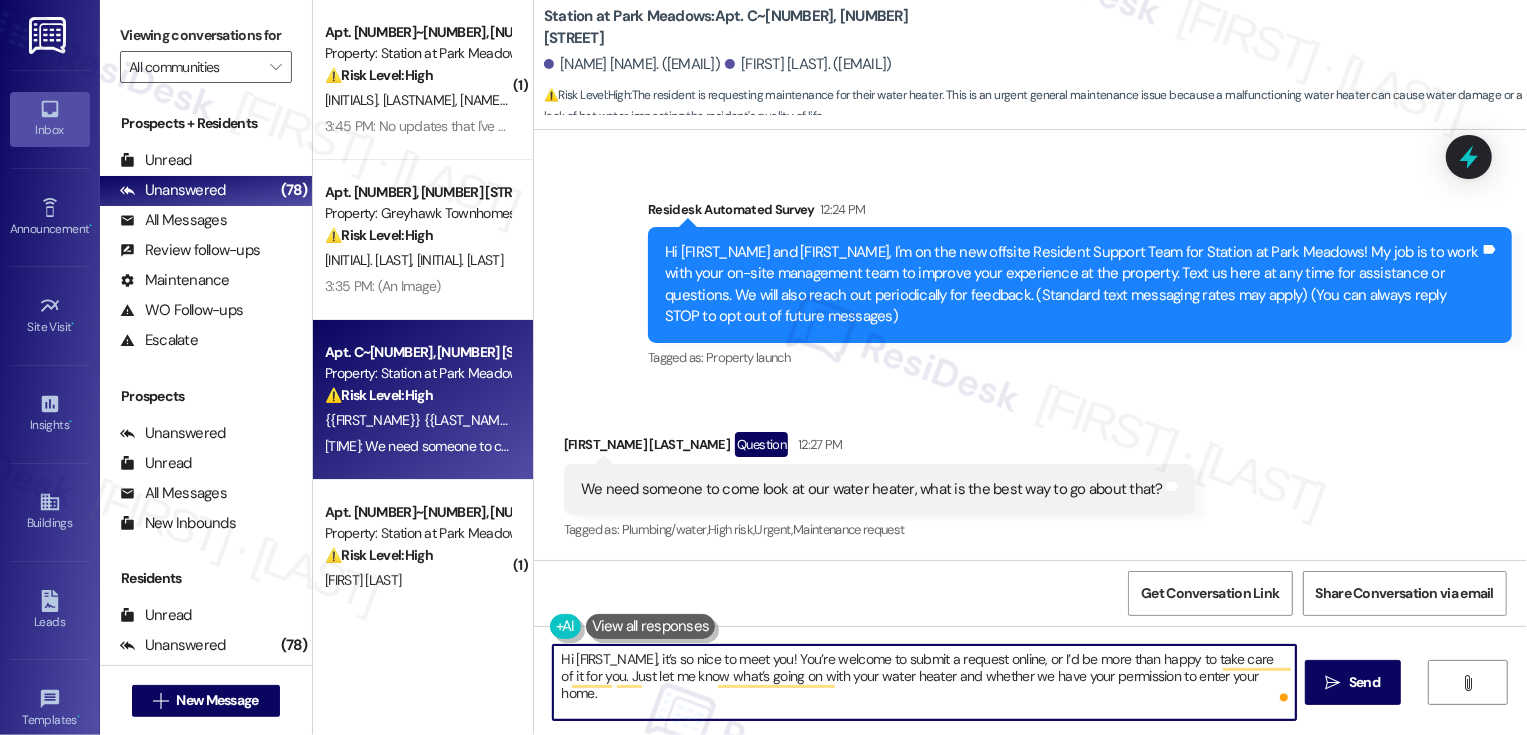 click on "Hi [FIRST_NAME], it’s so nice to meet you! You’re welcome to submit a request online, or I’d be more than happy to take care of it for you. Just let me know what’s going on with your water heater and whether we have your permission to enter your home." at bounding box center [924, 682] 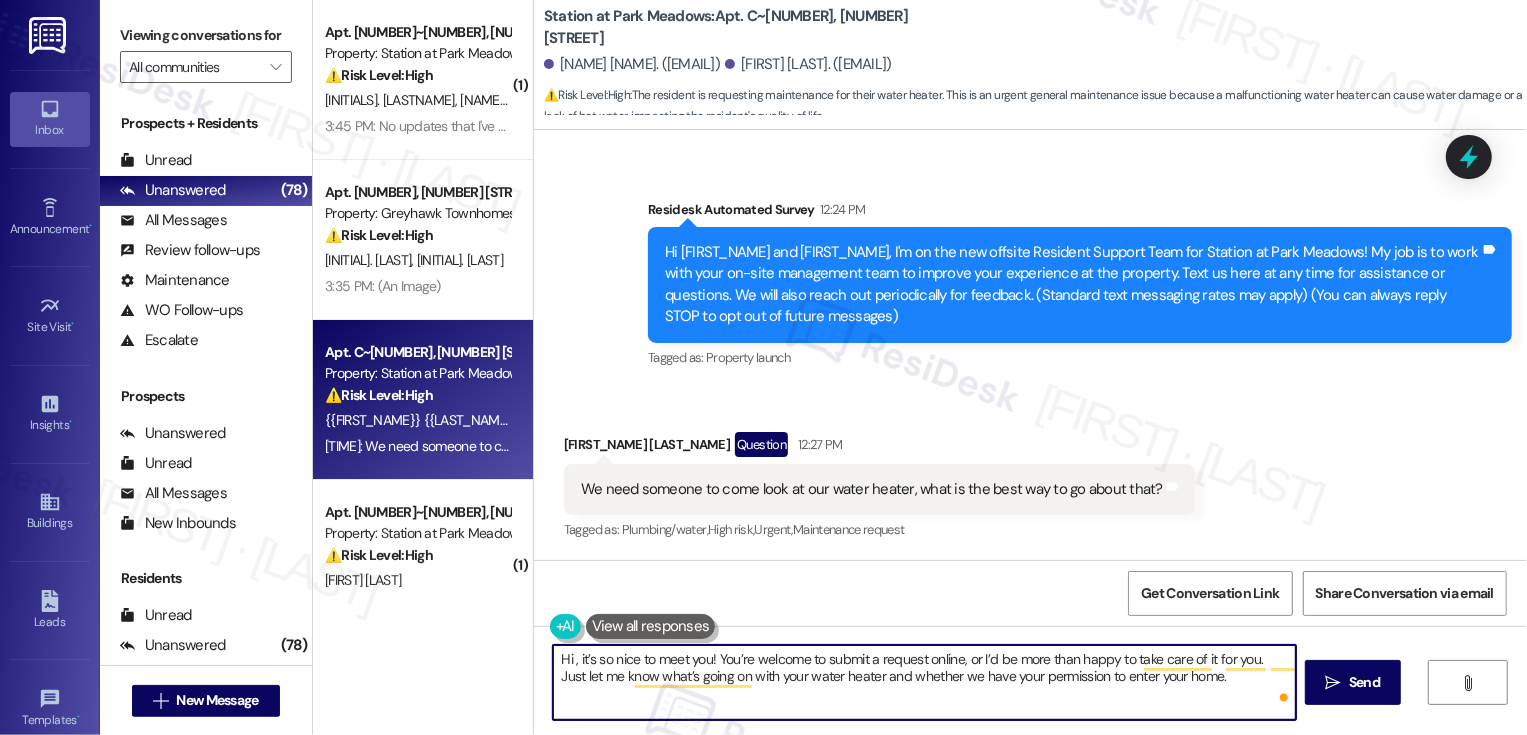 paste on "Sarah" 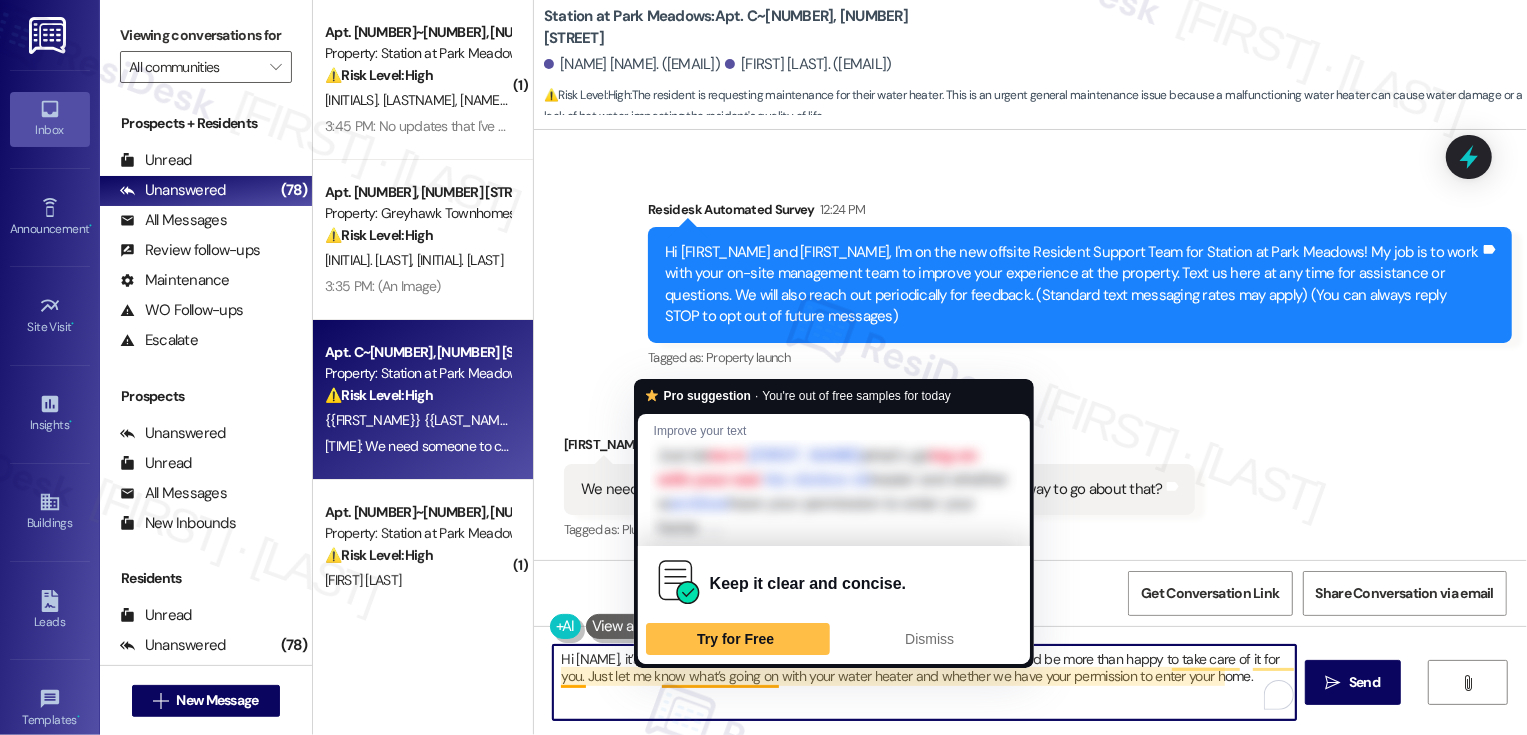 click on "Hi [NAME], it’s so nice to meet you! You’re welcome to submit a request online, or I’d be more than happy to take care of it for you. Just let me know what’s going on with your water heater and whether we have your permission to enter your home." at bounding box center (924, 682) 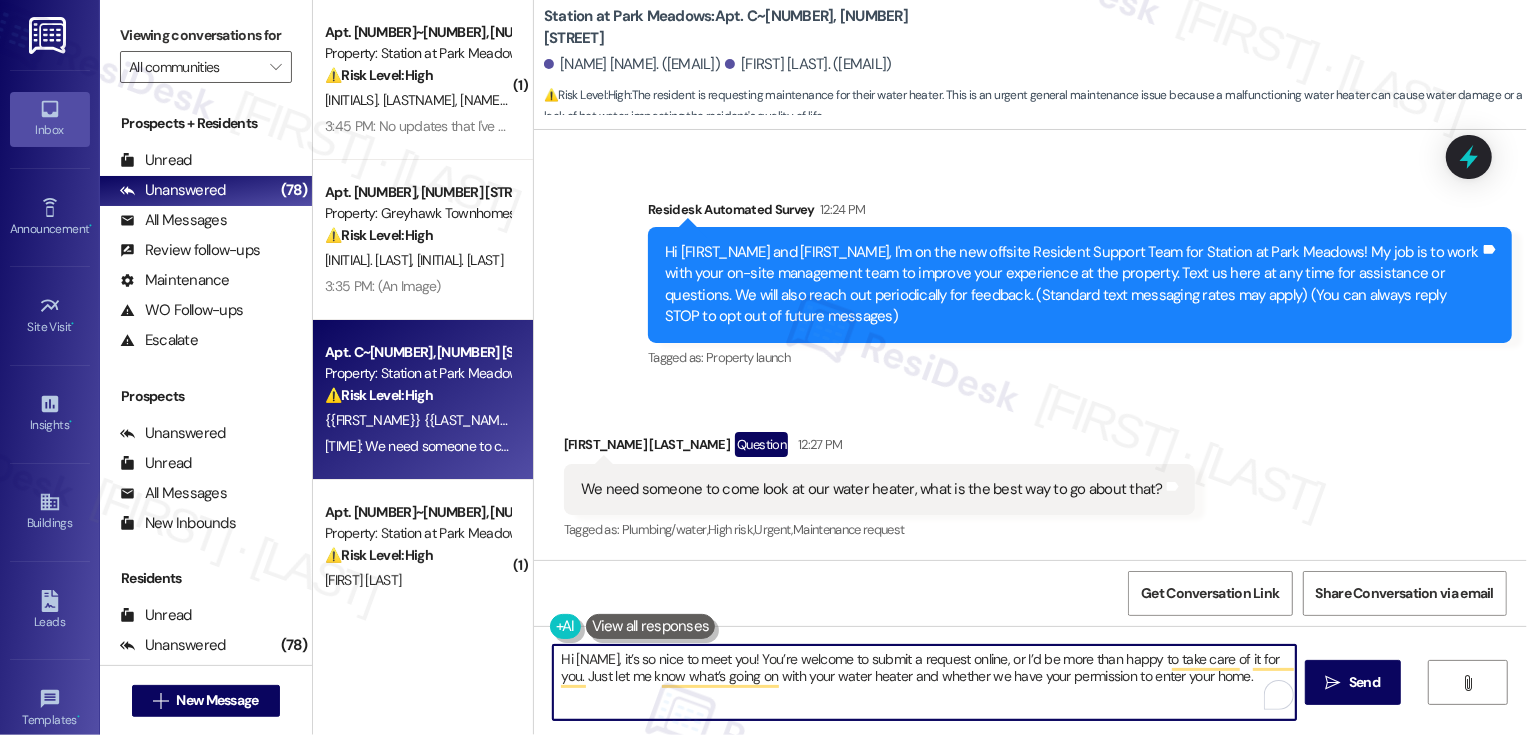 click on "Hi [NAME], it’s so nice to meet you! You’re welcome to submit a request online, or I’d be more than happy to take care of it for you. Just let me know what’s going on with your water heater and whether we have your permission to enter your home." at bounding box center (924, 682) 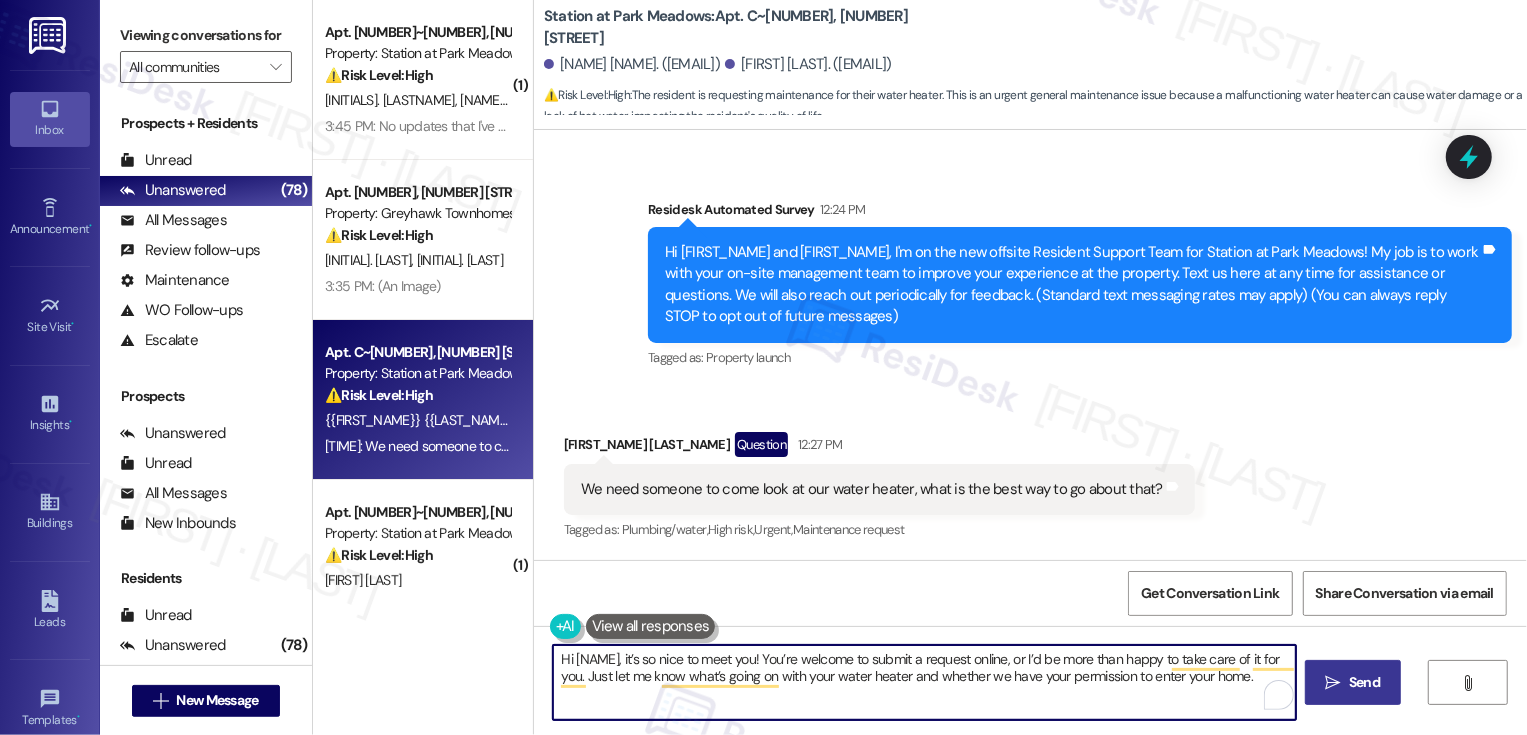 type on "Hi [NAME], it’s so nice to meet you! You’re welcome to submit a request online, or I’d be more than happy to take care of it for you. Just let me know what’s going on with your water heater and whether we have your permission to enter your home." 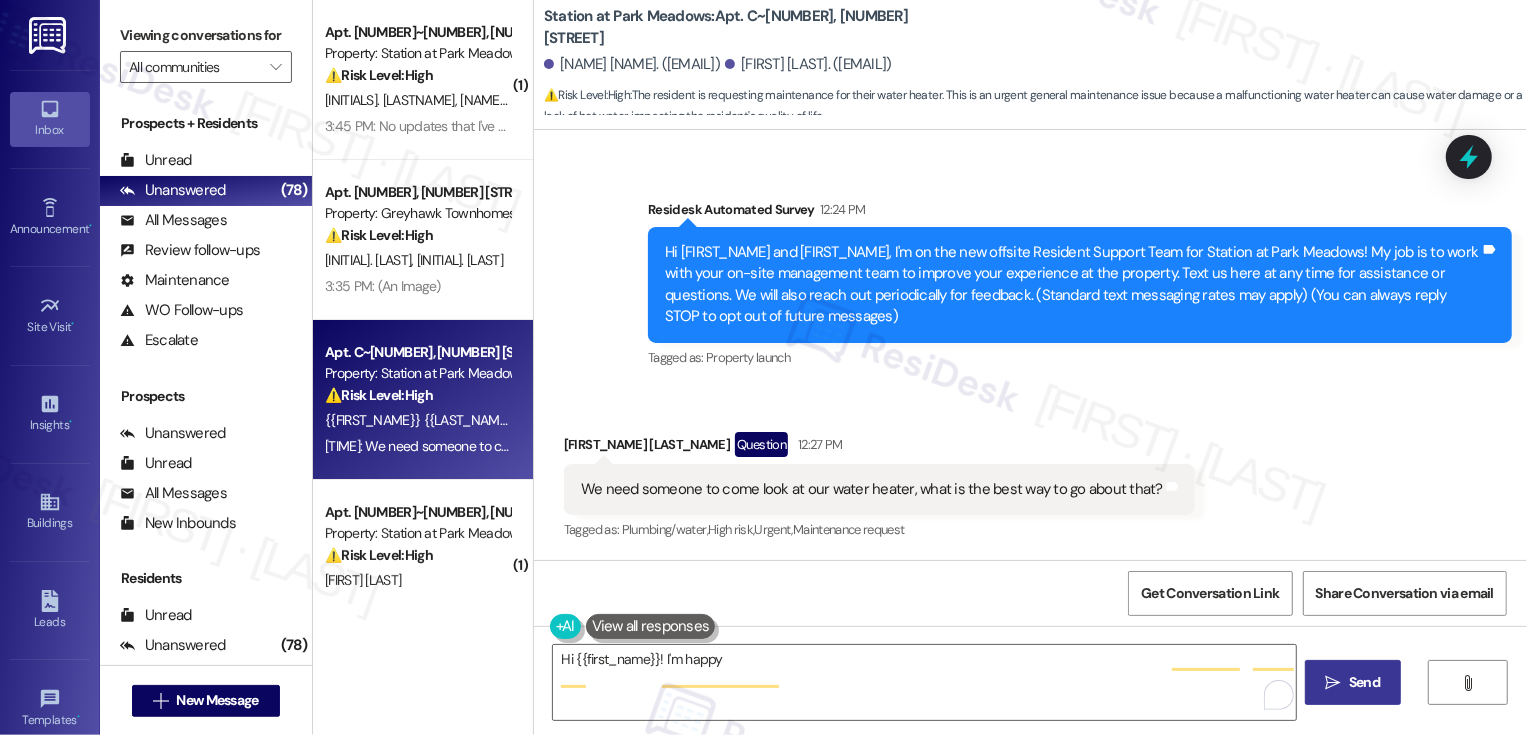 scroll, scrollTop: 109, scrollLeft: 0, axis: vertical 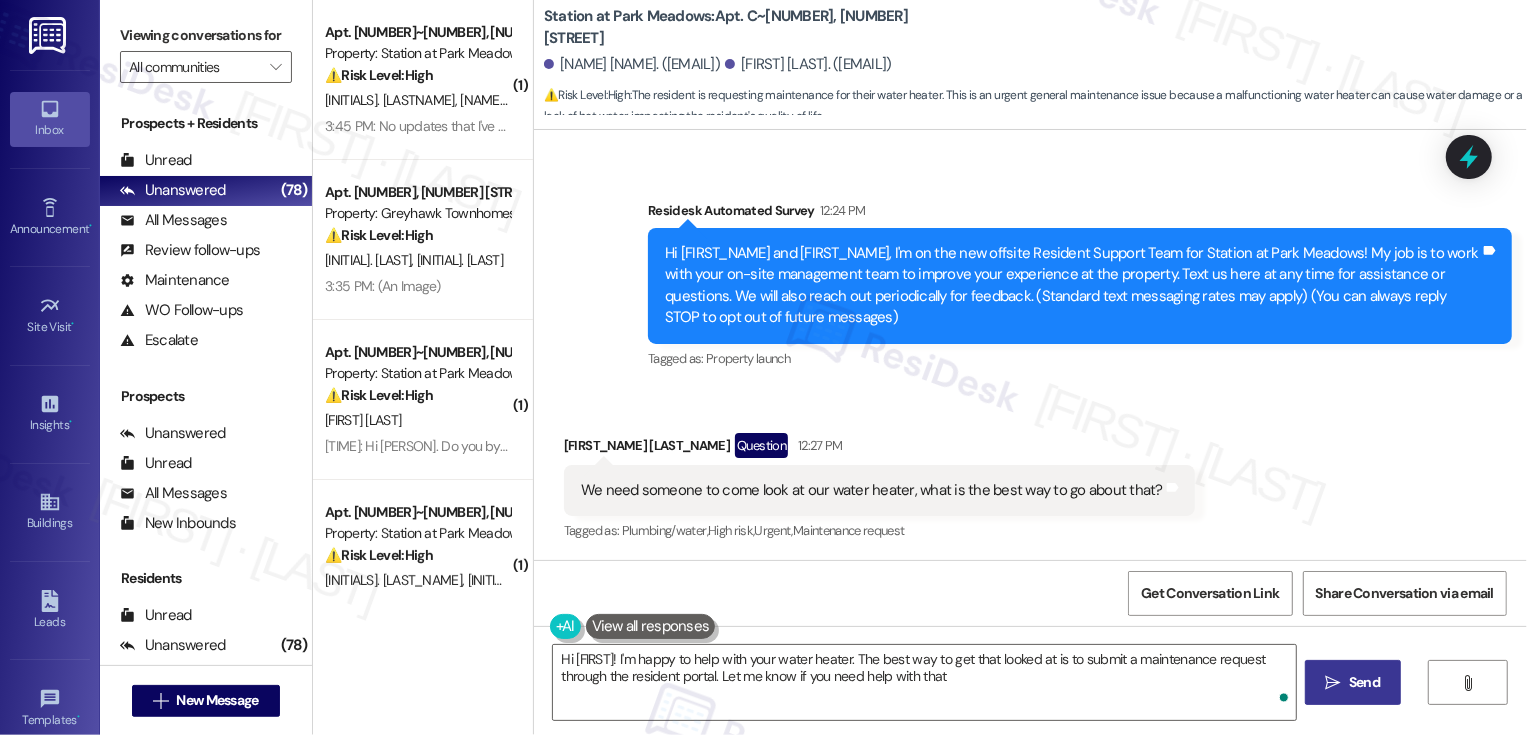 type on "Hi [FIRST]! I'm happy to help with your water heater. The best way to get that looked at is to submit a maintenance request through the resident portal. Let me know if you need help with that!" 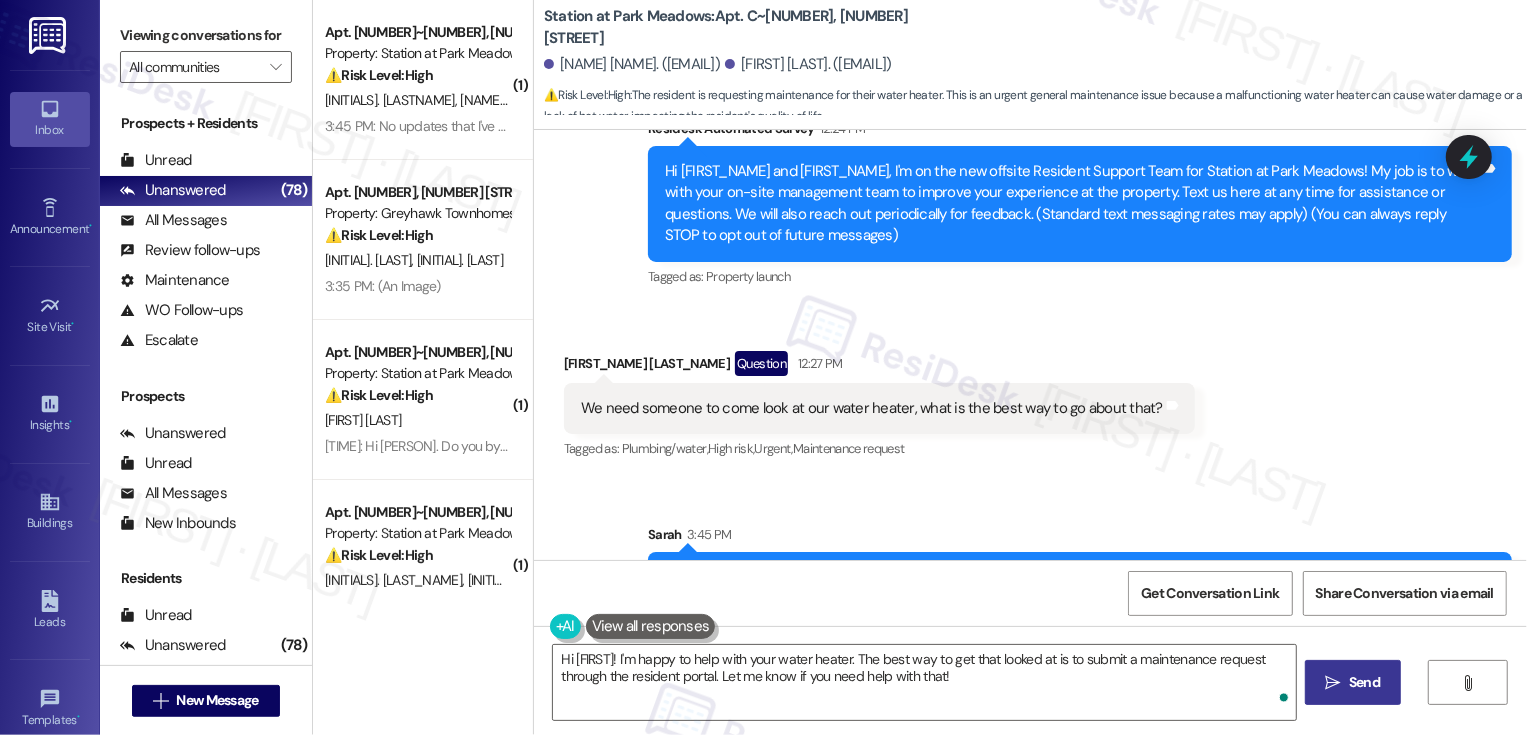 scroll, scrollTop: 270, scrollLeft: 0, axis: vertical 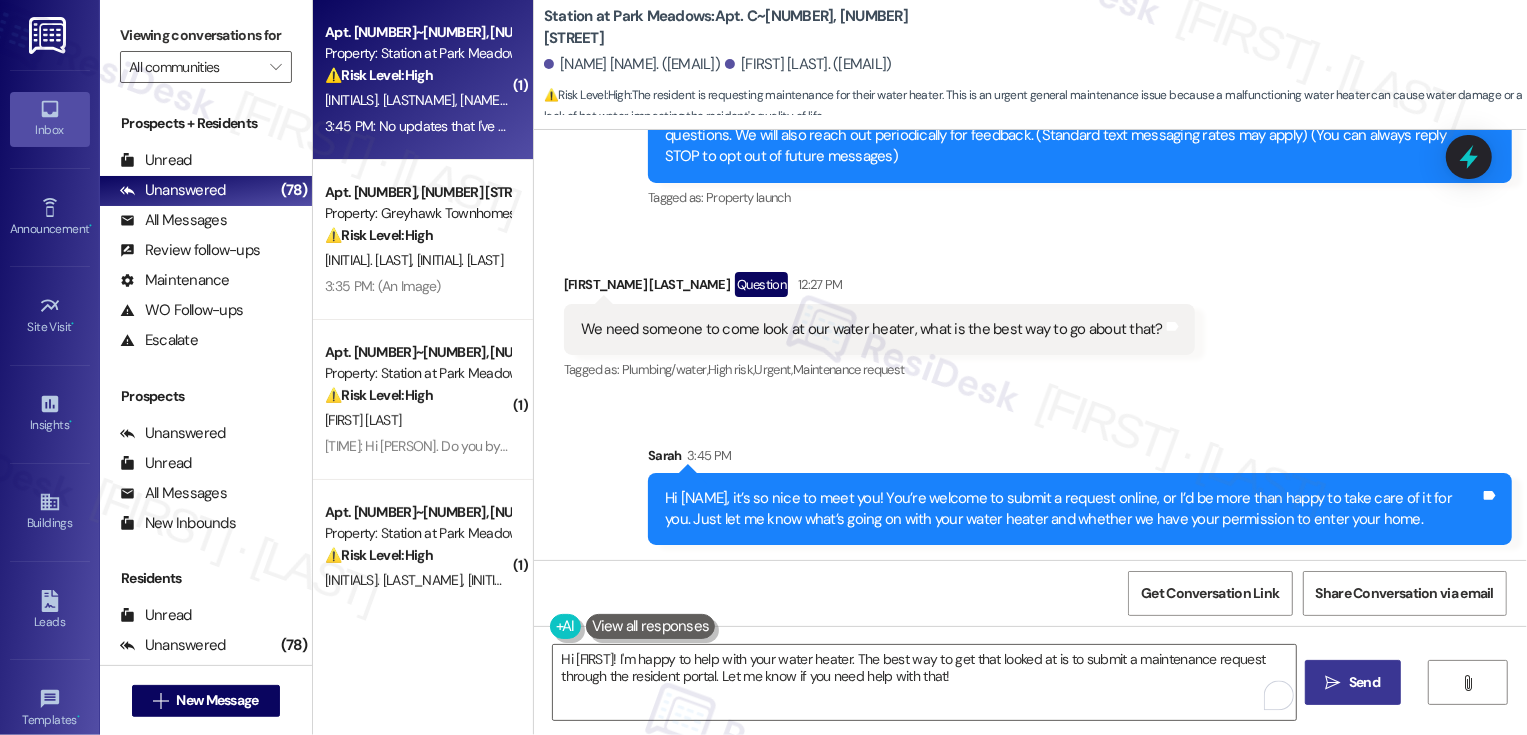 click on "3:45 PM: No updates that I've seen yet 3:45 PM: No updates that I've seen yet" at bounding box center (417, 126) 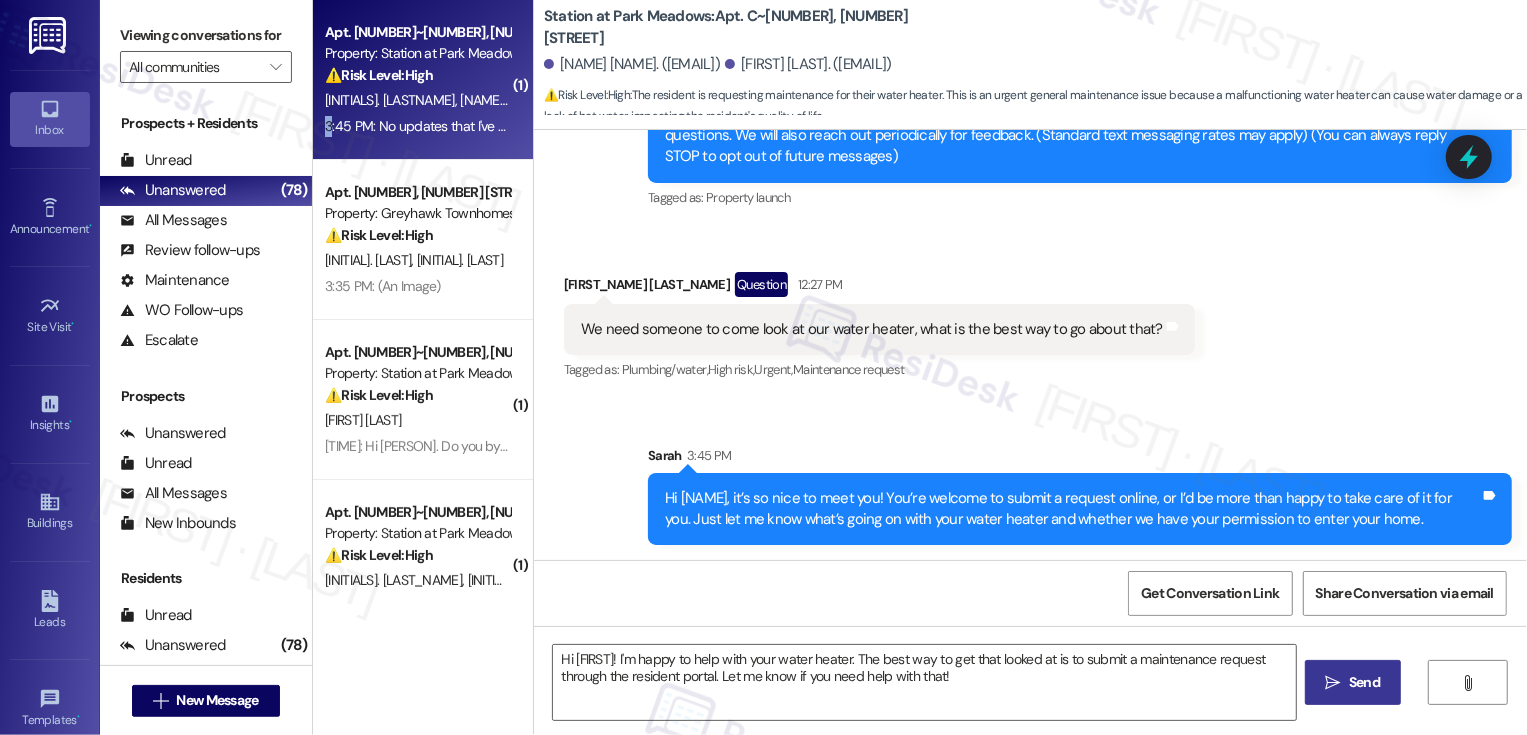 click on "3:45 PM: No updates that I've seen yet 3:45 PM: No updates that I've seen yet" at bounding box center [417, 126] 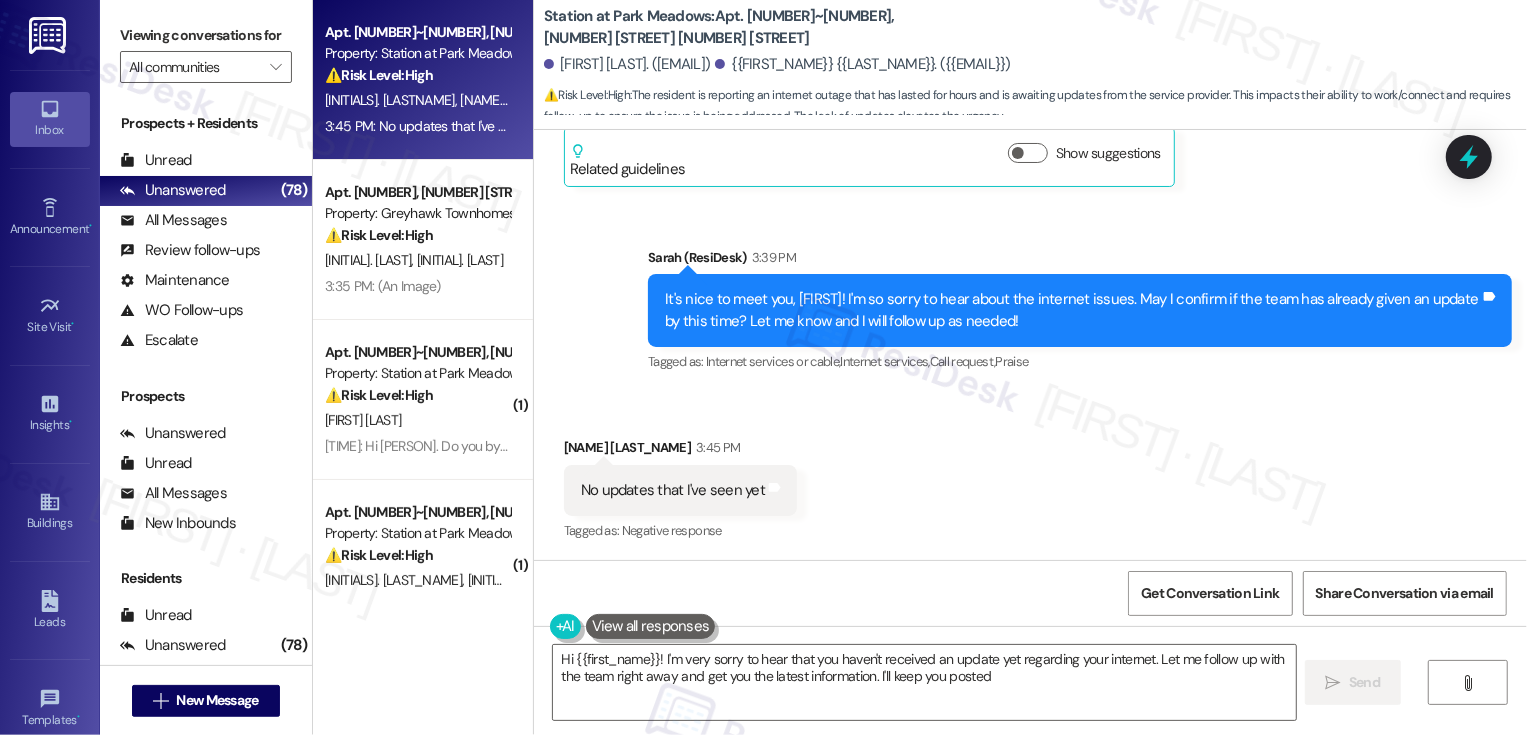 type on "Hi {{first_name}}! I'm very sorry to hear that you haven't received an update yet regarding your internet. Let me follow up with the team right away and get you the latest information. I'll keep you posted!" 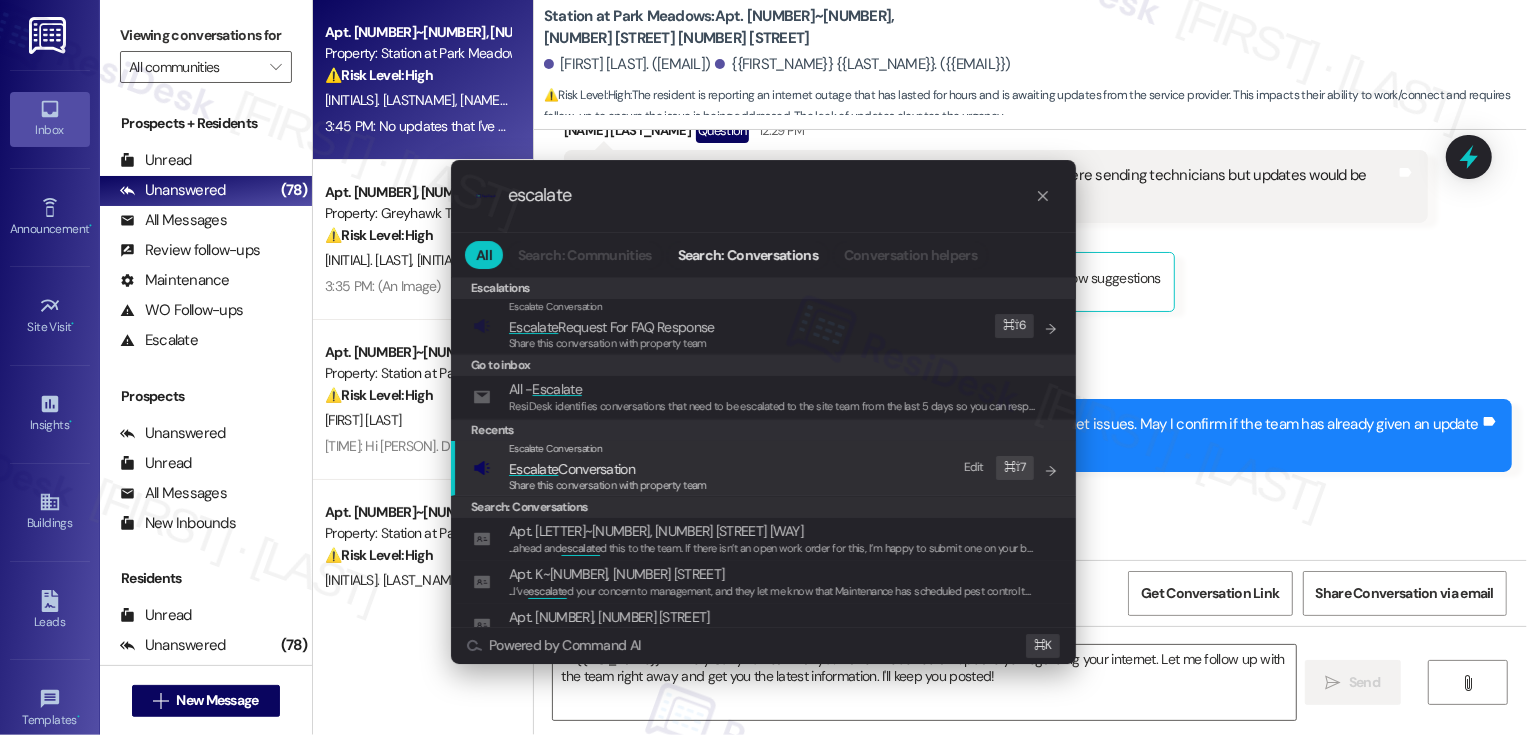 type on "escalate" 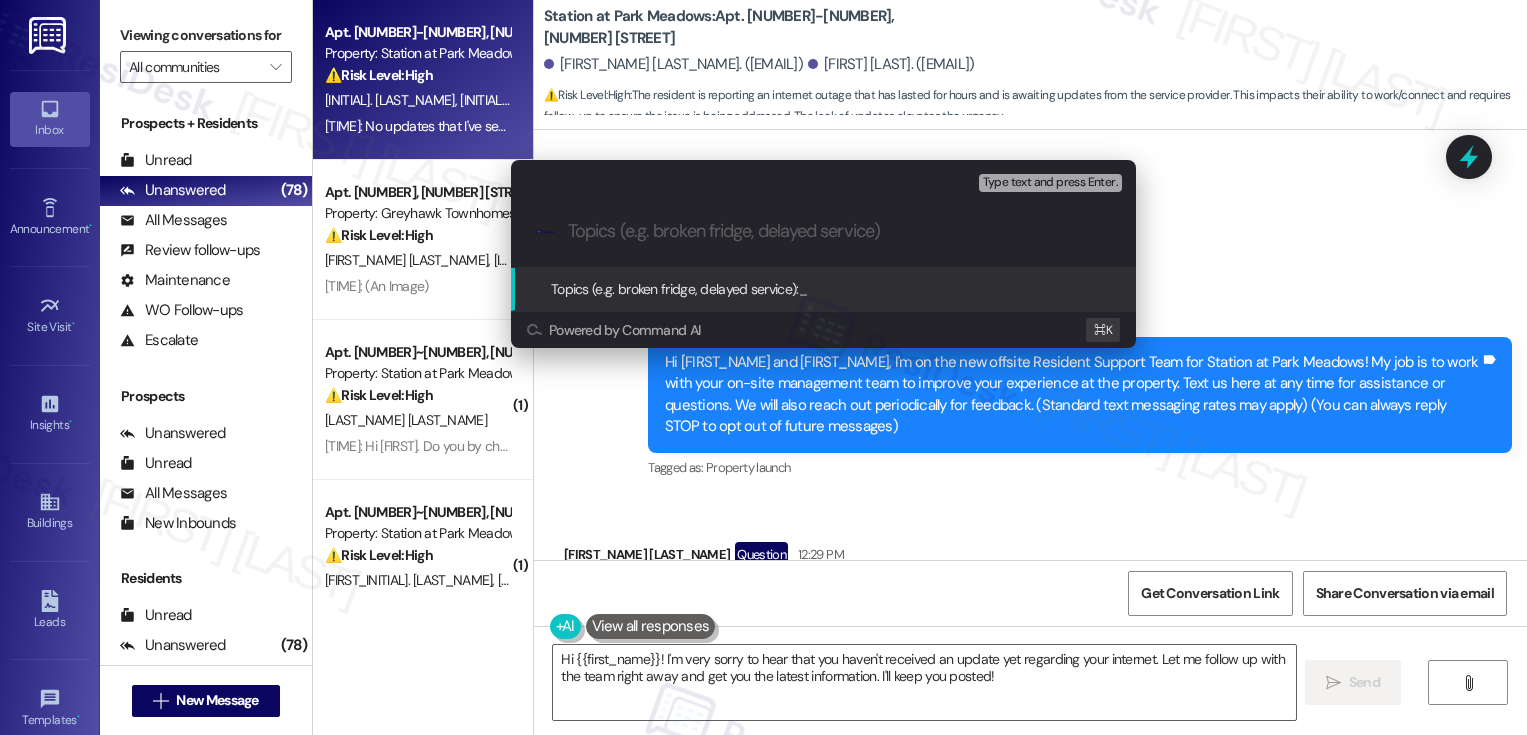 scroll, scrollTop: 0, scrollLeft: 0, axis: both 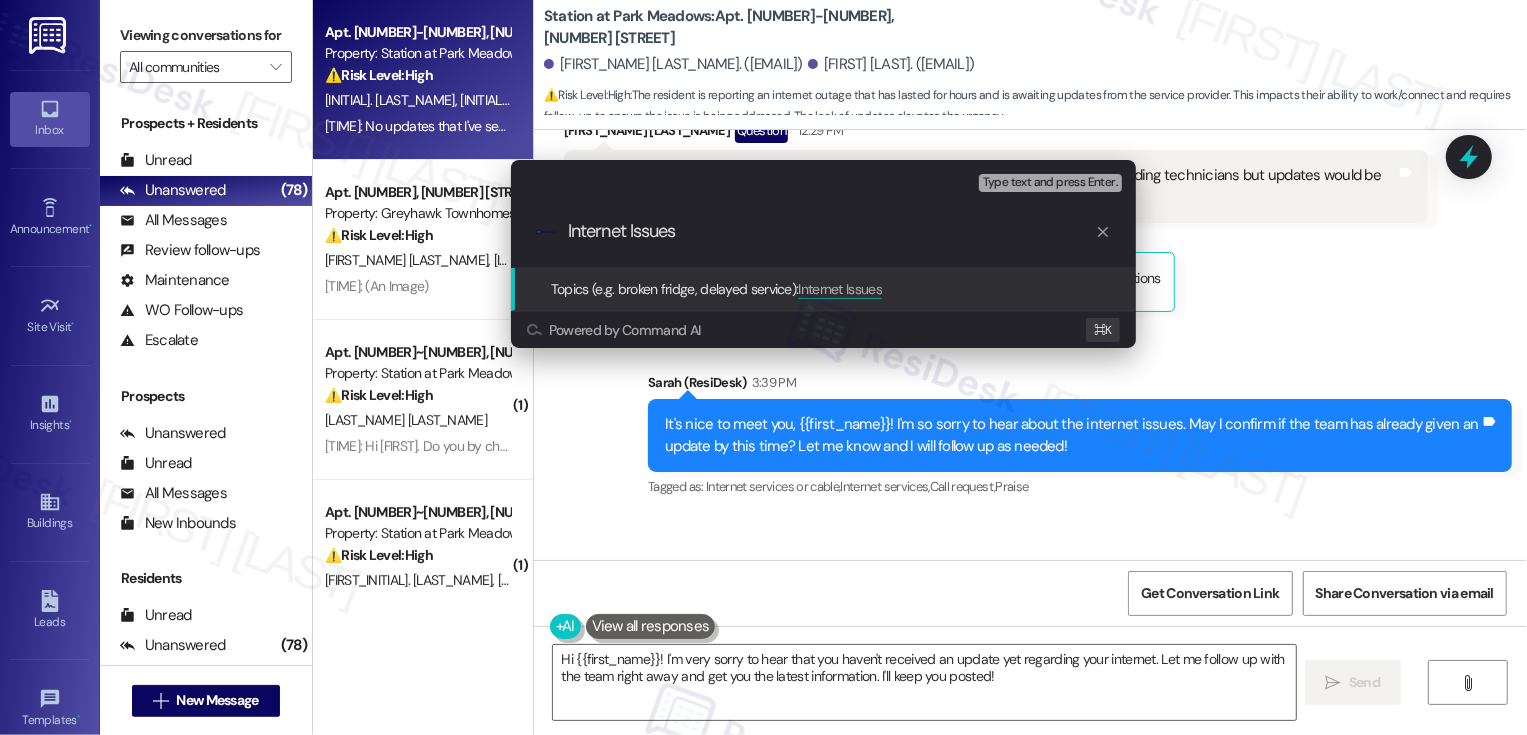 click on "Internet Issues" at bounding box center [831, 231] 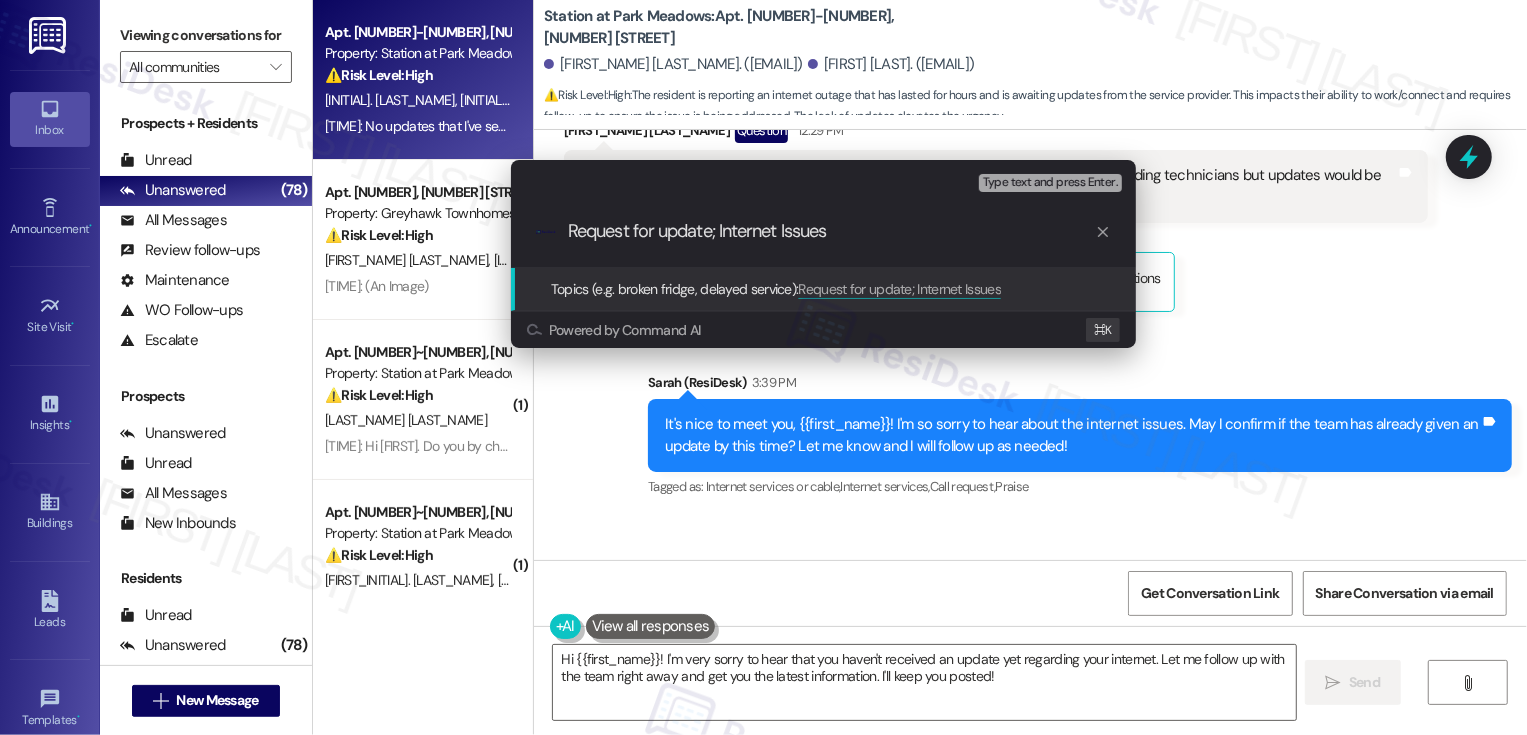 click on "Request for update; Internet Issues" at bounding box center [831, 231] 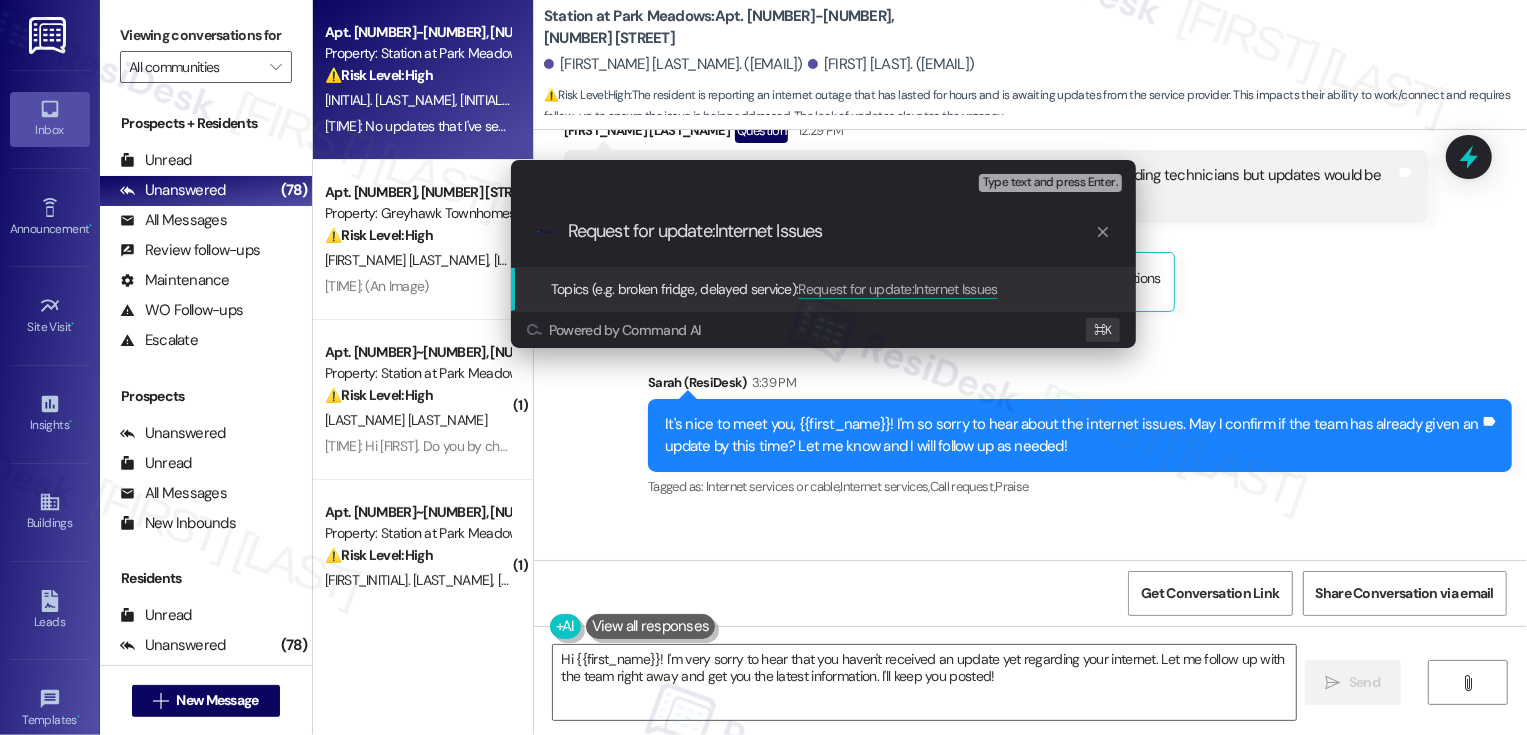 type on "Request for update: Internet Issues" 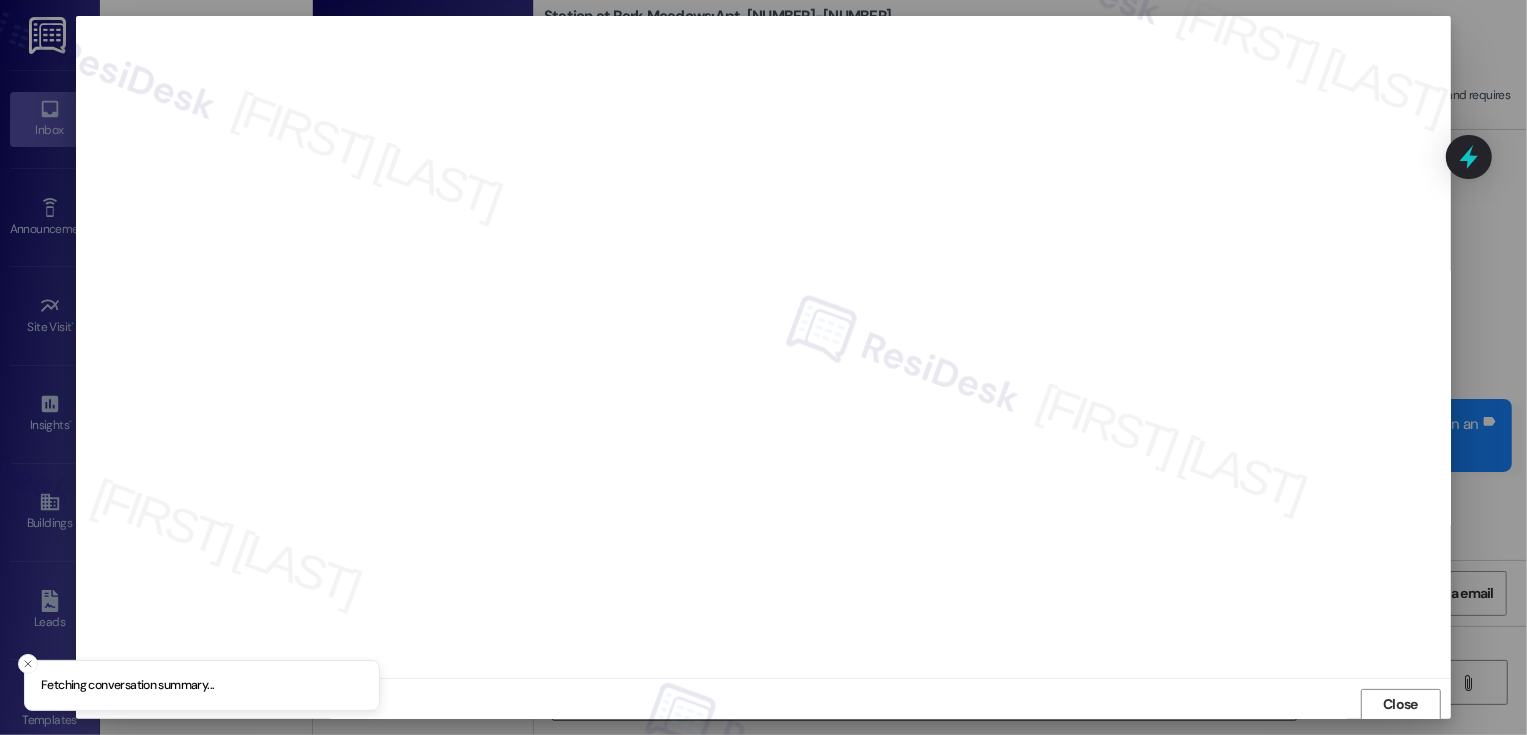 scroll, scrollTop: 1, scrollLeft: 0, axis: vertical 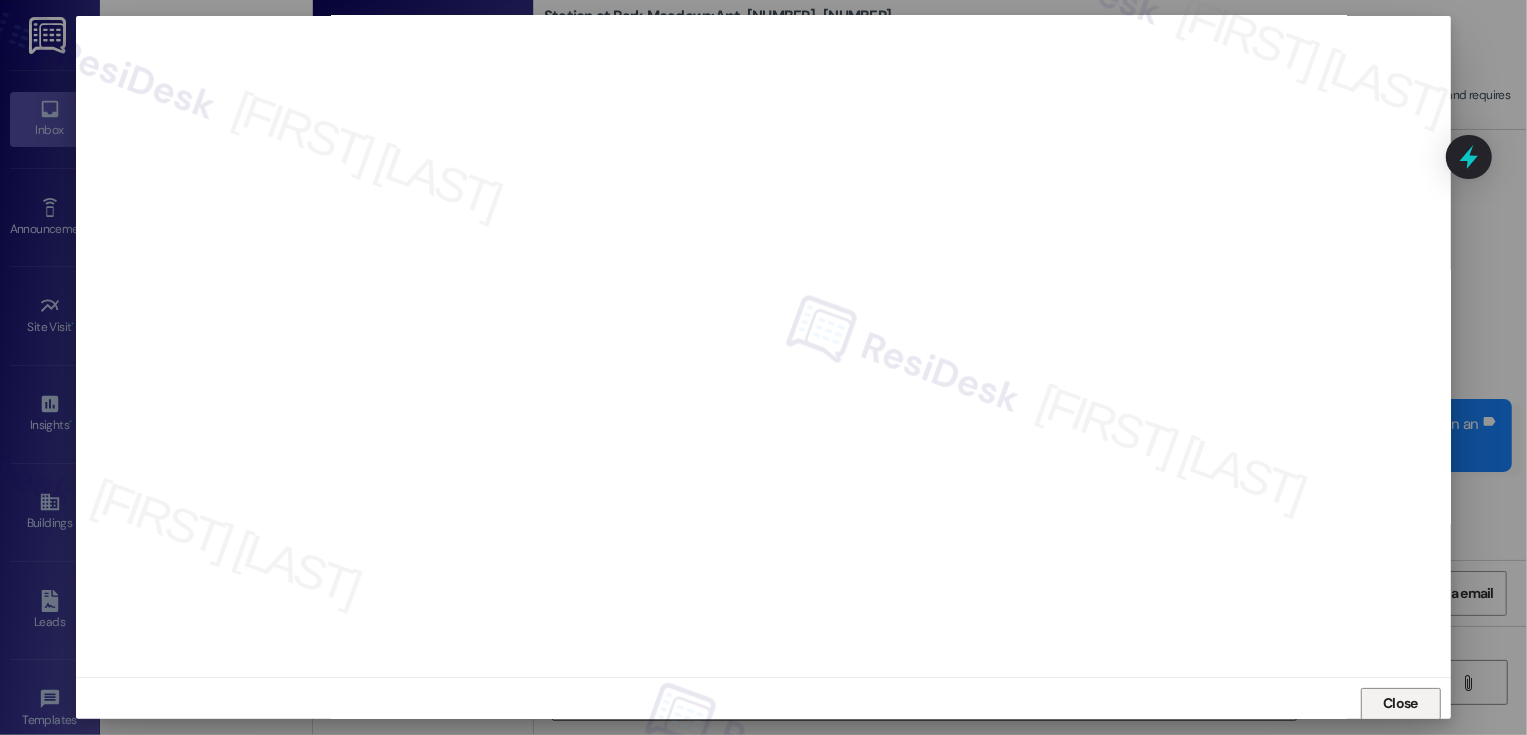 click on "Close" at bounding box center [1401, 704] 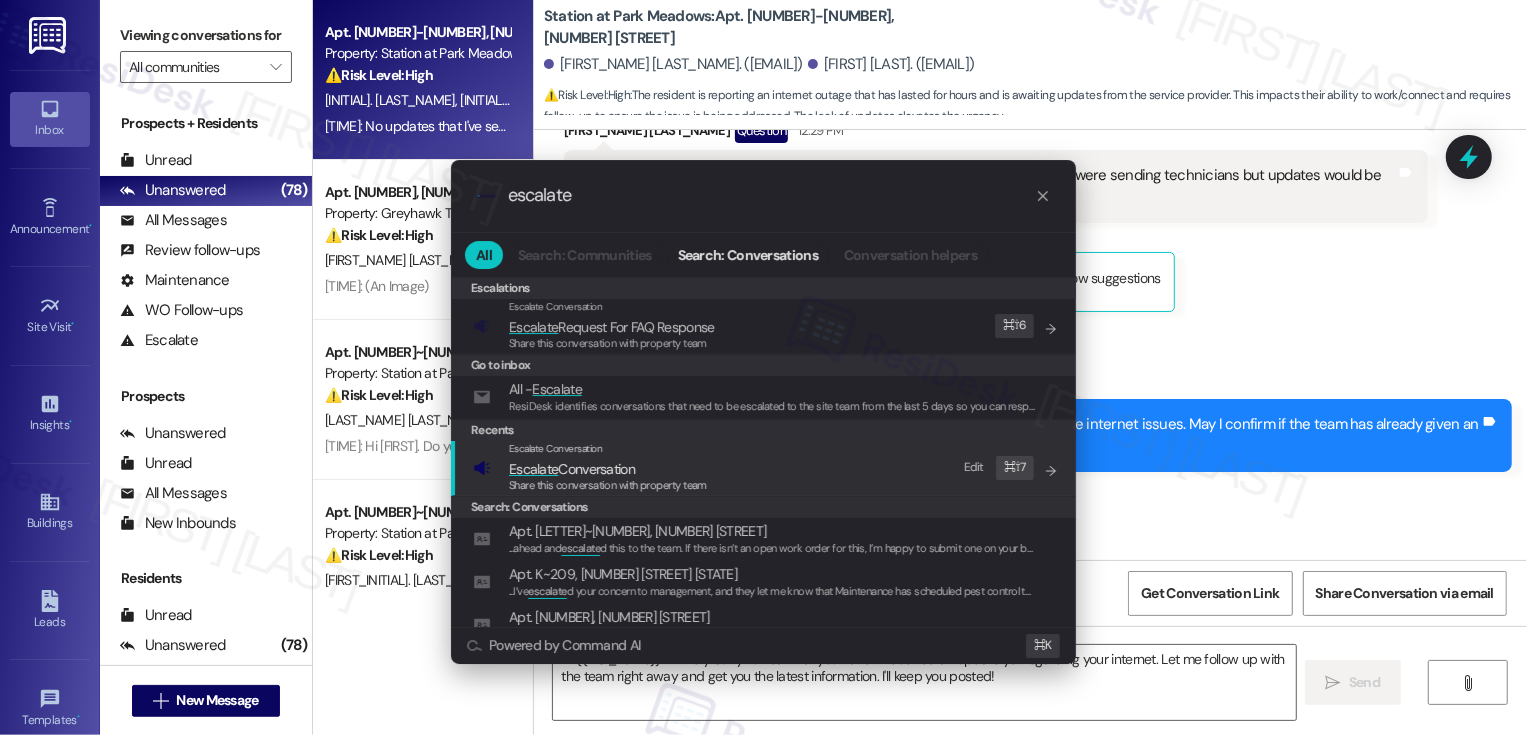 type on "escalate" 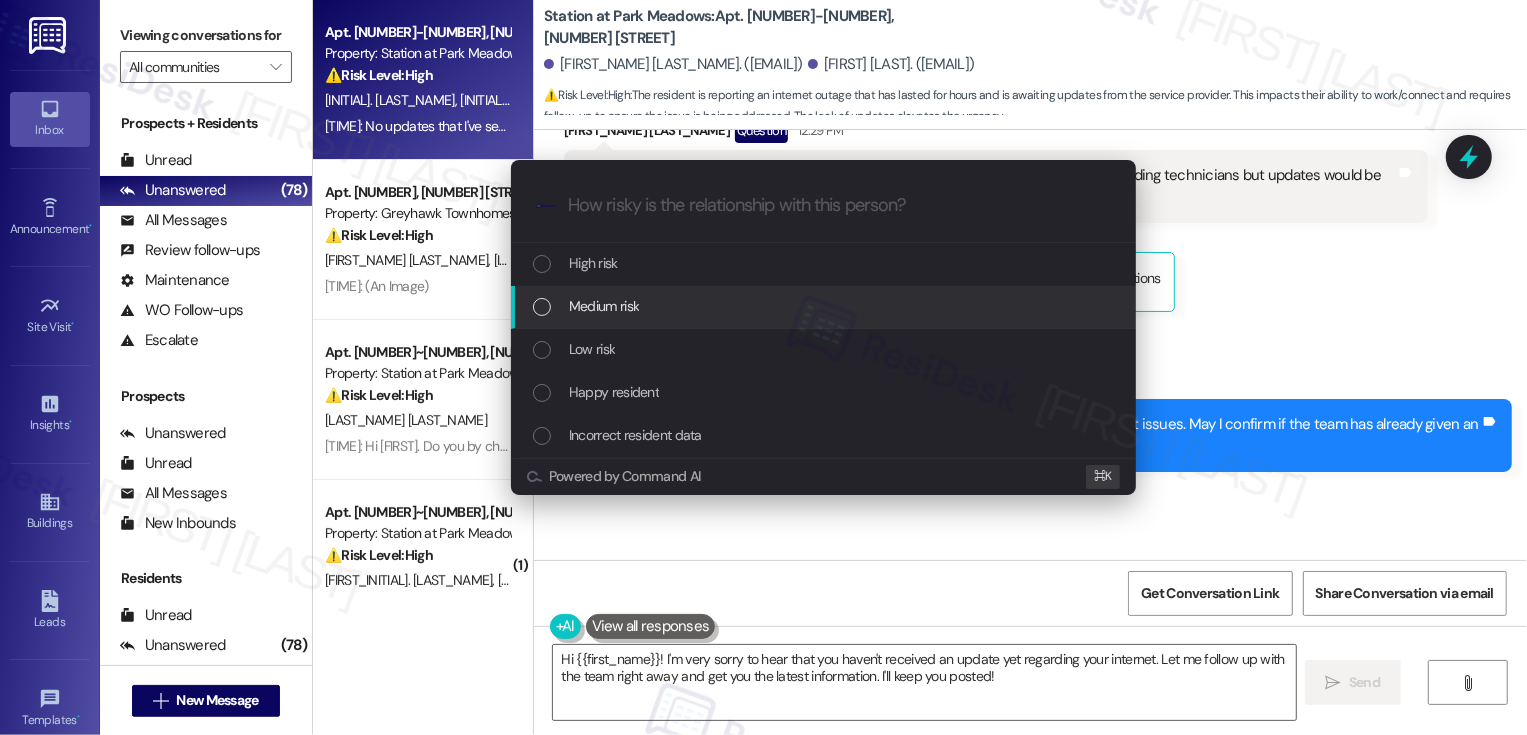 click on "Medium risk" at bounding box center [825, 306] 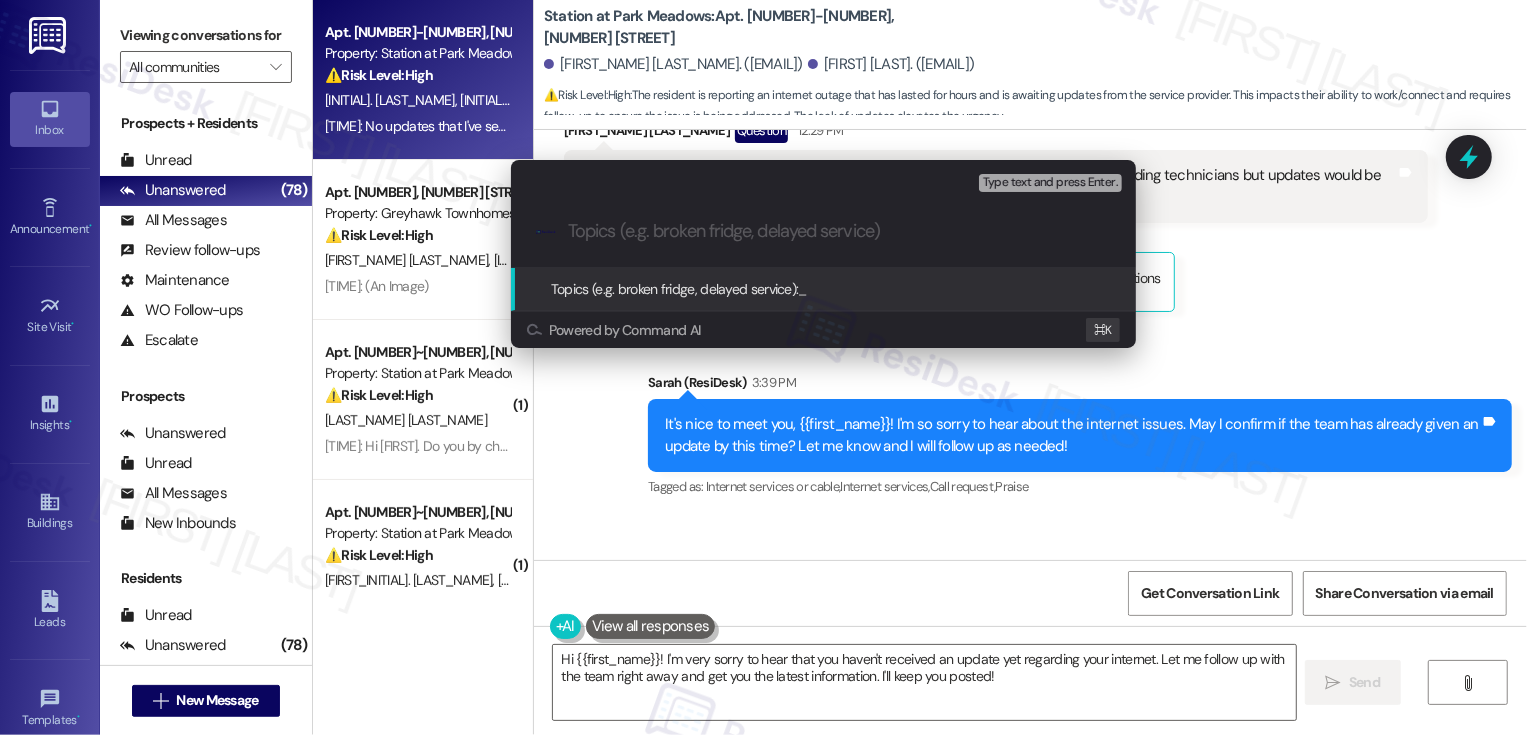 paste on "Request for update: Internet Issues" 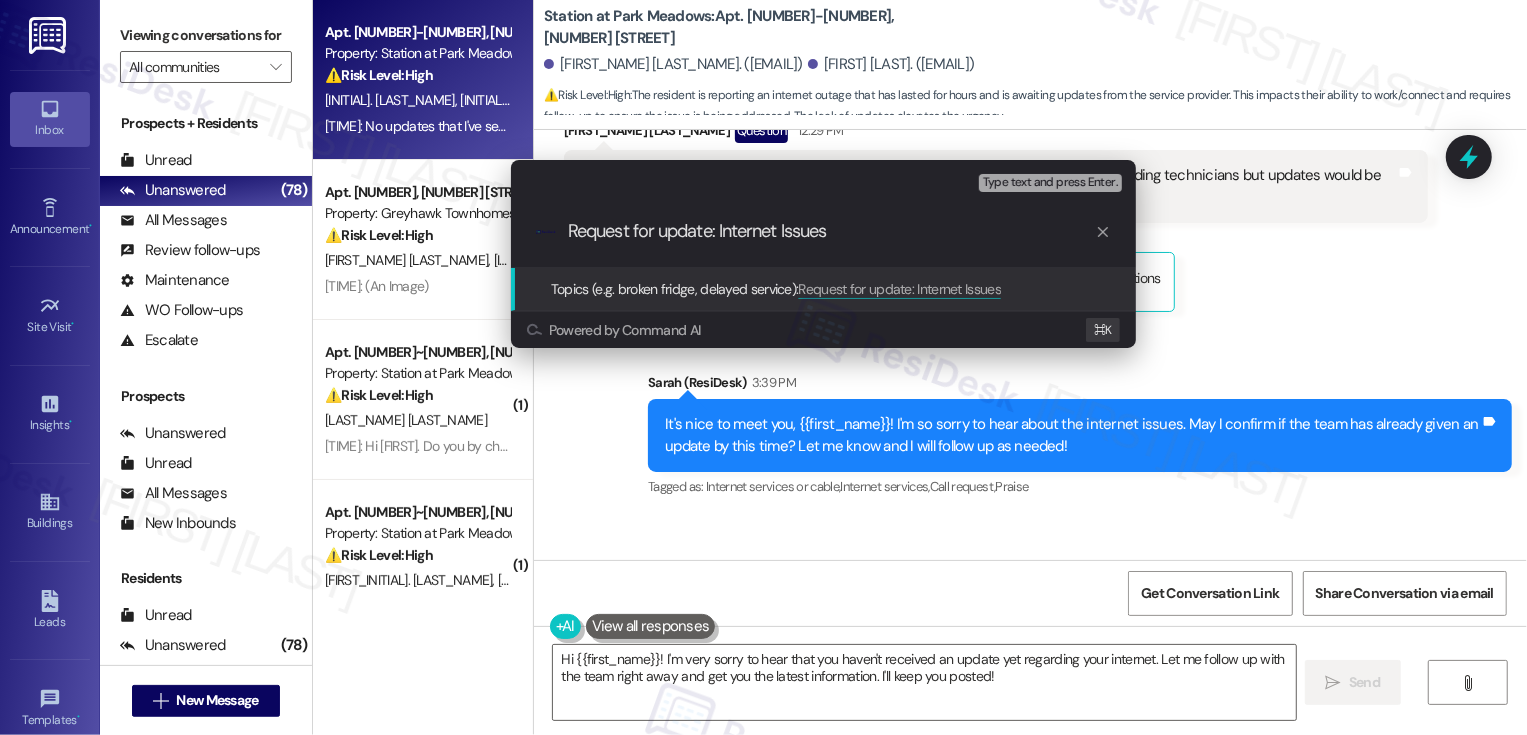 type 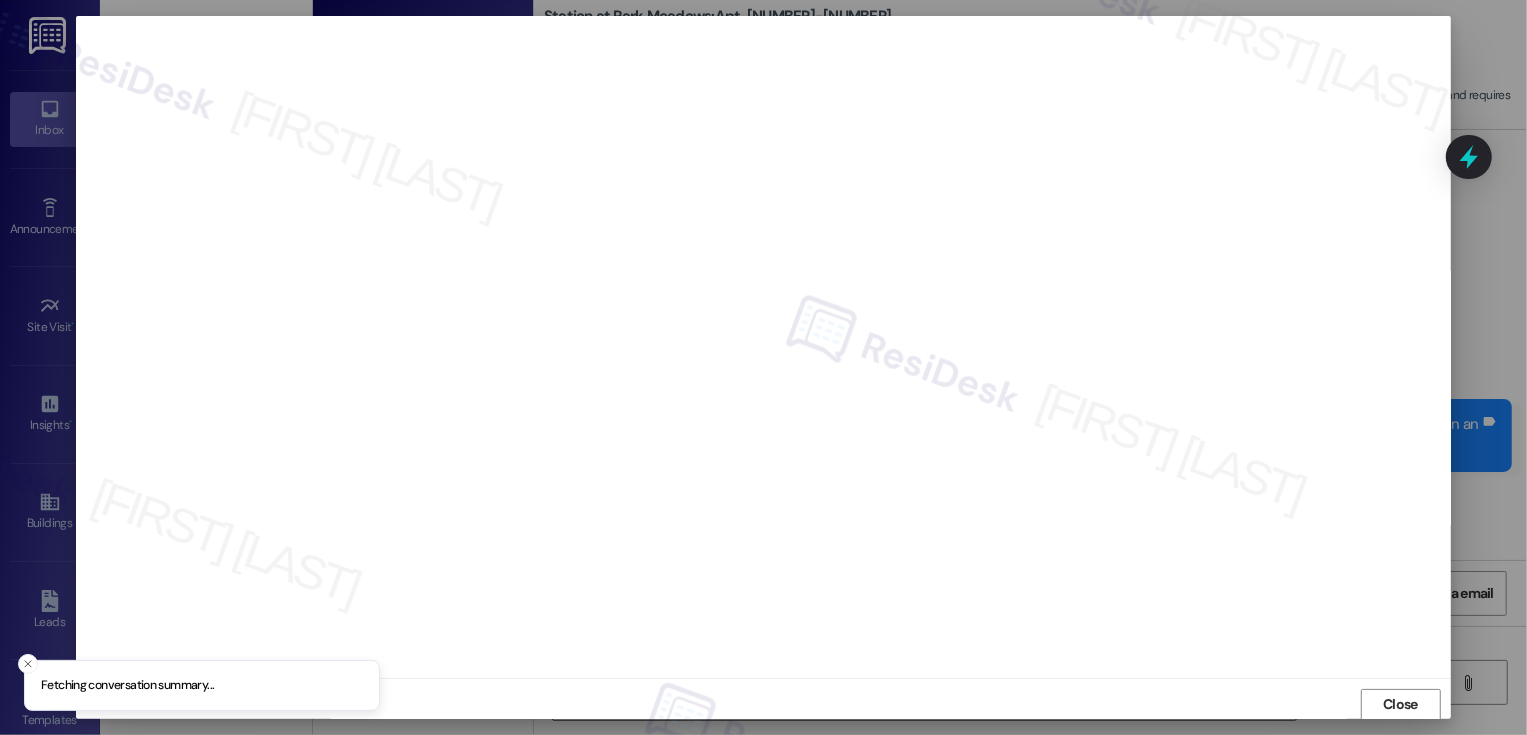 scroll, scrollTop: 1, scrollLeft: 0, axis: vertical 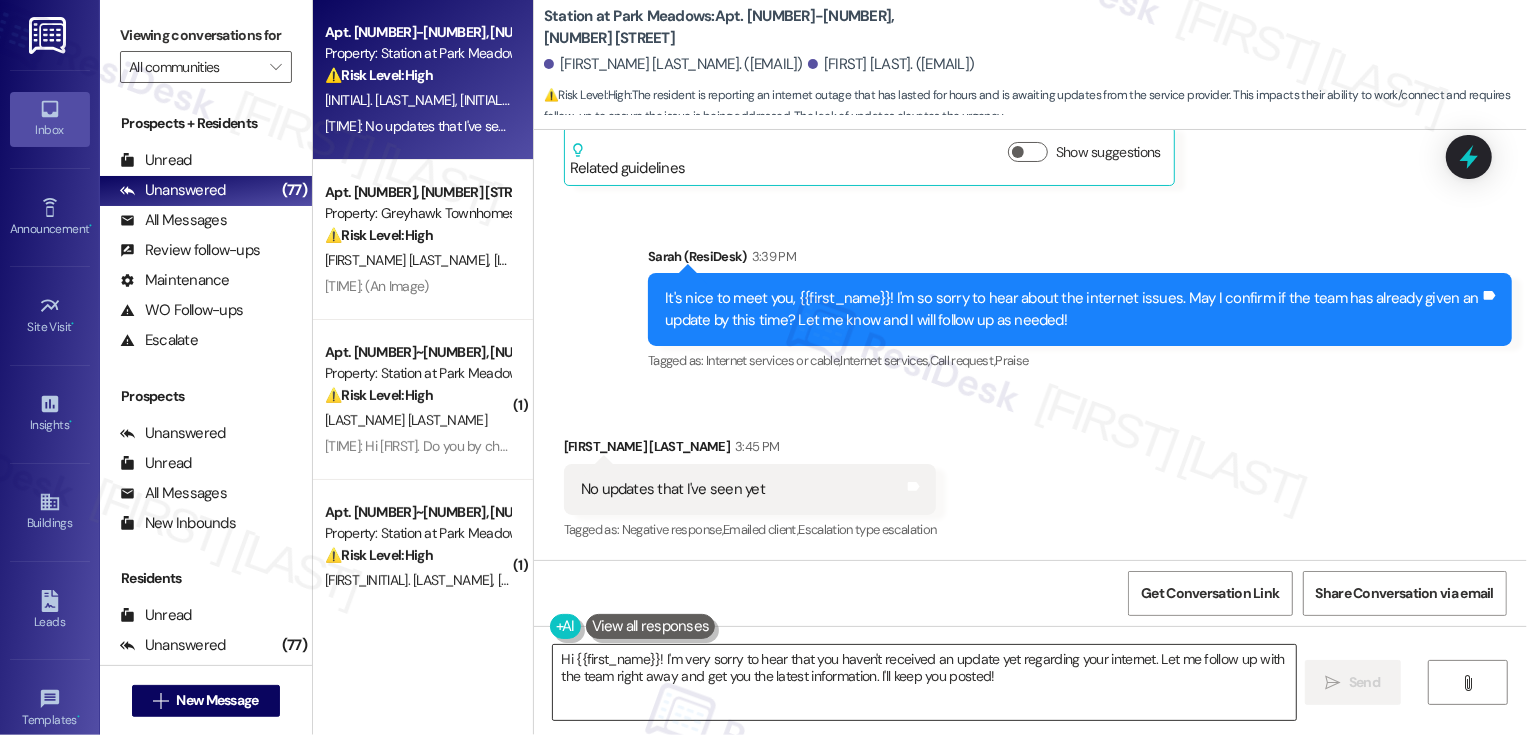 click on "Hi {{first_name}}! I'm very sorry to hear that you haven't received an update yet regarding your internet. Let me follow up with the team right away and get you the latest information. I'll keep you posted!" at bounding box center (924, 682) 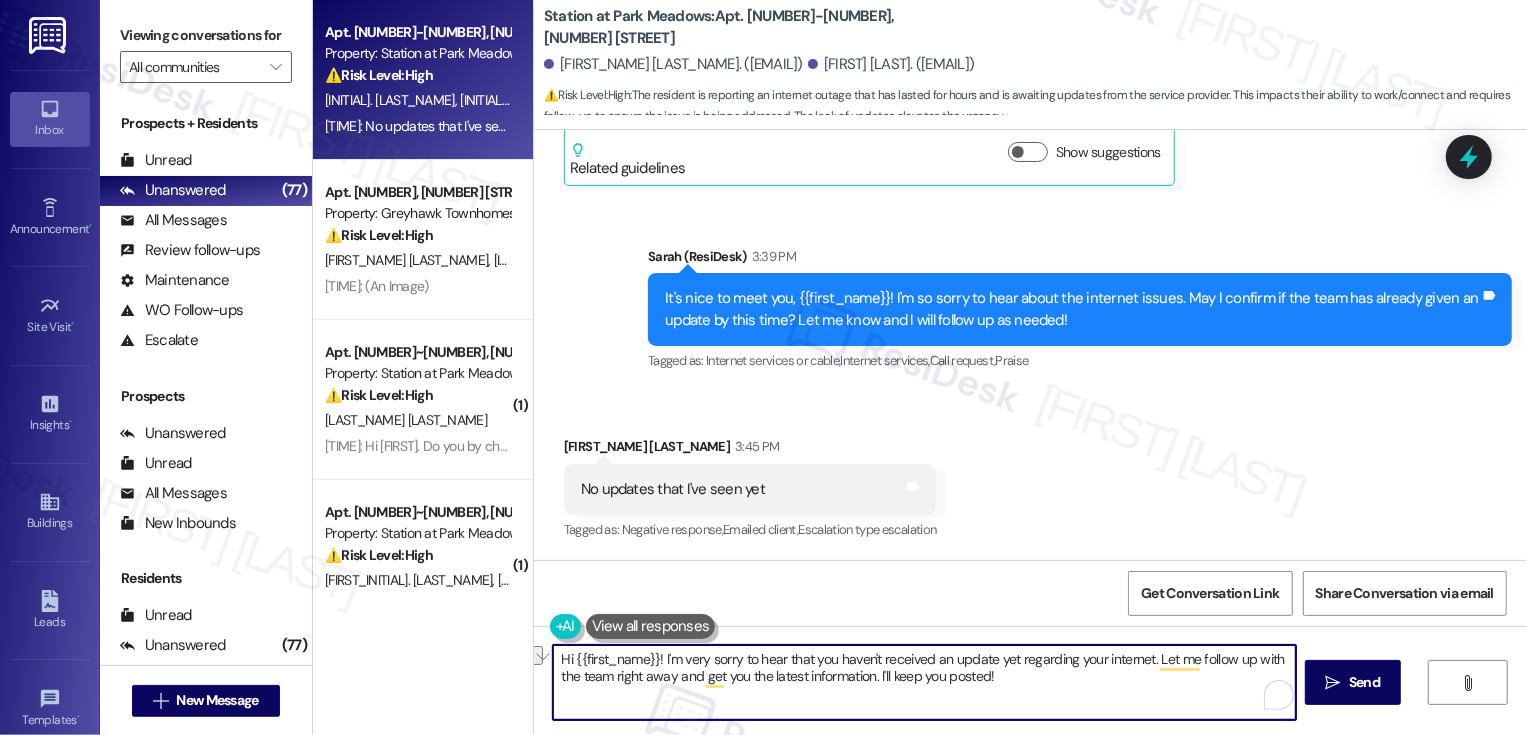 drag, startPoint x: 1148, startPoint y: 660, endPoint x: 522, endPoint y: 637, distance: 626.42236 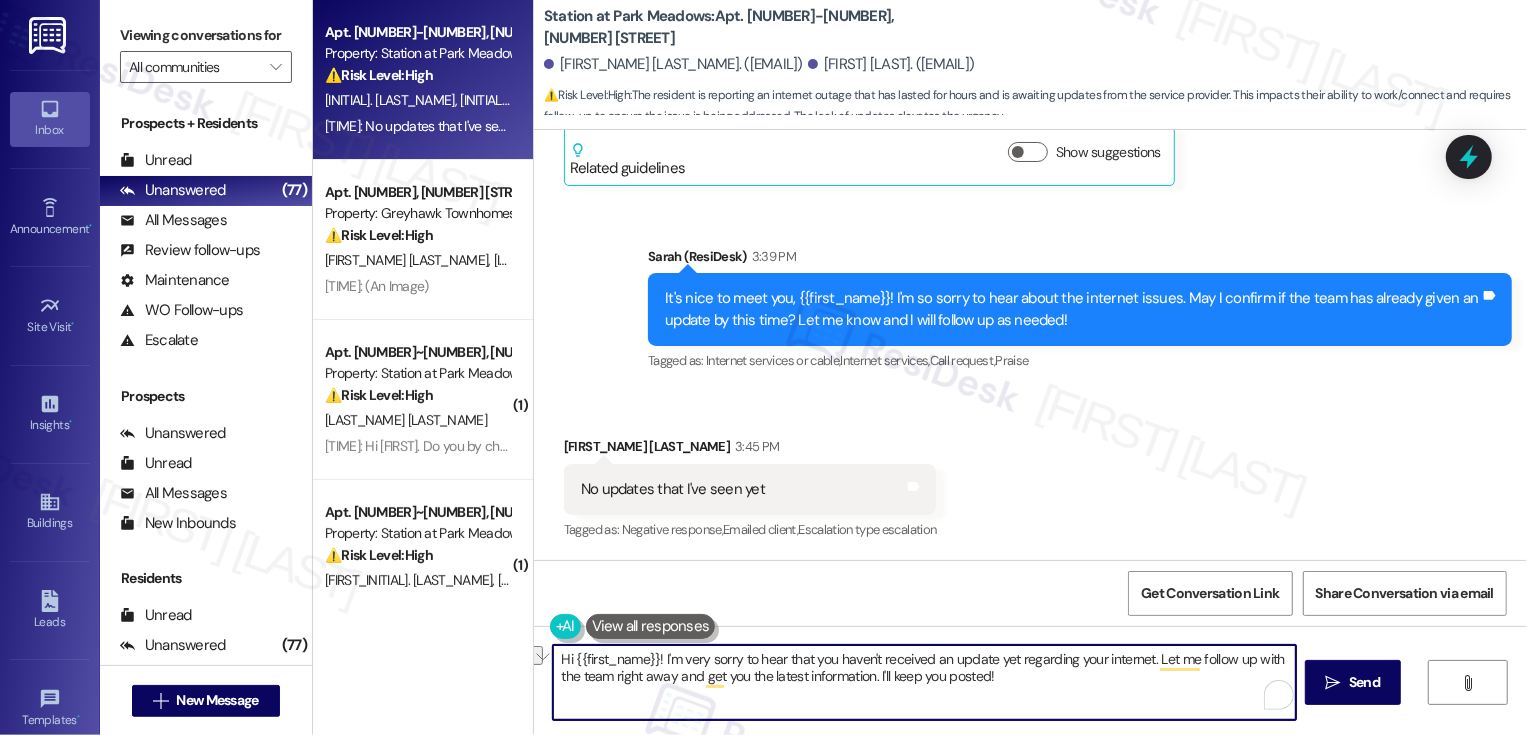 click on "Hi {{first_name}}! I'm very sorry to hear that you haven't received an update yet regarding your internet. Let me follow up with the team right away and get you the latest information. I'll keep you posted!  Send " at bounding box center (1030, 701) 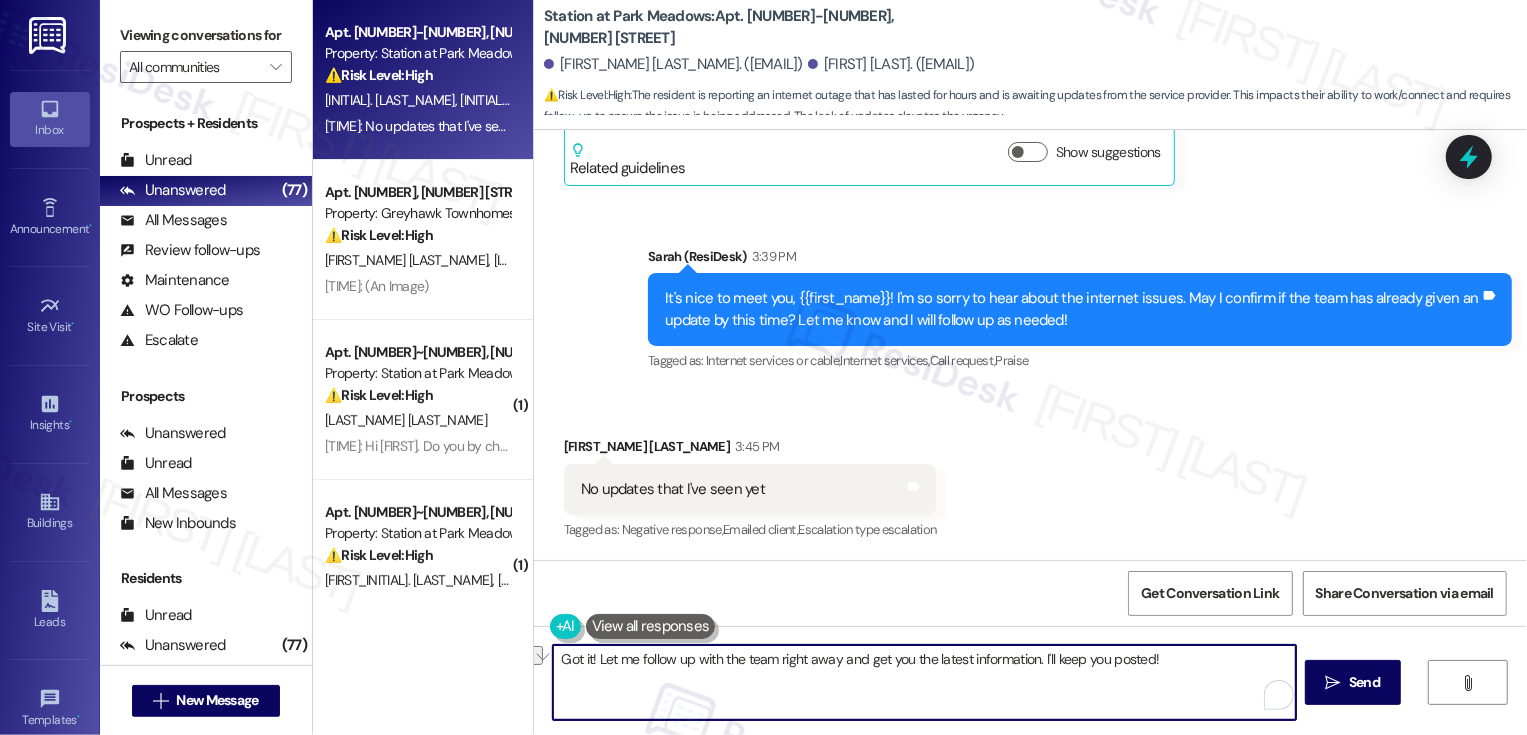 drag, startPoint x: 768, startPoint y: 660, endPoint x: 1179, endPoint y: 658, distance: 411.00485 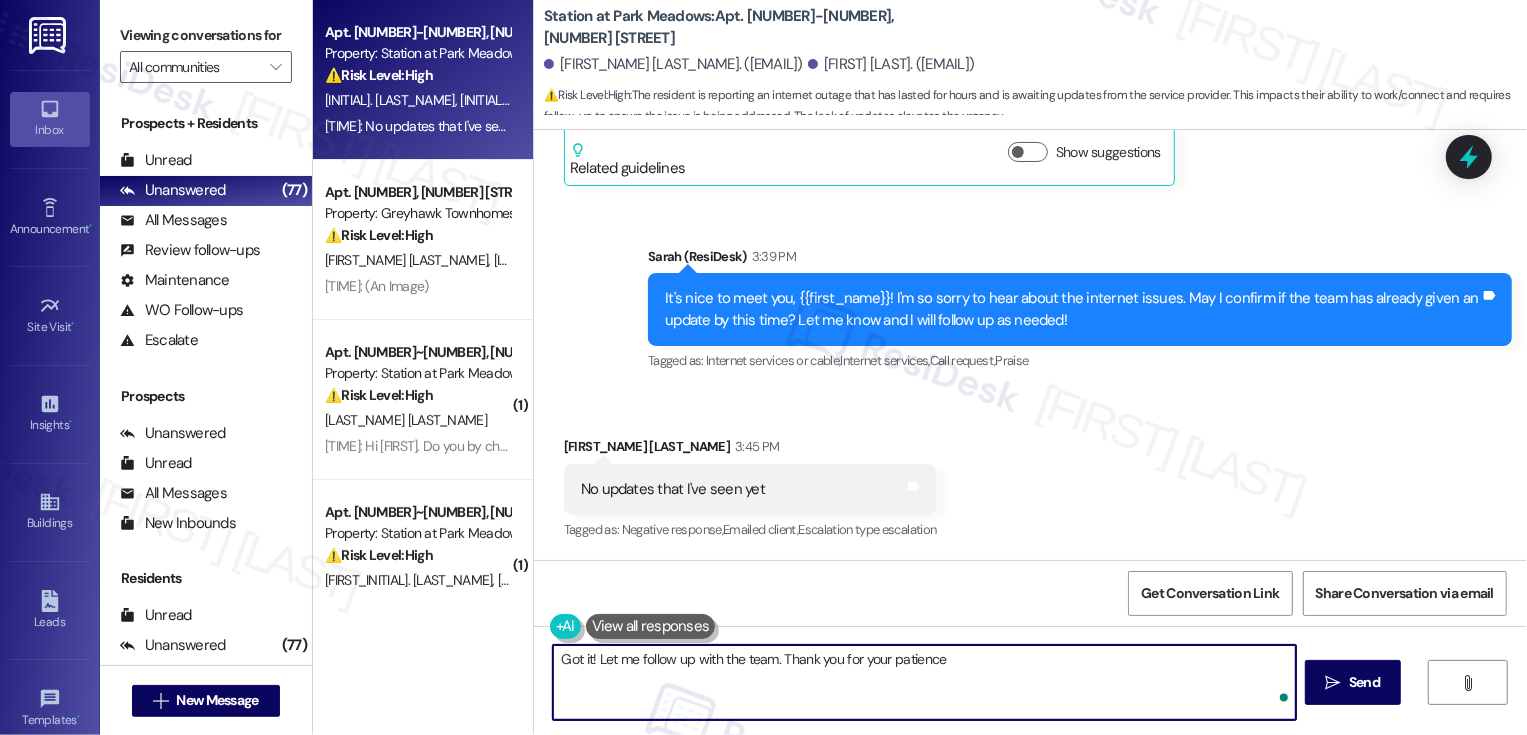 type on "Got it! Let me follow up with the team. Thank you for your patience!" 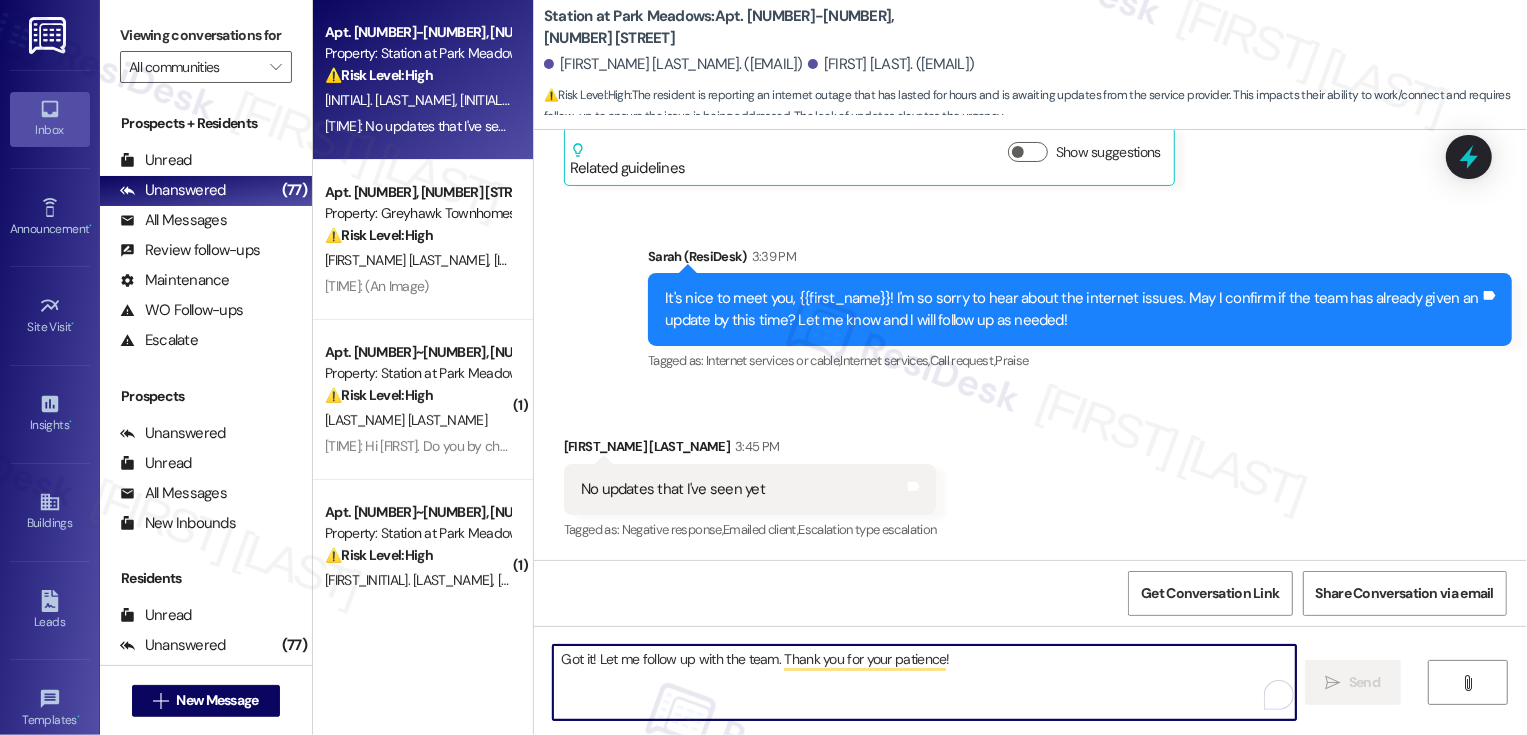 type 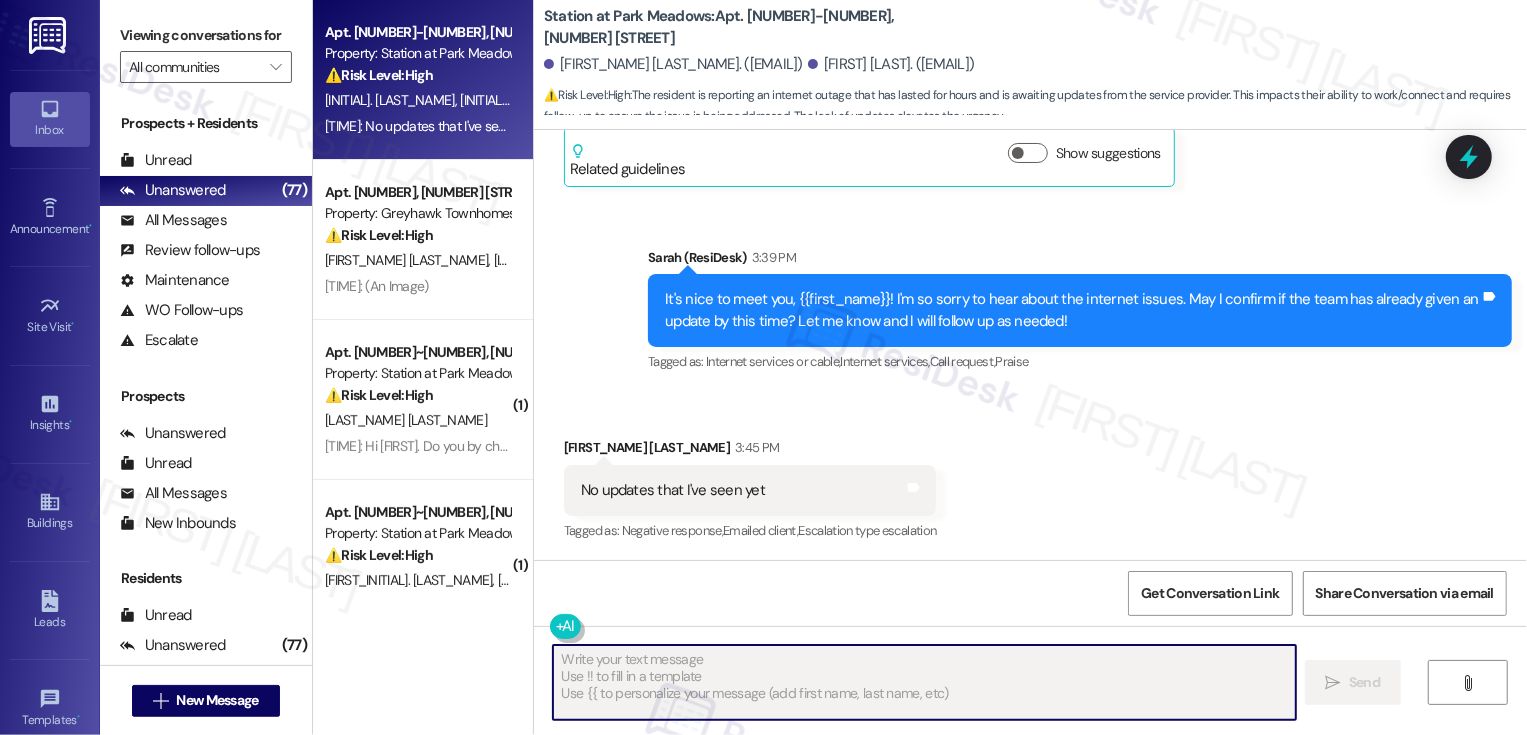 scroll, scrollTop: 689, scrollLeft: 0, axis: vertical 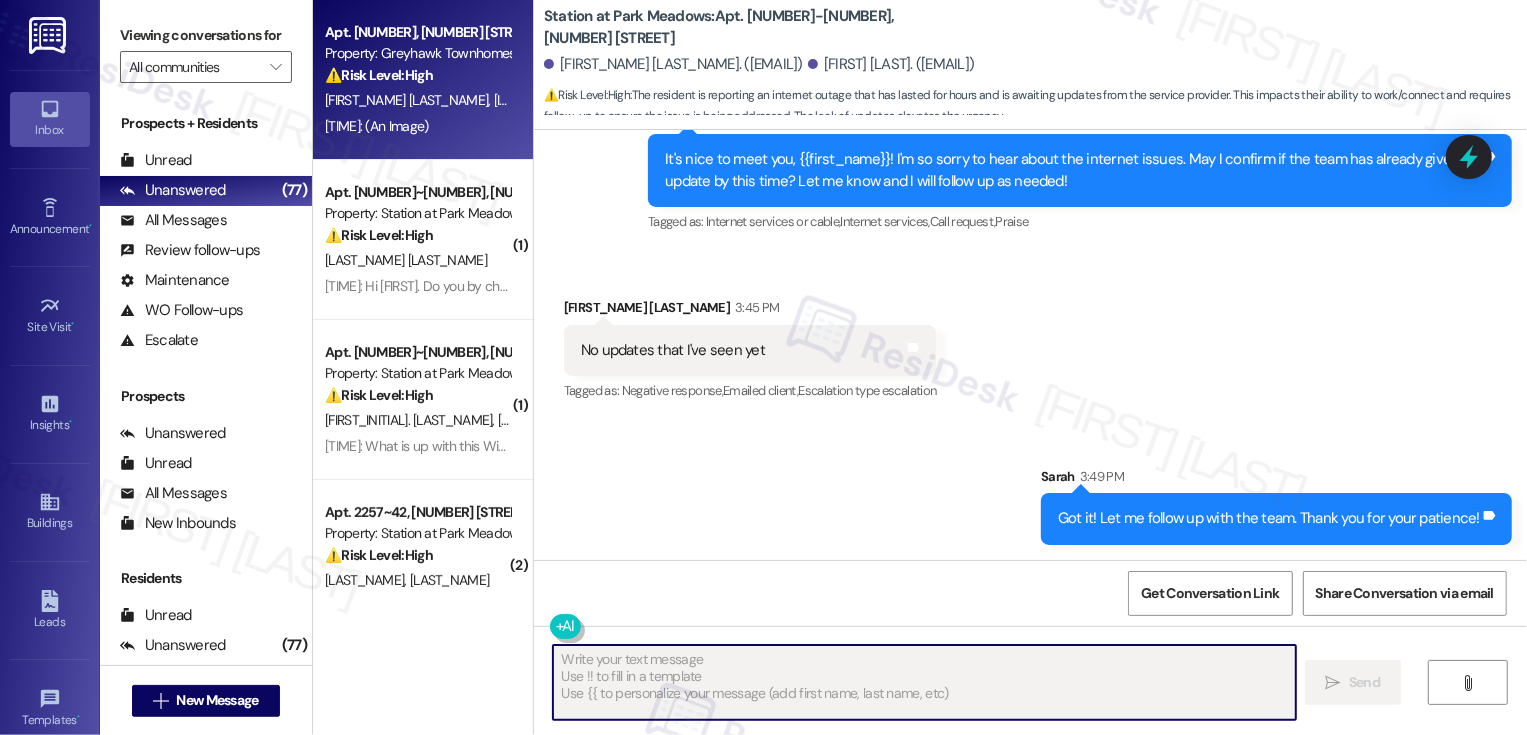 click on "Apt. [NUMBER], [NUMBER] [STREET] [DIRECTION]" at bounding box center [417, 32] 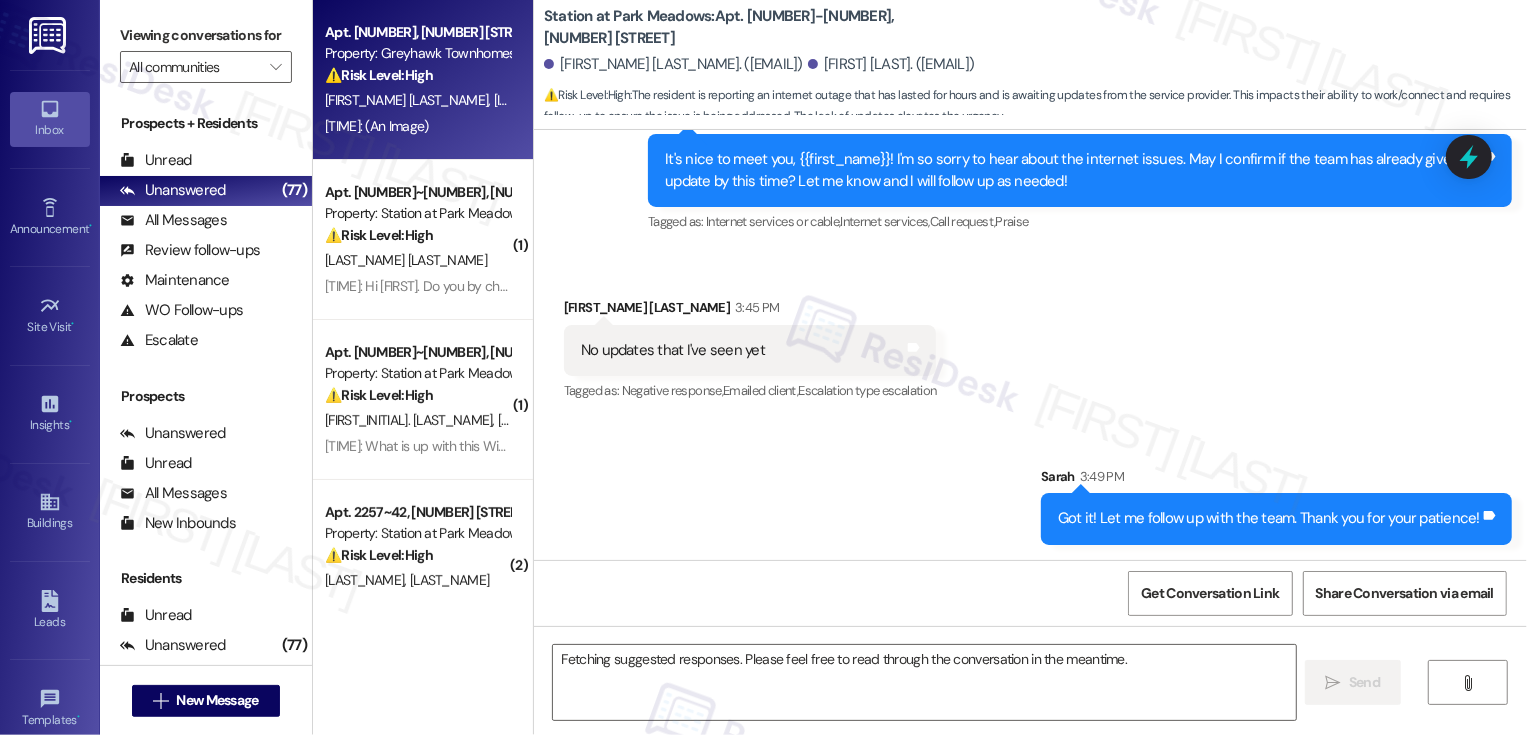 click on "Apt. [NUMBER], [NUMBER] [STREET] [DIRECTION]" at bounding box center [417, 32] 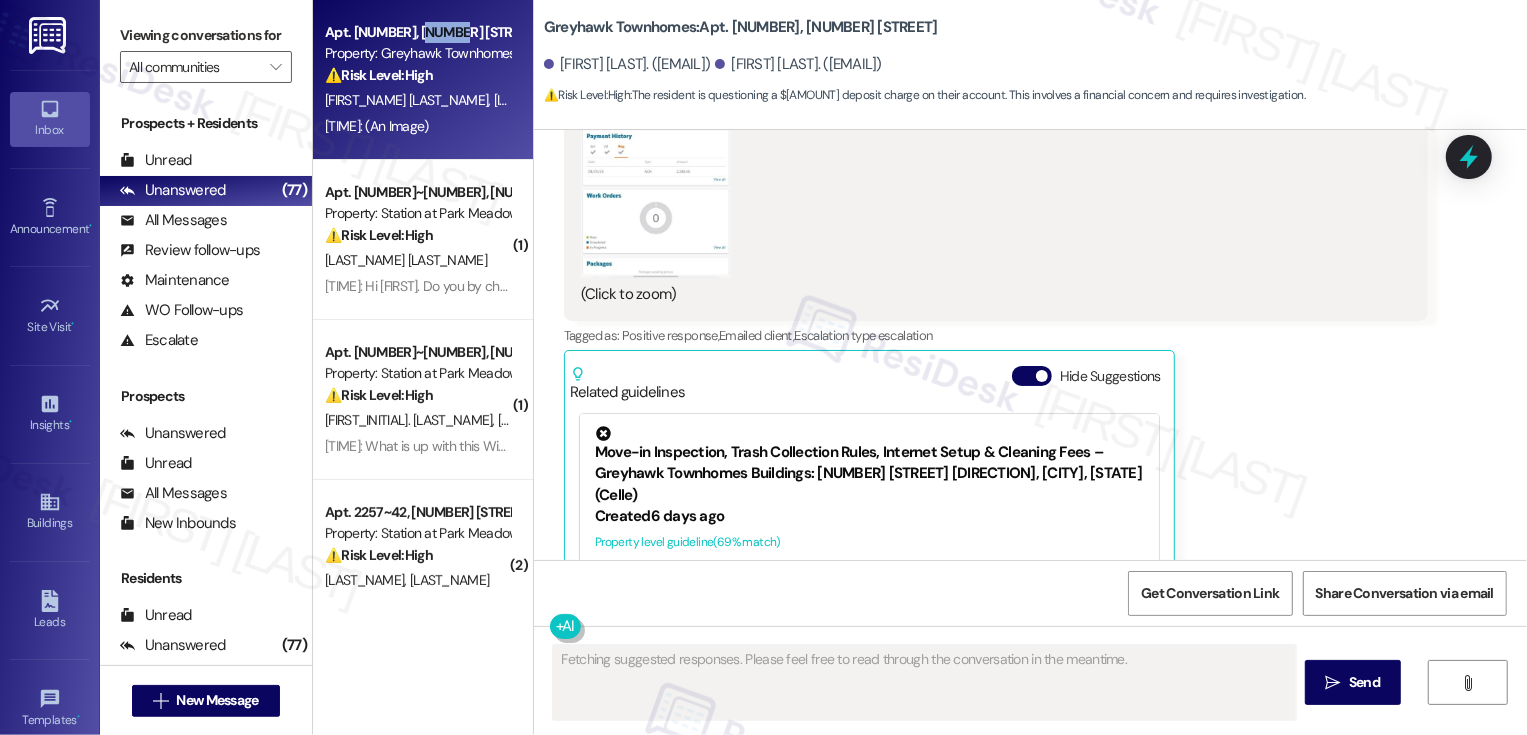 scroll, scrollTop: 1337, scrollLeft: 0, axis: vertical 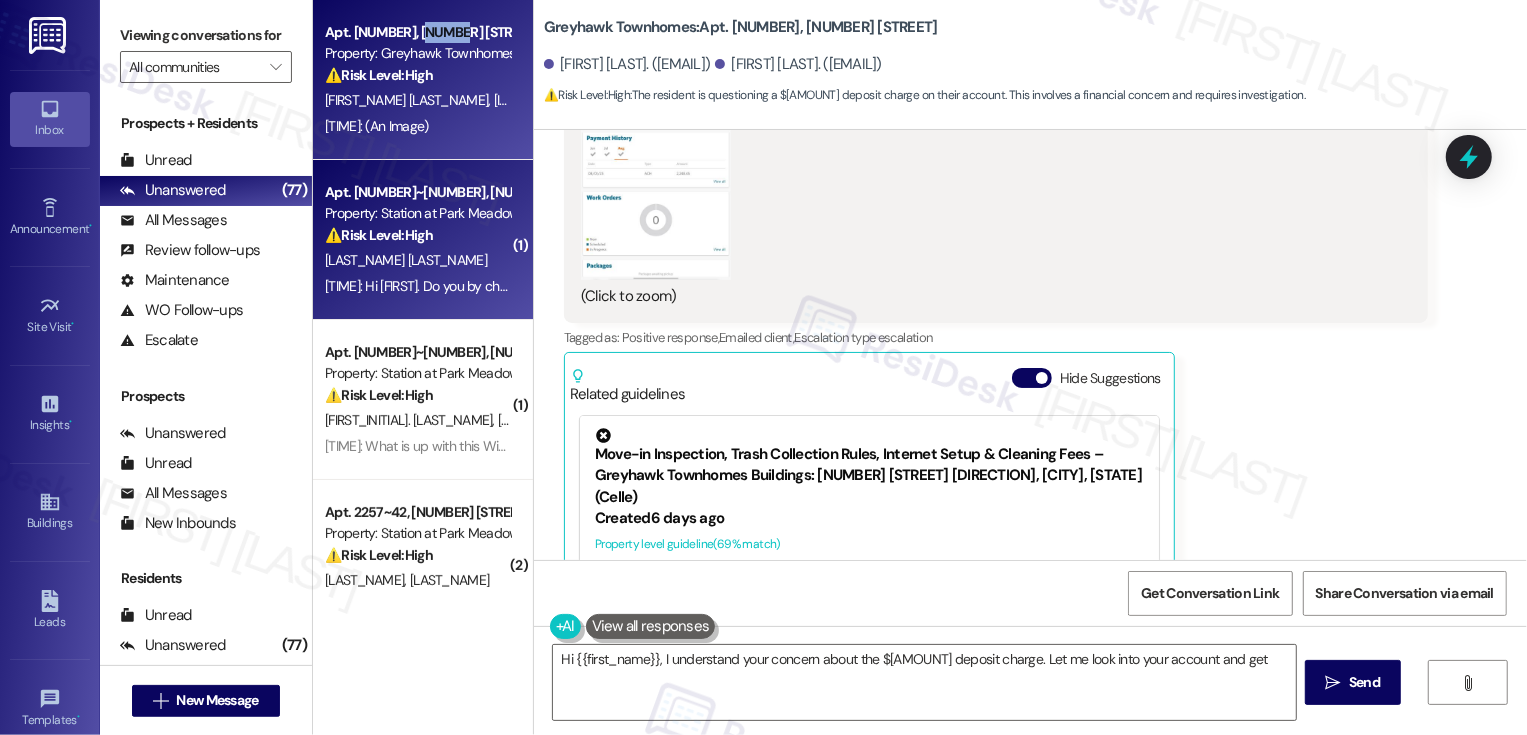 type on "Hi {{first_name}}, I understand your concern about the $300 deposit charge. Let me look into your account and get back to" 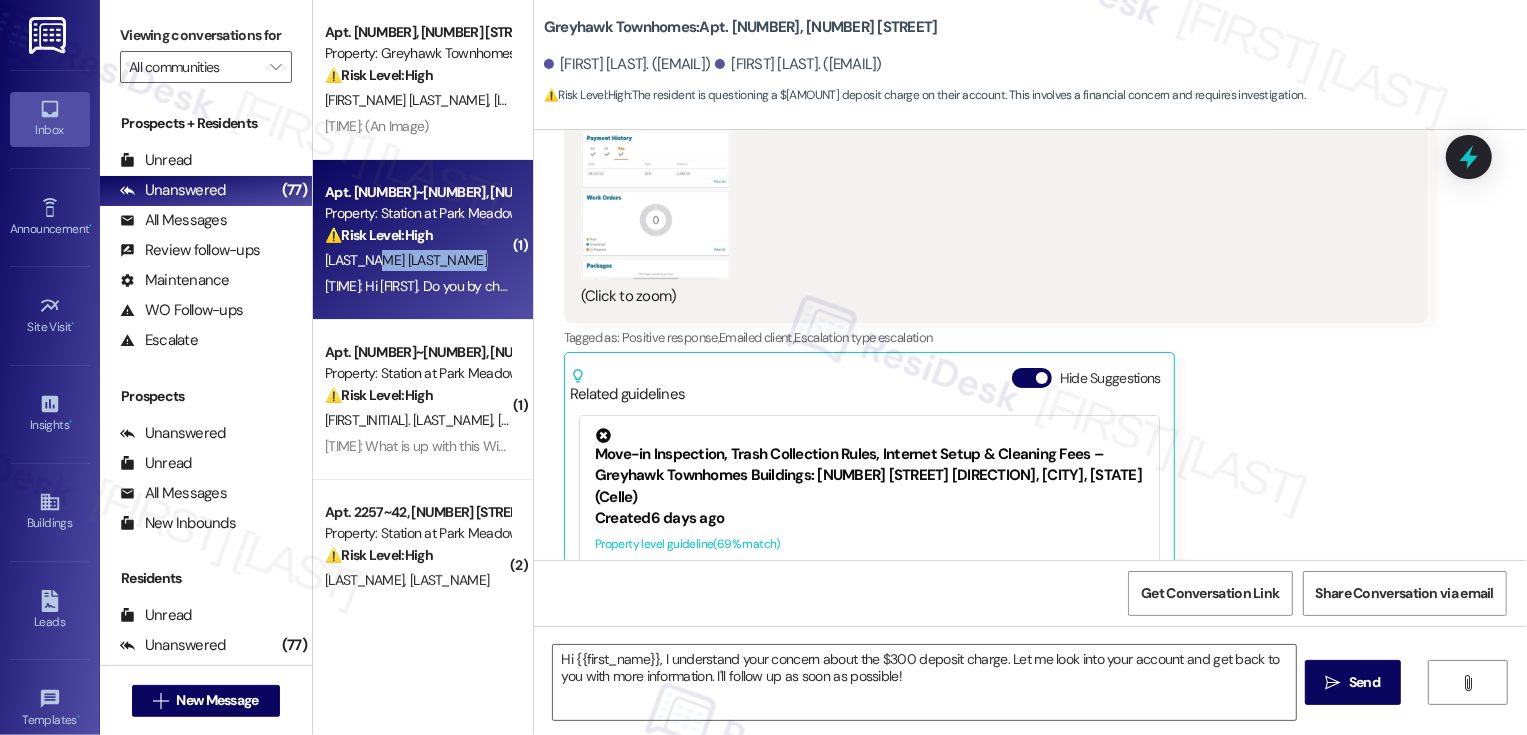 click on "[FIRST] [LAST]" at bounding box center [417, 260] 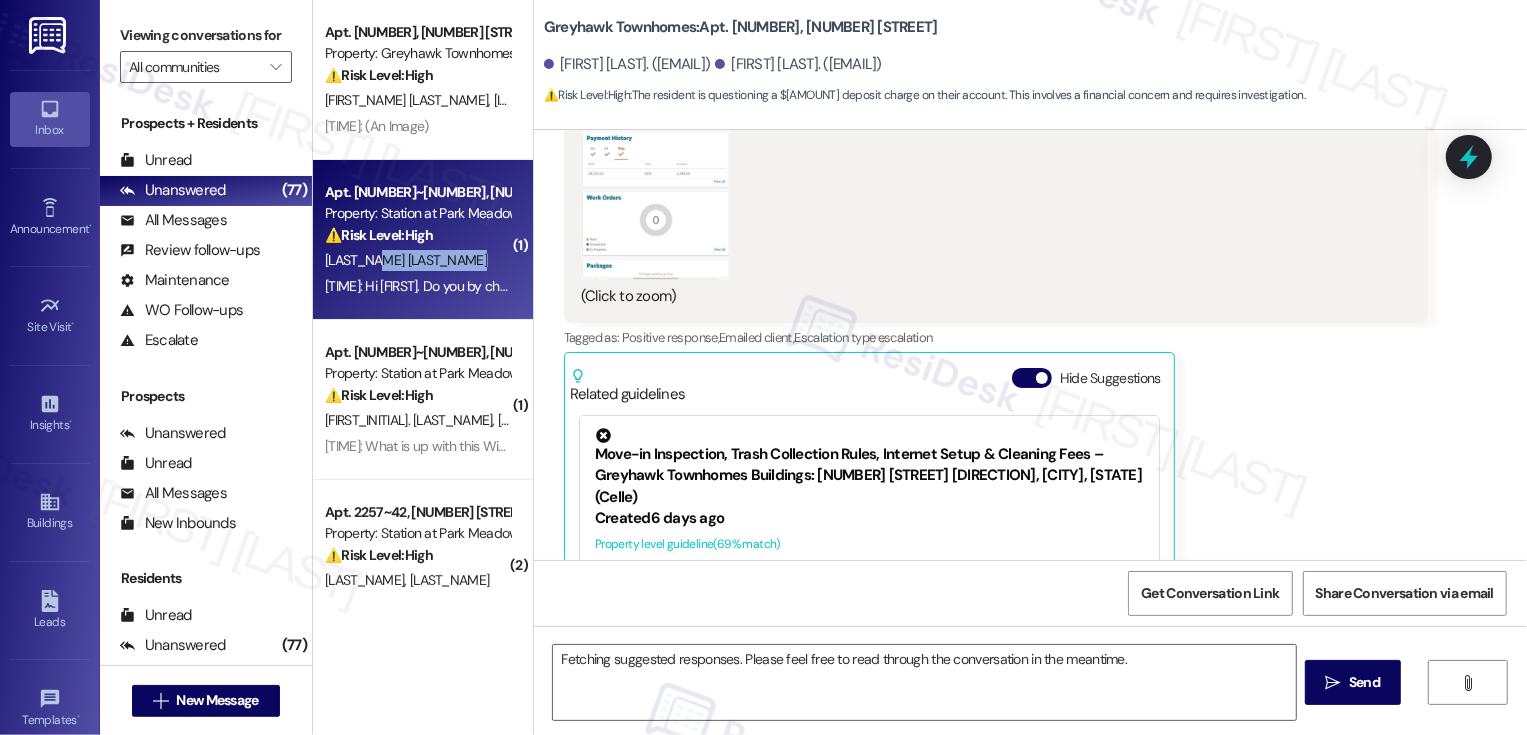 scroll, scrollTop: 89, scrollLeft: 0, axis: vertical 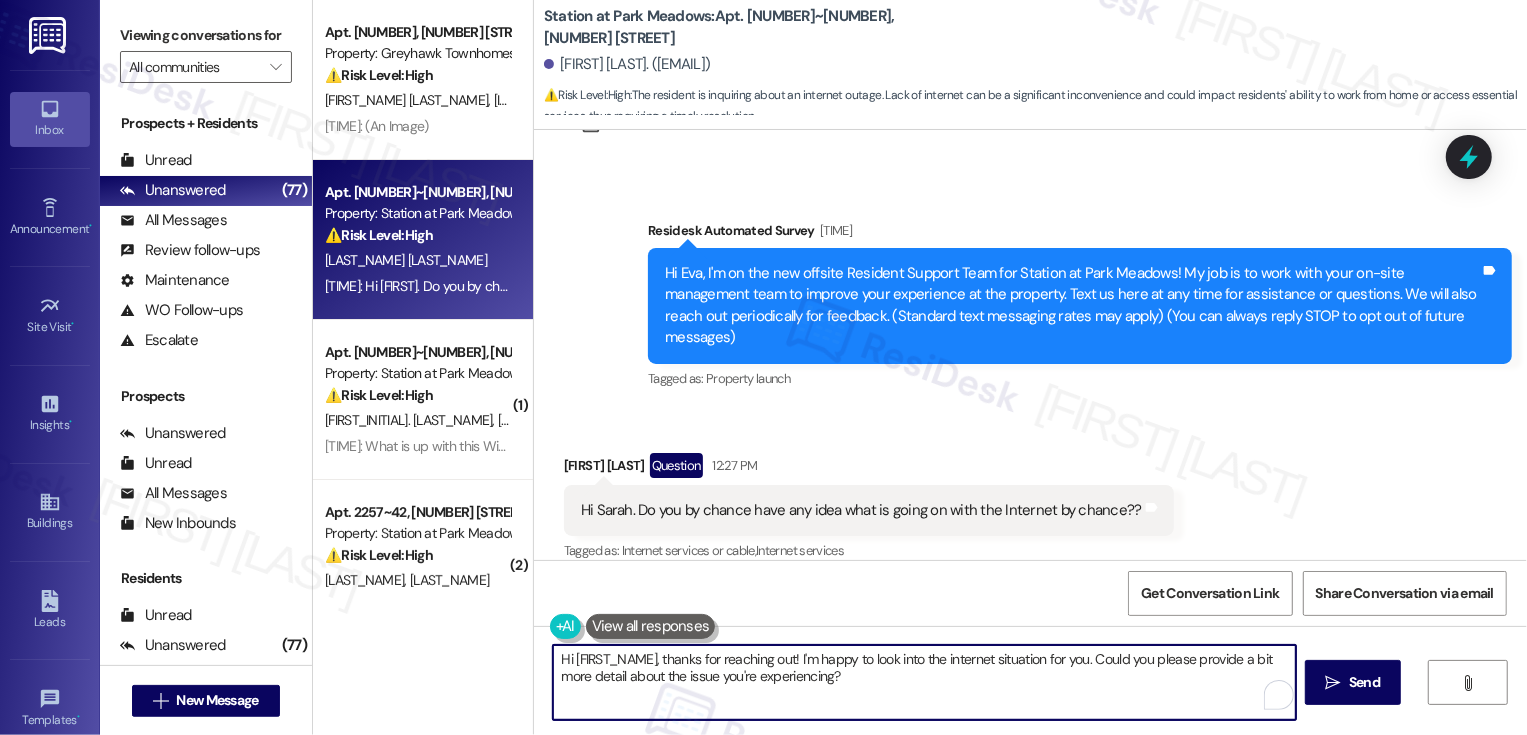 drag, startPoint x: 810, startPoint y: 662, endPoint x: 876, endPoint y: 722, distance: 89.19641 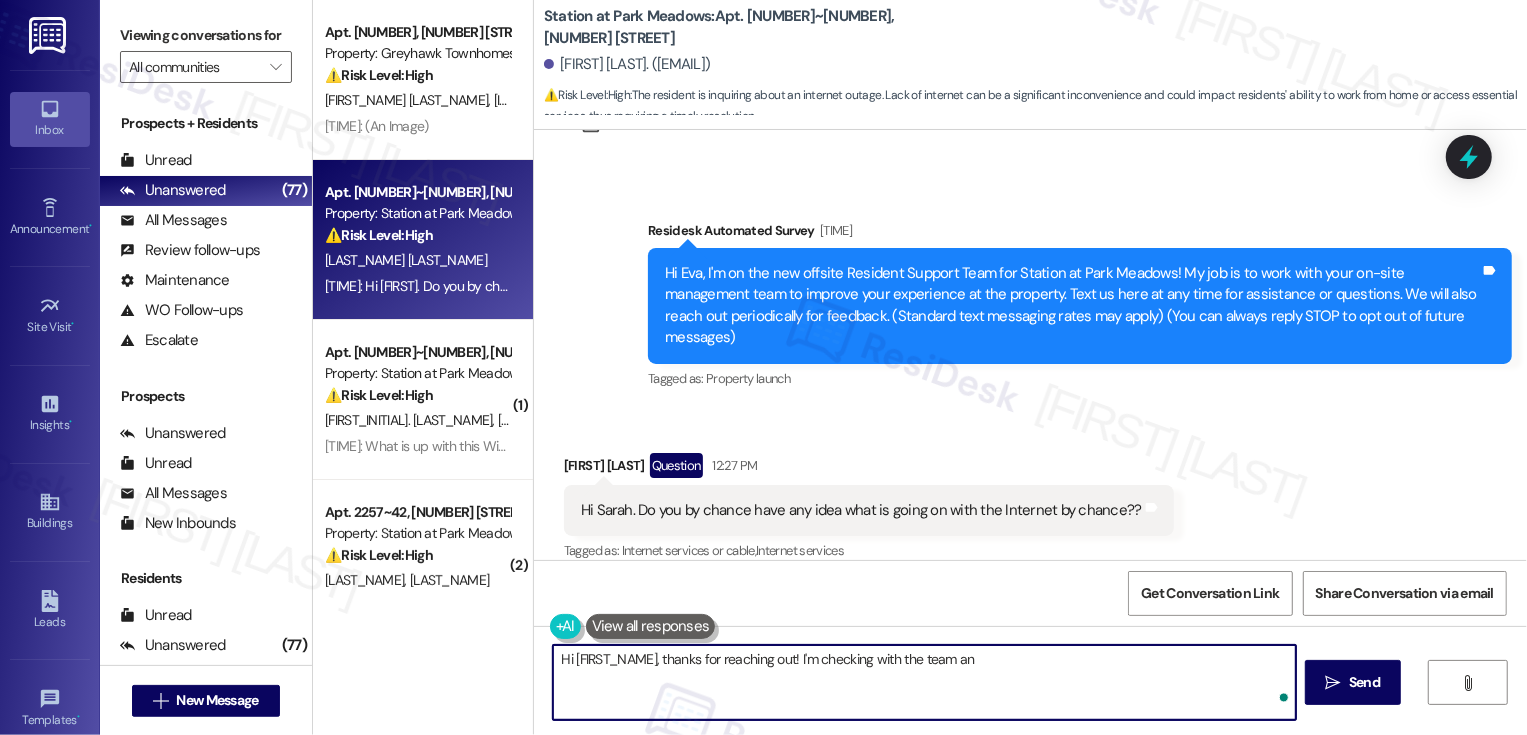 type on "Hi {{first_name}}, thanks for reaching out! I'm checking with the team and" 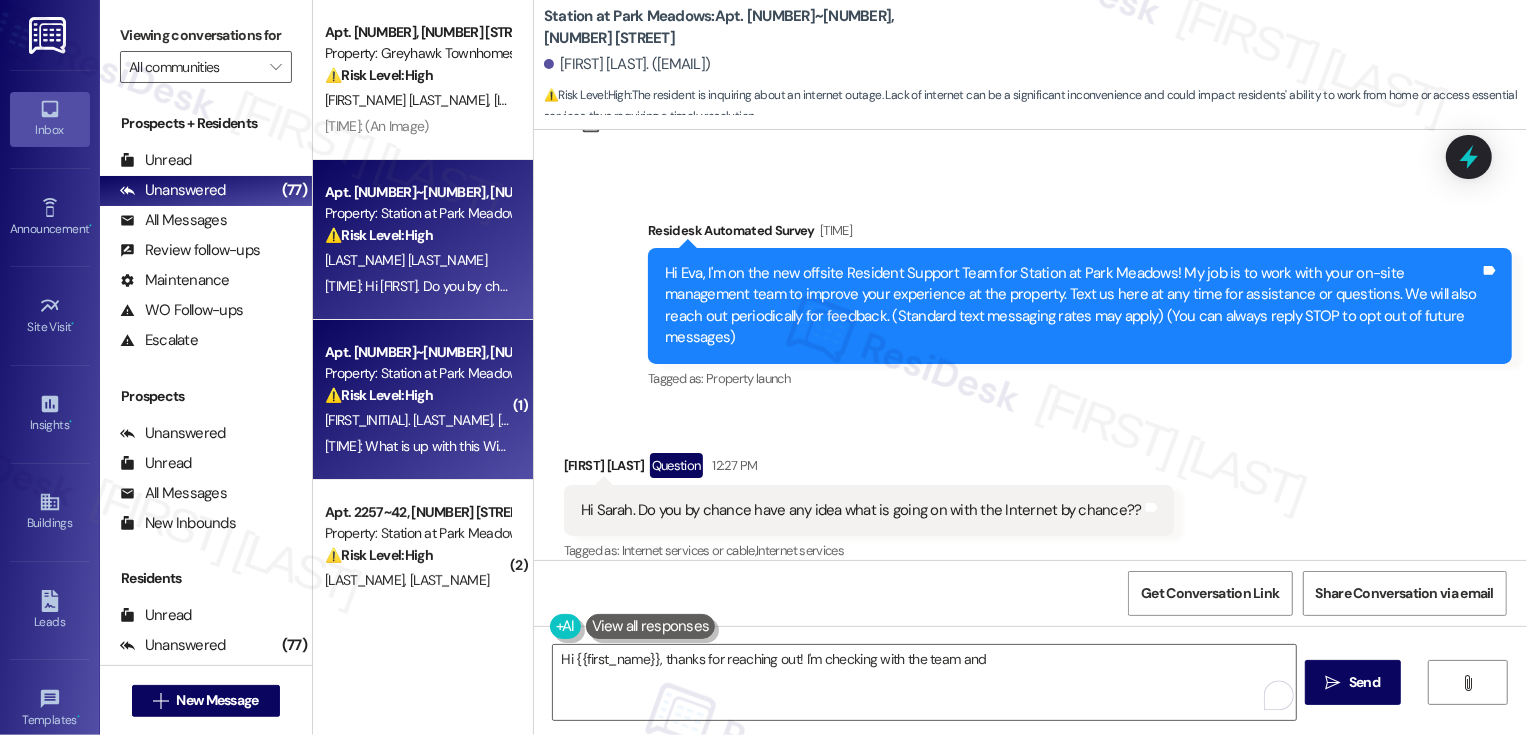 click on "12:24 PM: What is up with this WiFi outage ? 12:24 PM: What is up with this WiFi outage ?" at bounding box center [443, 446] 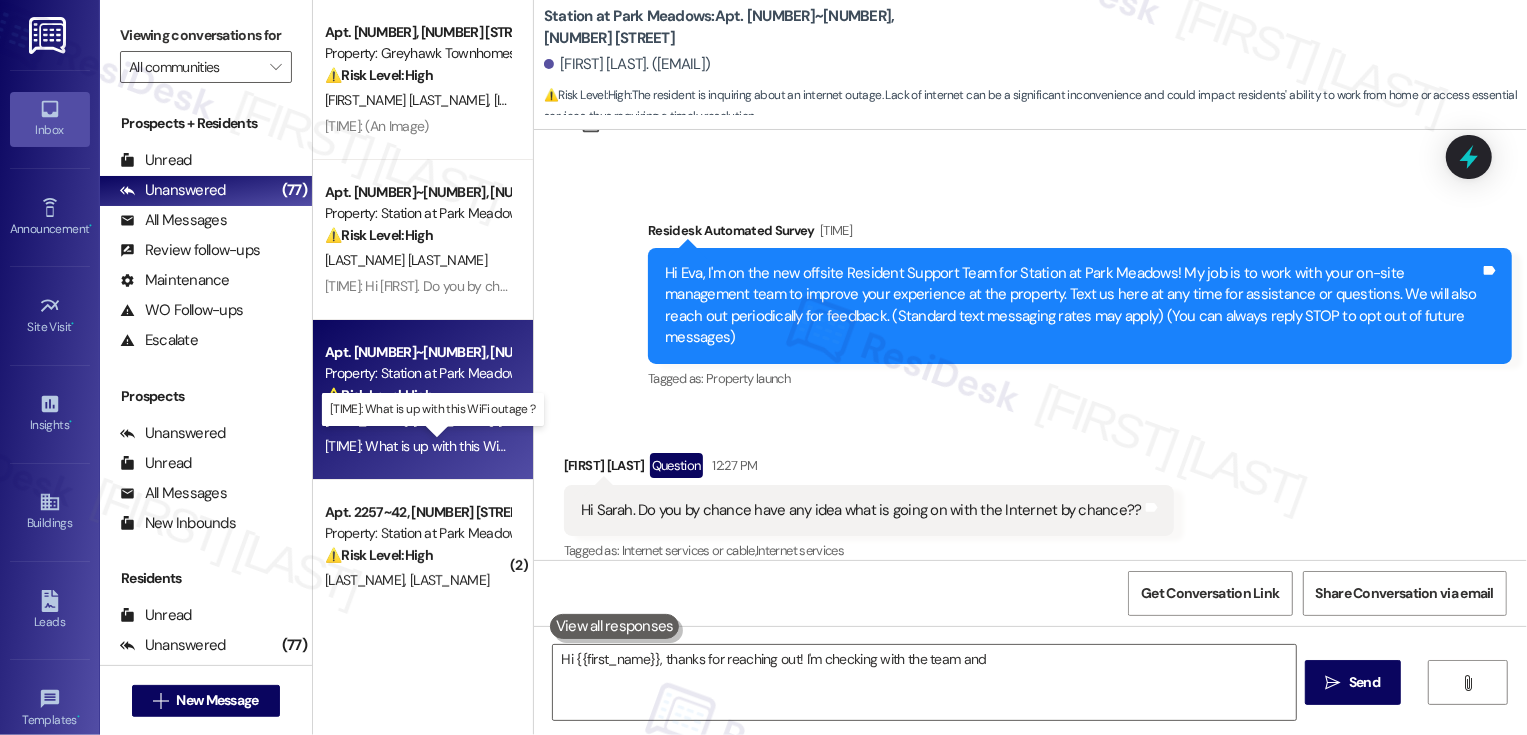 click on "12:24 PM: What is up with this WiFi outage ? 12:24 PM: What is up with this WiFi outage ?" at bounding box center [443, 446] 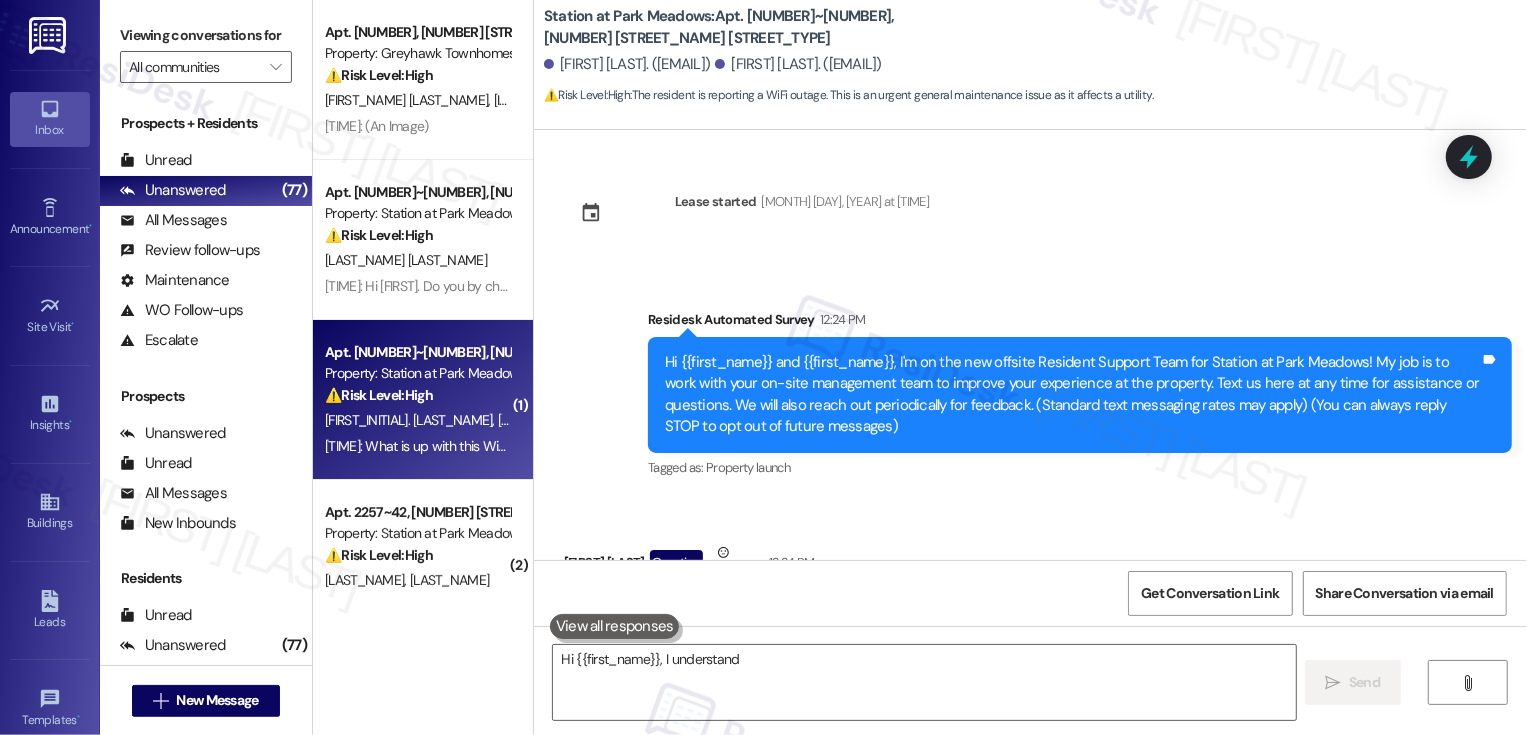 scroll, scrollTop: 126, scrollLeft: 0, axis: vertical 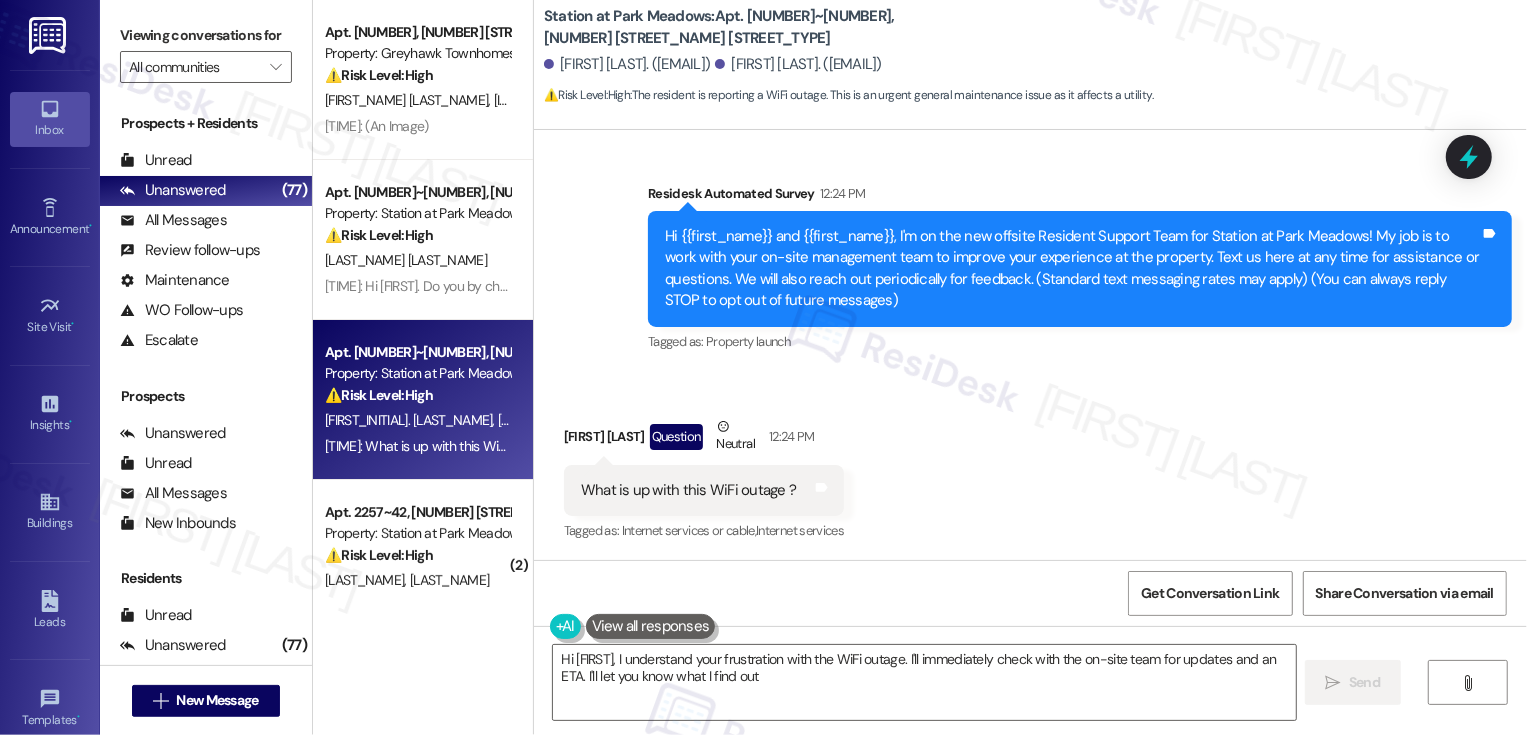 type on "Hi {{first_name}}, I understand your frustration with the WiFi outage. I'll immediately check with the on-site team for updates and an ETA. I'll let you know what I find out!" 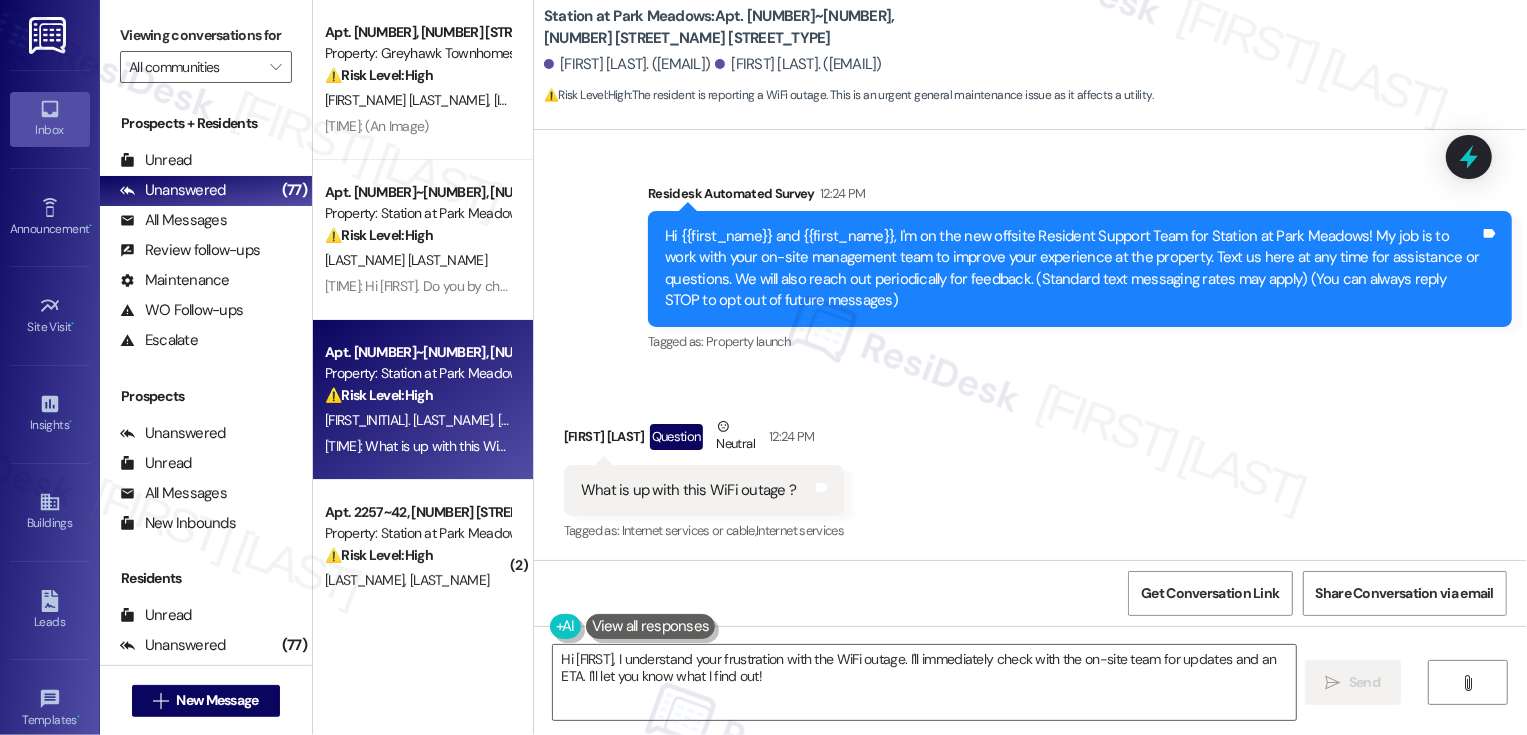 scroll, scrollTop: 157, scrollLeft: 0, axis: vertical 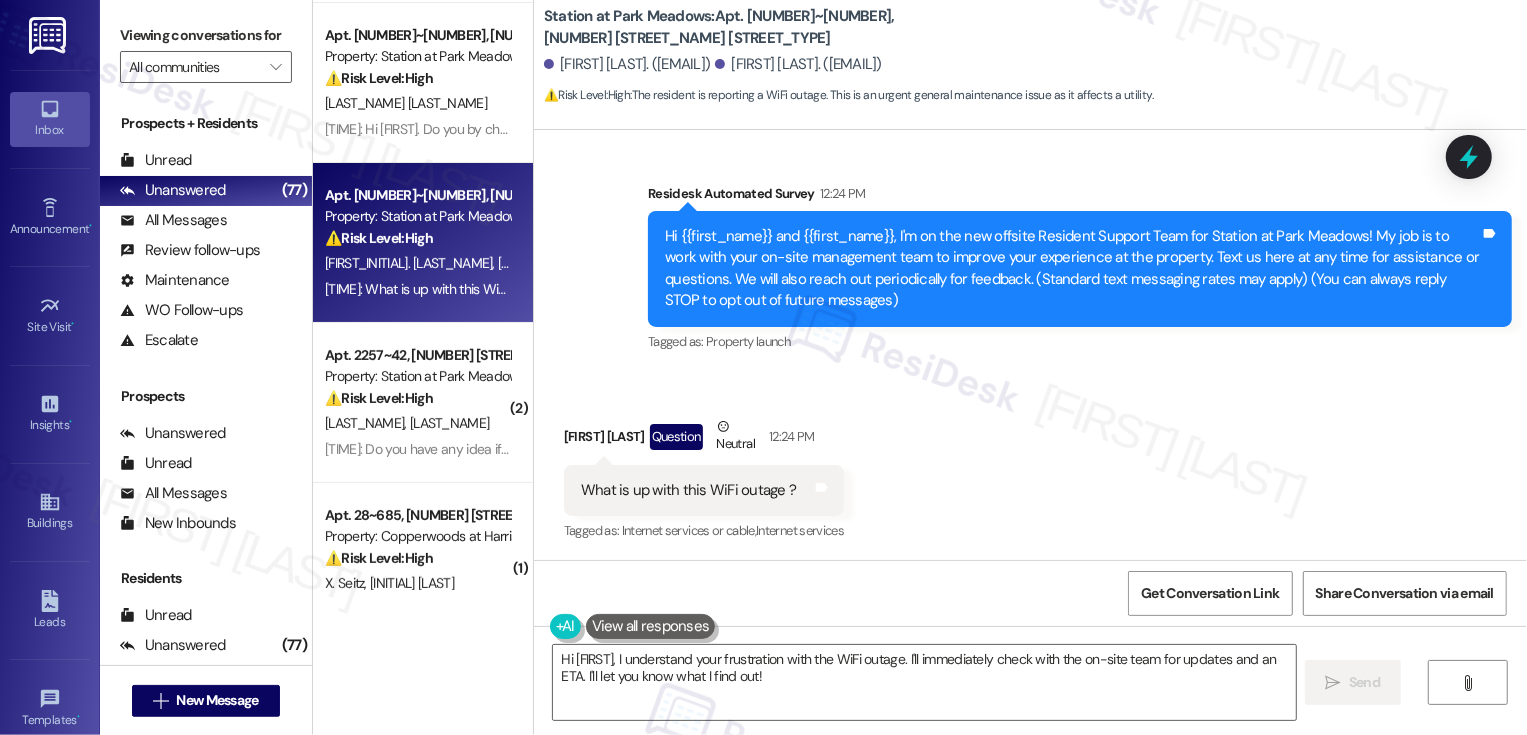 click on "12:24 PM: Do you have any idea if other residents are having issues with their internet connection here? Mine is not working and i'm not sure why.  12:24 PM: Do you have any idea if other residents are having issues with their internet connection here? Mine is not working and i'm not sure why." at bounding box center (733, 449) 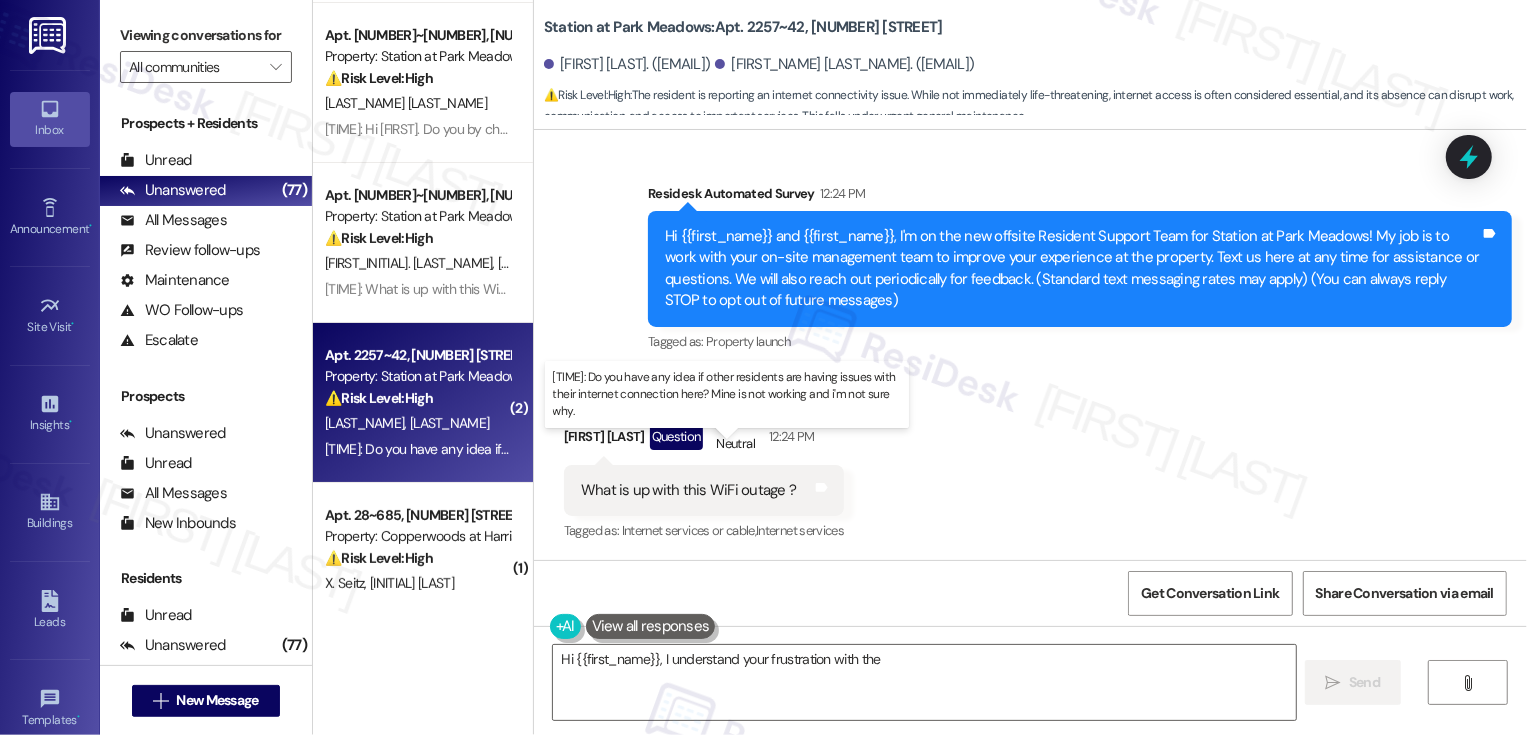 click on "12:24 PM: Do you have any idea if other residents are having issues with their internet connection here? Mine is not working and i'm not sure why.  12:24 PM: Do you have any idea if other residents are having issues with their internet connection here? Mine is not working and i'm not sure why." at bounding box center [733, 449] 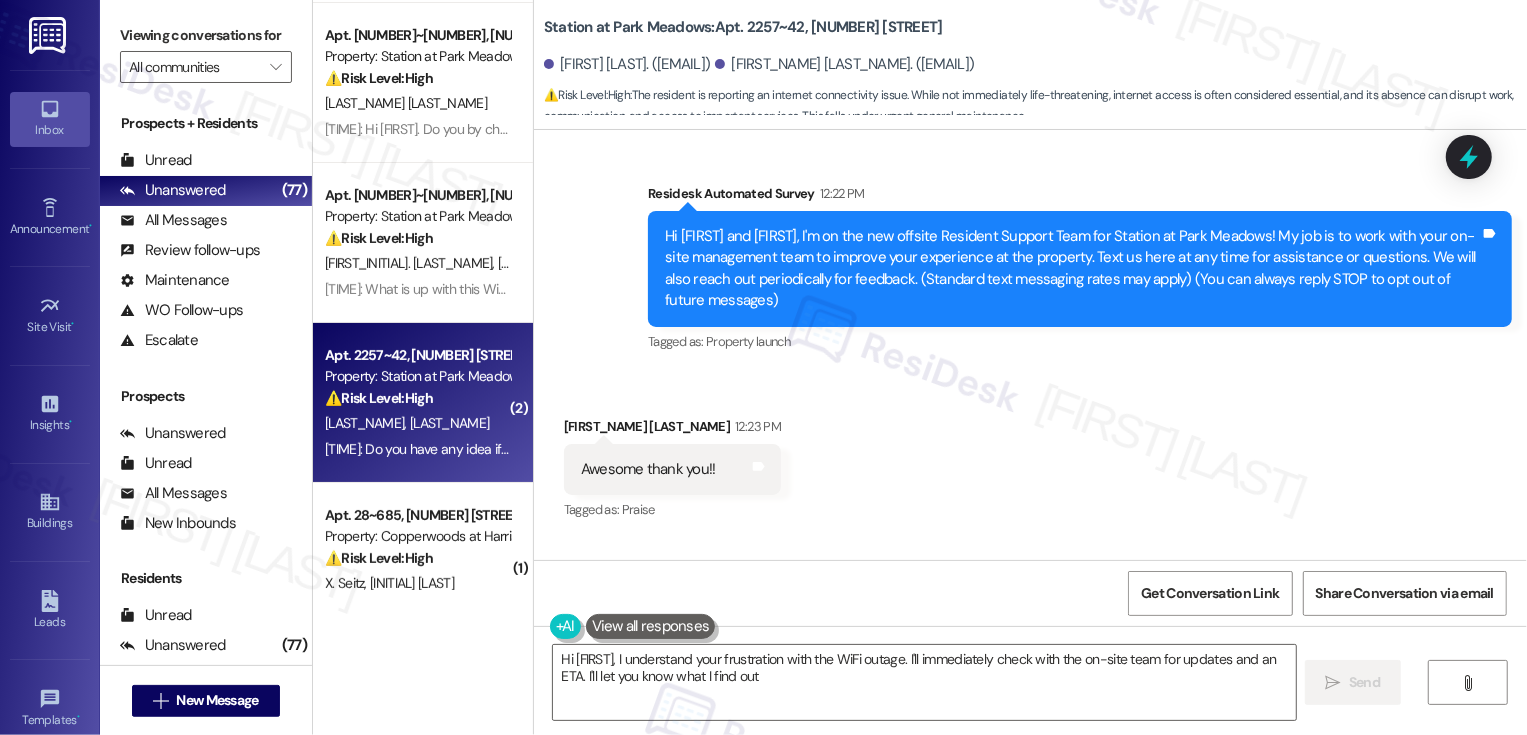 type on "Hi {{first_name}}, I understand your frustration with the WiFi outage. I'll immediately check with the on-site team for updates and an ETA. I'll let you know what I find out!" 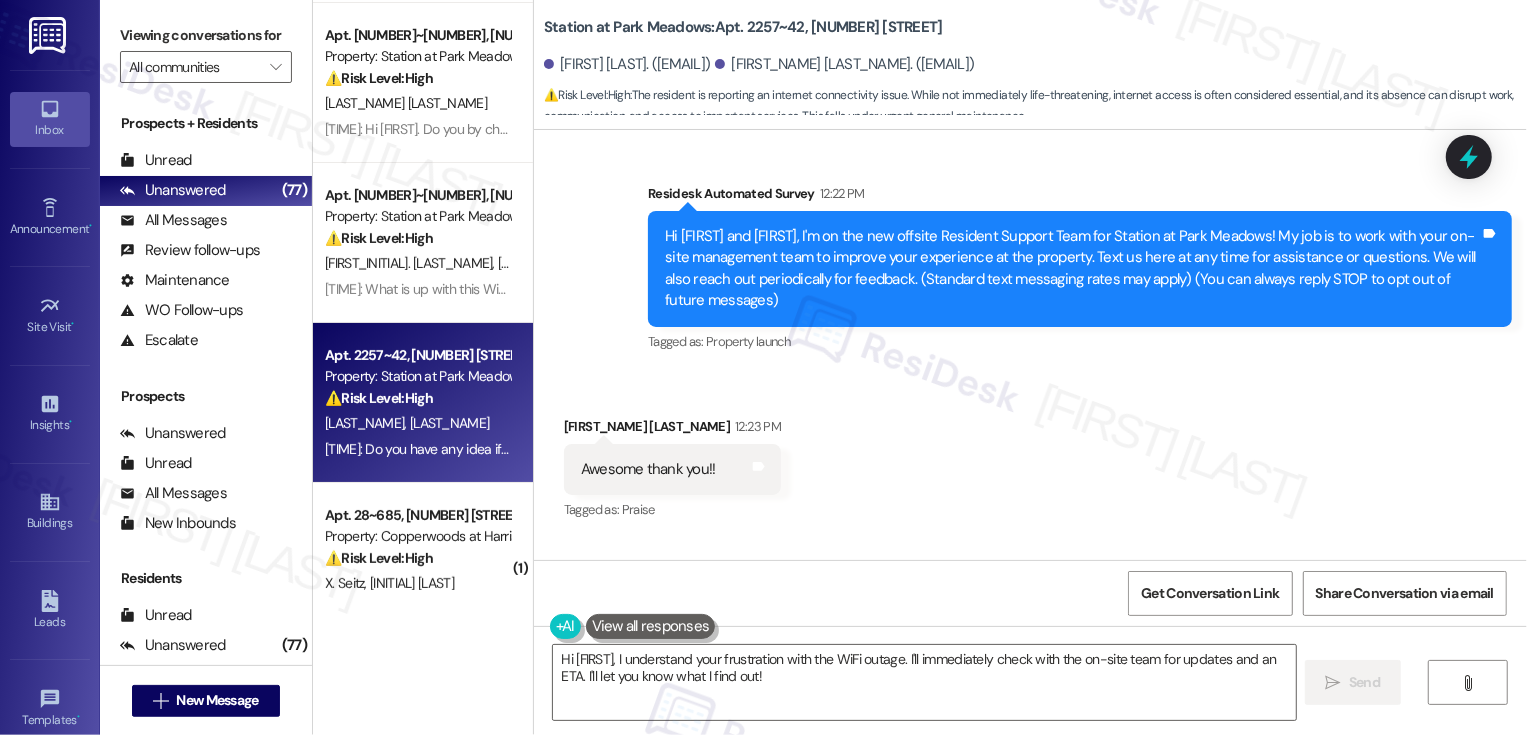scroll, scrollTop: 234, scrollLeft: 0, axis: vertical 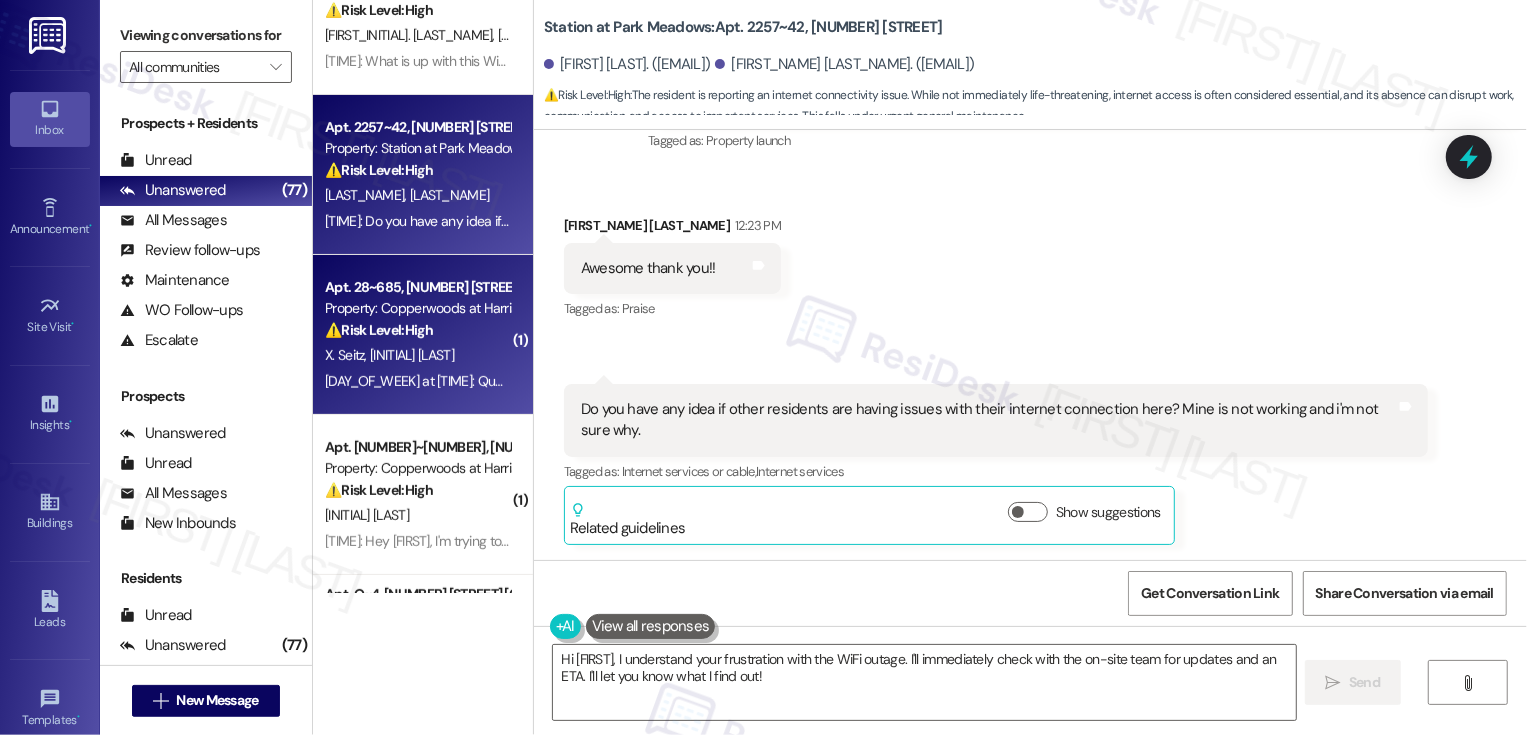 click on "[FIRST] [LAST]" at bounding box center (412, 355) 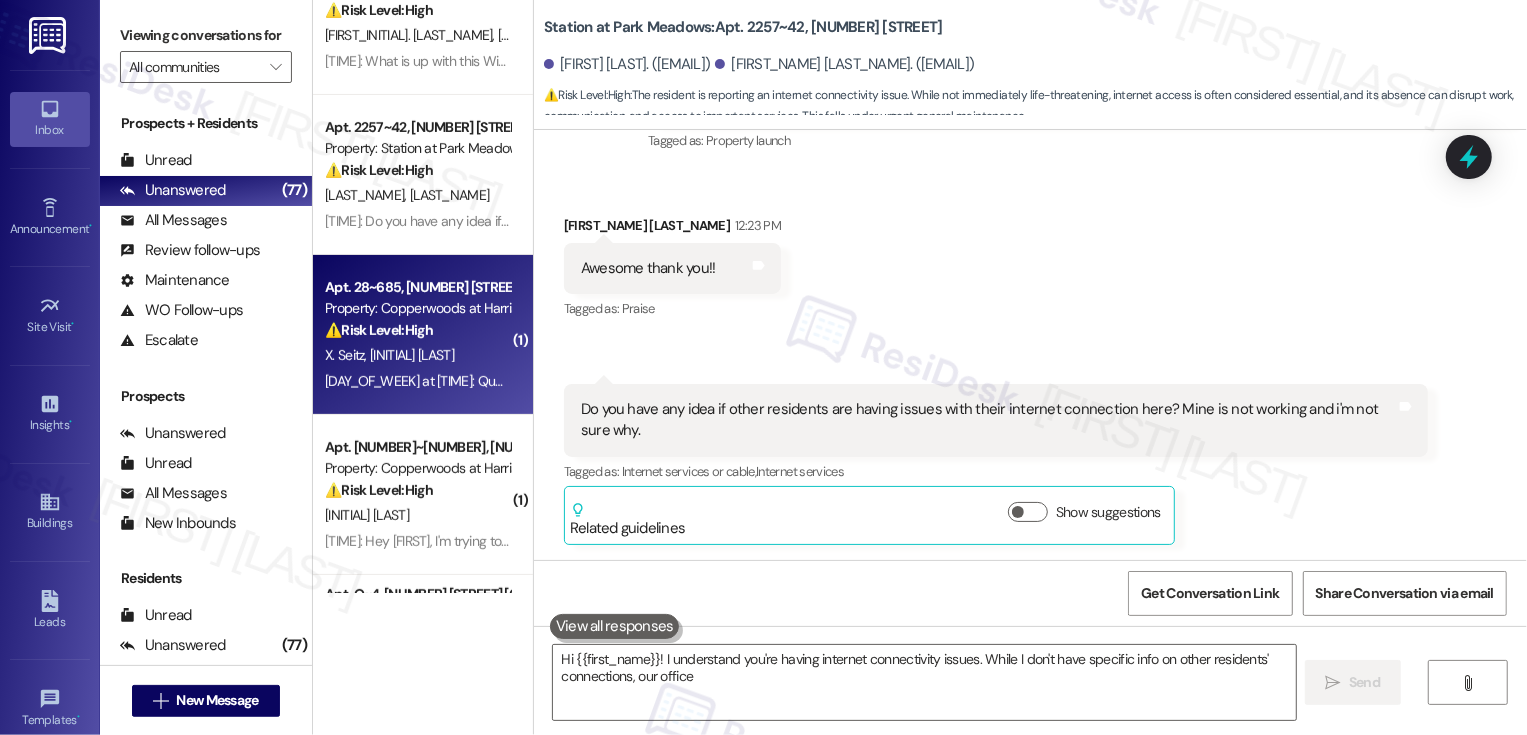 click on "[FIRST] [LAST]" at bounding box center [412, 355] 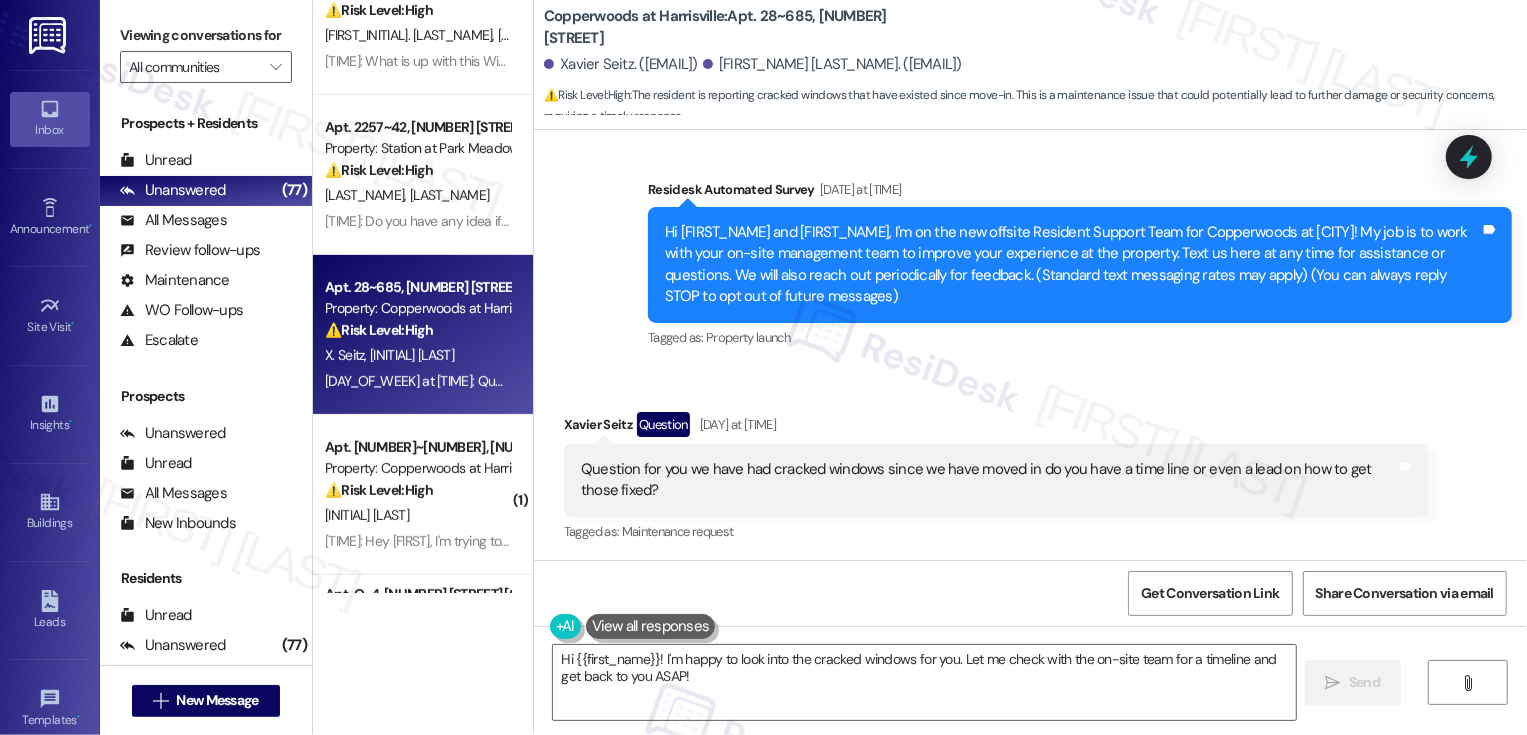 scroll, scrollTop: 131, scrollLeft: 0, axis: vertical 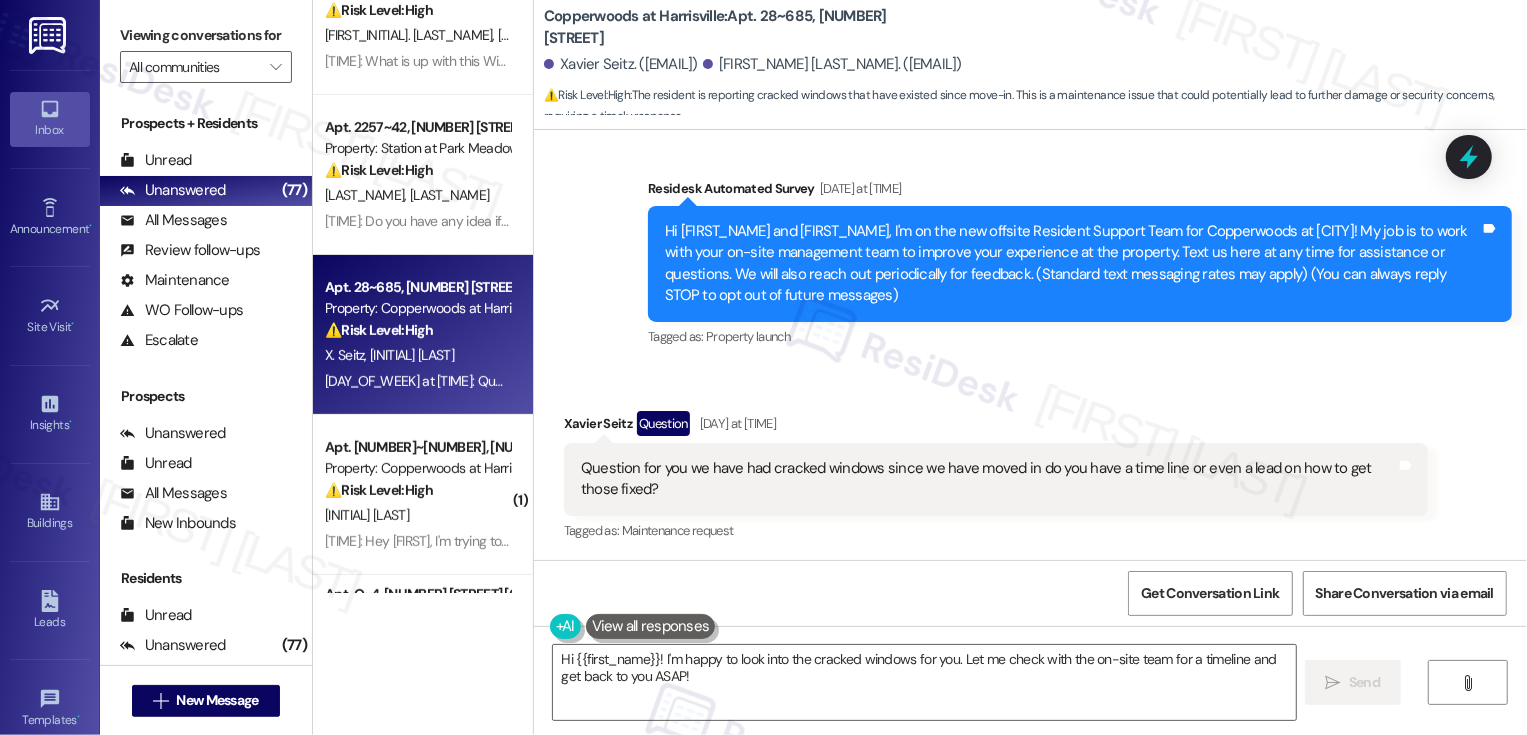 click on "Xavier Seitz Question Yesterday at 6:15 PM" at bounding box center [996, 427] 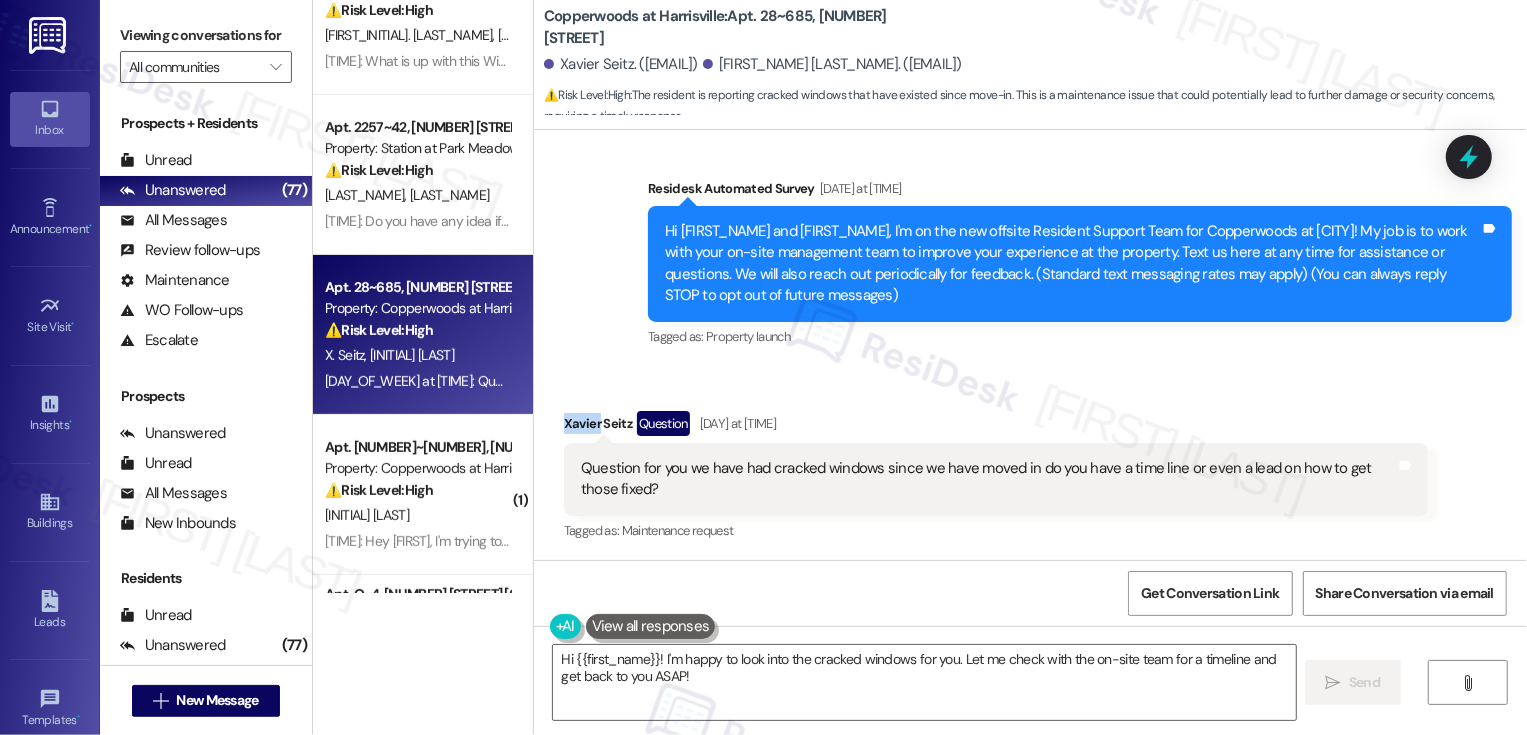 copy on "Xavier" 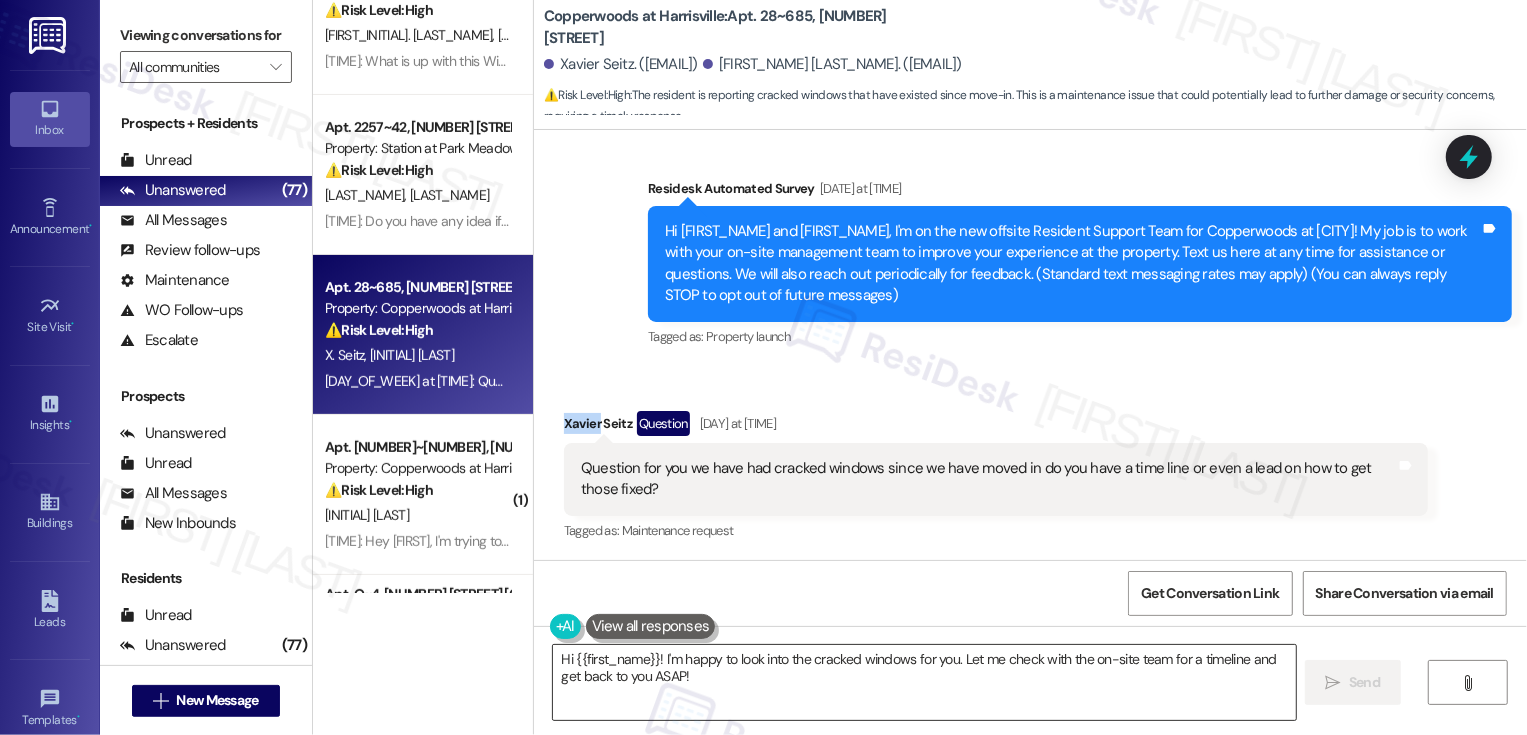 click on "Hi {{first_name}}! I'm happy to look into the cracked windows for you. Let me check with the on-site team for a timeline and get back to you ASAP!" at bounding box center [924, 682] 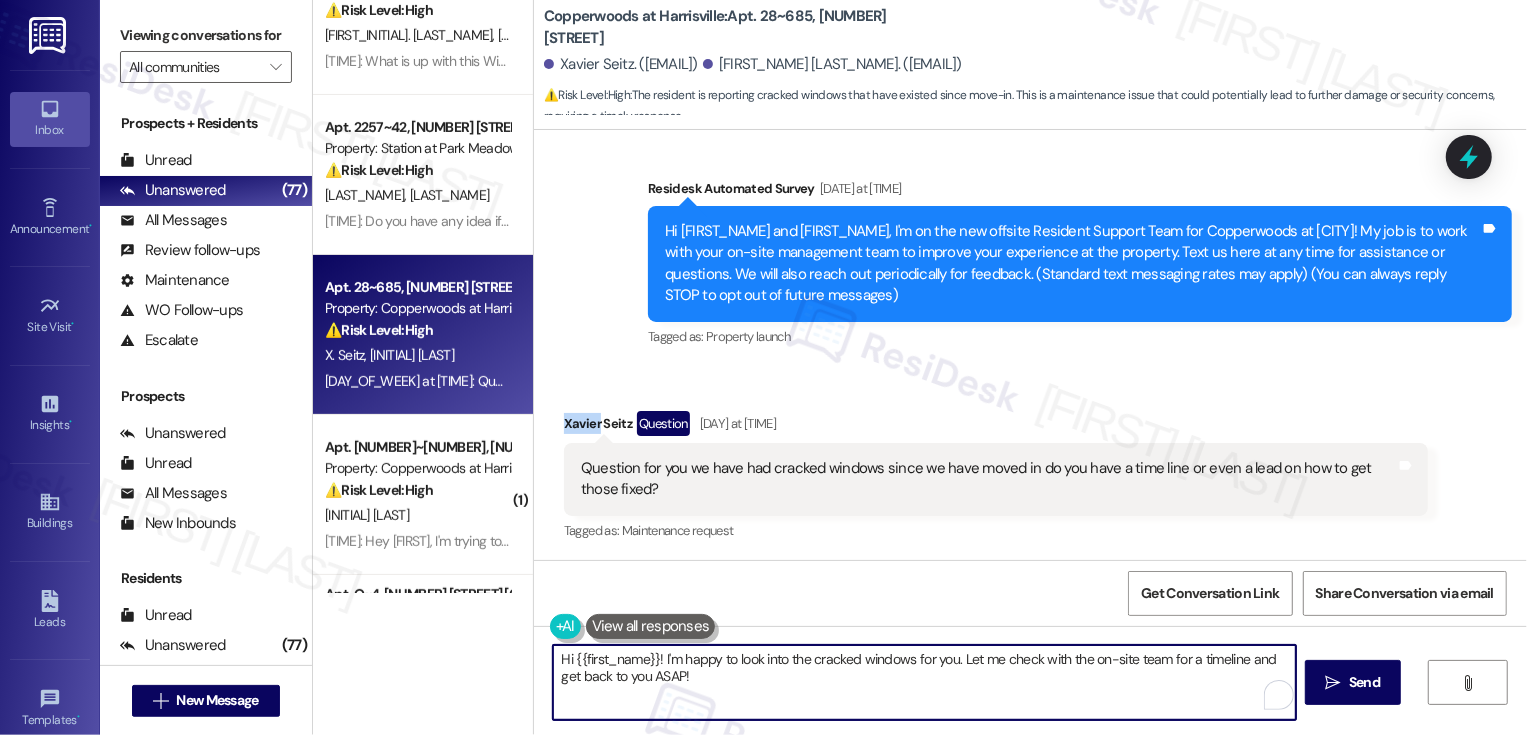 click on "Hi {{first_name}}! I'm happy to look into the cracked windows for you. Let me check with the on-site team for a timeline and get back to you ASAP!" at bounding box center [924, 682] 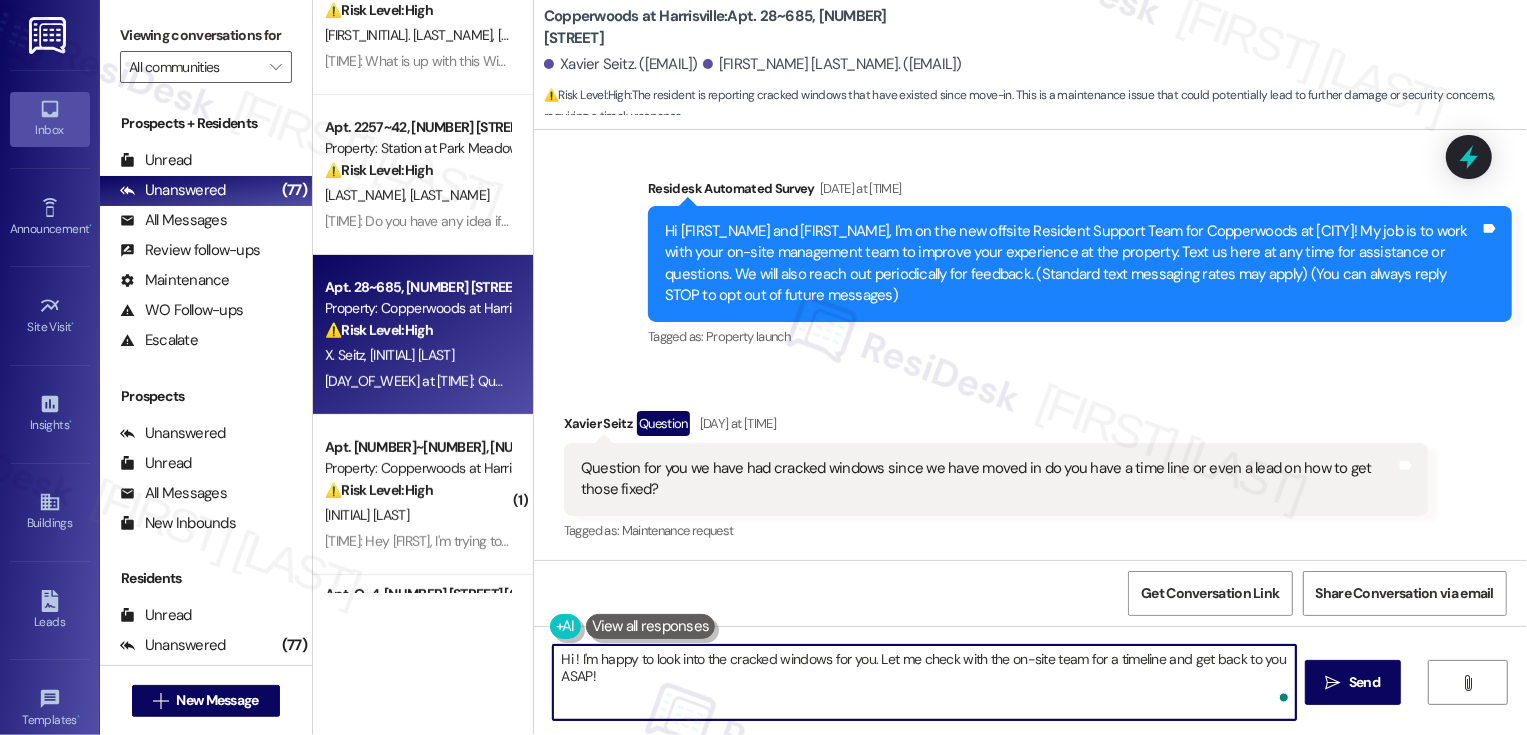 paste on "Xavier" 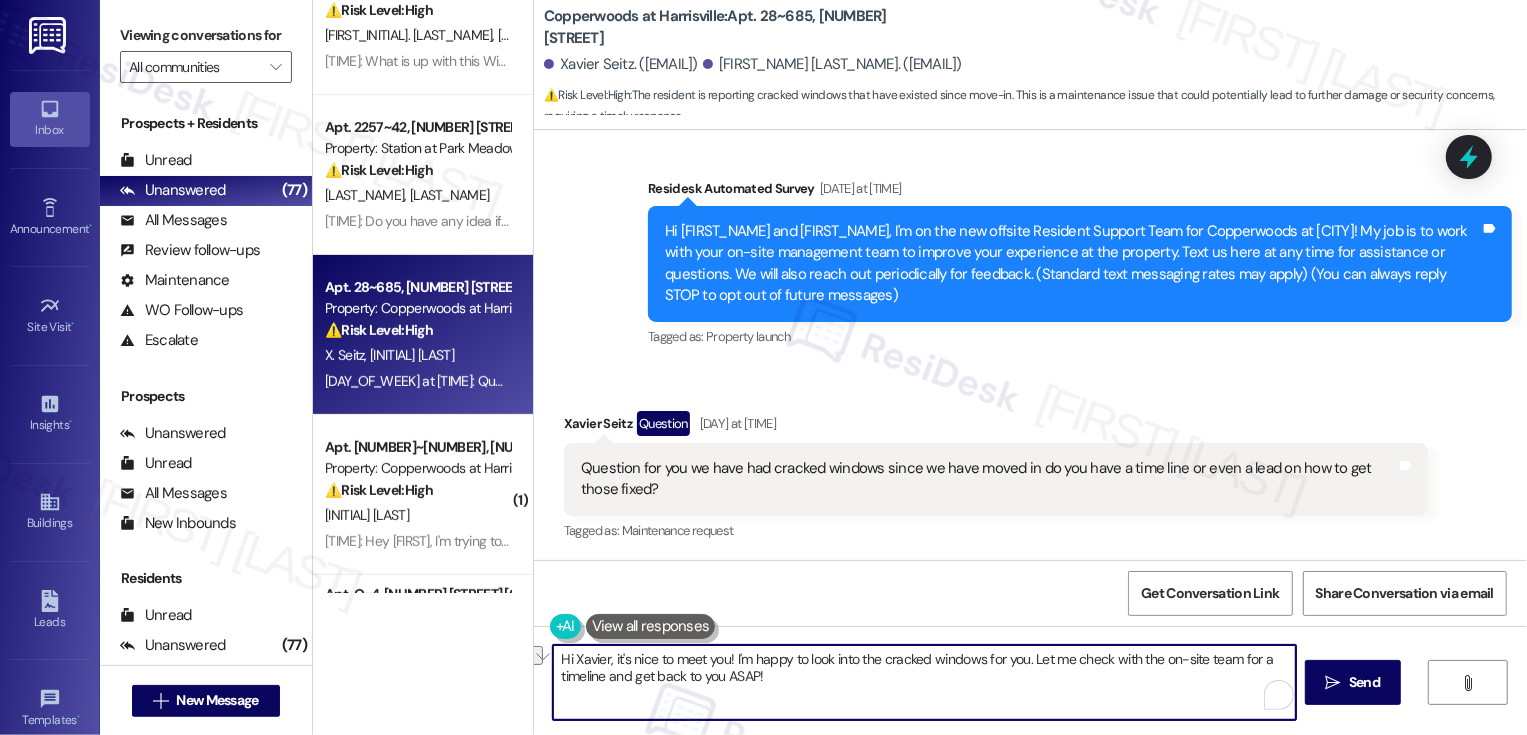 drag, startPoint x: 747, startPoint y: 657, endPoint x: 851, endPoint y: 662, distance: 104.120125 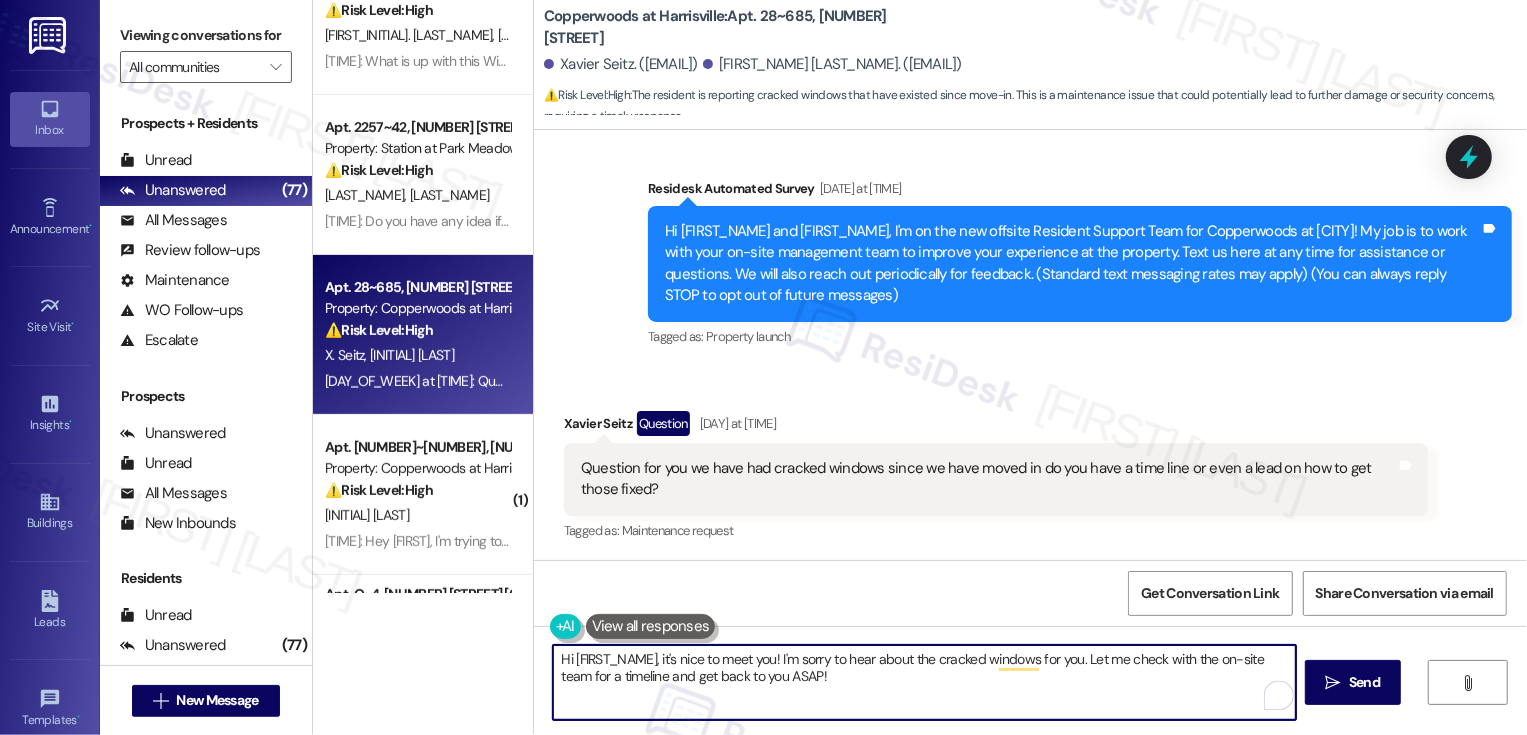 drag, startPoint x: 980, startPoint y: 655, endPoint x: 980, endPoint y: 699, distance: 44 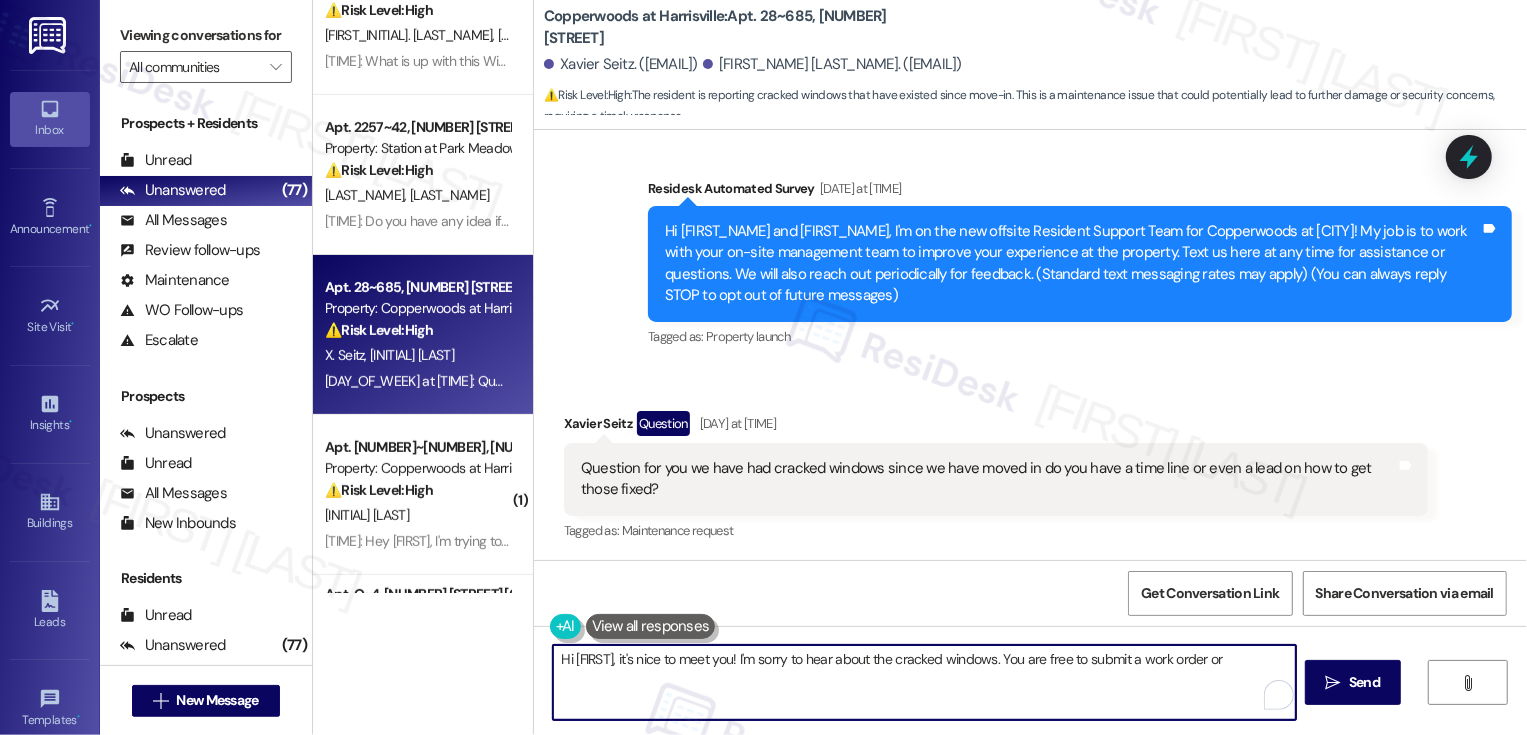 drag, startPoint x: 990, startPoint y: 658, endPoint x: 1017, endPoint y: 697, distance: 47.434166 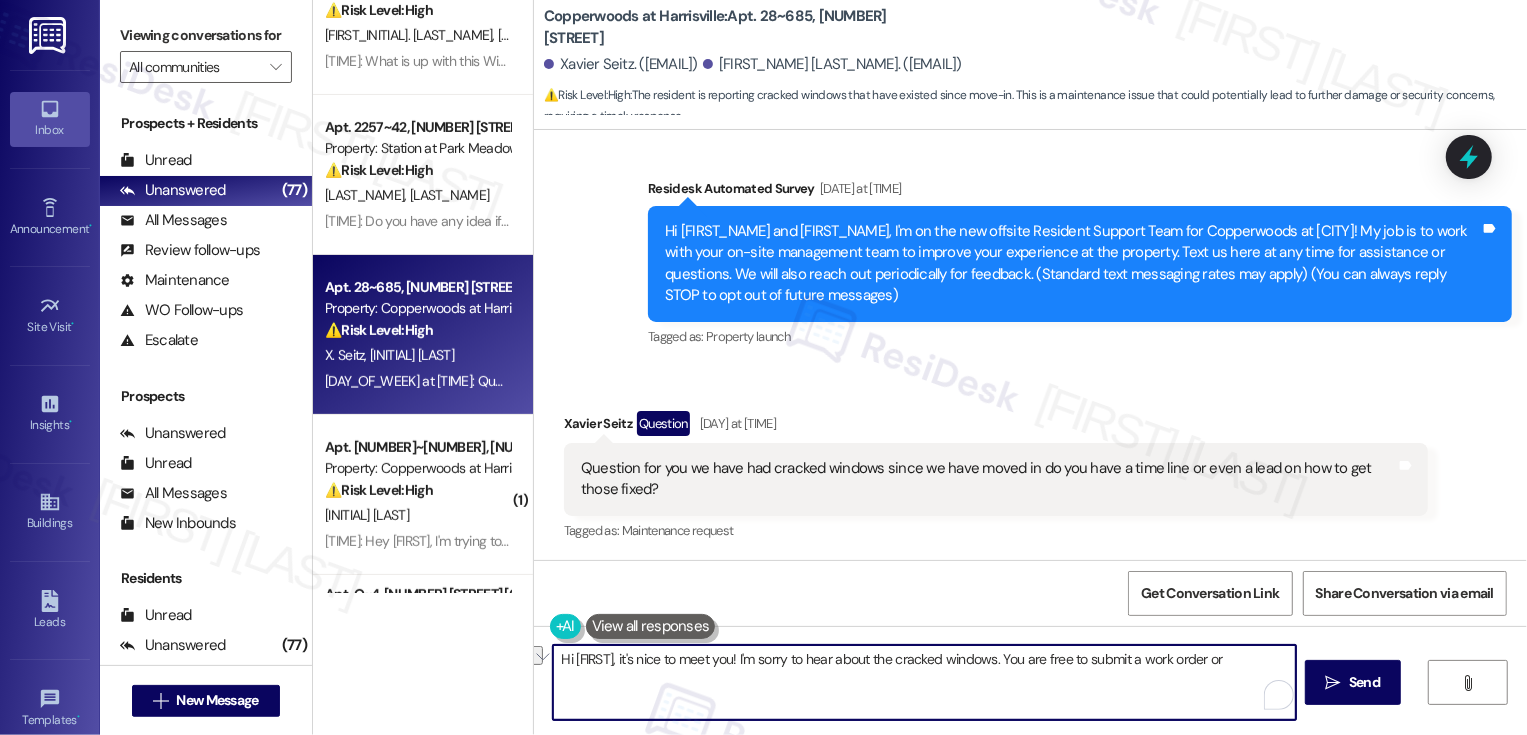 paste on "You’re welcome to submit a request online, or I’d be more than happy to take care of it for you. Just let me know" 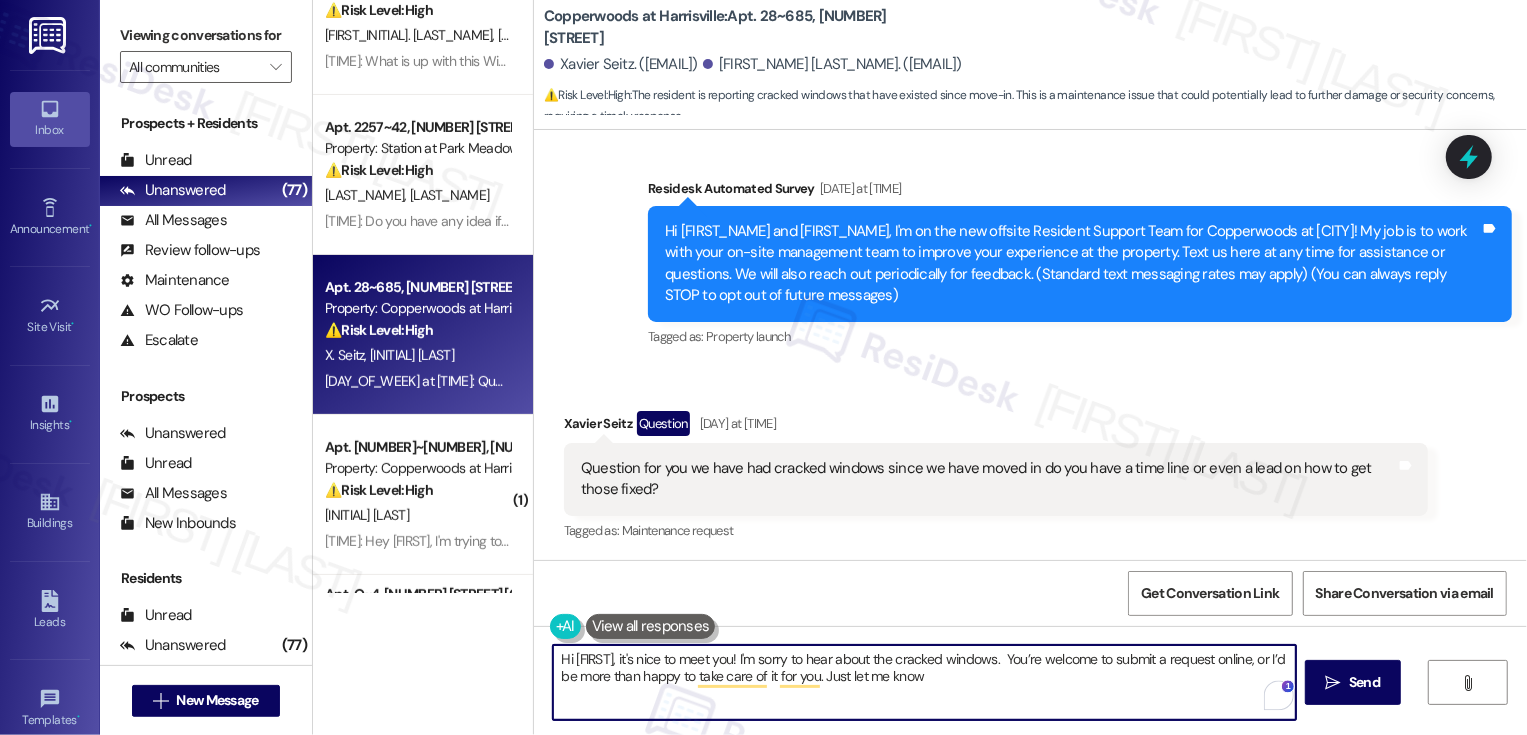 click on "Hi Xavier, it's nice to meet you! I'm sorry to hear about the cracked windows.  You’re welcome to submit a request online, or I’d be more than happy to take care of it for you. Just let me know" at bounding box center [924, 682] 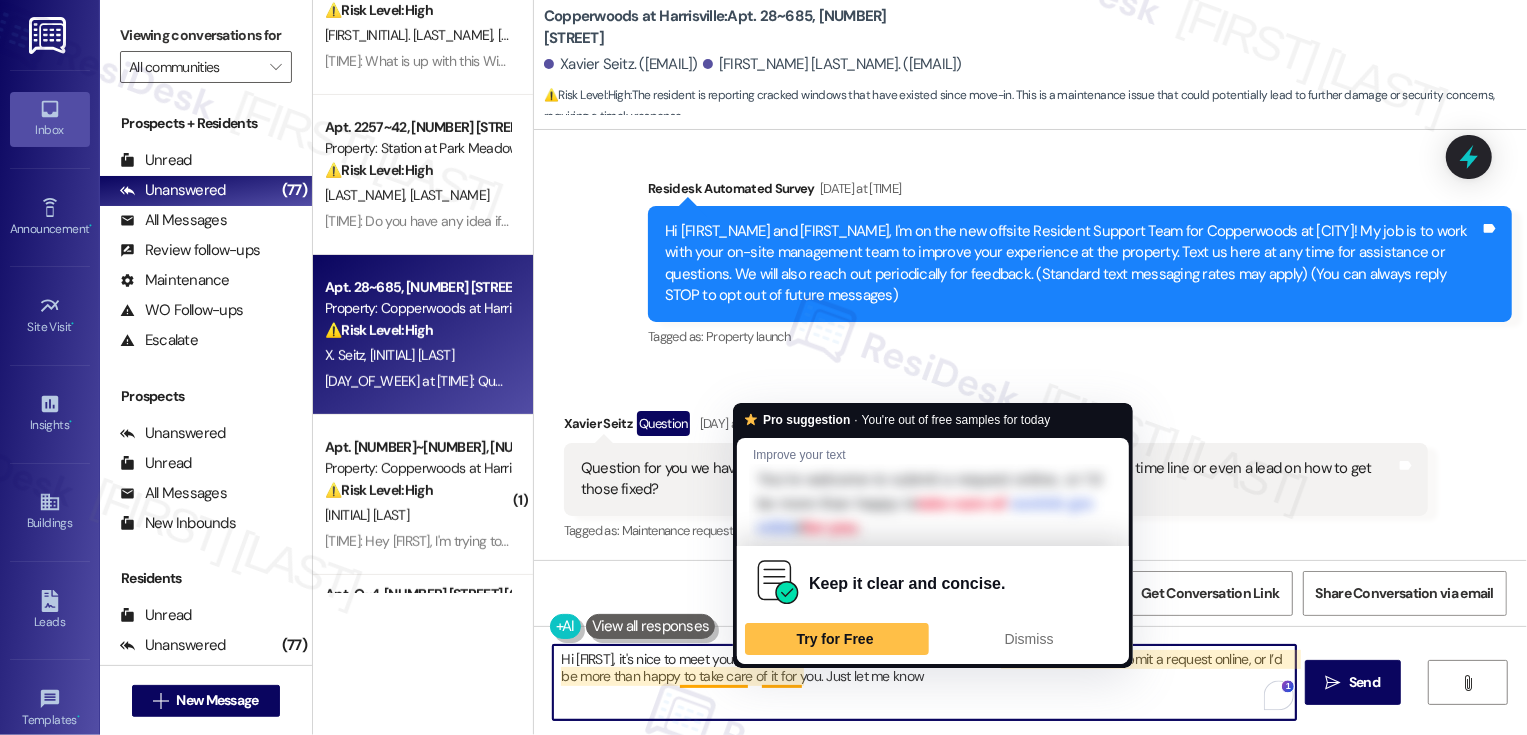 click on "Hi Xavier, it's nice to meet you! I'm sorry to hear about the cracked windows. You’re welcome to submit a request online, or I’d be more than happy to take care of it for you. Just let me know" at bounding box center (924, 682) 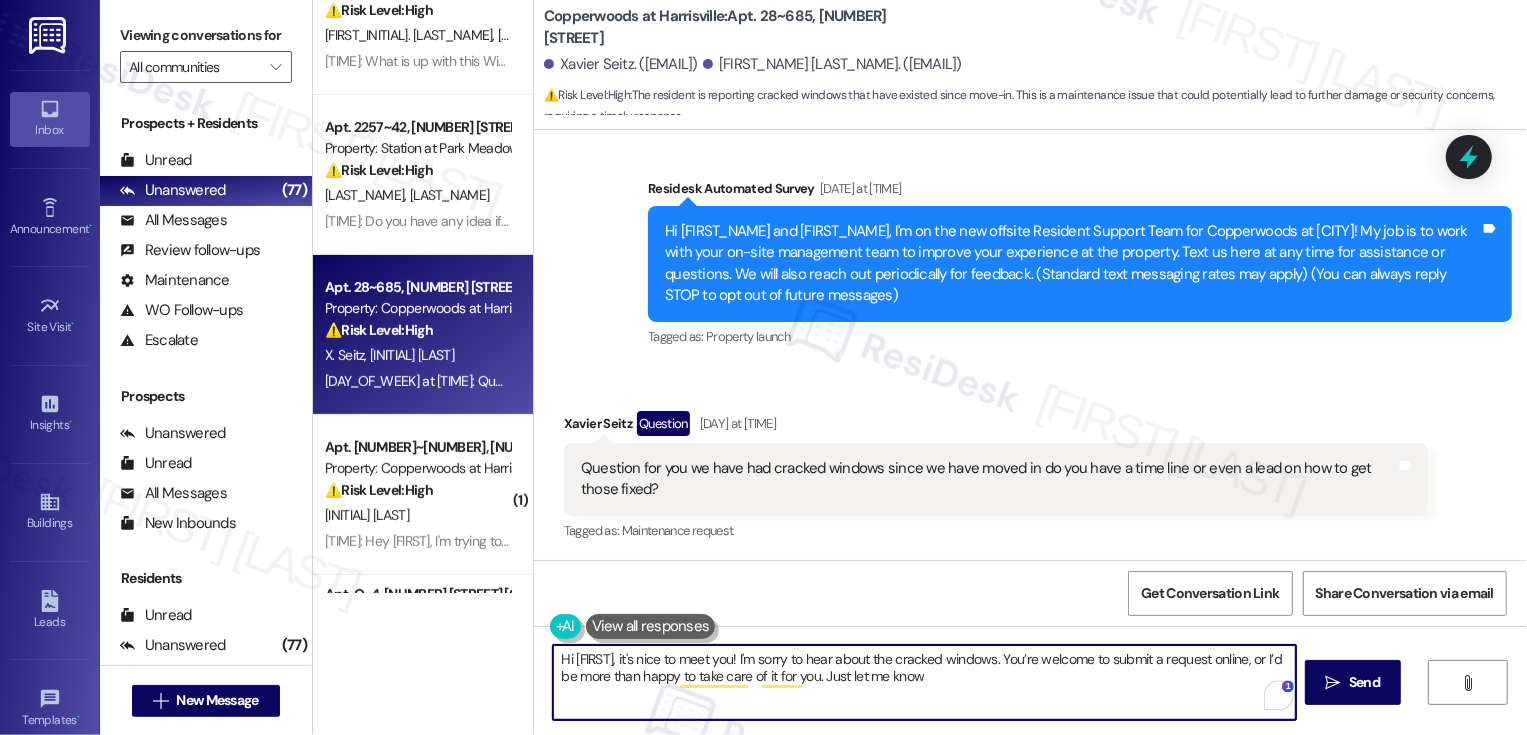 click on "Hi Xavier, it's nice to meet you! I'm sorry to hear about the cracked windows. You’re welcome to submit a request online, or I’d be more than happy to take care of it for you. Just let me know" at bounding box center [924, 682] 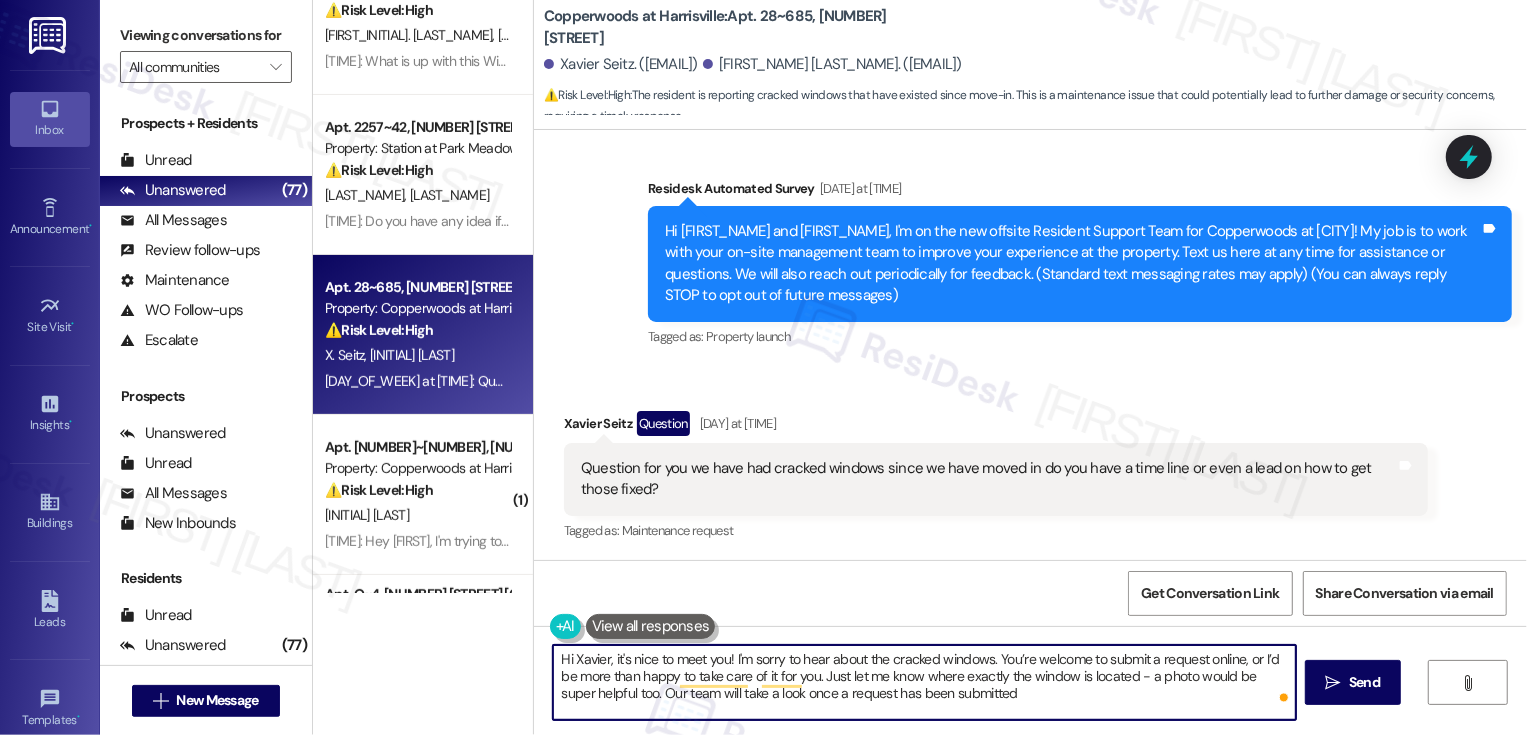 type on "Hi Xavier, it's nice to meet you! I'm sorry to hear about the cracked windows. You’re welcome to submit a request online, or I’d be more than happy to take care of it for you. Just let me know where exactly the window is located - a photo would be super helpful too. Our team will take a look once a request has been submitted." 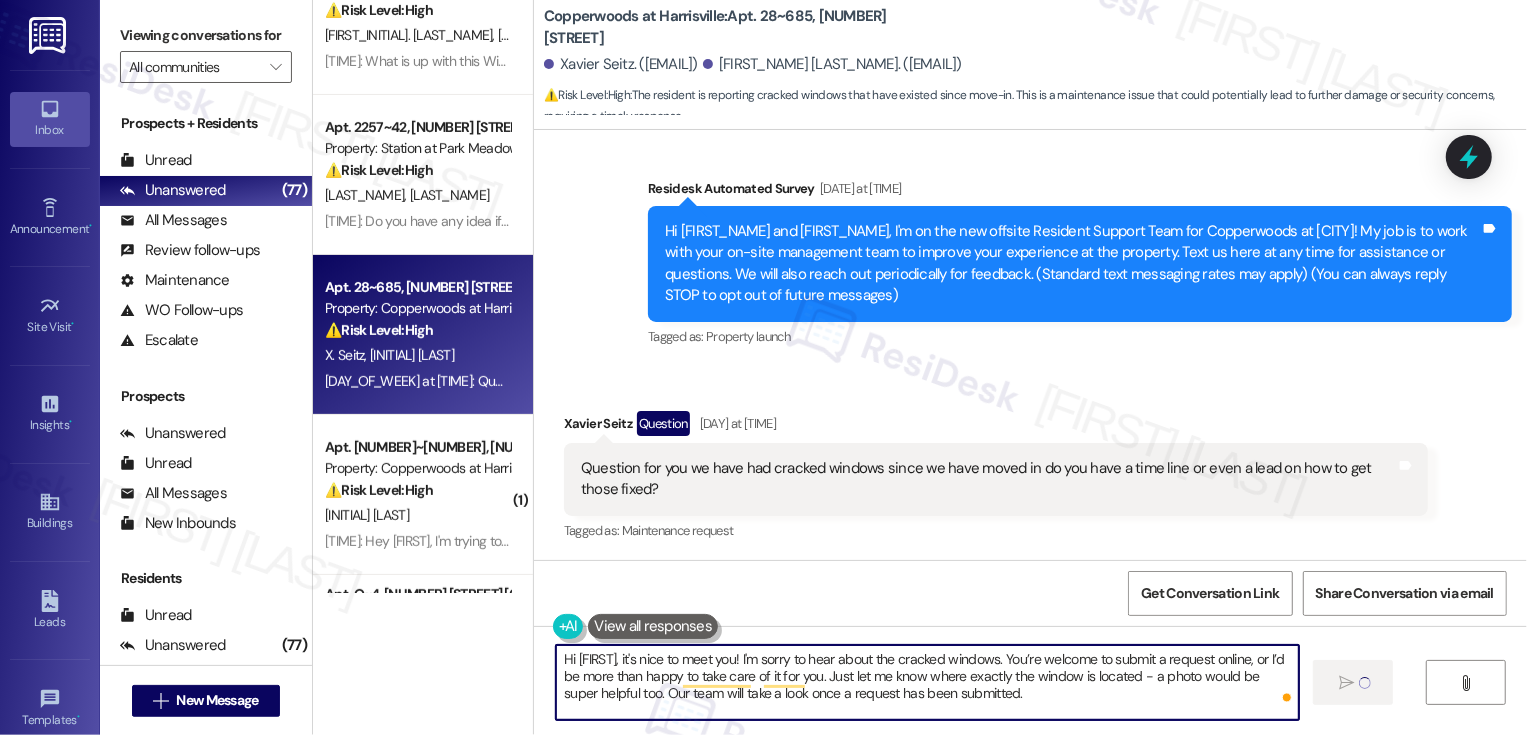 type 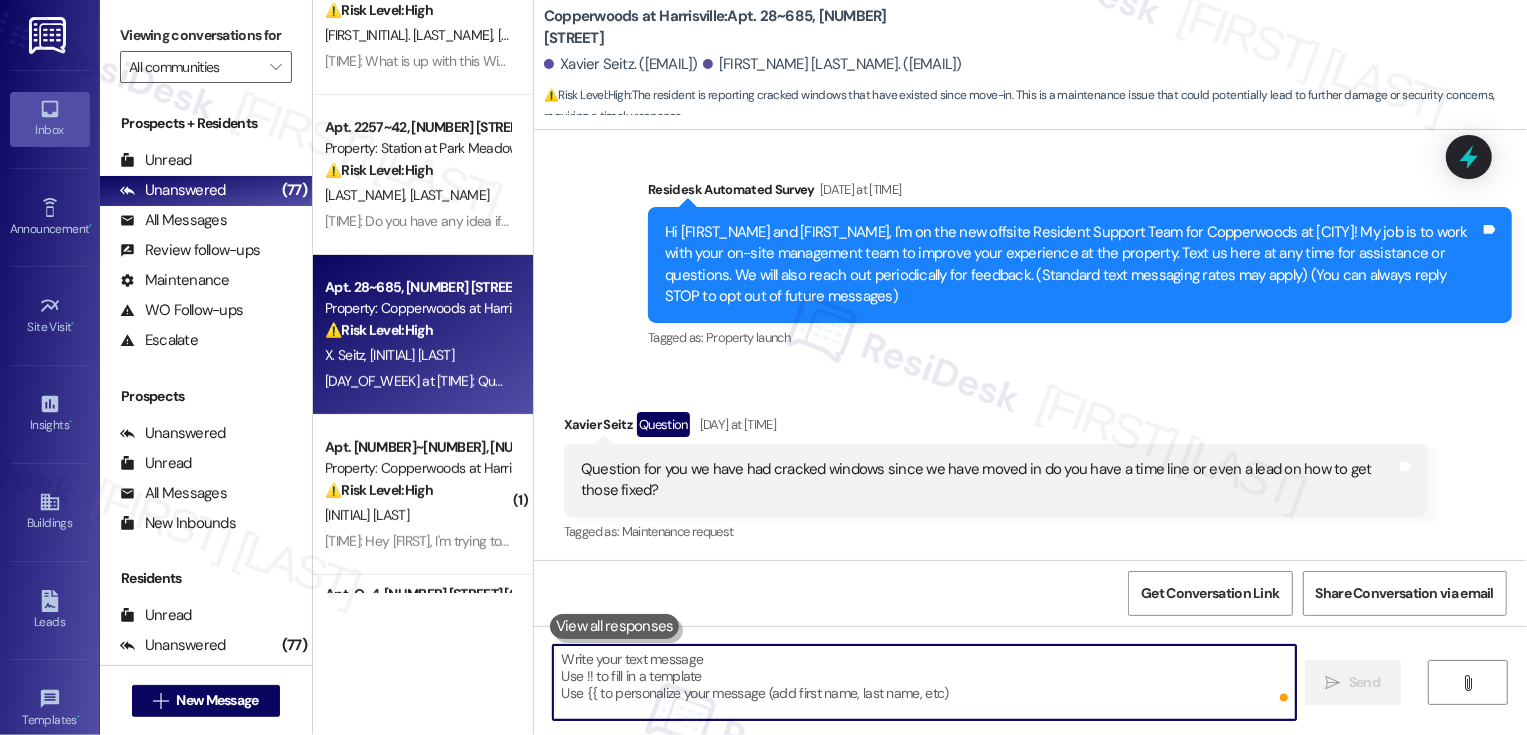 scroll, scrollTop: 314, scrollLeft: 0, axis: vertical 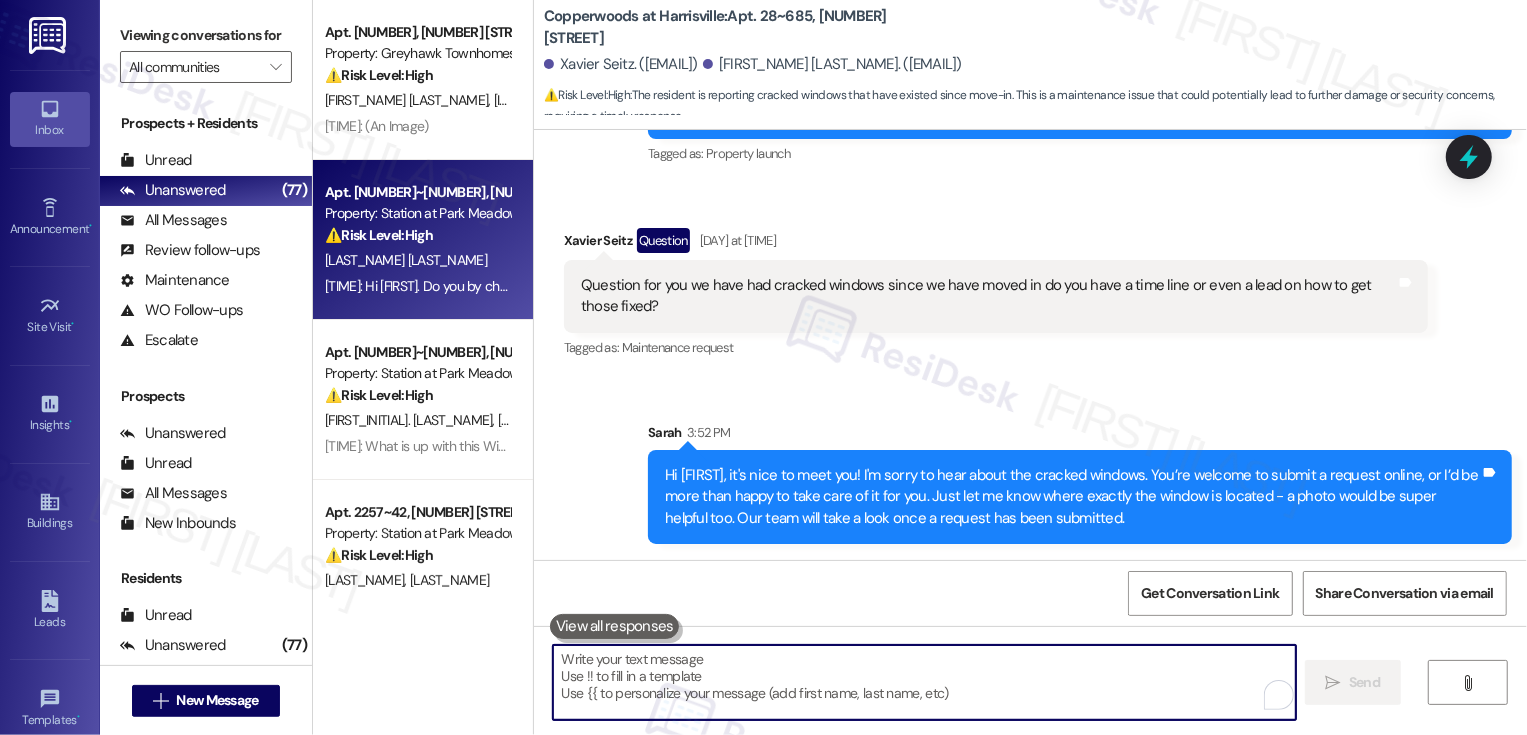 click on "[FIRST] [LAST]" at bounding box center [417, 260] 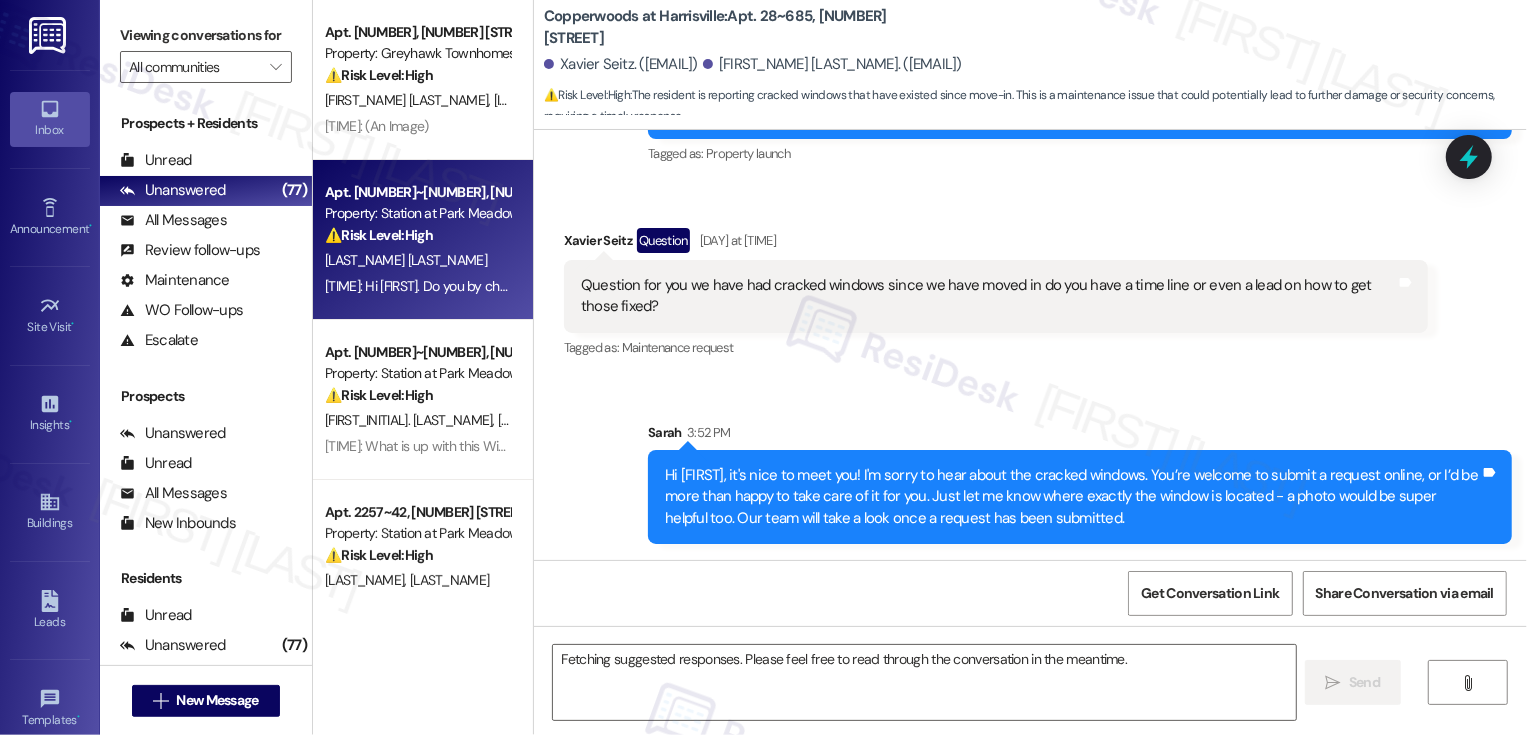 click on "[FIRST] [LAST]" at bounding box center [417, 260] 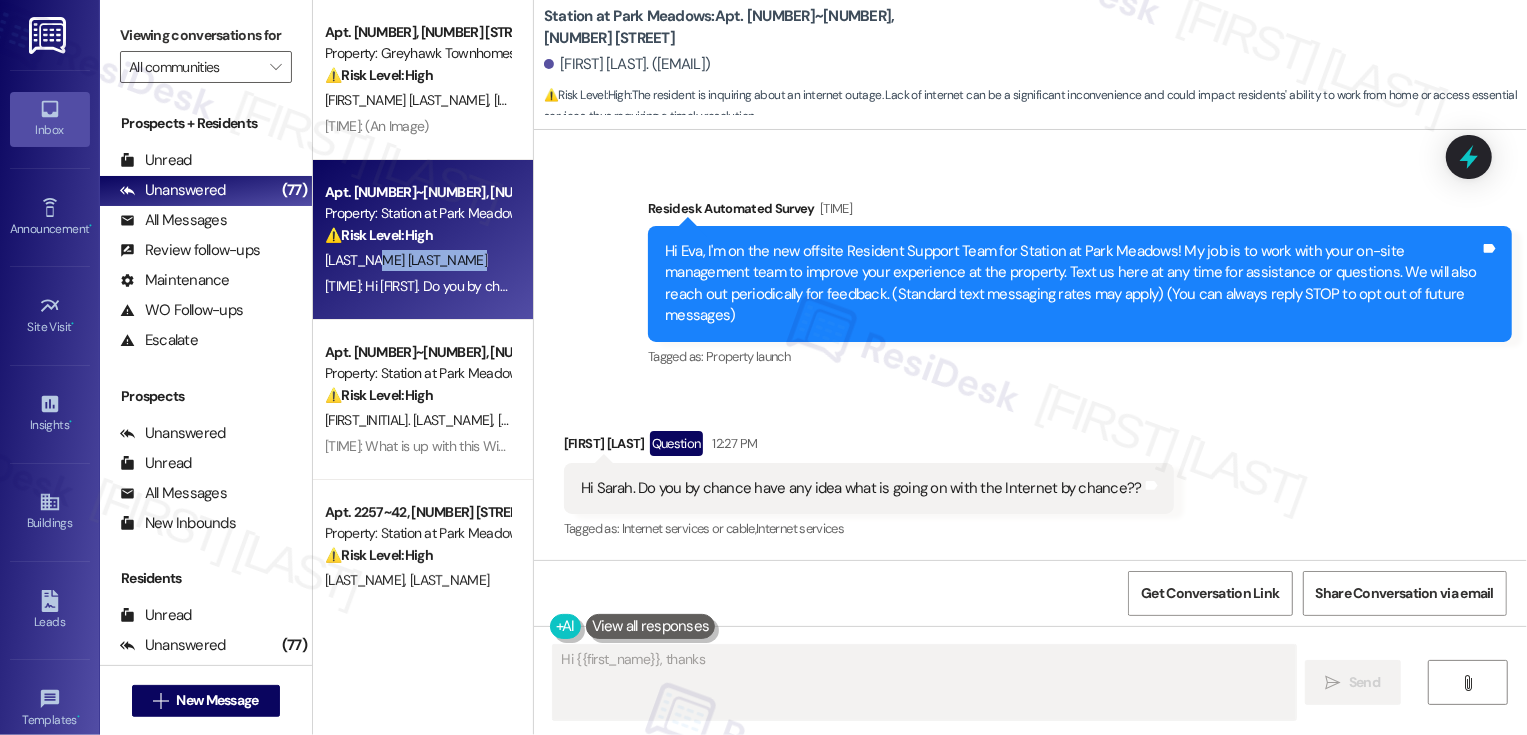 scroll, scrollTop: 87, scrollLeft: 0, axis: vertical 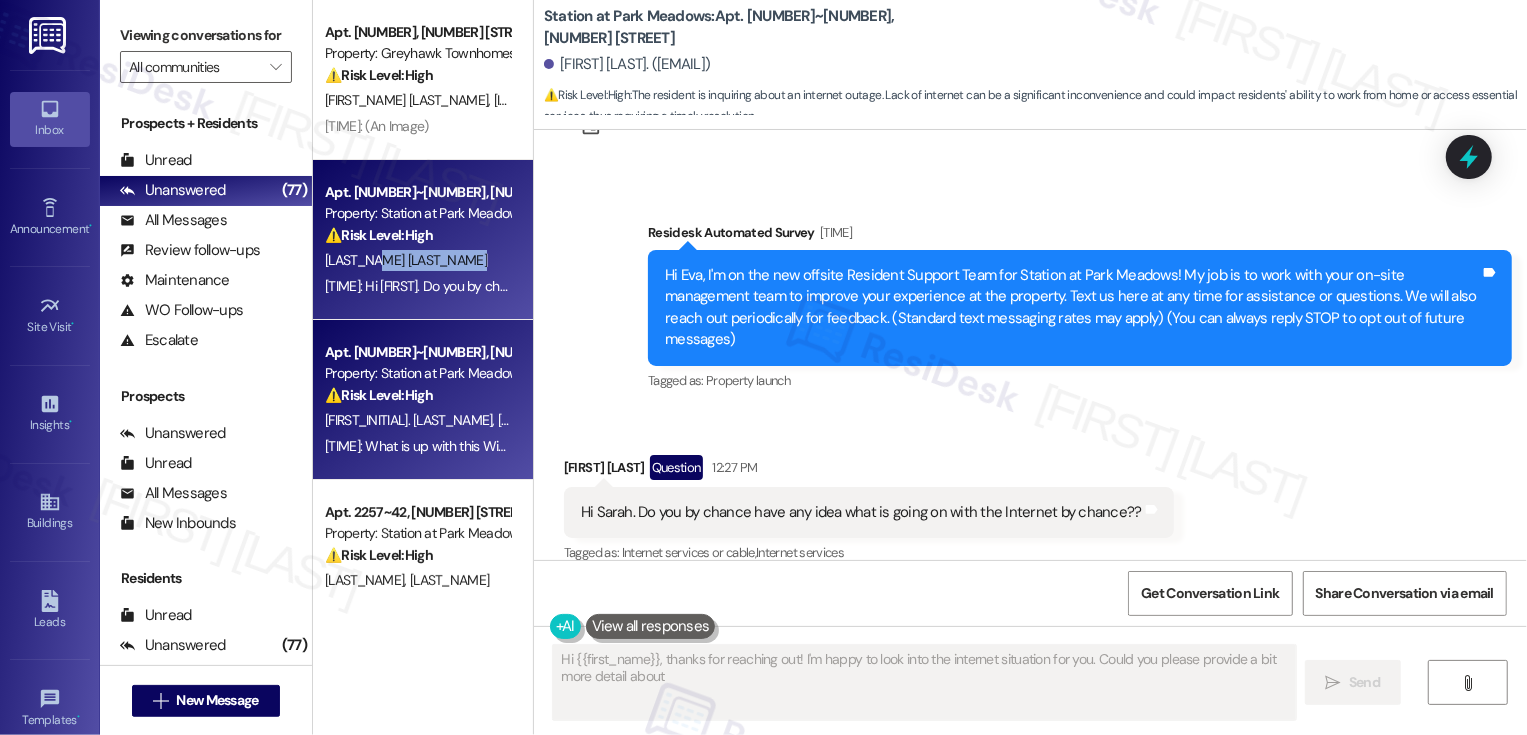 type on "Hi {{first_name}}, thanks for reaching out! I'm happy to look into the internet situation for you. Could you please provide a bit more detail about" 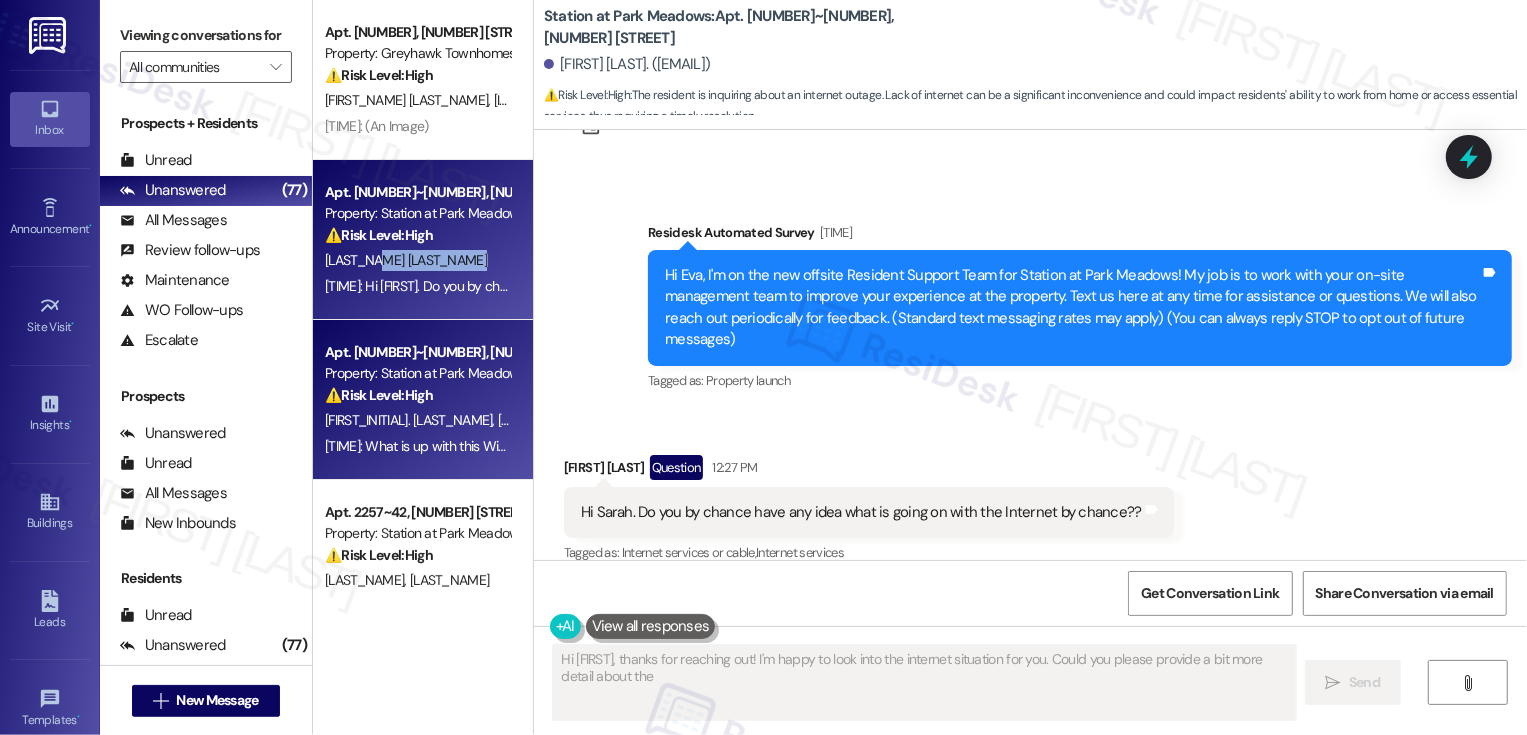 click on "⚠️  Risk Level:  High" at bounding box center [379, 395] 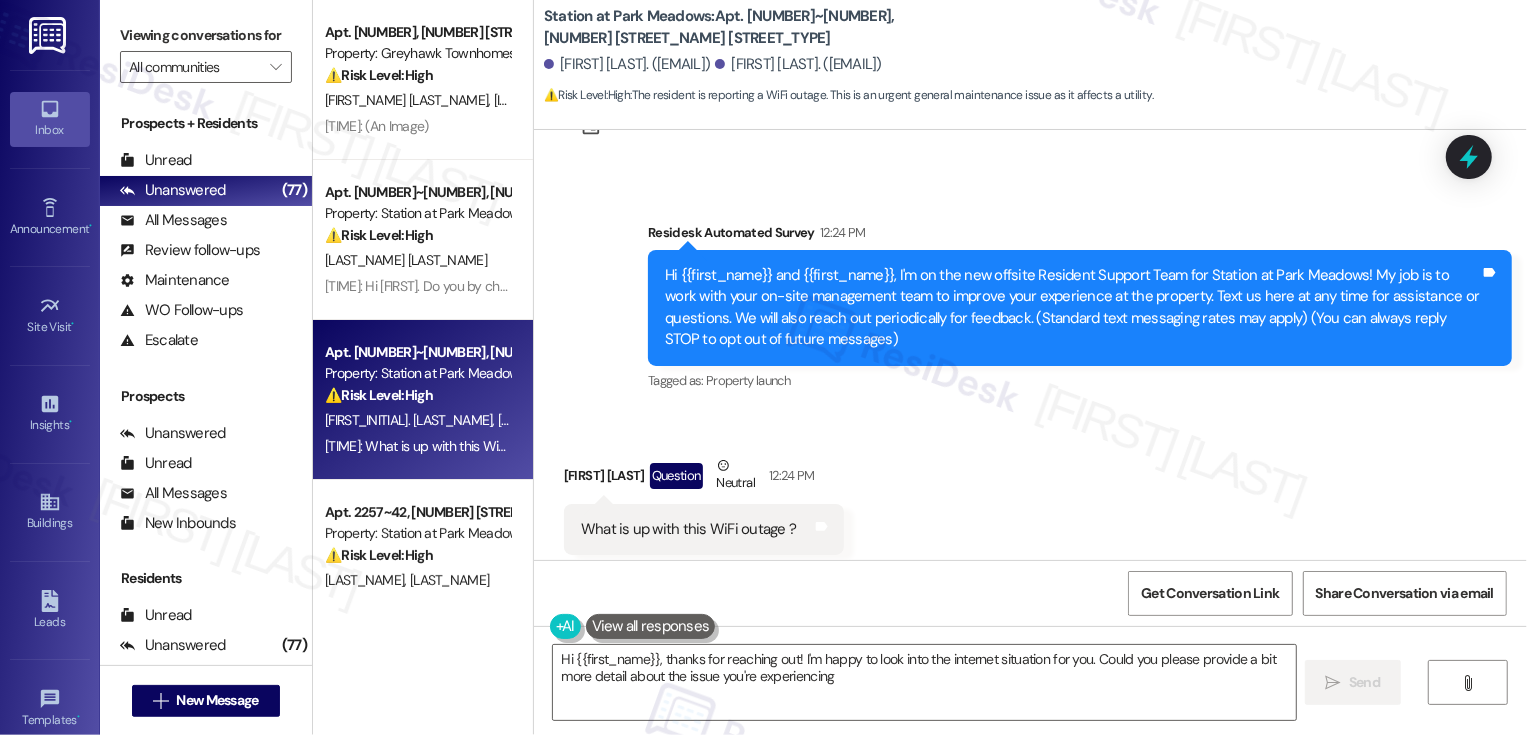 type on "Hi {{first_name}}, thanks for reaching out! I'm happy to look into the internet situation for you. Could you please provide a bit more detail about the issue you're experiencing?" 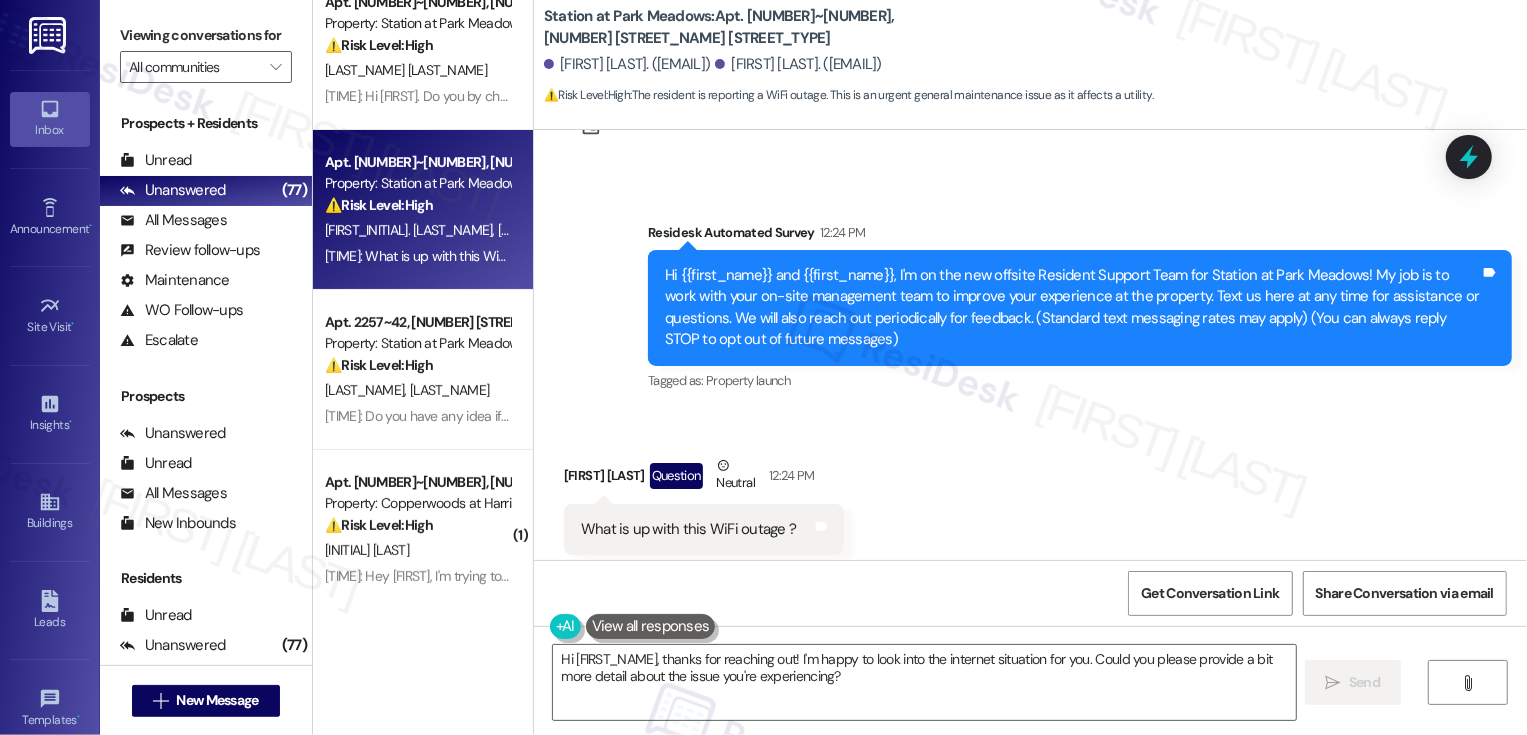 scroll, scrollTop: 222, scrollLeft: 0, axis: vertical 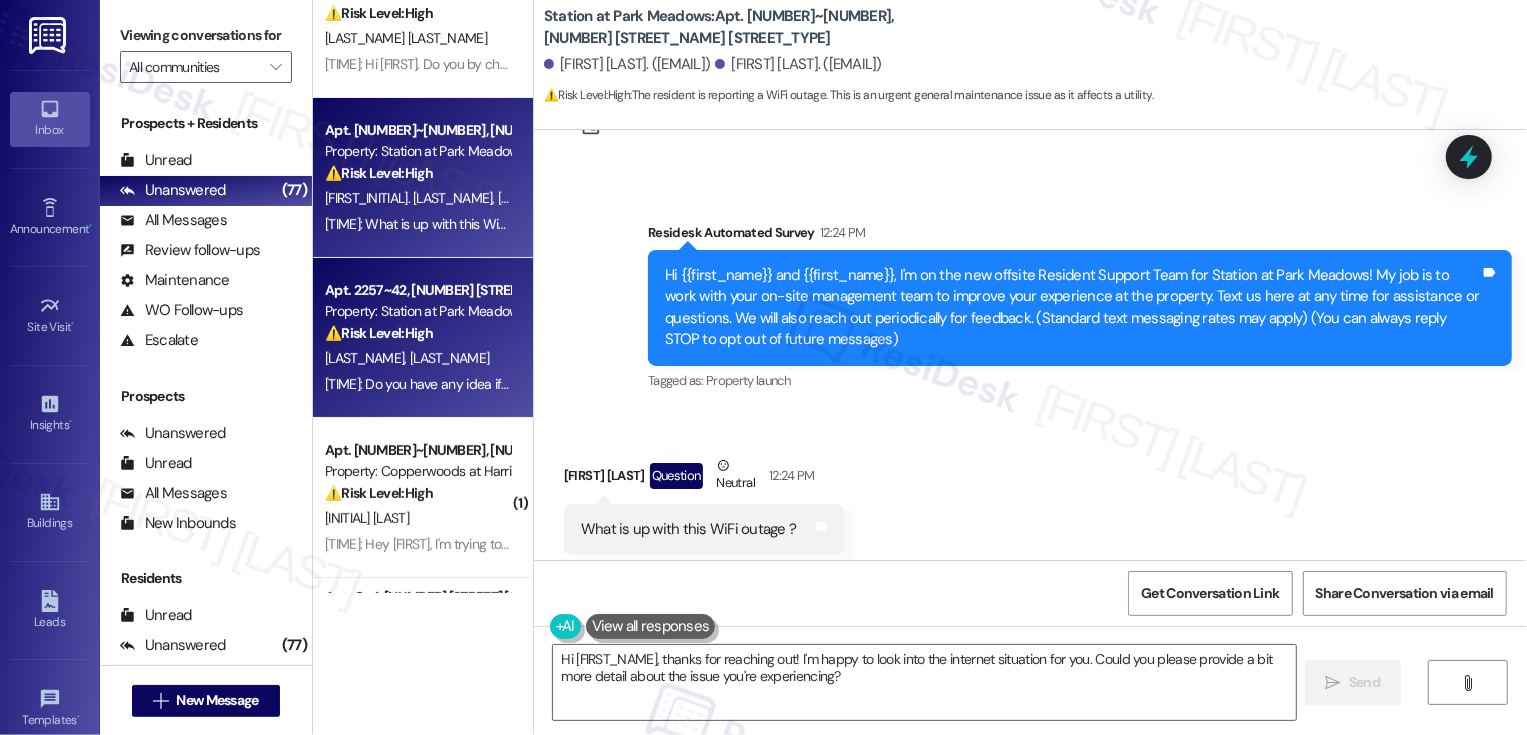 click on "Property: Station at Park Meadows" at bounding box center [417, 311] 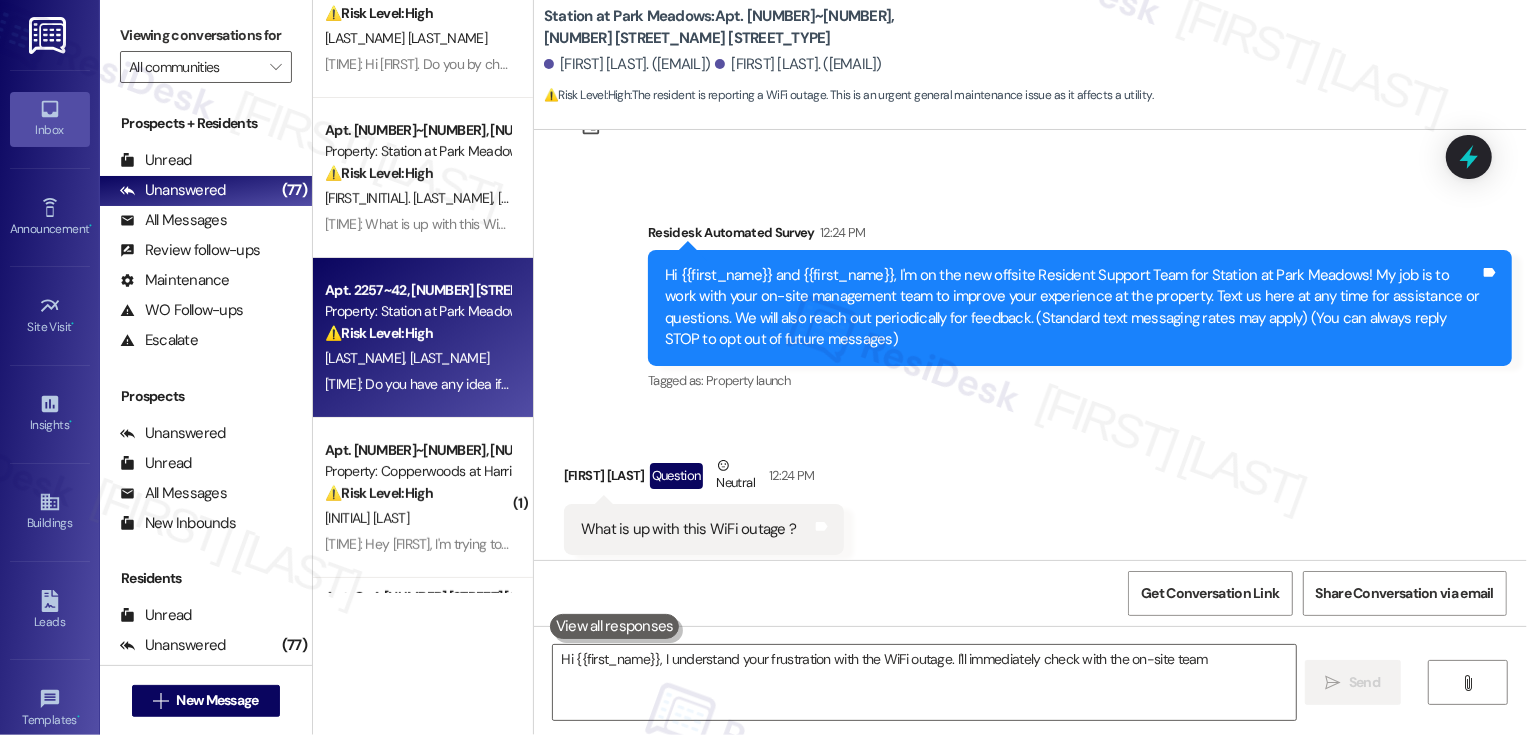 type on "Hi {{first_name}}, I understand your frustration with the WiFi outage. I'll immediately check with the on-site team for" 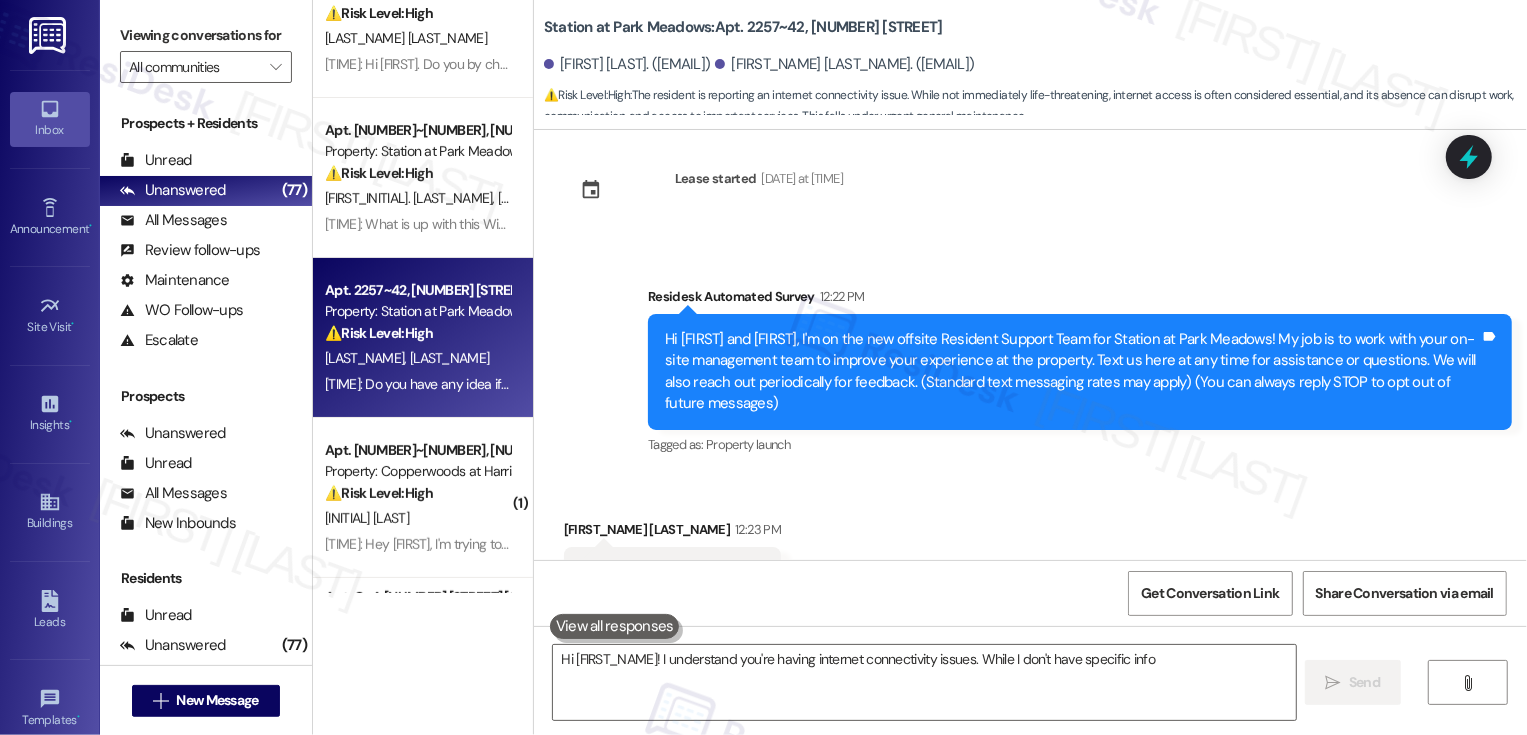 scroll, scrollTop: 326, scrollLeft: 0, axis: vertical 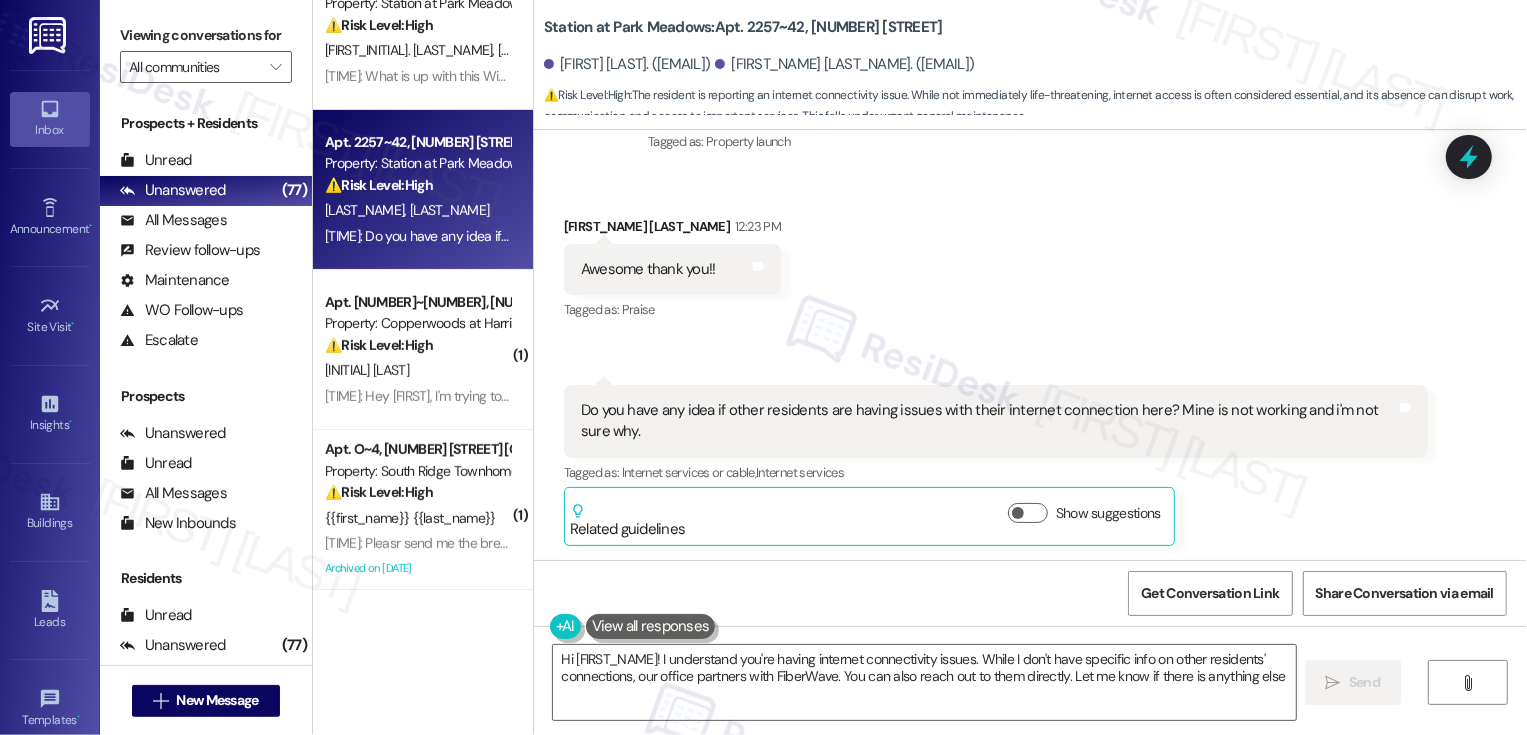 type on "Hi {{first_name}}! I understand you're having internet connectivity issues. While I don't have specific info on other residents' connections, our office partners with FiberWave. You can also reach out to them directly. Let me know if there is anything else!" 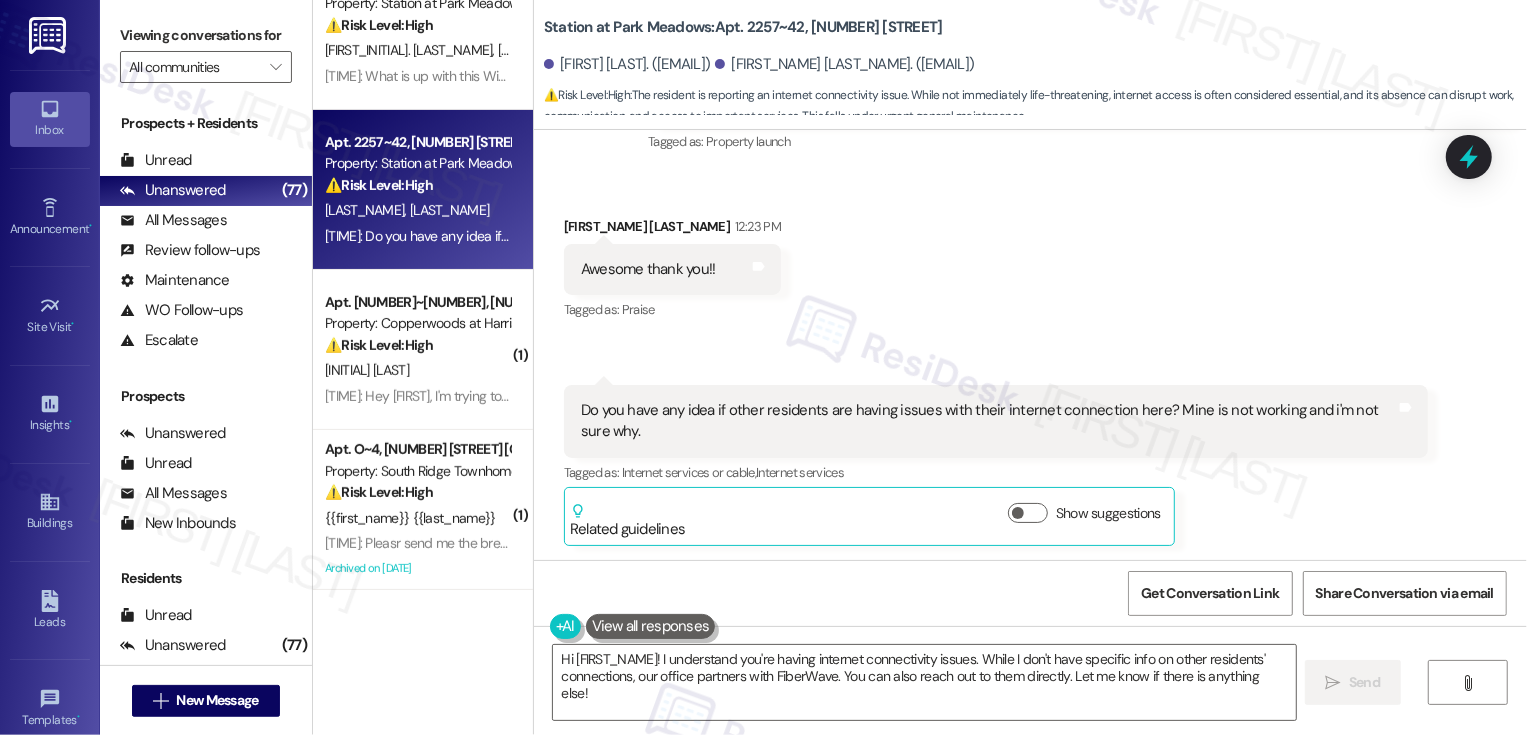 scroll, scrollTop: 327, scrollLeft: 0, axis: vertical 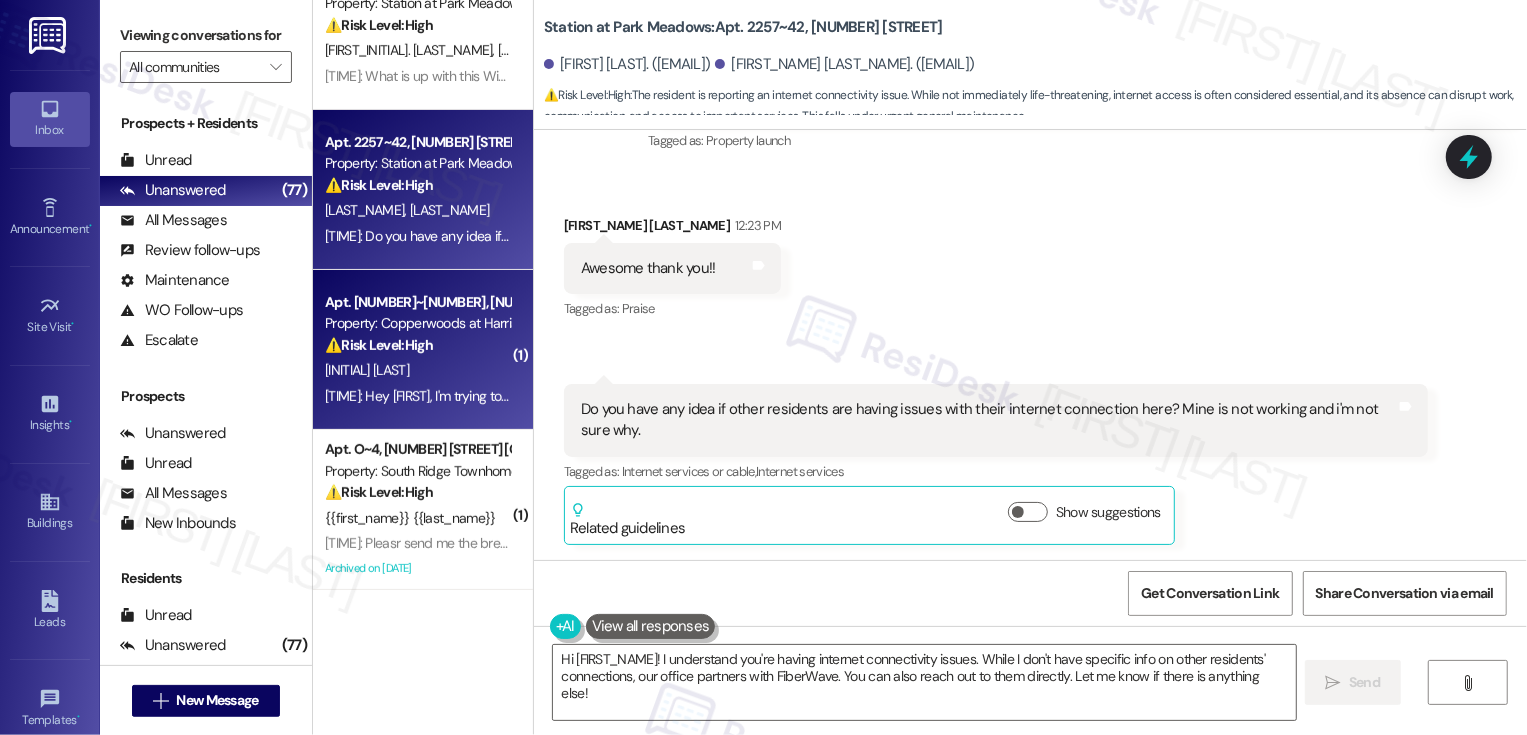 click on "⚠️  Risk Level:  High The resident reports a malfunctioning AC unit, creating a potentially unsafe environment for children and pets. The temperature of 76 degrees inside the unit, combined with the lack of response from maintenance, elevates this to an urgent maintenance issue requiring prompt attention to mitigate potential health risks." at bounding box center [417, 345] 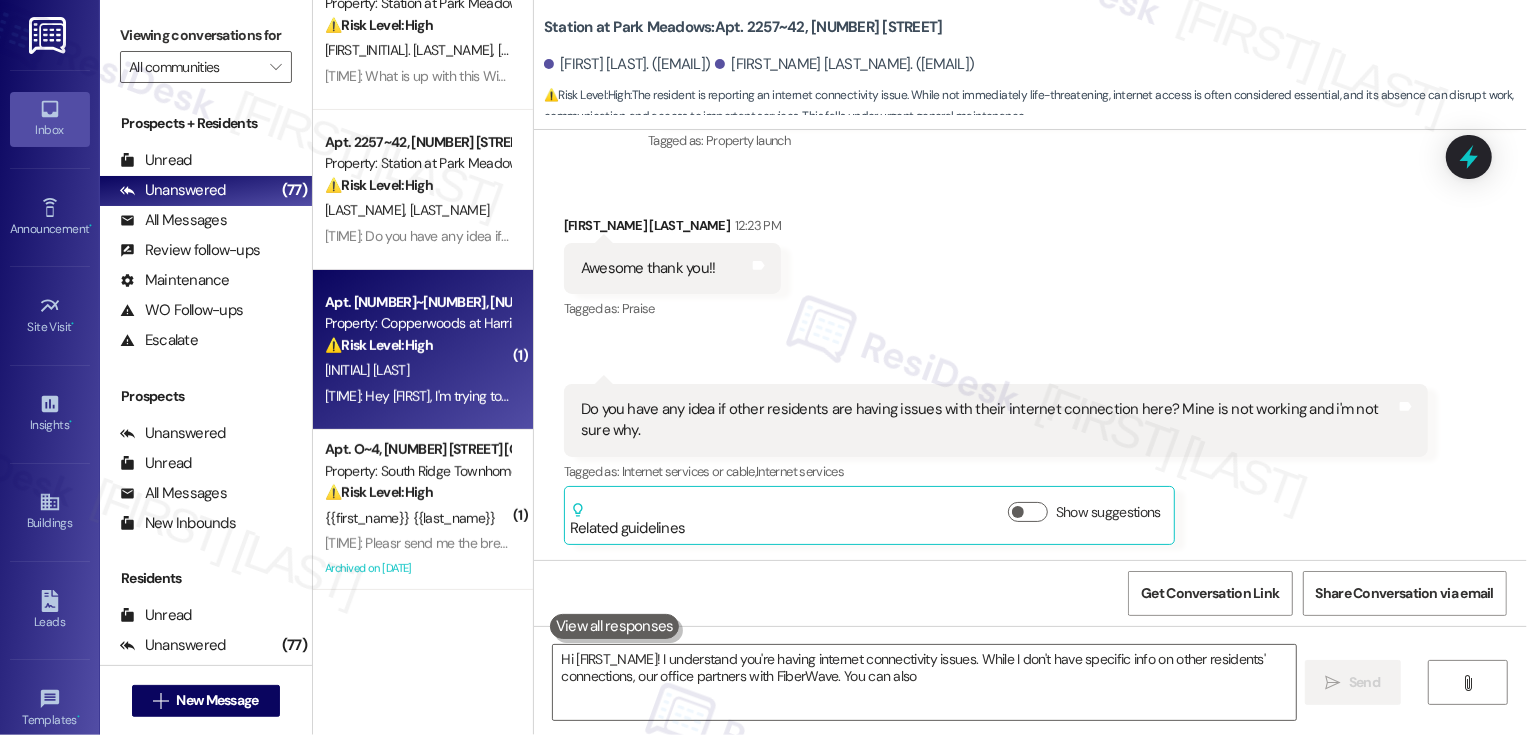 click on "⚠️  Risk Level:  High The resident reports a malfunctioning AC unit, creating a potentially unsafe environment for children and pets. The temperature of 76 degrees inside the unit, combined with the lack of response from maintenance, elevates this to an urgent maintenance issue requiring prompt attention to mitigate potential health risks." at bounding box center (417, 345) 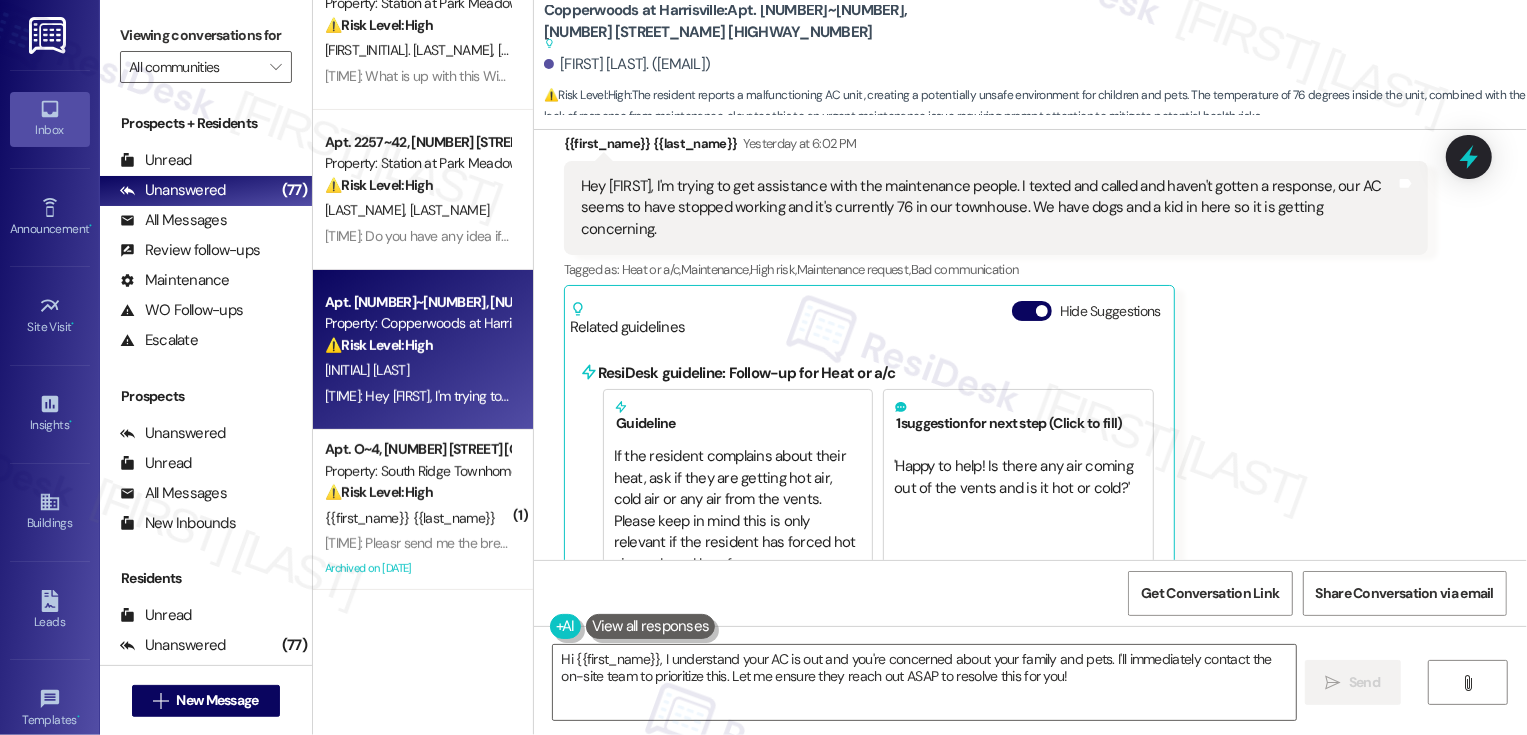 scroll, scrollTop: 396, scrollLeft: 0, axis: vertical 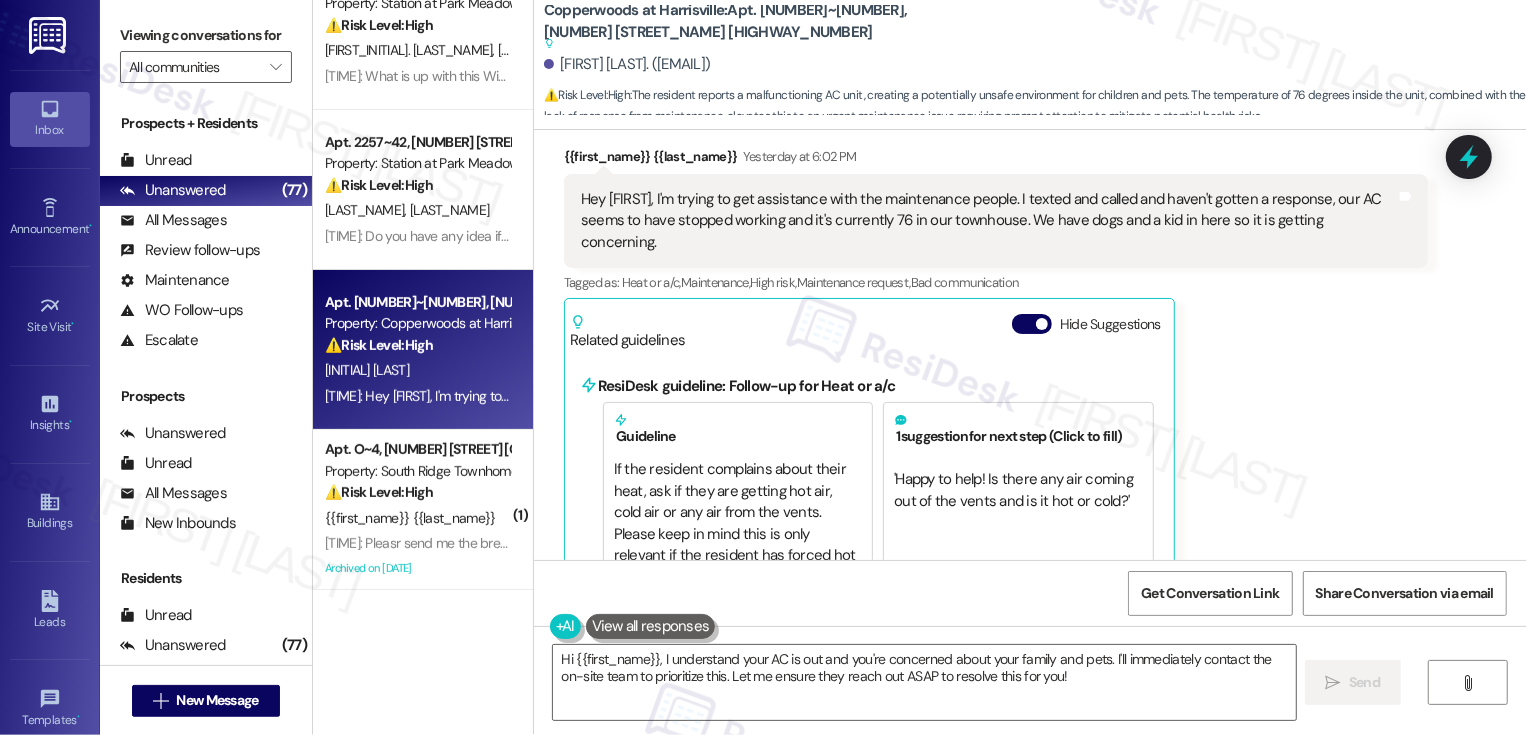 click on "Copperwoods at Harrisville:  Apt. 25~7076, 2100 North 89 Hwy   Suggested actions and notes available for this message and will show as you scroll through." at bounding box center [744, 27] 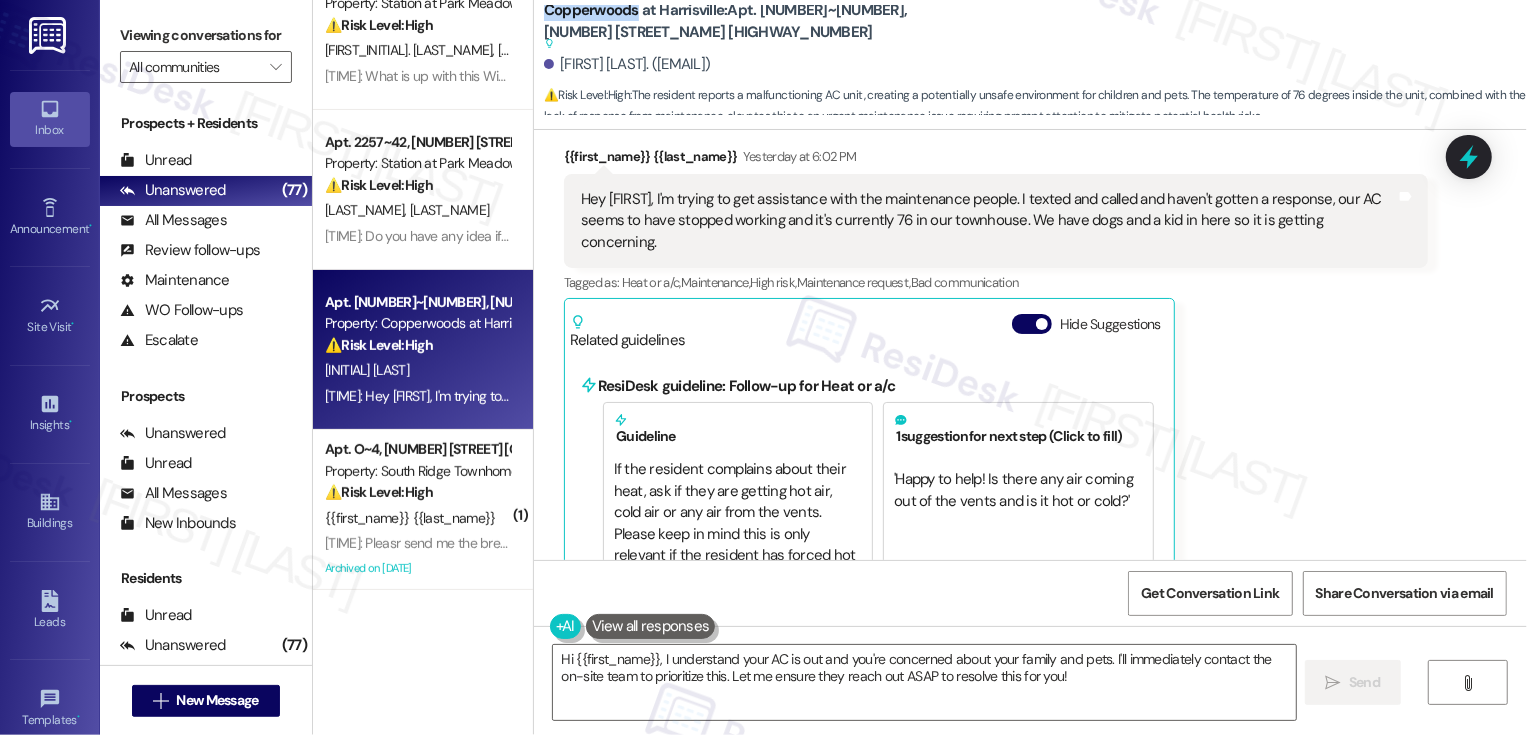 copy on "Copperwoods" 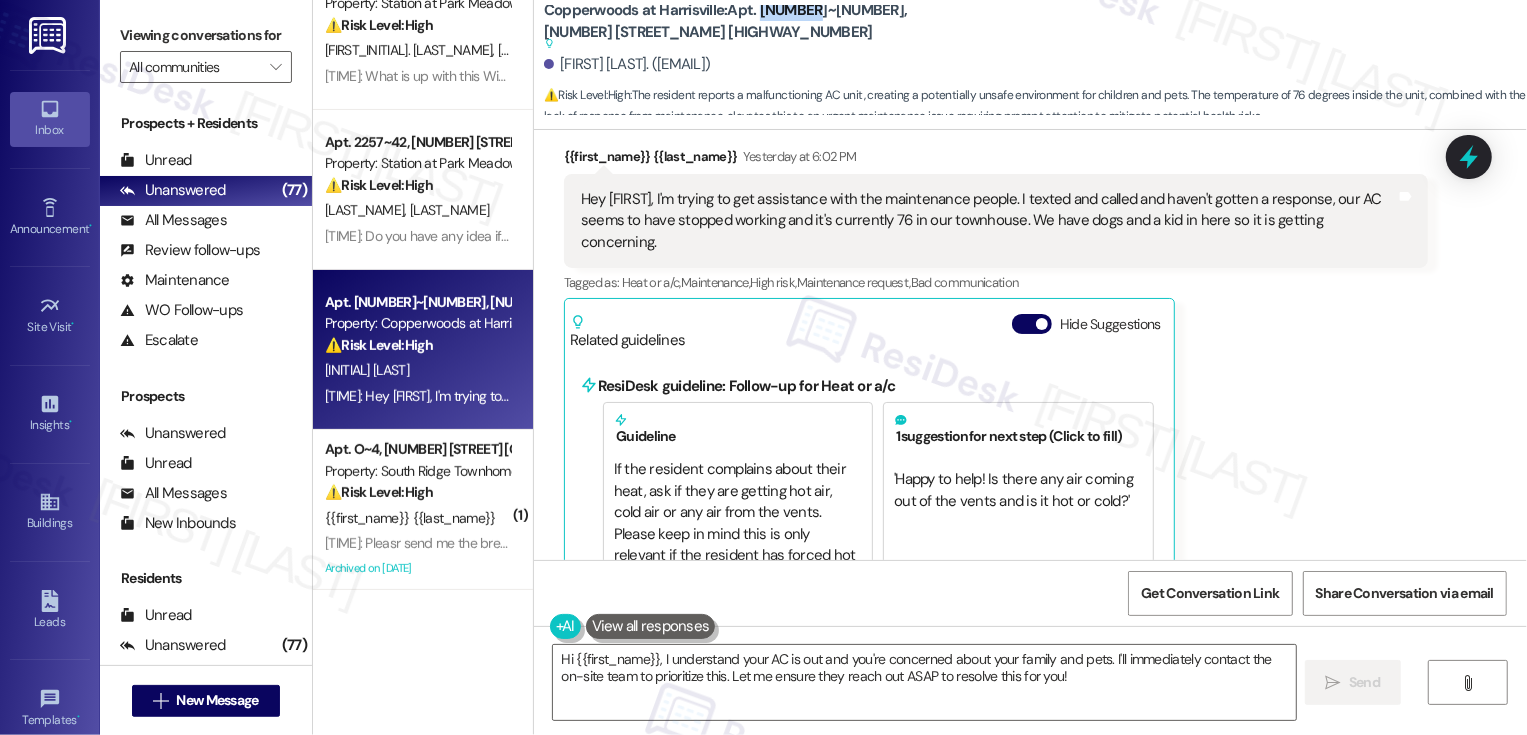 drag, startPoint x: 747, startPoint y: 10, endPoint x: 804, endPoint y: 12, distance: 57.035076 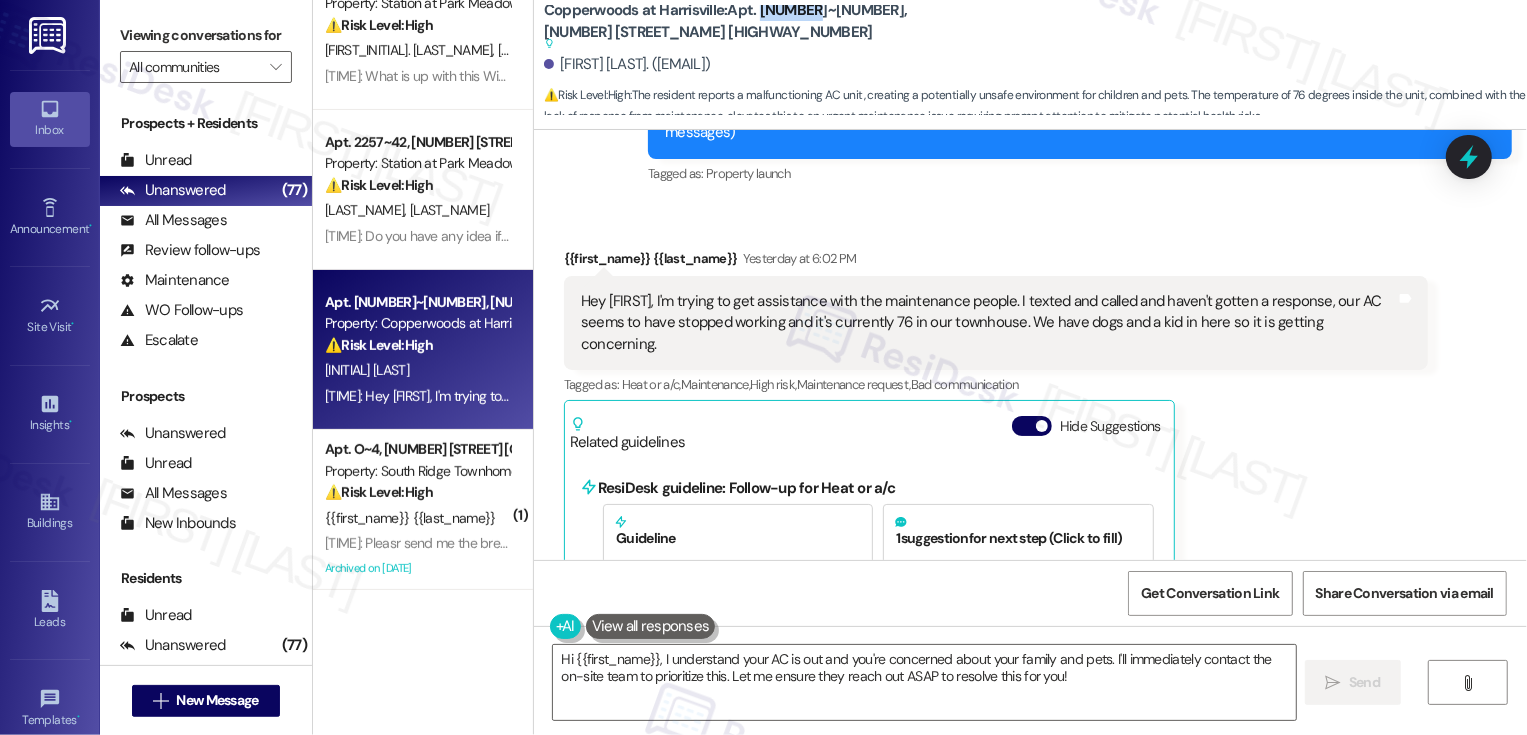 scroll, scrollTop: 306, scrollLeft: 0, axis: vertical 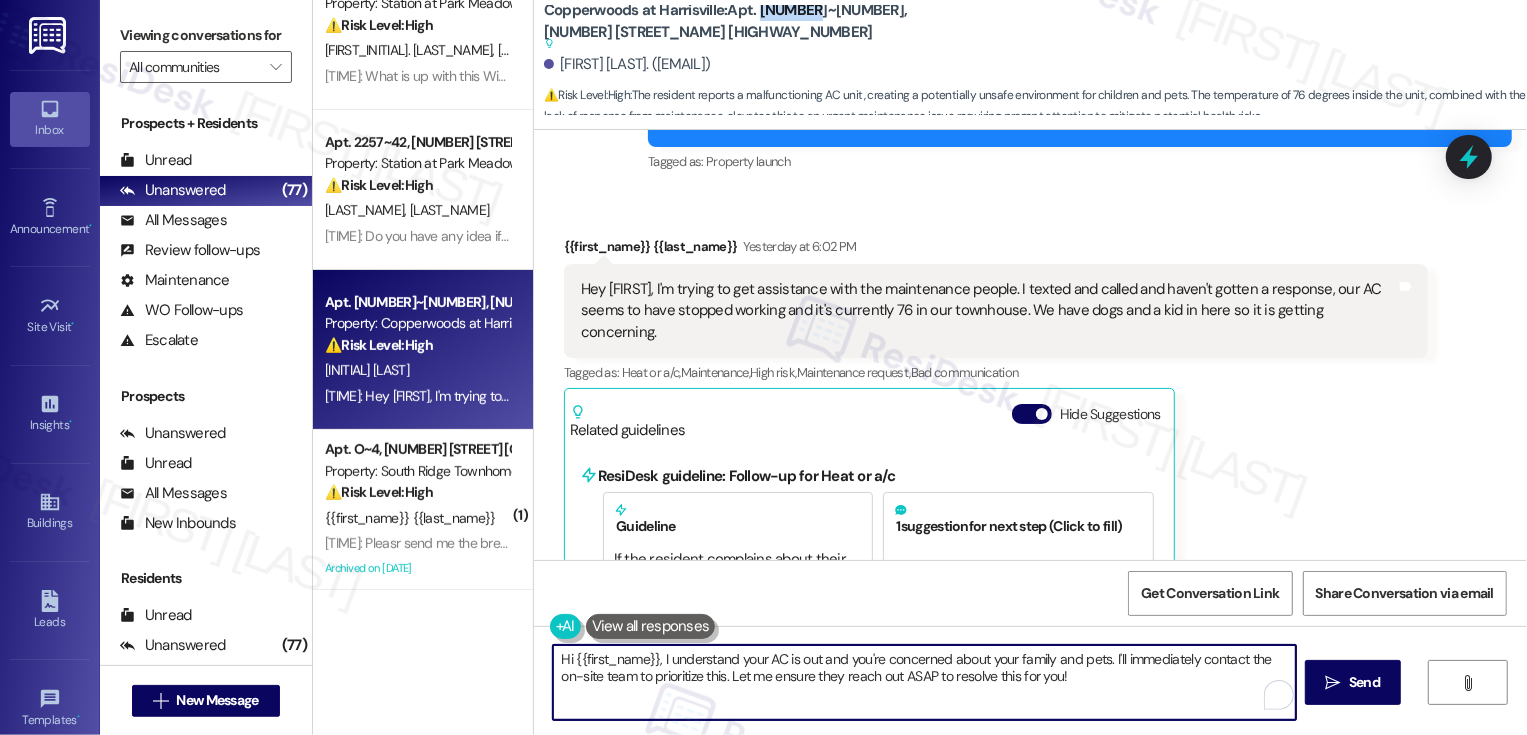 drag, startPoint x: 1103, startPoint y: 658, endPoint x: 1125, endPoint y: 696, distance: 43.908997 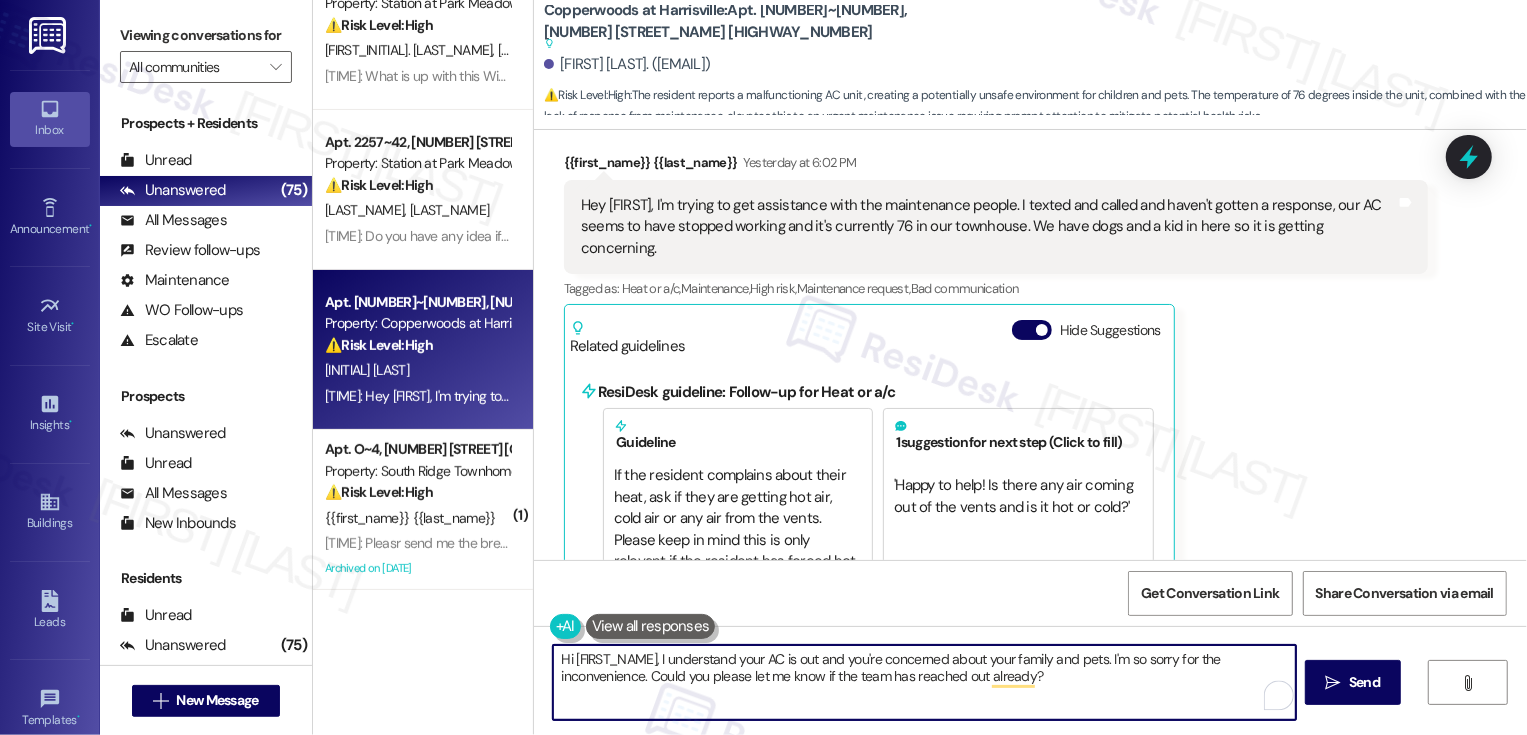 scroll, scrollTop: 530, scrollLeft: 0, axis: vertical 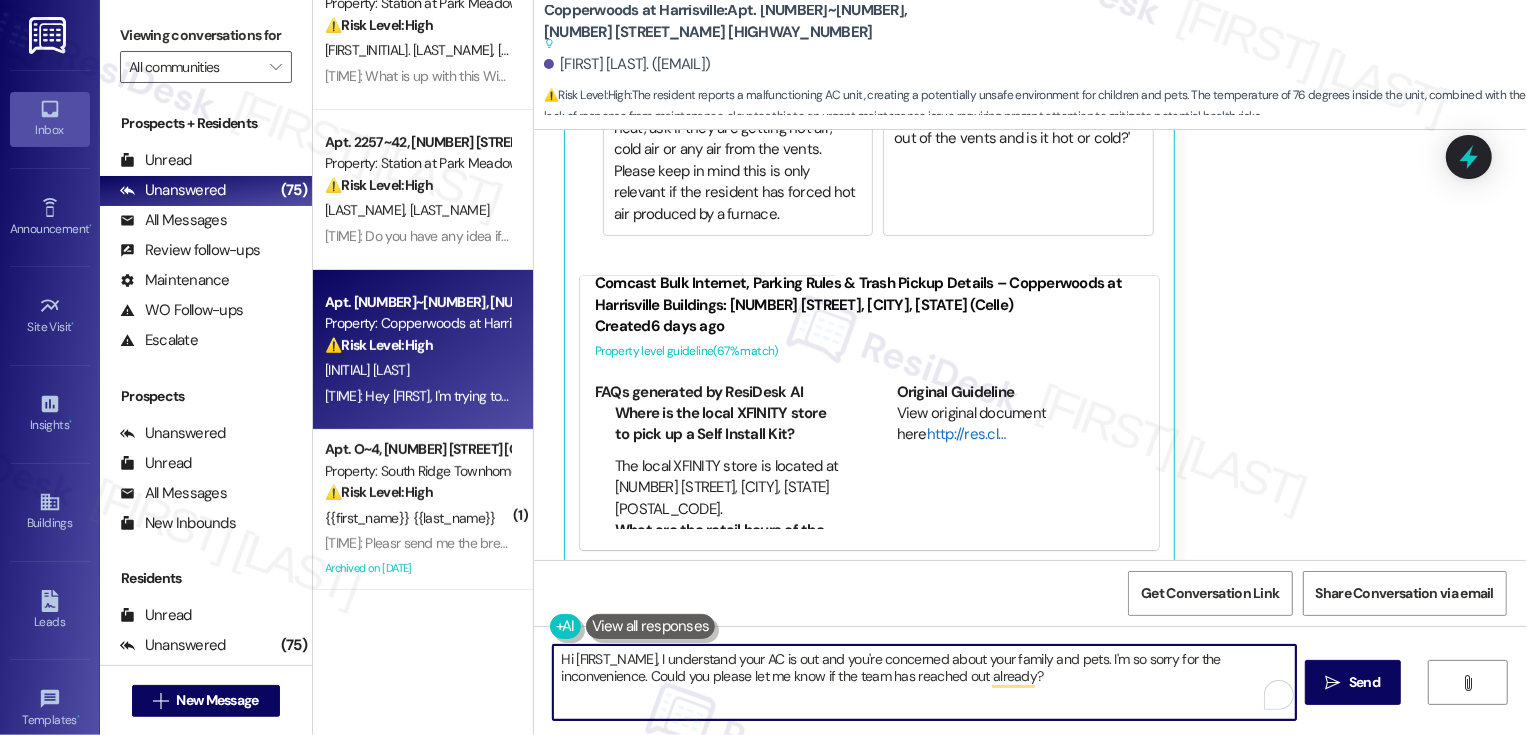 type on "Hi {{first_name}}, I understand your AC is out and you're concerned about your family and pets. I'm so sorry for the inconvenience. Could you please let me know if the team has reached out already?" 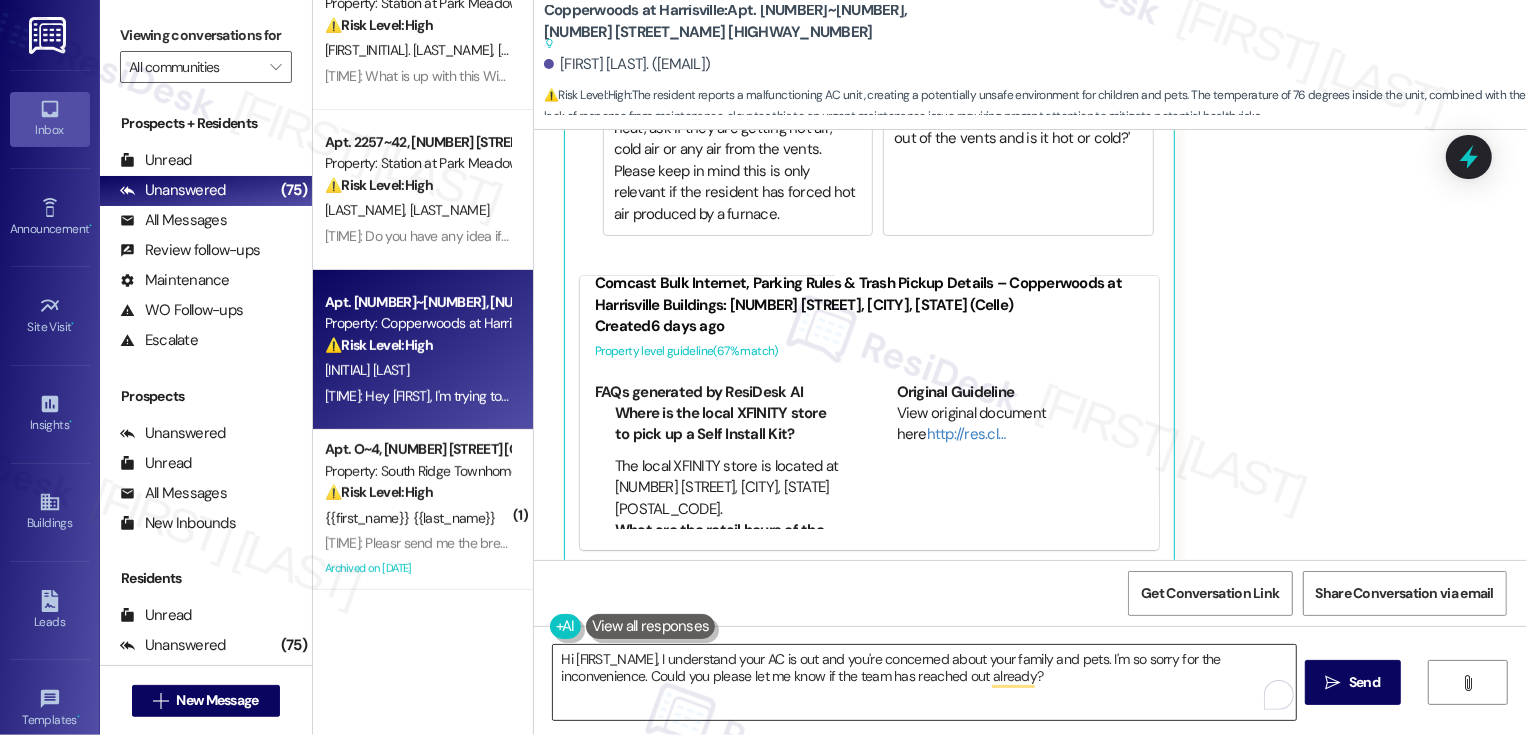 click on "Hi {{first_name}}, I understand your AC is out and you're concerned about your family and pets. I'm so sorry for the inconvenience. Could you please let me know if the team has reached out already?" at bounding box center [924, 682] 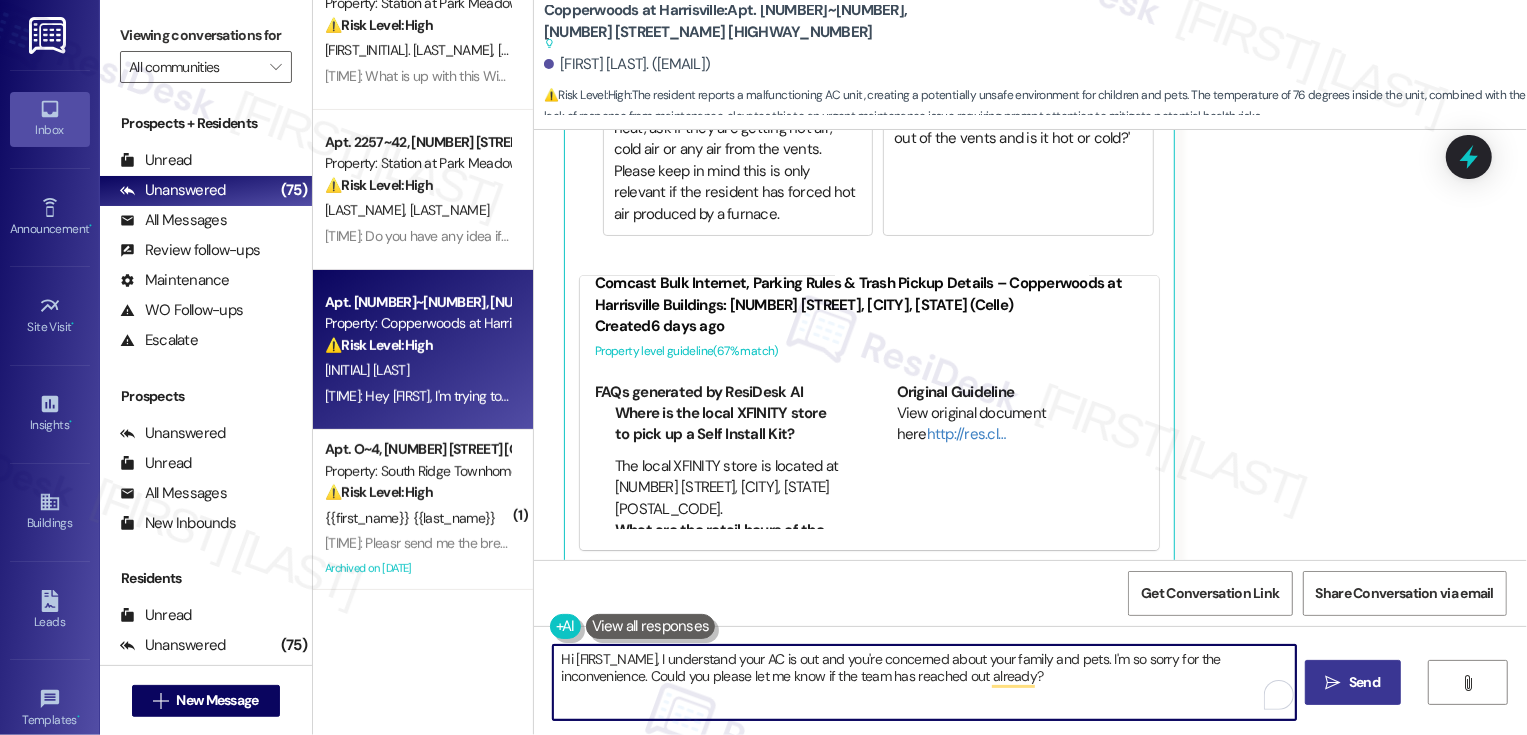 click on " Send" at bounding box center [1353, 682] 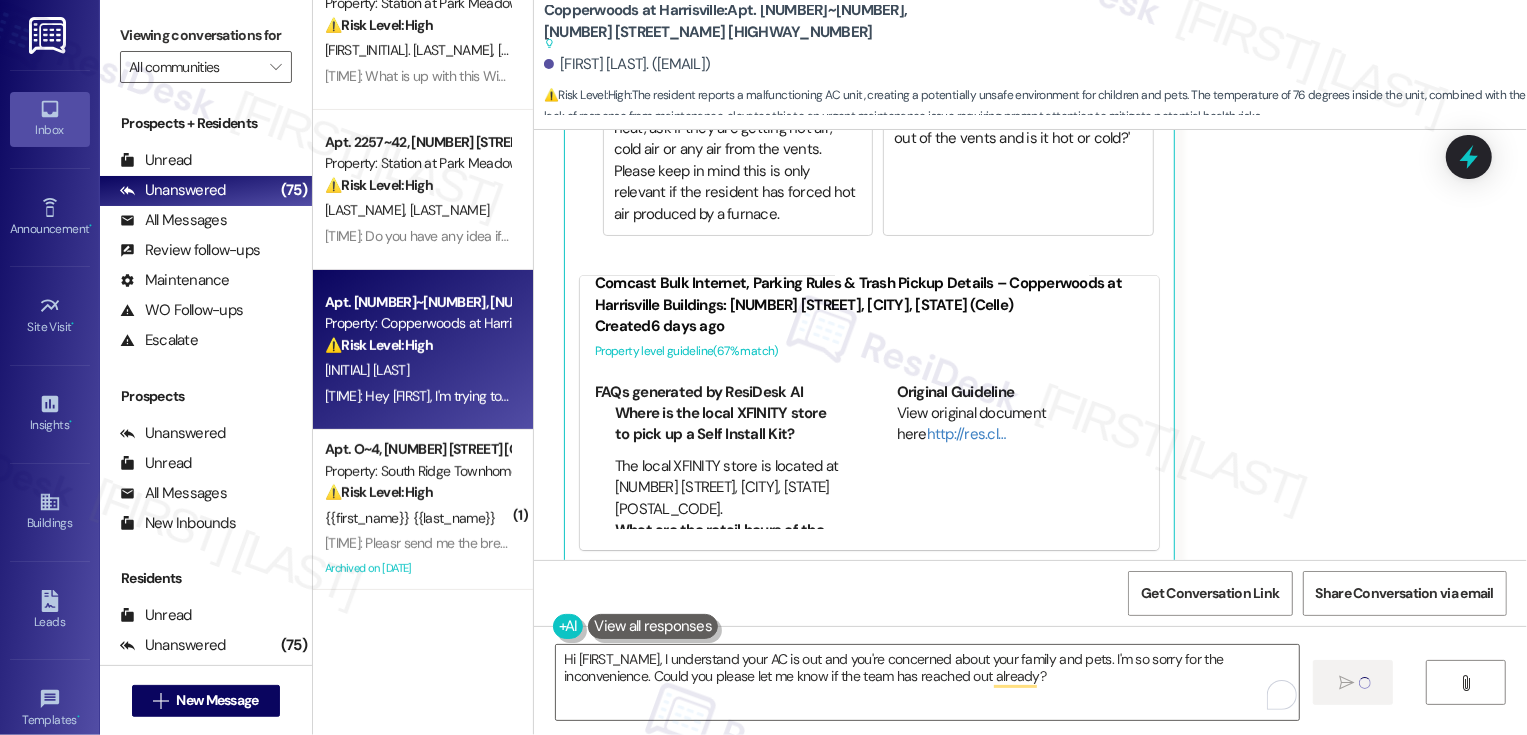 type 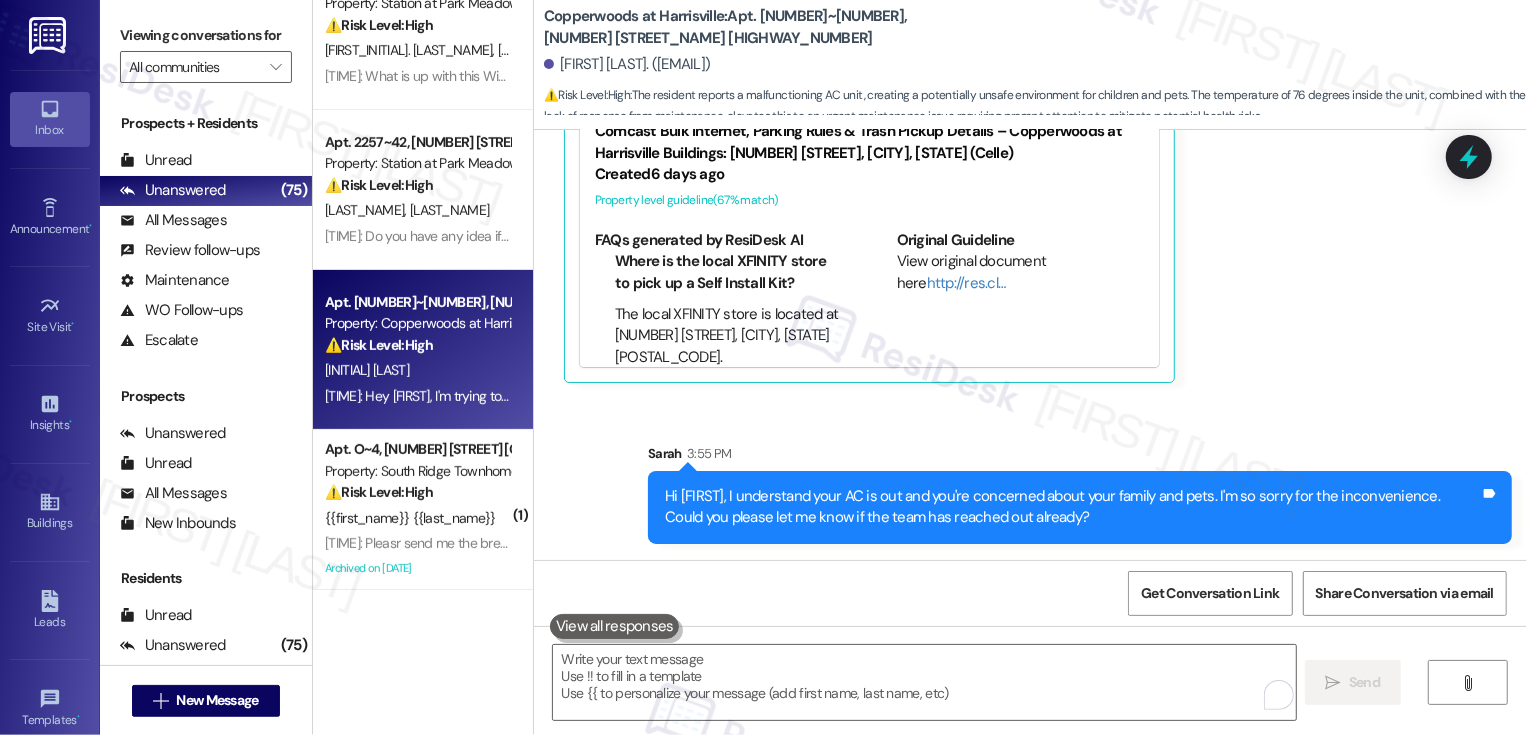 scroll, scrollTop: 480, scrollLeft: 0, axis: vertical 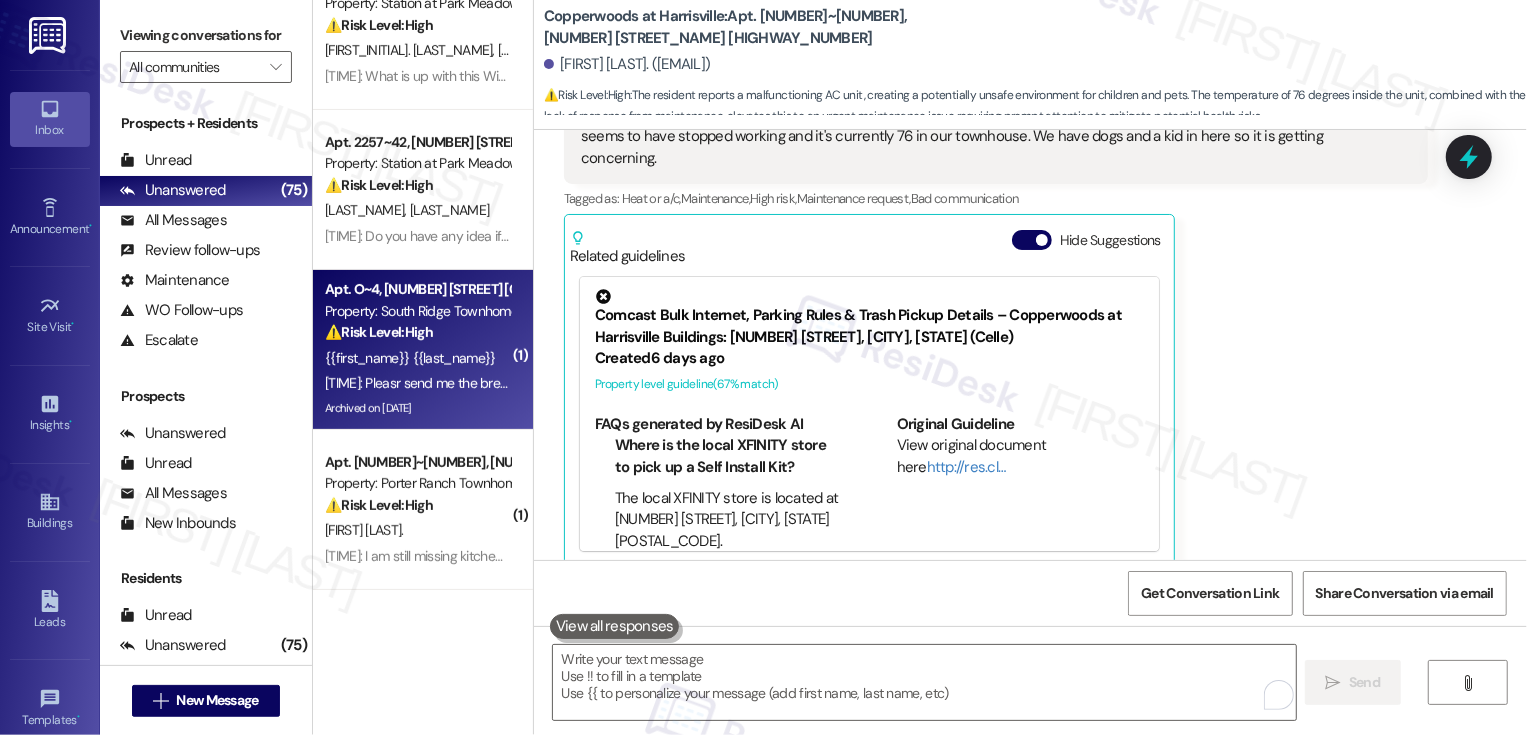 click on "Apt. O~4, 10668 TH Monica Ridge Way" at bounding box center [417, 289] 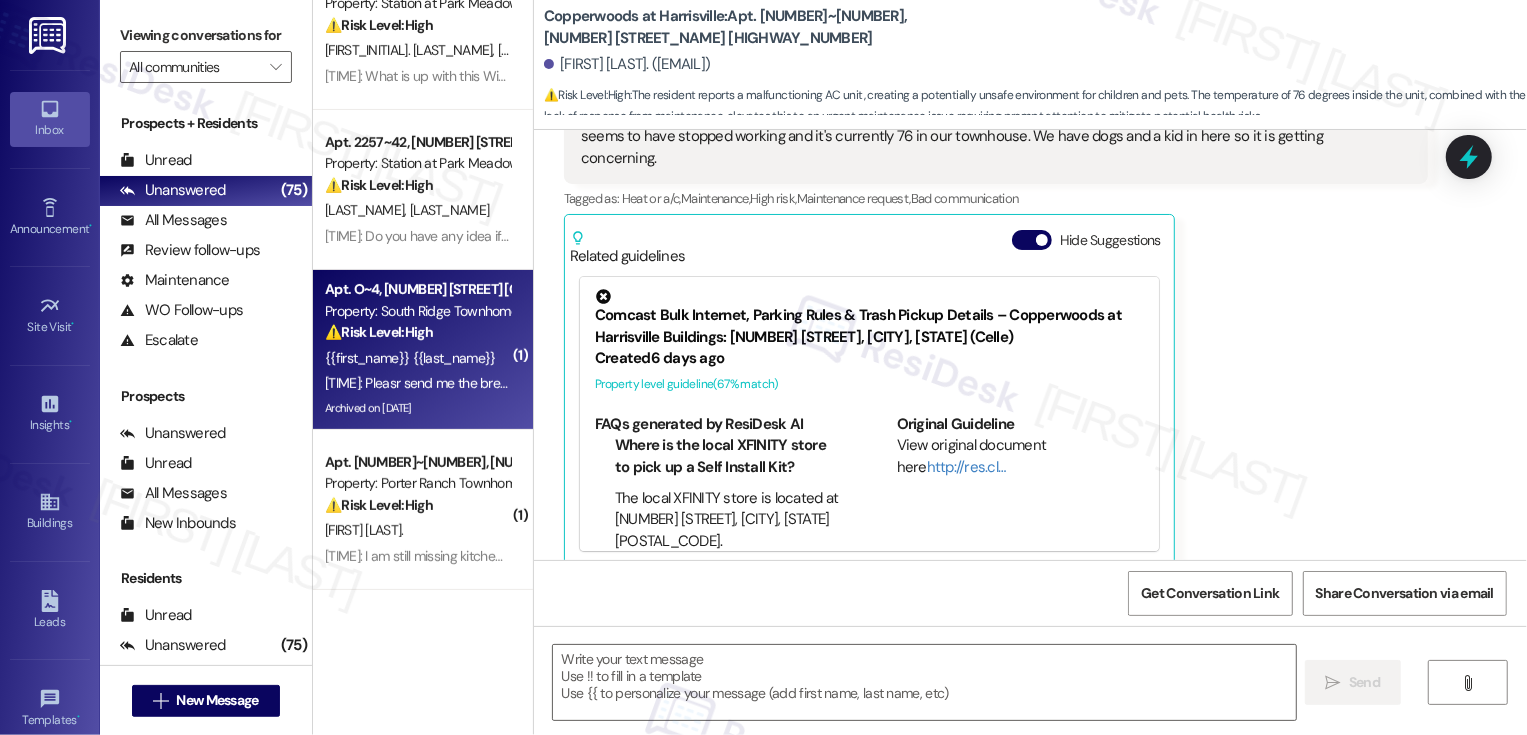 click on "Apt. O~4, 10668 TH Monica Ridge Way" at bounding box center (417, 289) 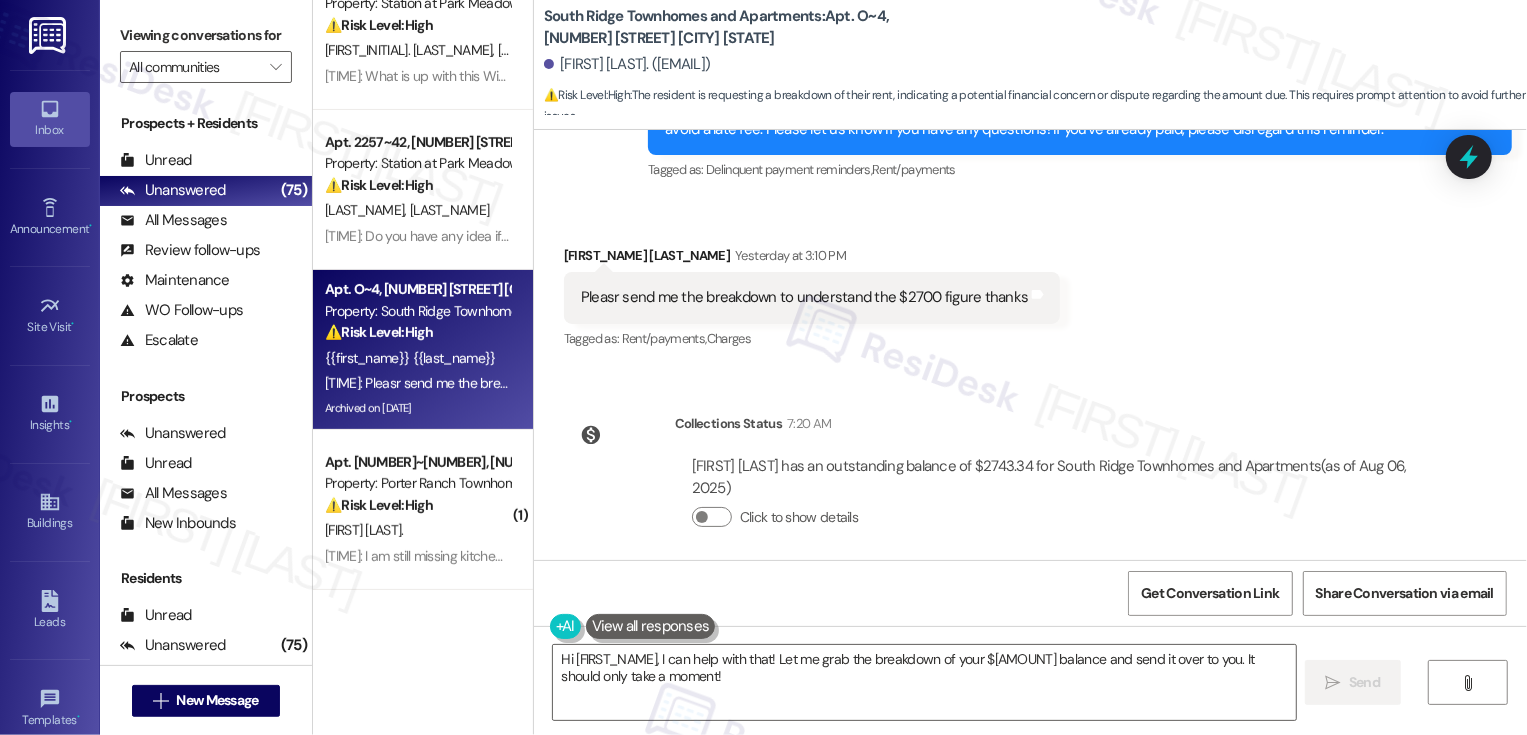 scroll, scrollTop: 3010, scrollLeft: 0, axis: vertical 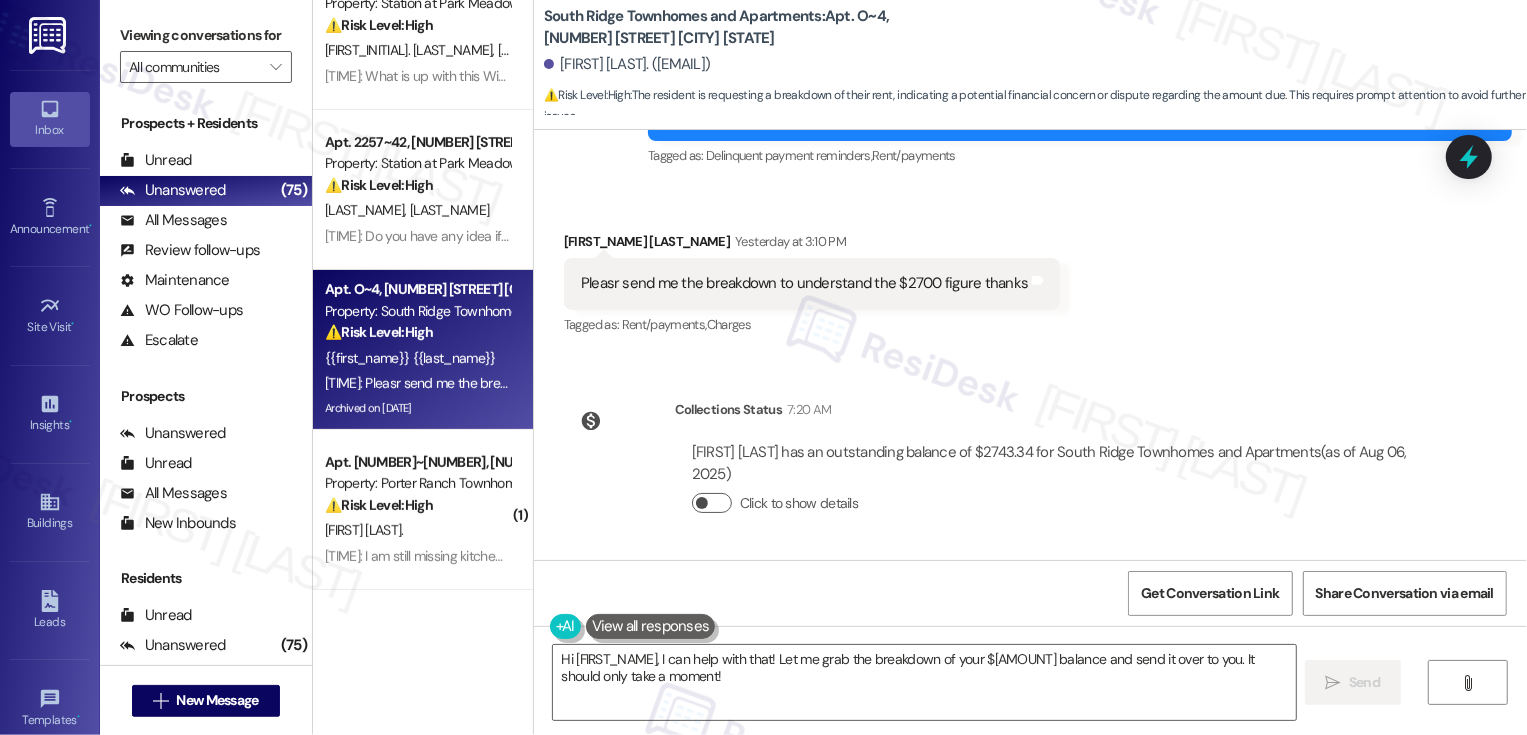 click on "Click to show details" at bounding box center [712, 503] 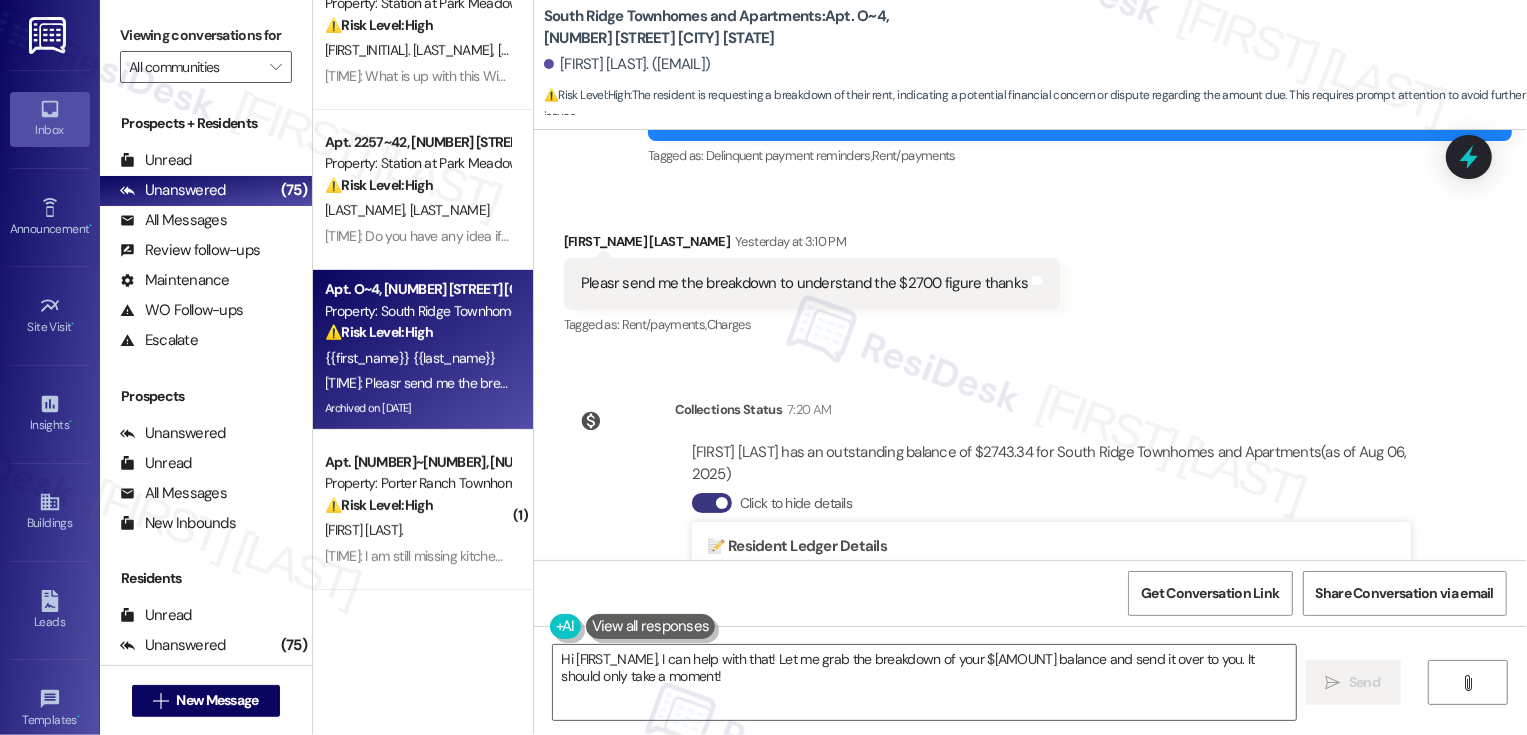 scroll, scrollTop: 3116, scrollLeft: 0, axis: vertical 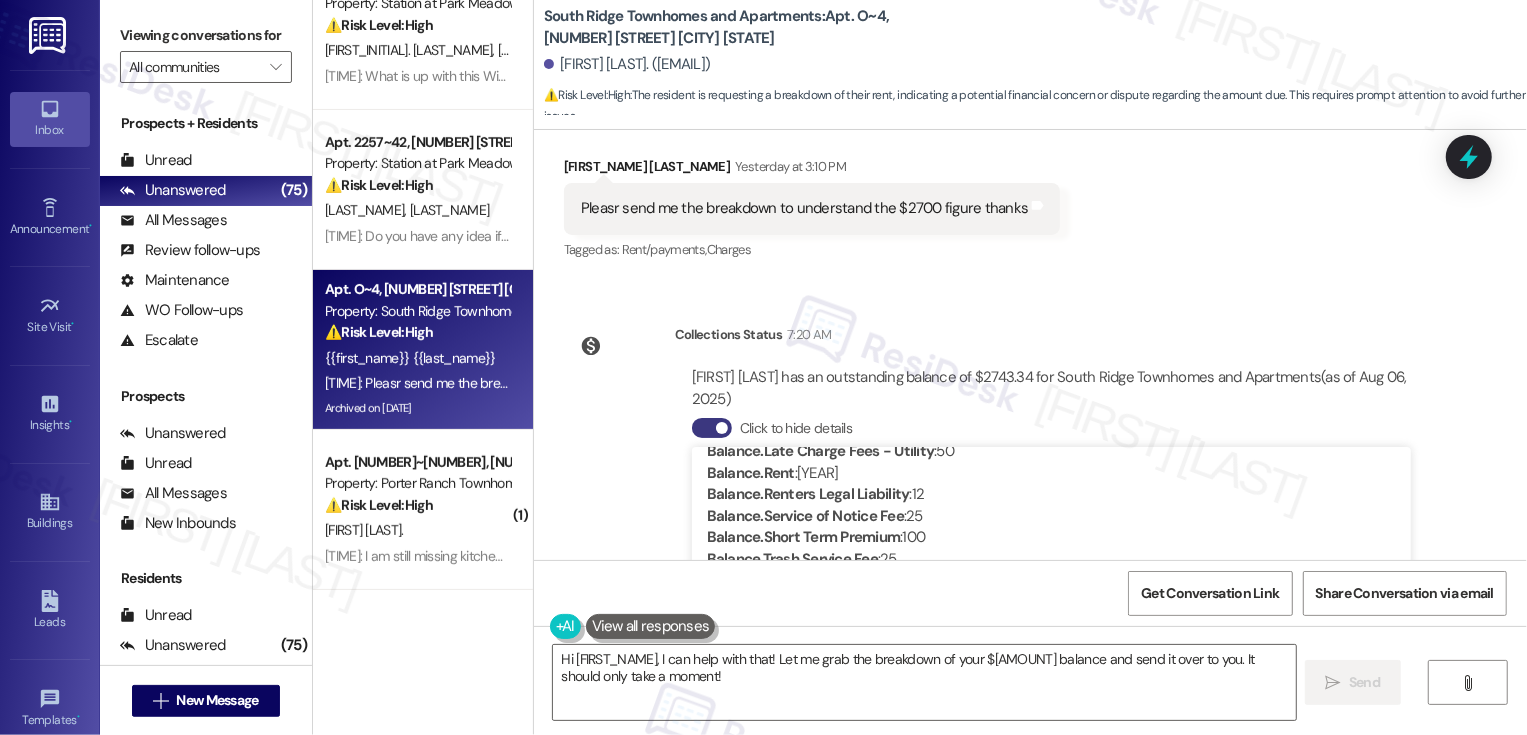 click on "Jorge Perez Polanco Yesterday at 3:10 PM" at bounding box center [812, 170] 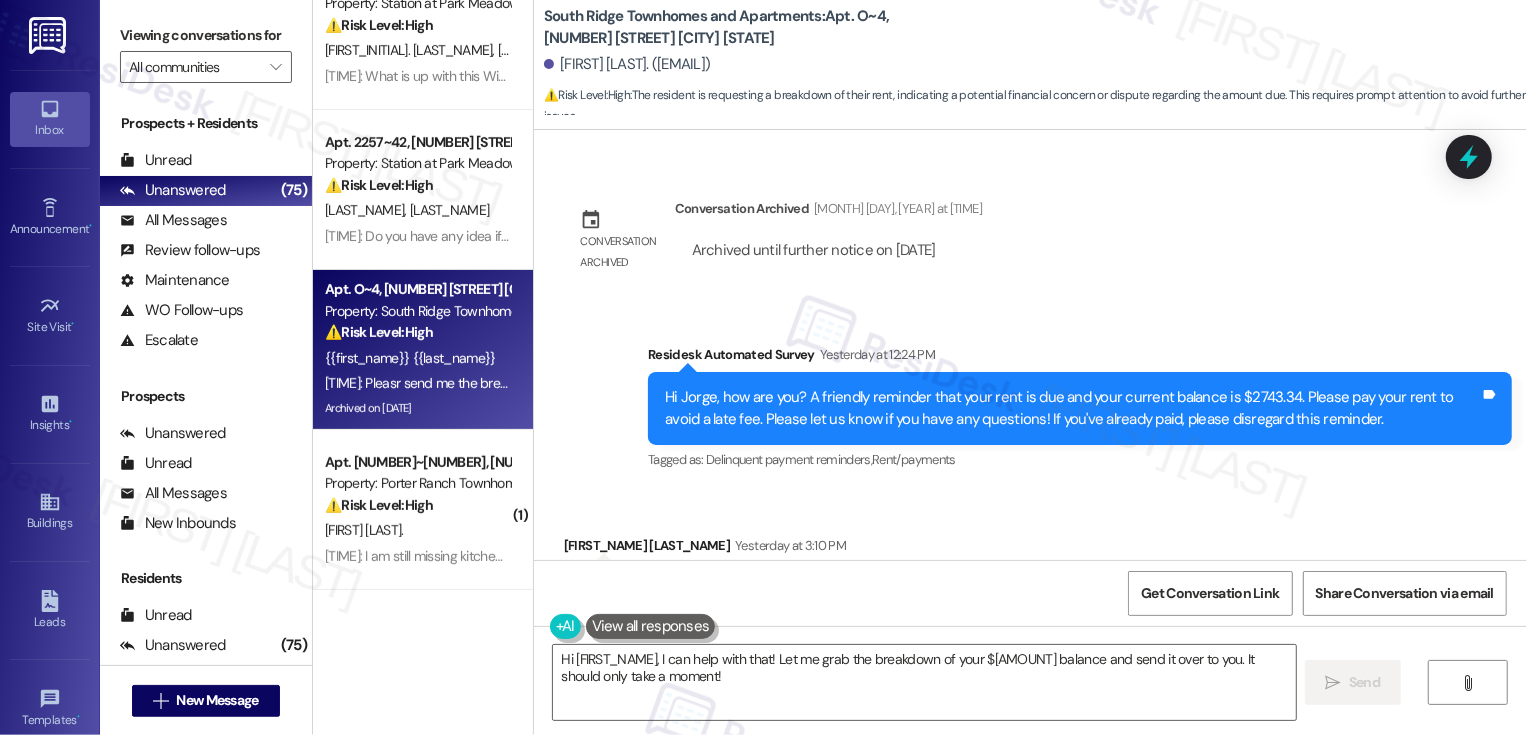 scroll, scrollTop: 2818, scrollLeft: 0, axis: vertical 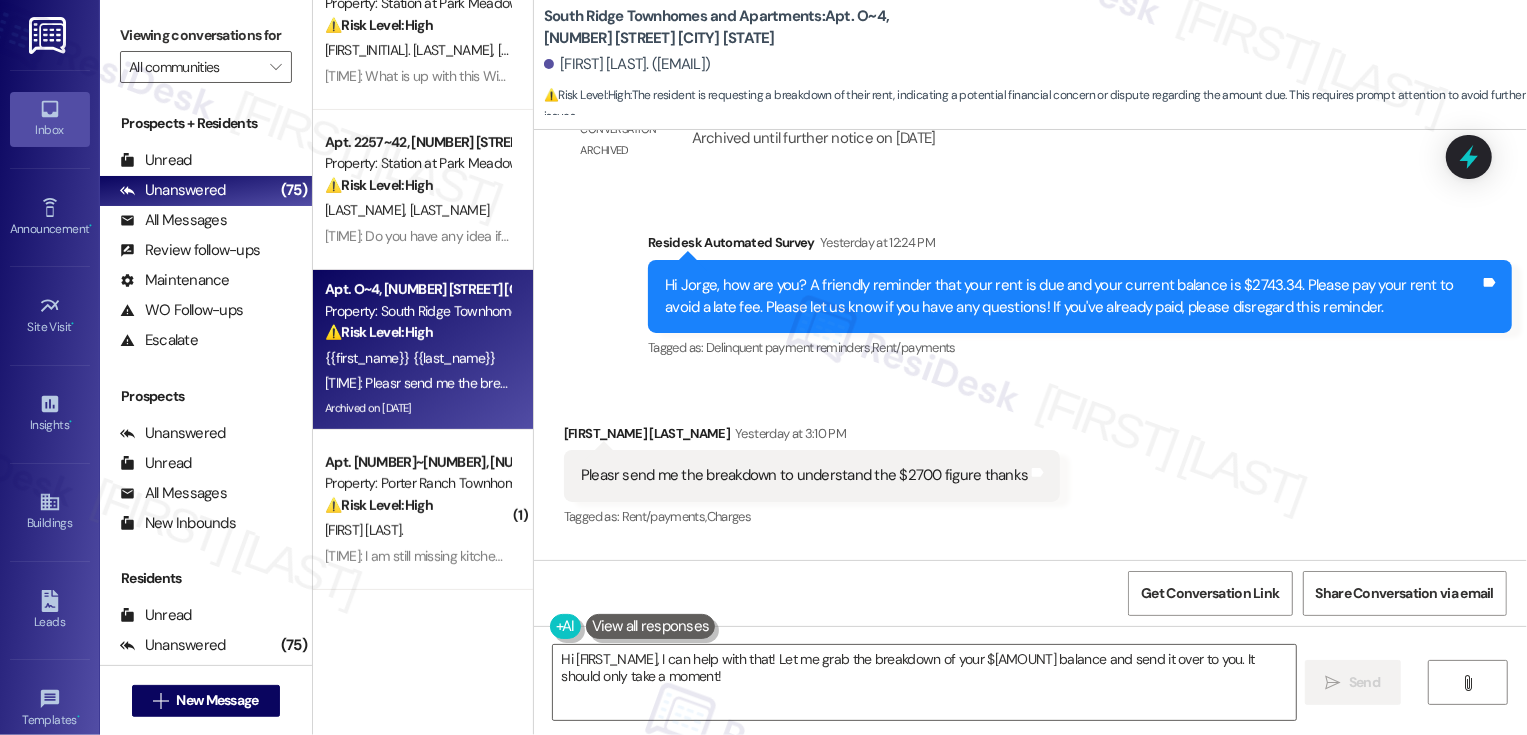 click on "Jorge Perez Polanco Yesterday at 3:10 PM" at bounding box center [812, 437] 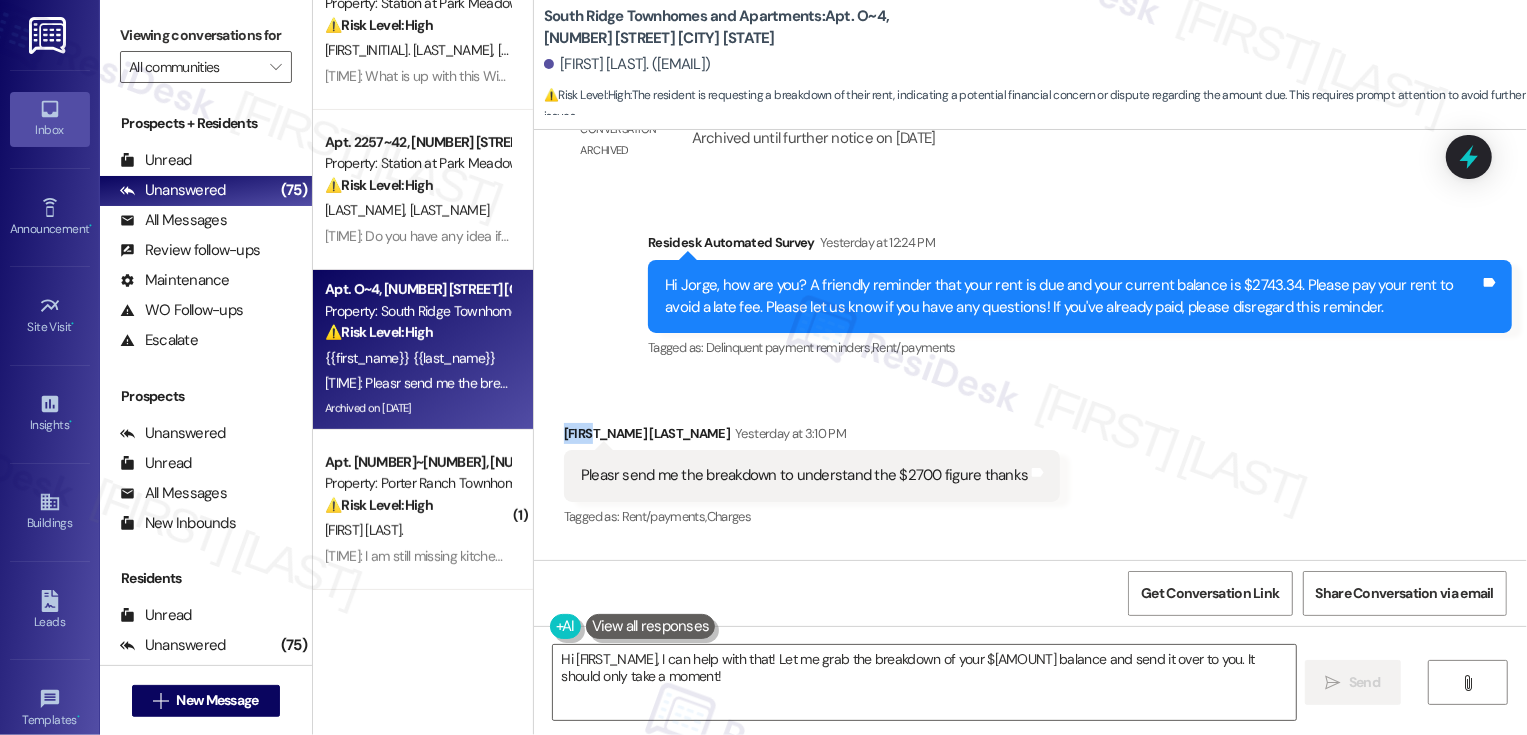 click on "Jorge Perez Polanco Yesterday at 3:10 PM" at bounding box center (812, 437) 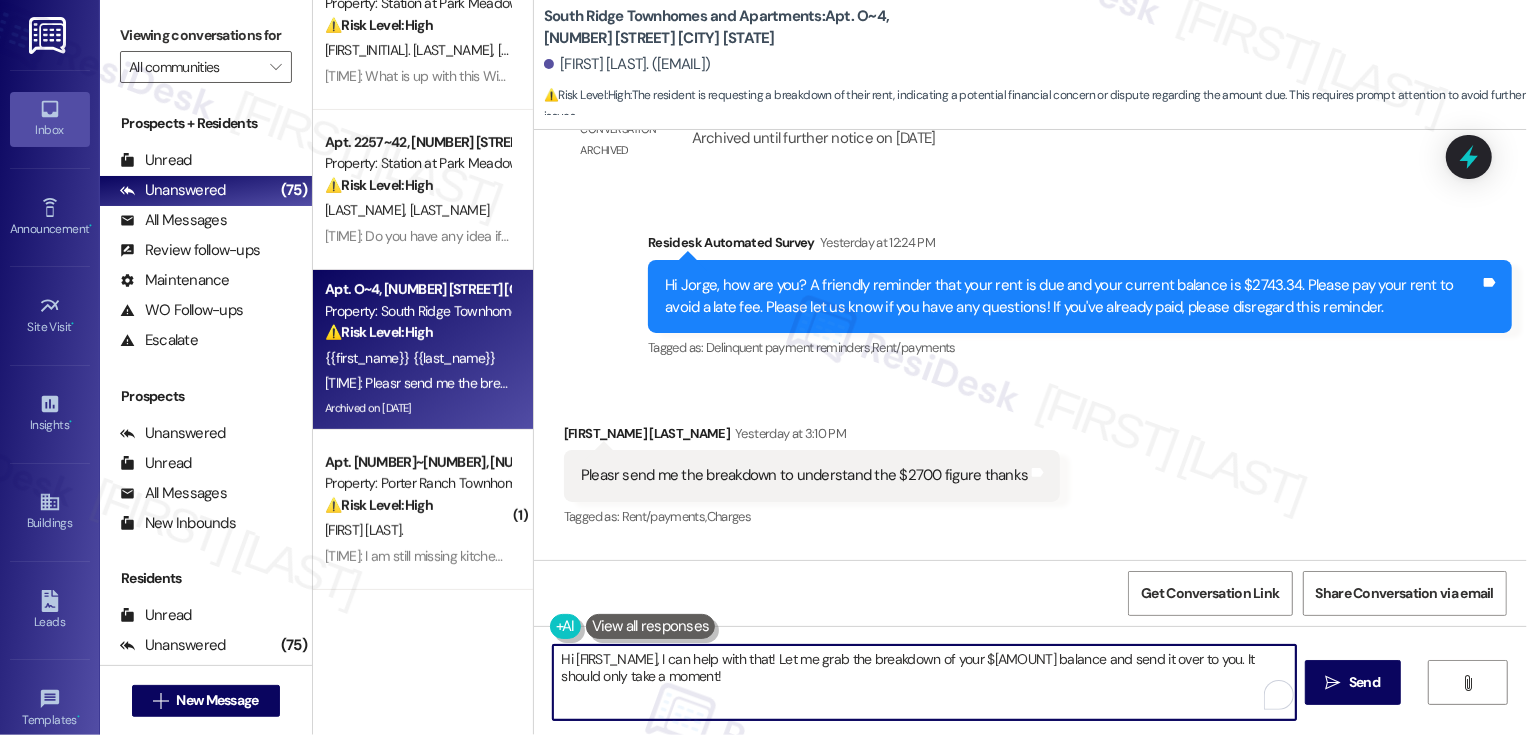 drag, startPoint x: 565, startPoint y: 659, endPoint x: 710, endPoint y: 700, distance: 150.6851 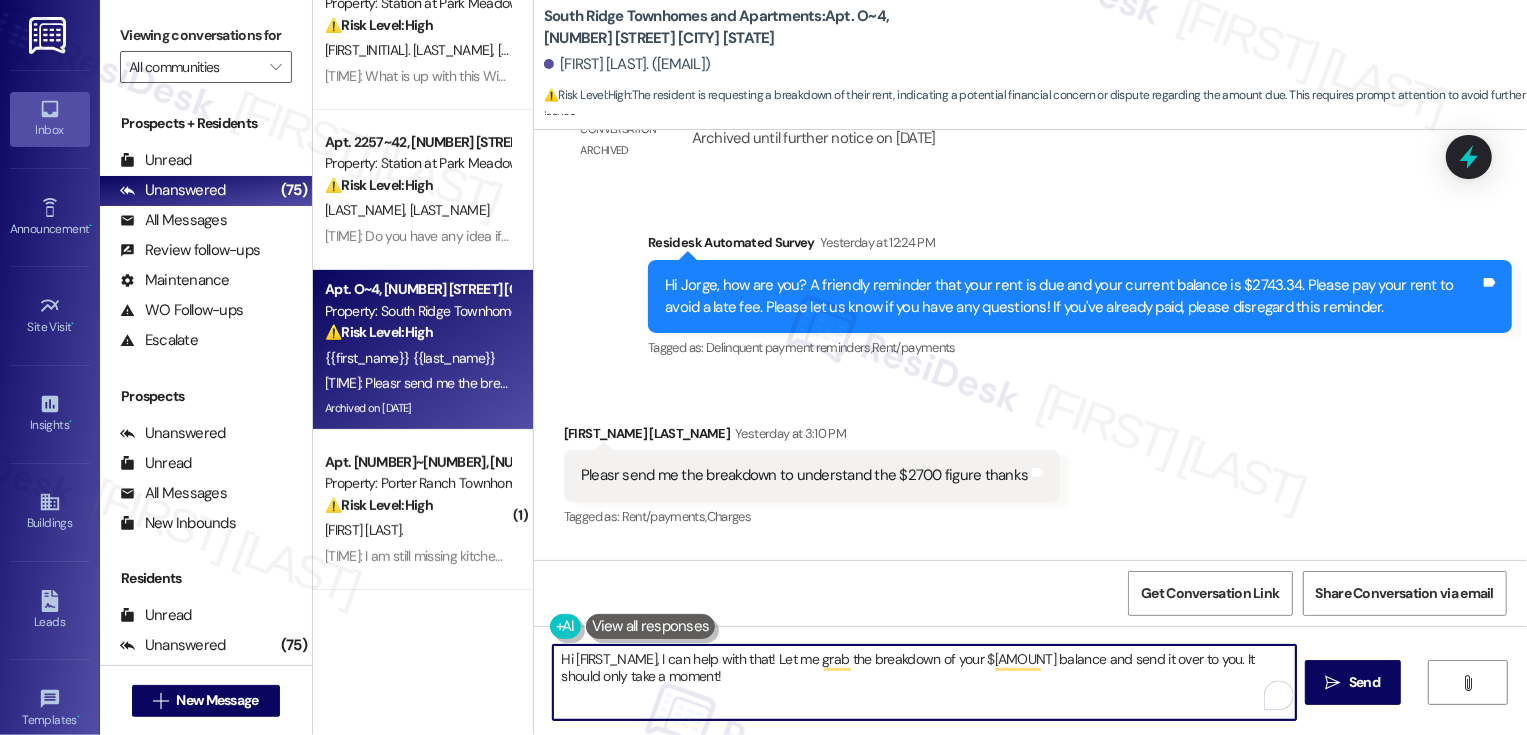 paste on "Jorge" 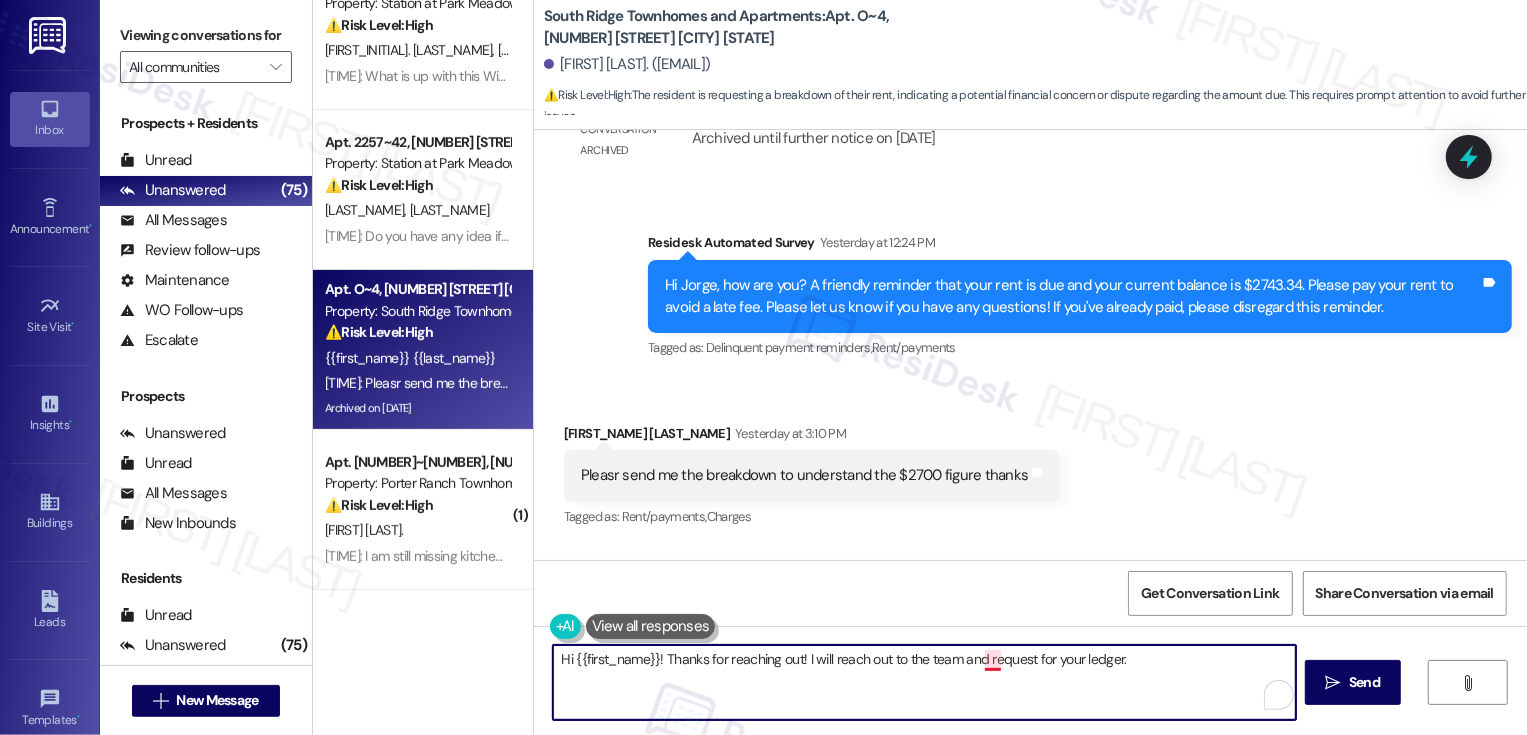click on "Hi Jorge! Thanks for reaching out! I will reach out to the team and request for your ledger." at bounding box center (924, 682) 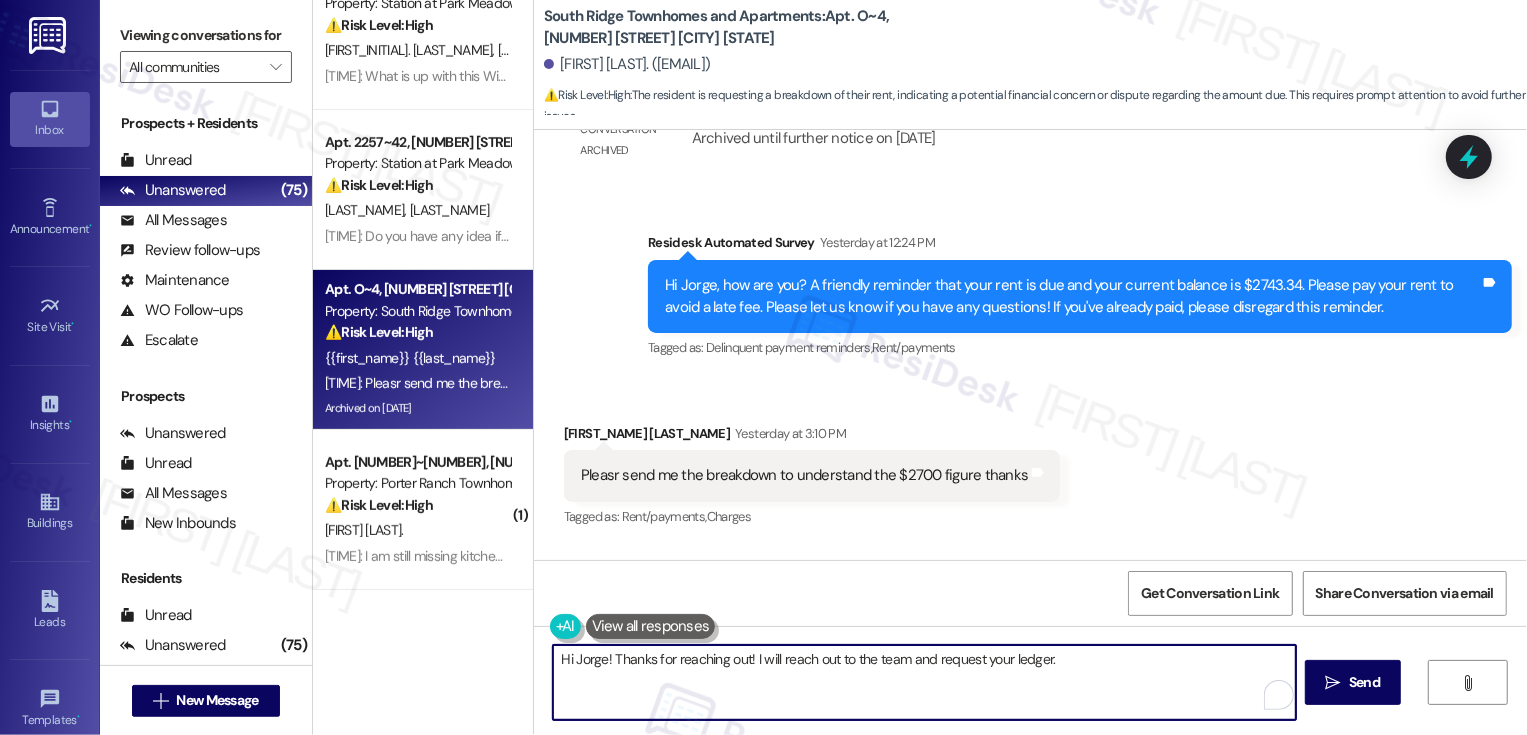 click on "Hi Jorge! Thanks for reaching out! I will reach out to the team and request your ledger." at bounding box center (924, 682) 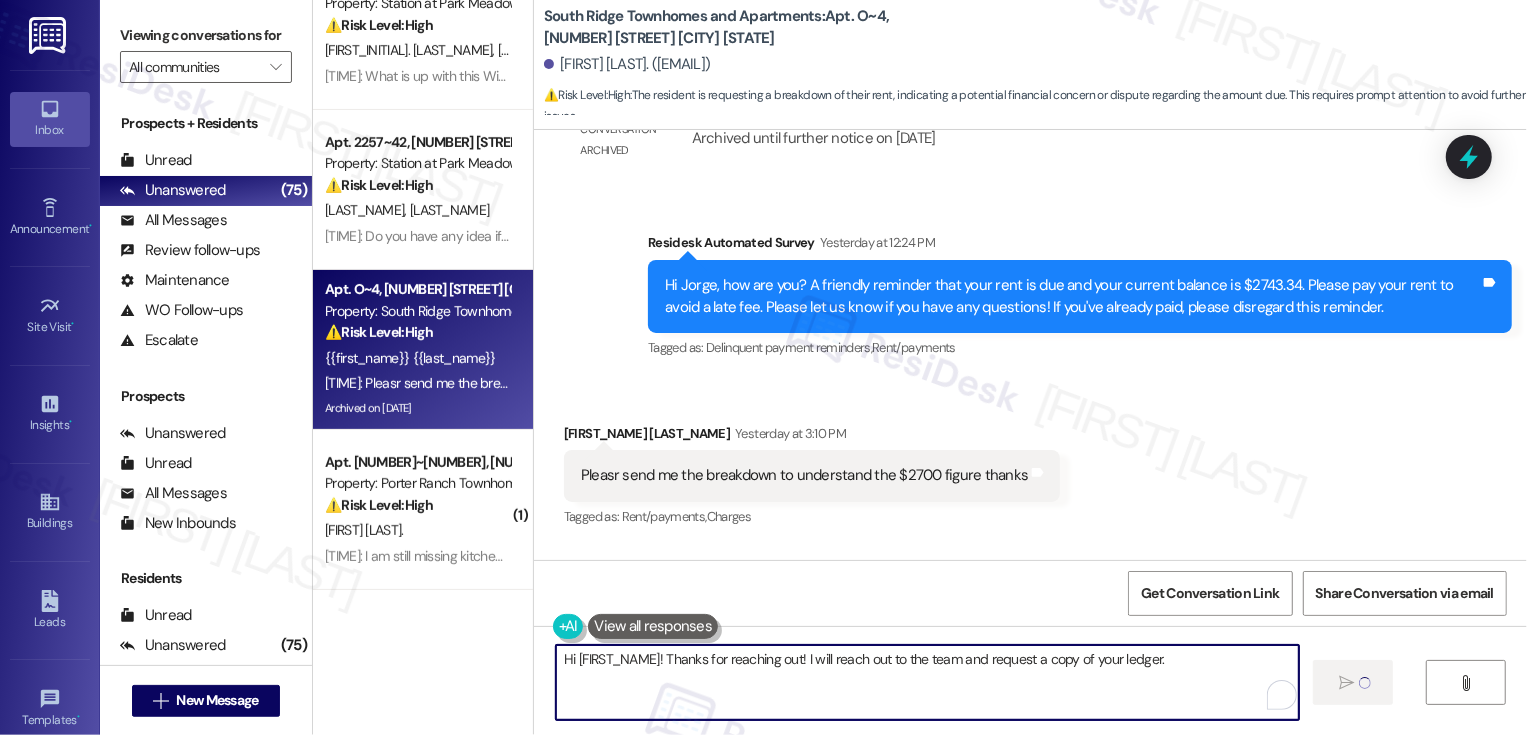 type on "Hi Jorge! Thanks for reaching out! I will reach out to the team and request a copy of your ledger." 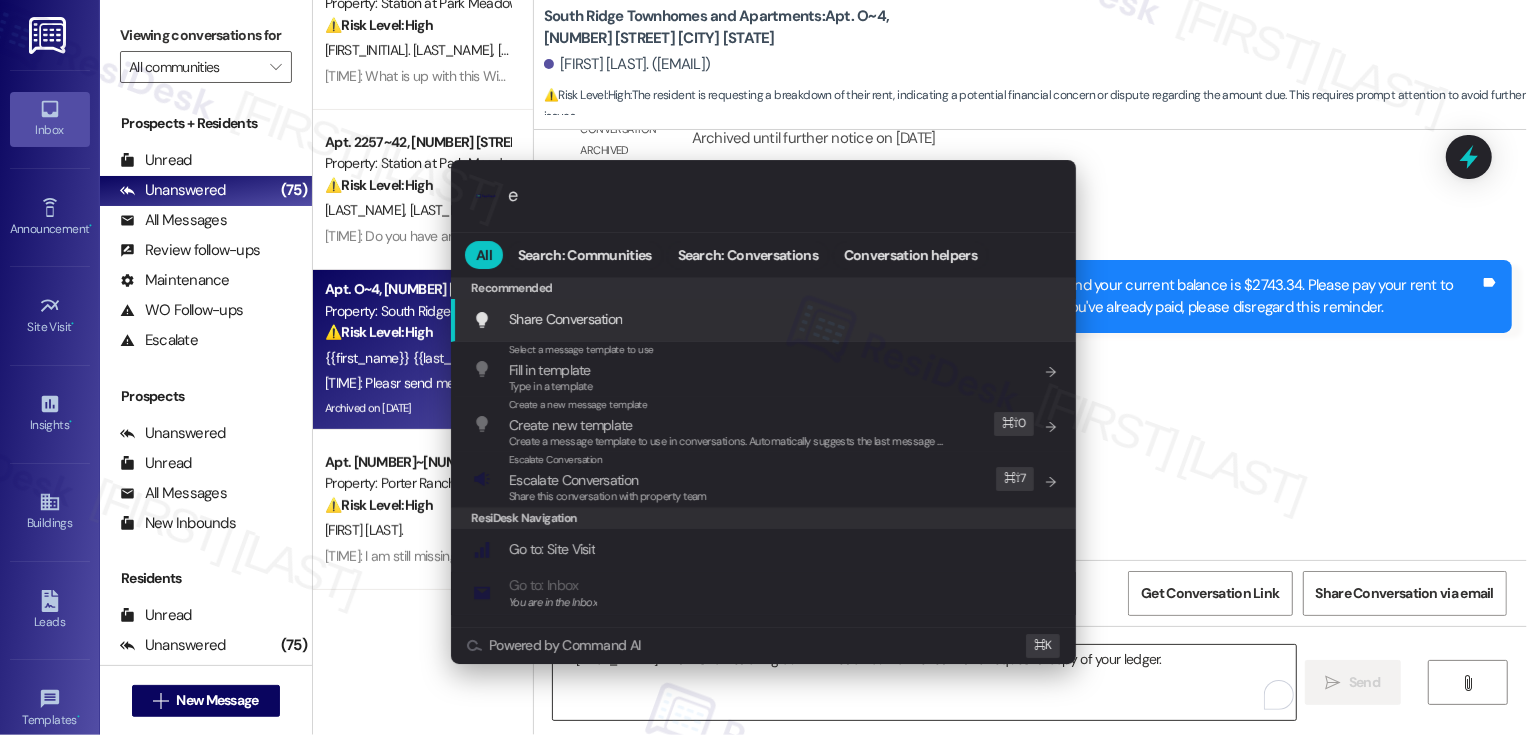 type on "es" 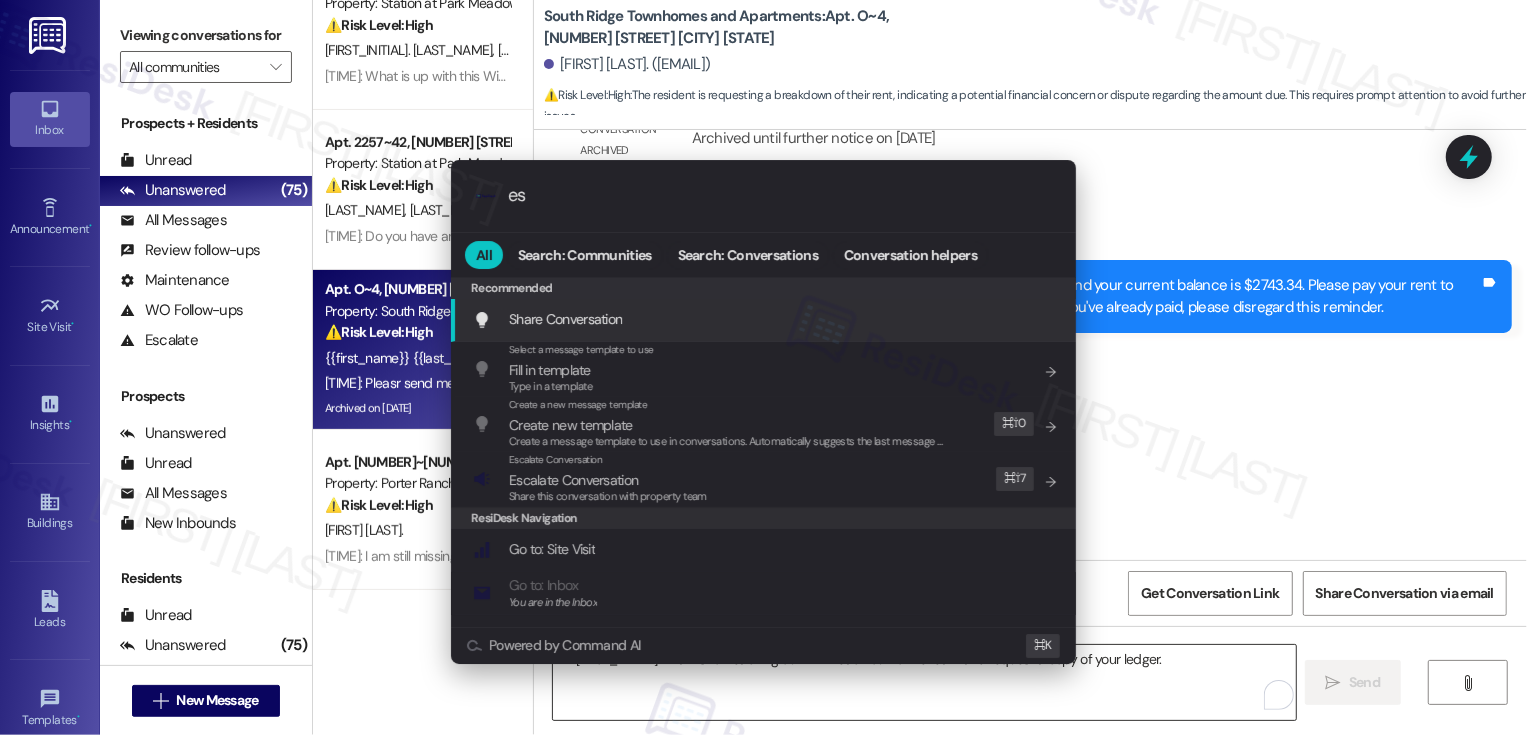 type 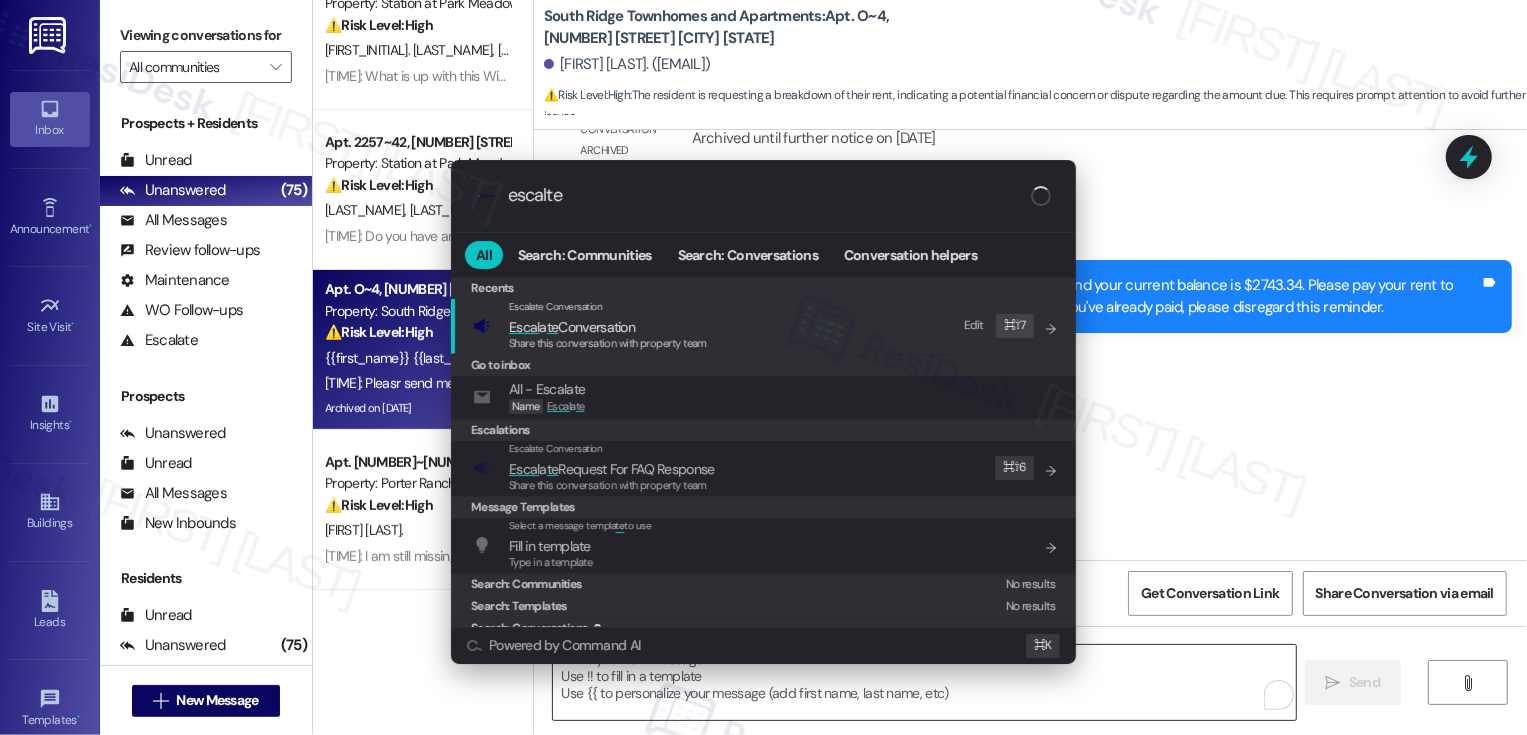 scroll, scrollTop: 2804, scrollLeft: 0, axis: vertical 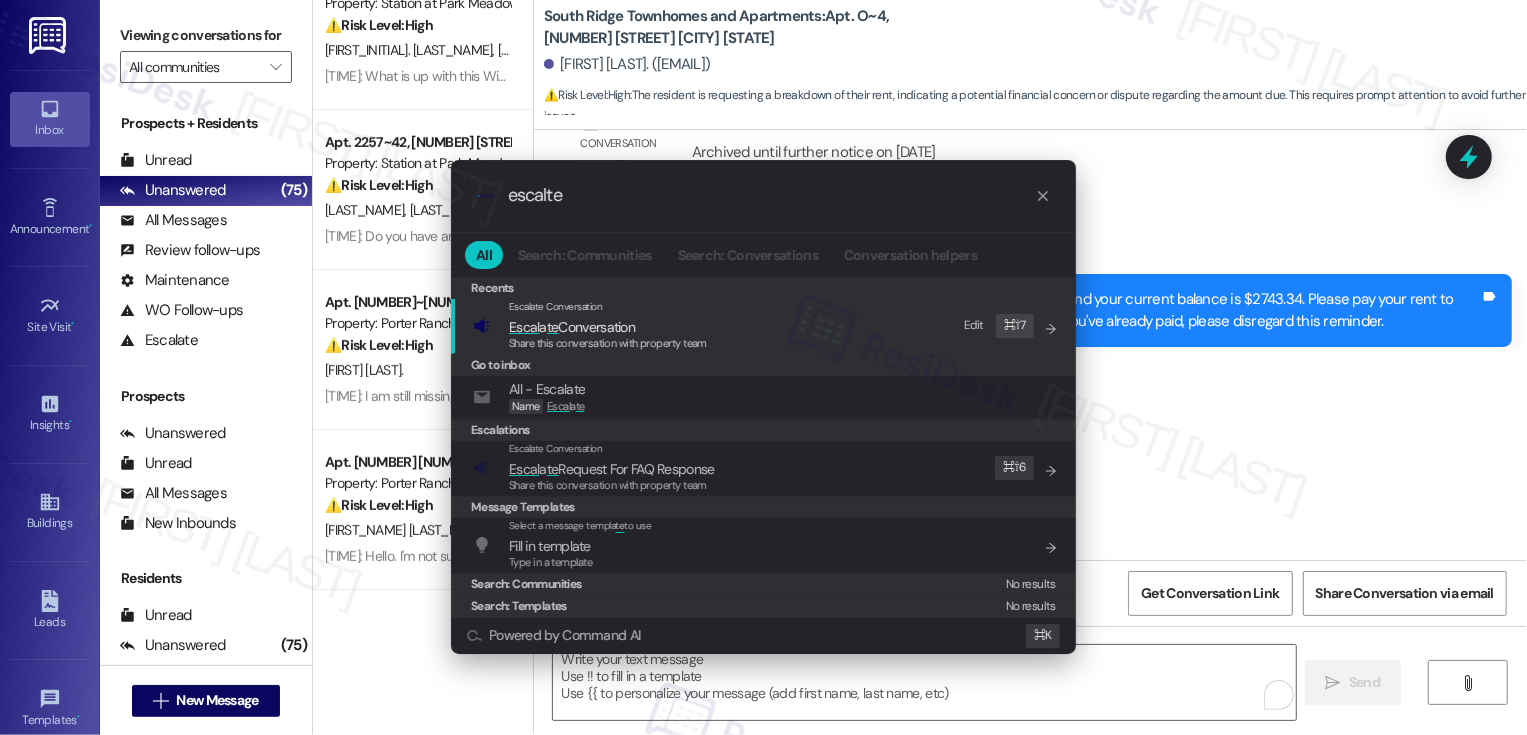 type on "escalte" 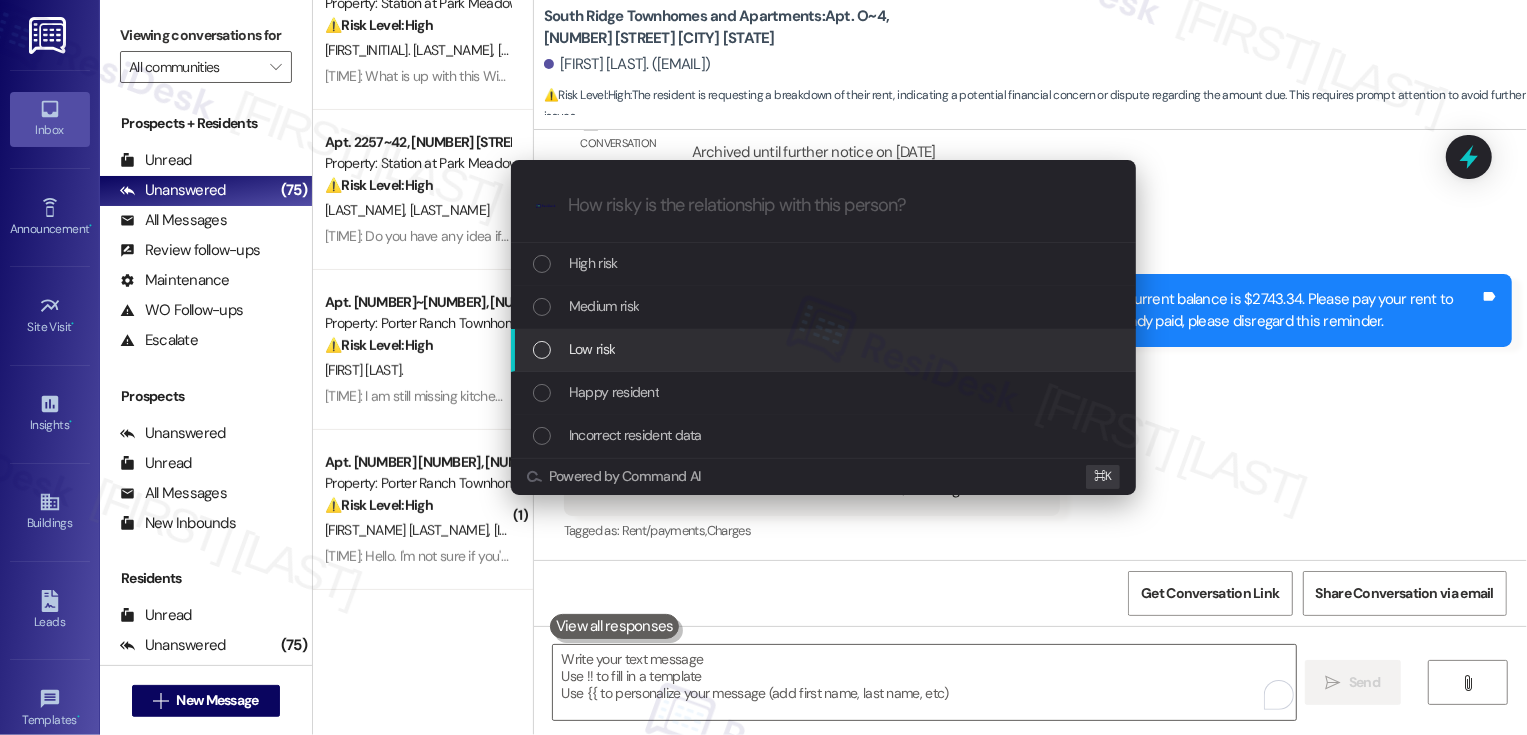 click on "Low risk" at bounding box center (592, 349) 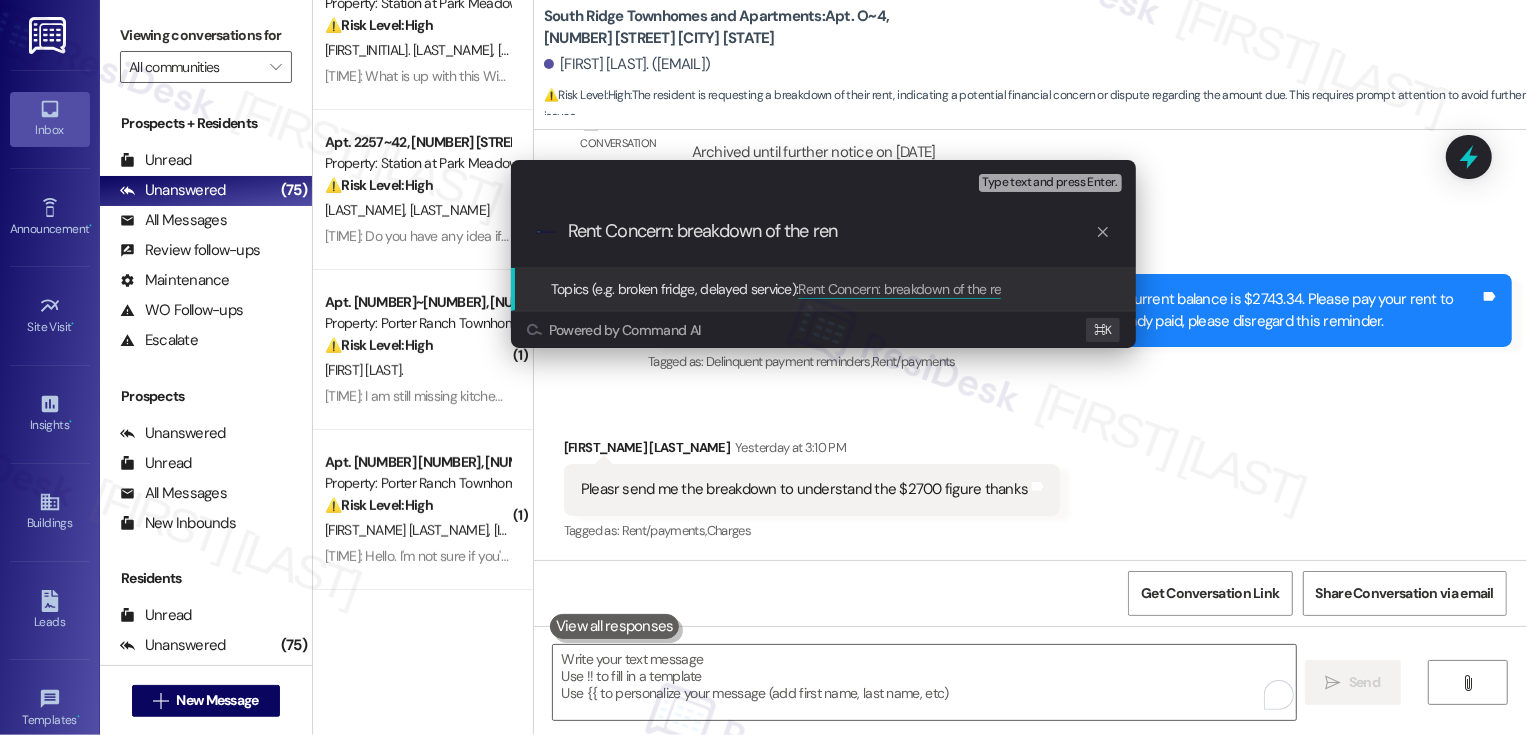 type on "Rent Concern: breakdown of the rent" 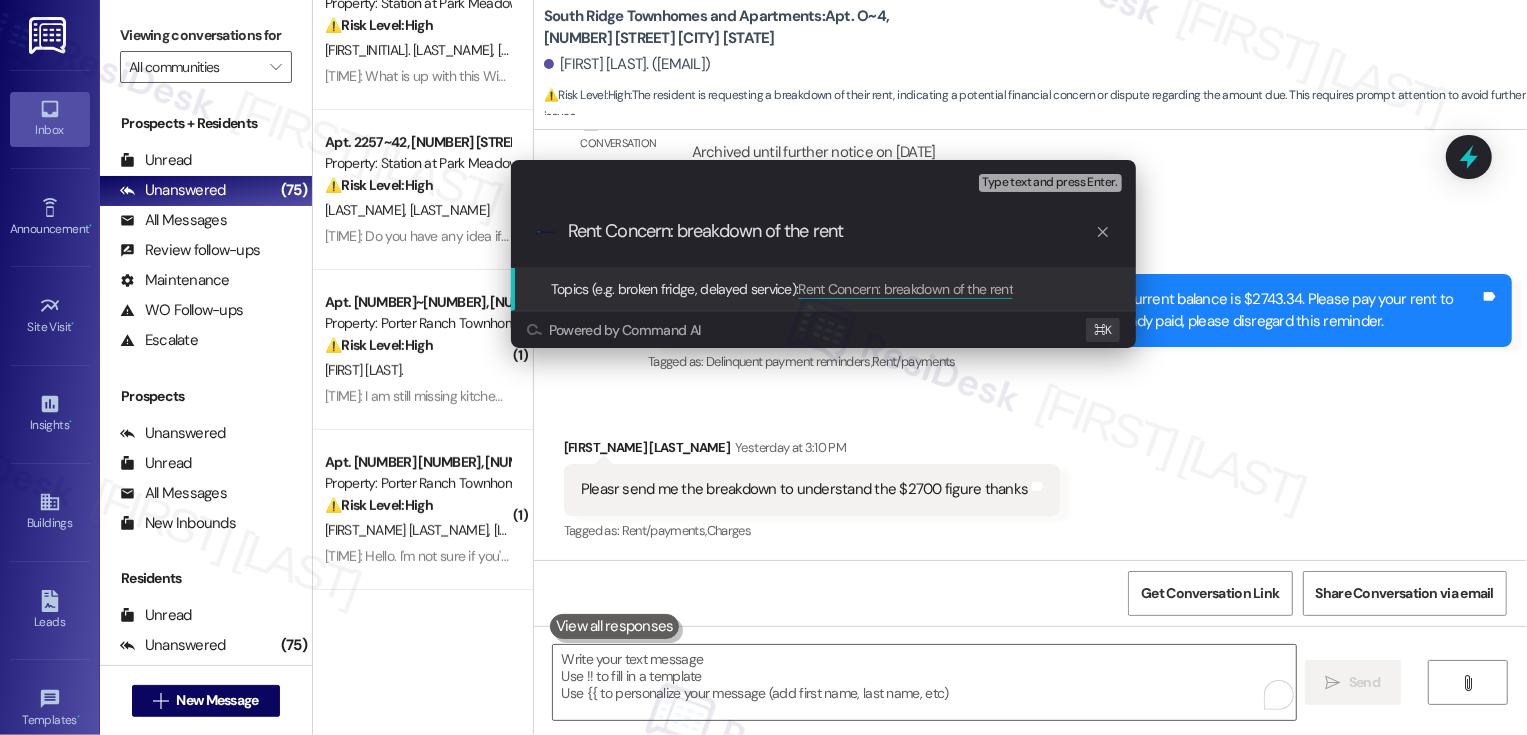 type 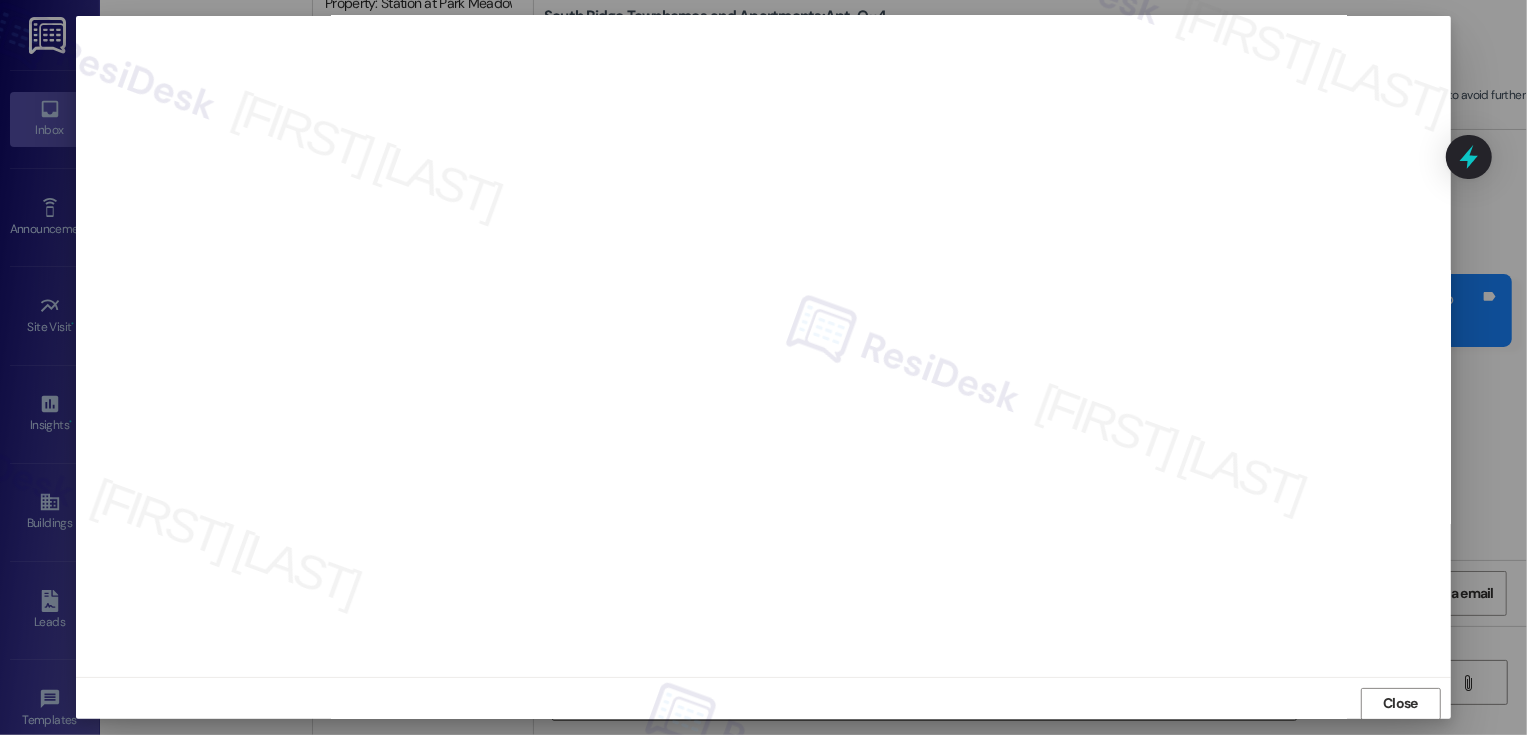 scroll, scrollTop: 11, scrollLeft: 0, axis: vertical 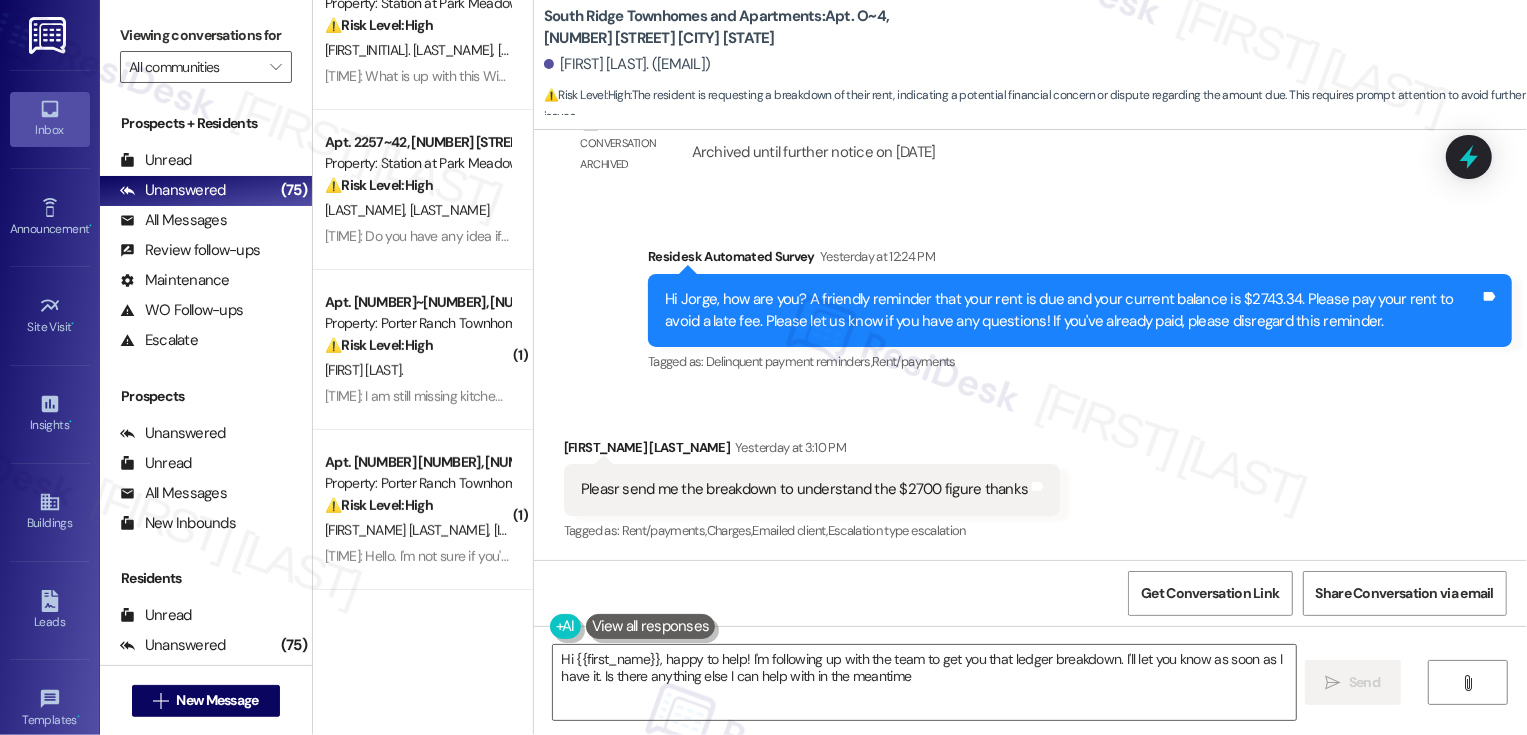 type on "Hi {{first_name}}, happy to help! I'm following up with the team to get you that ledger breakdown. I'll let you know as soon as I have it. Is there anything else I can help with in the meantime?" 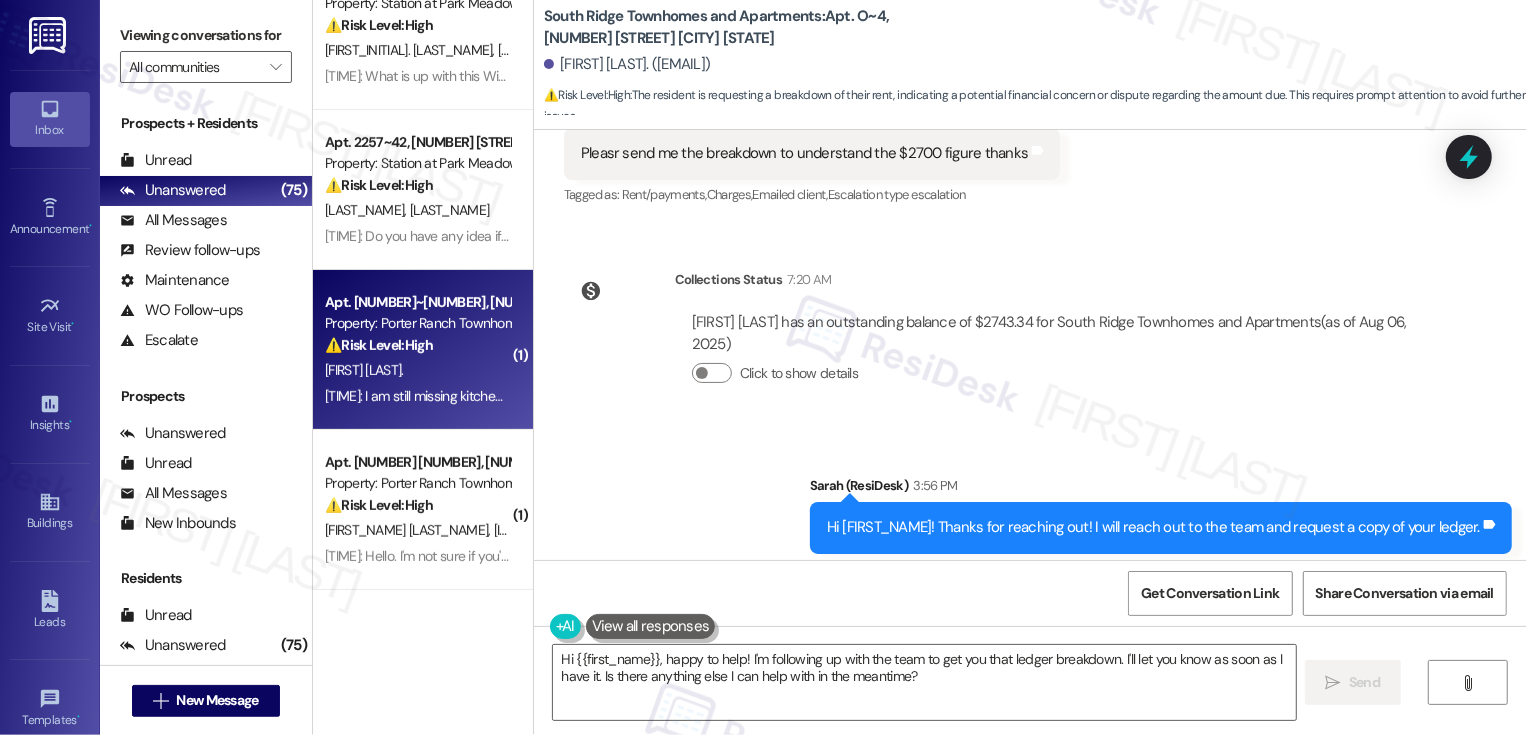 scroll, scrollTop: 3179, scrollLeft: 0, axis: vertical 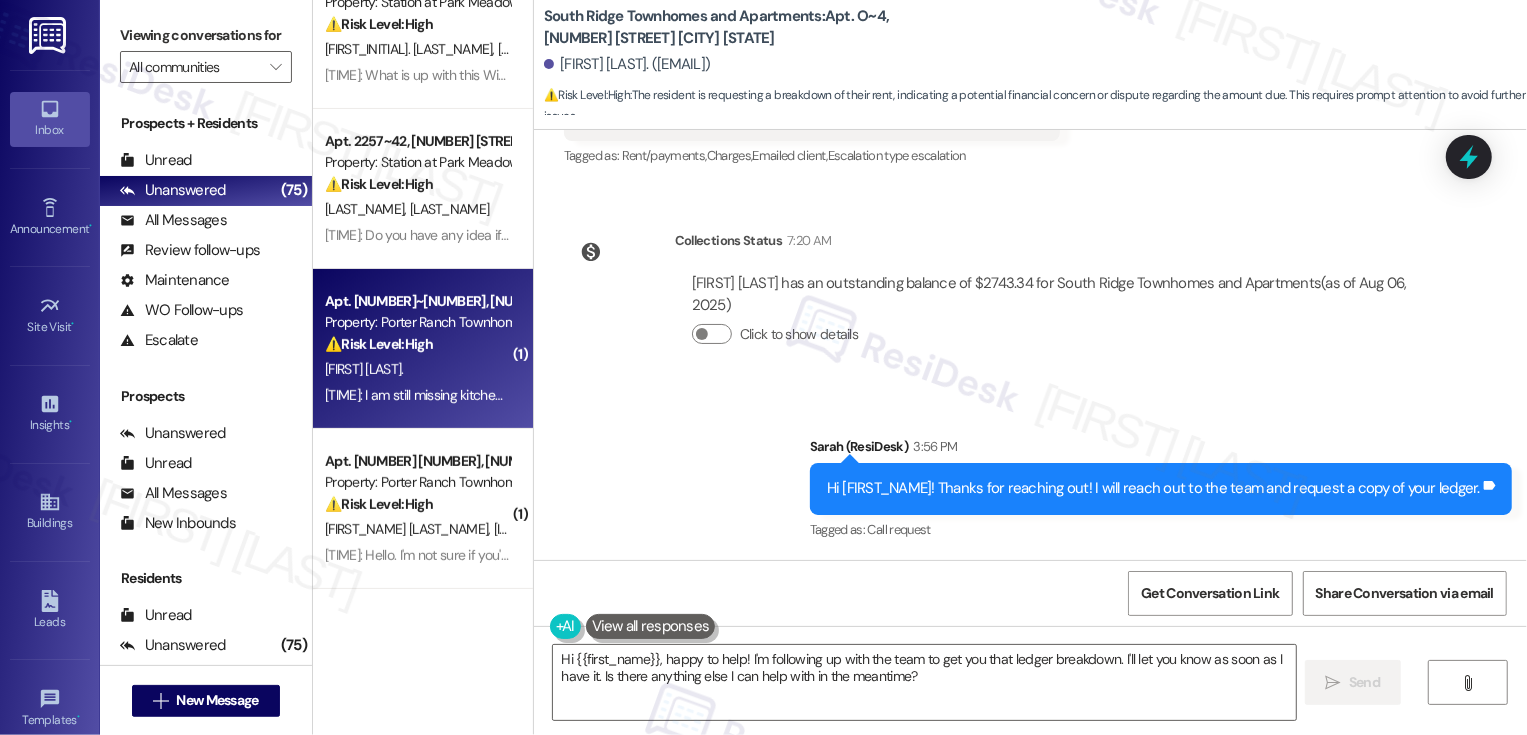 click on "Yesterday at 12:56 PM: I am still missing kitchen drawers and my ice machine is still not working. Yesterday at 12:56 PM: I am still missing kitchen drawers and my ice machine is still not working." at bounding box center (553, 395) 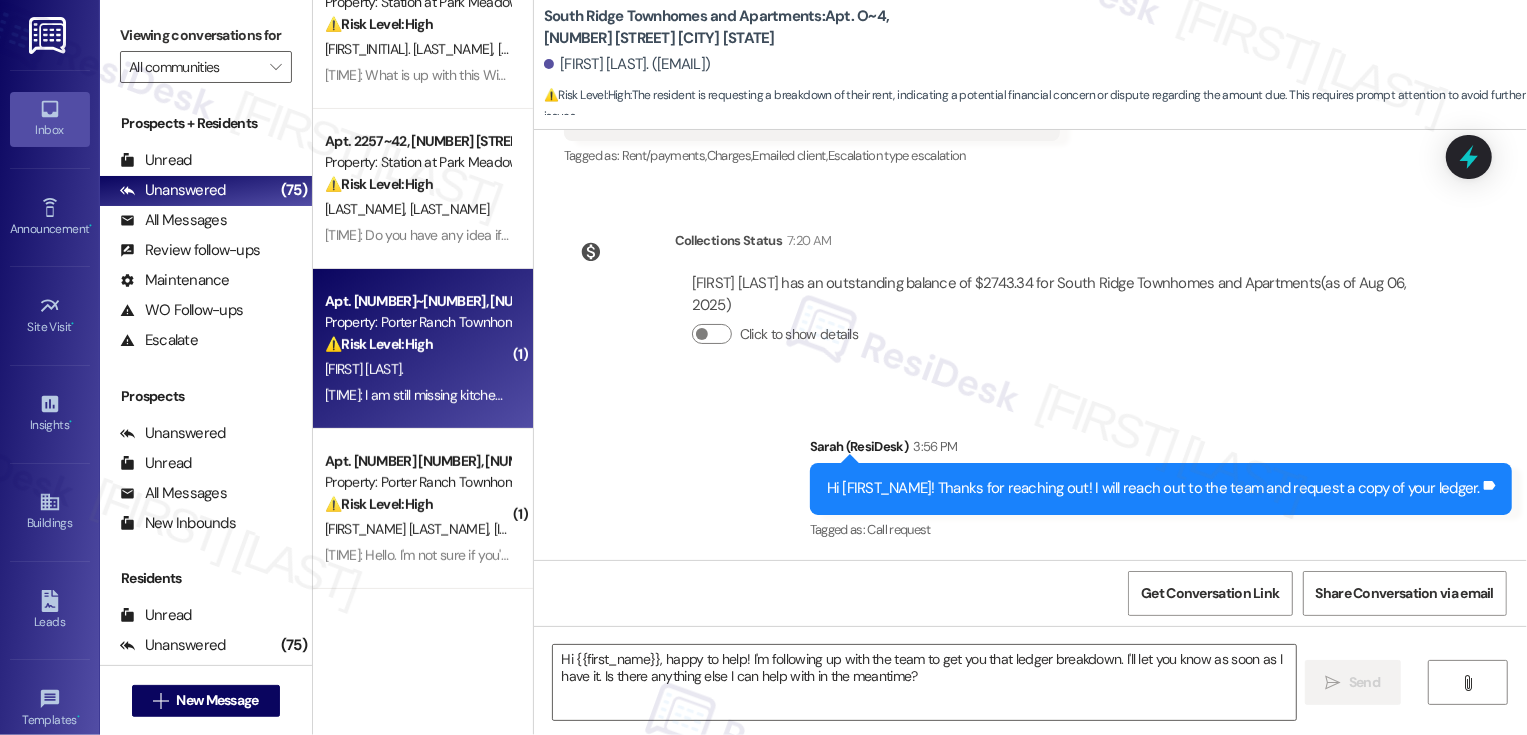 click on "Yesterday at 12:56 PM: I am still missing kitchen drawers and my ice machine is still not working. Yesterday at 12:56 PM: I am still missing kitchen drawers and my ice machine is still not working." at bounding box center (553, 395) 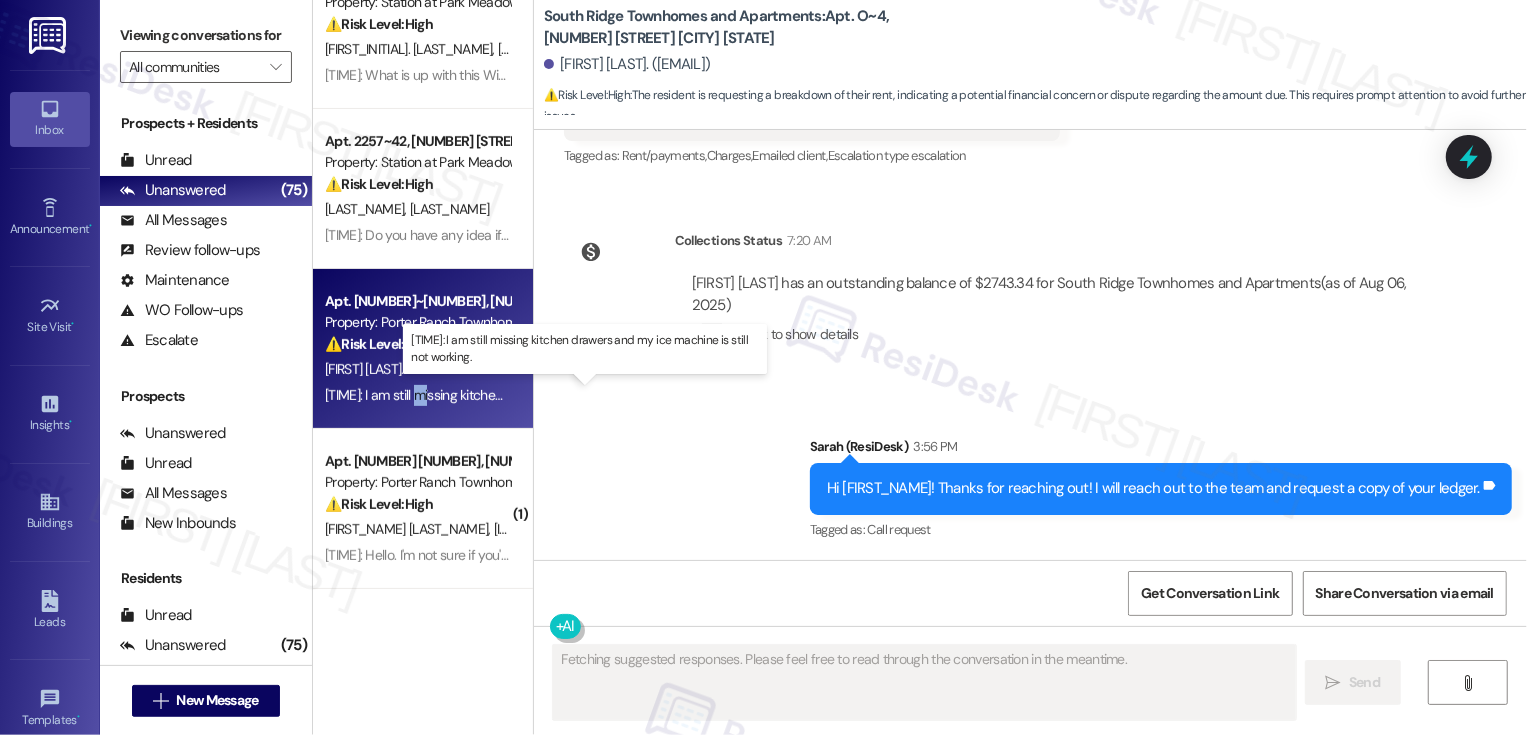 scroll, scrollTop: 127, scrollLeft: 0, axis: vertical 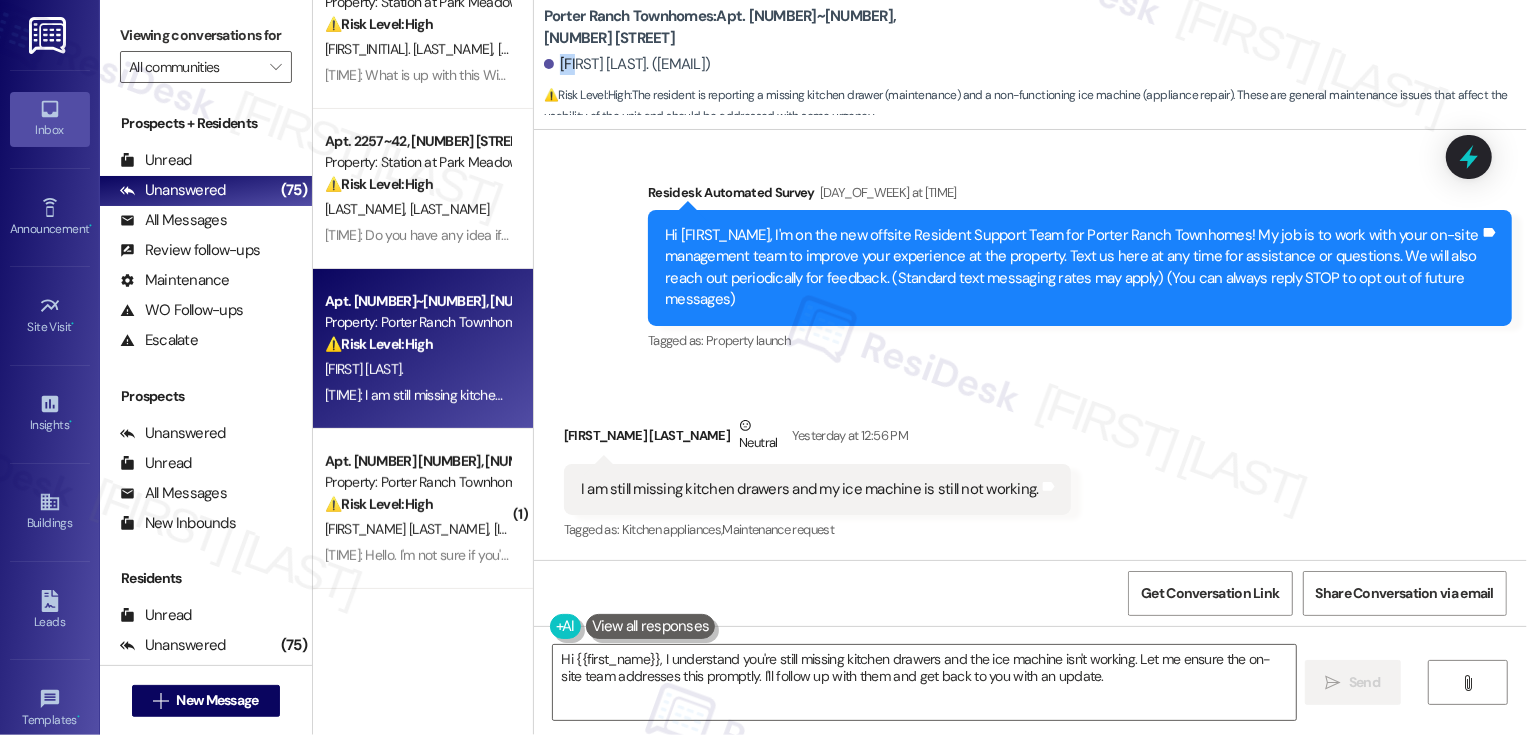 drag, startPoint x: 546, startPoint y: 66, endPoint x: 567, endPoint y: 66, distance: 21 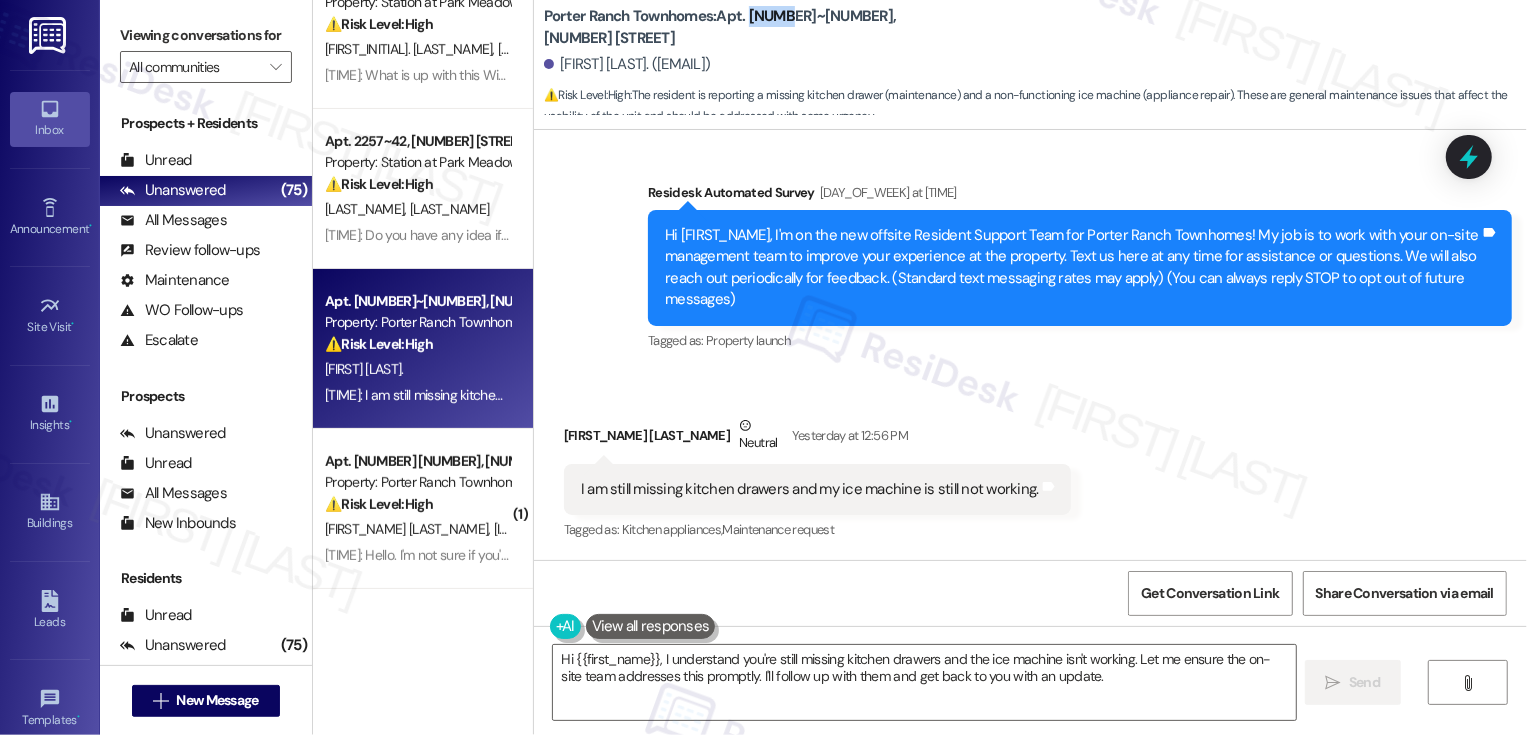 drag, startPoint x: 735, startPoint y: 24, endPoint x: 772, endPoint y: 25, distance: 37.01351 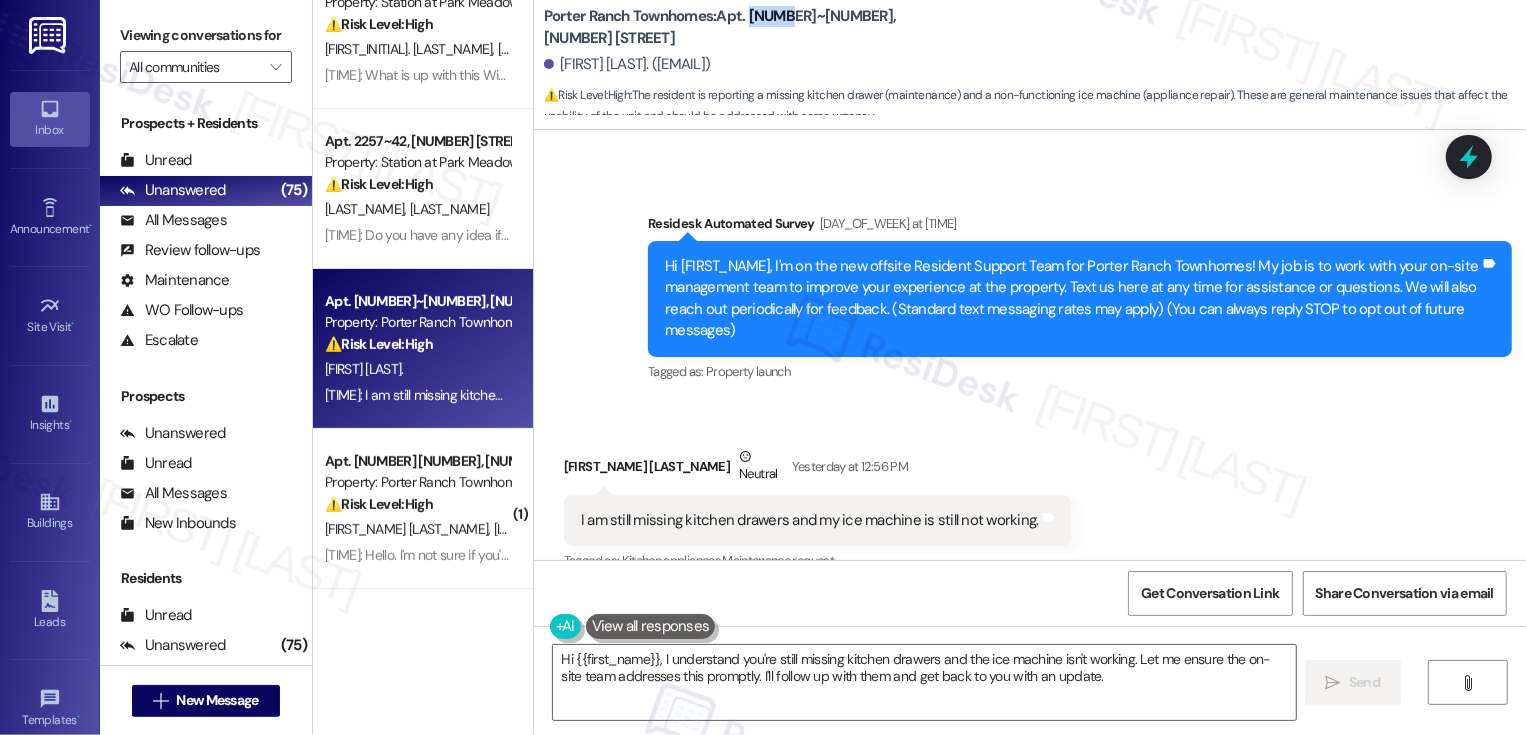 scroll, scrollTop: 127, scrollLeft: 0, axis: vertical 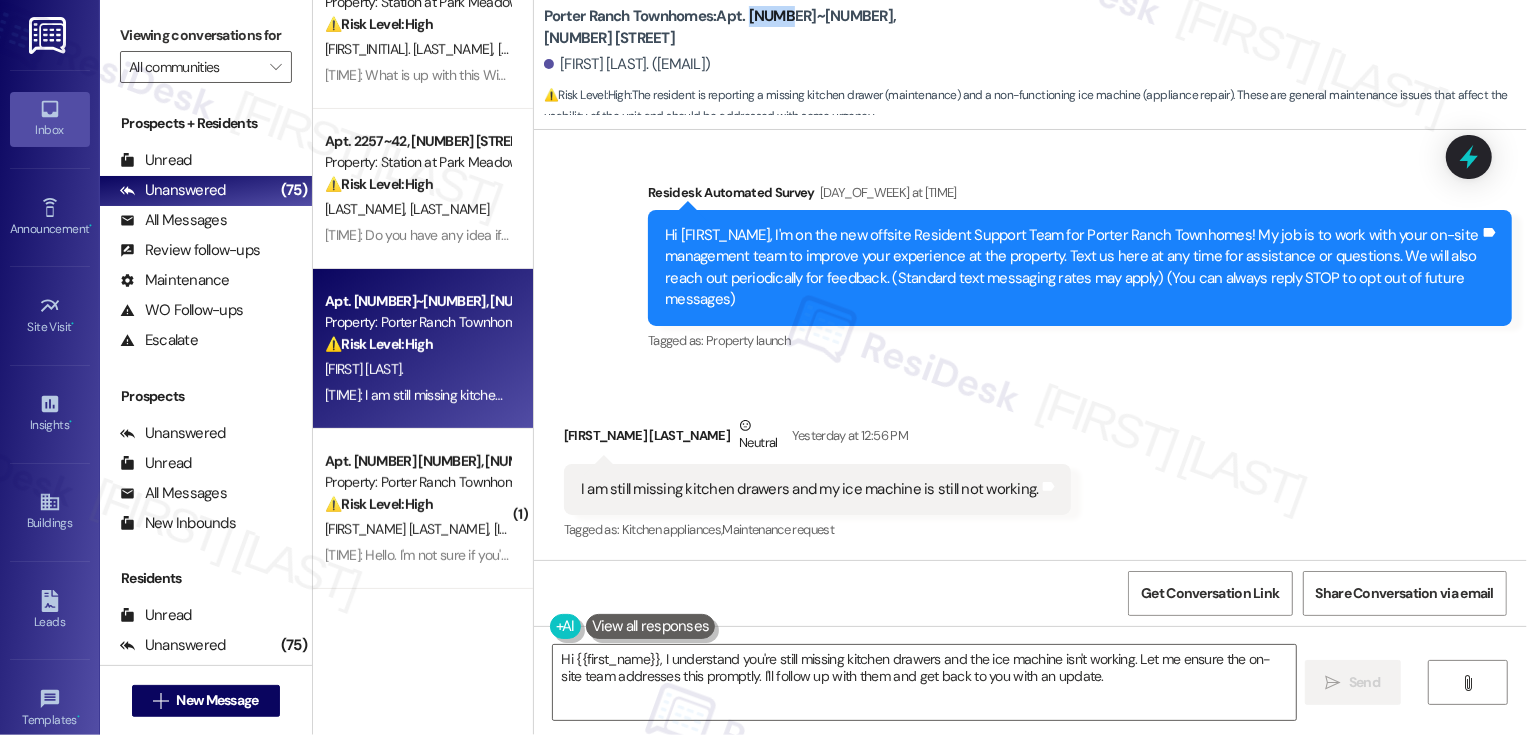 click on "Ryan Dini   Neutral Yesterday at 12:56 PM" at bounding box center [817, 439] 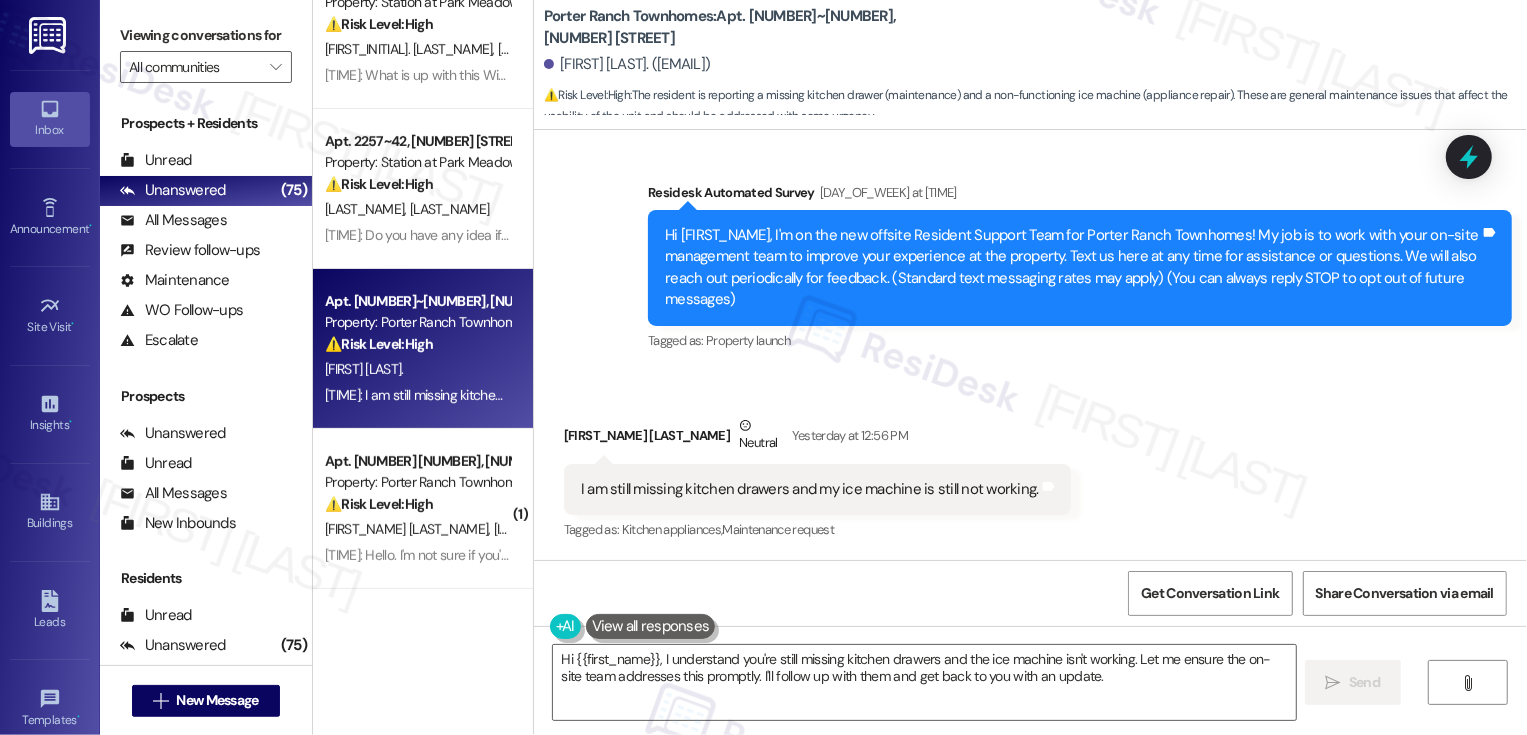 click on "Ryan Dini   Neutral Yesterday at 12:56 PM" at bounding box center (817, 439) 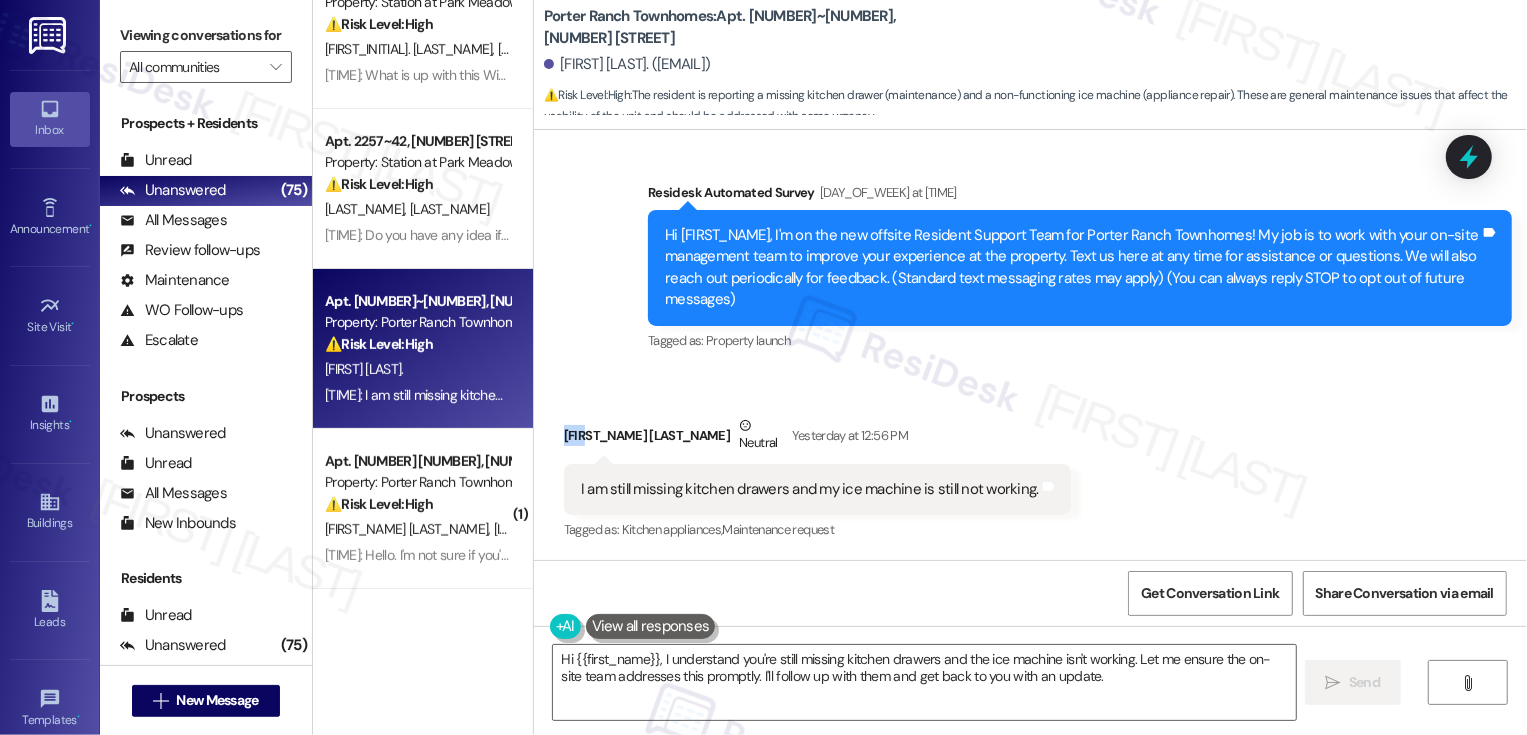 copy on "Ryan" 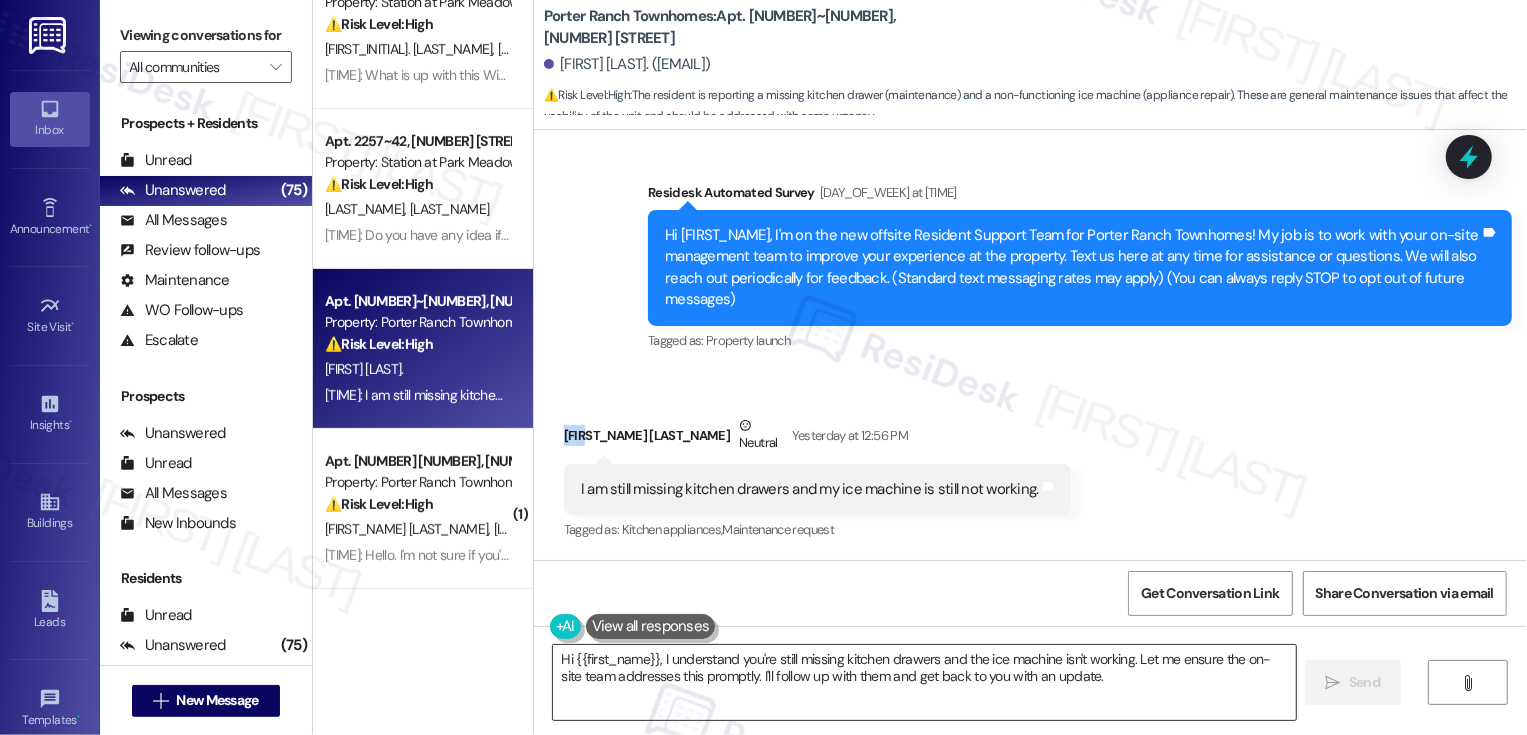 click on "Hi {{first_name}}, I understand you're still missing kitchen drawers and the ice machine isn't working. Let me ensure the on-site team addresses this promptly. I'll follow up with them and get back to you with an update." at bounding box center (924, 682) 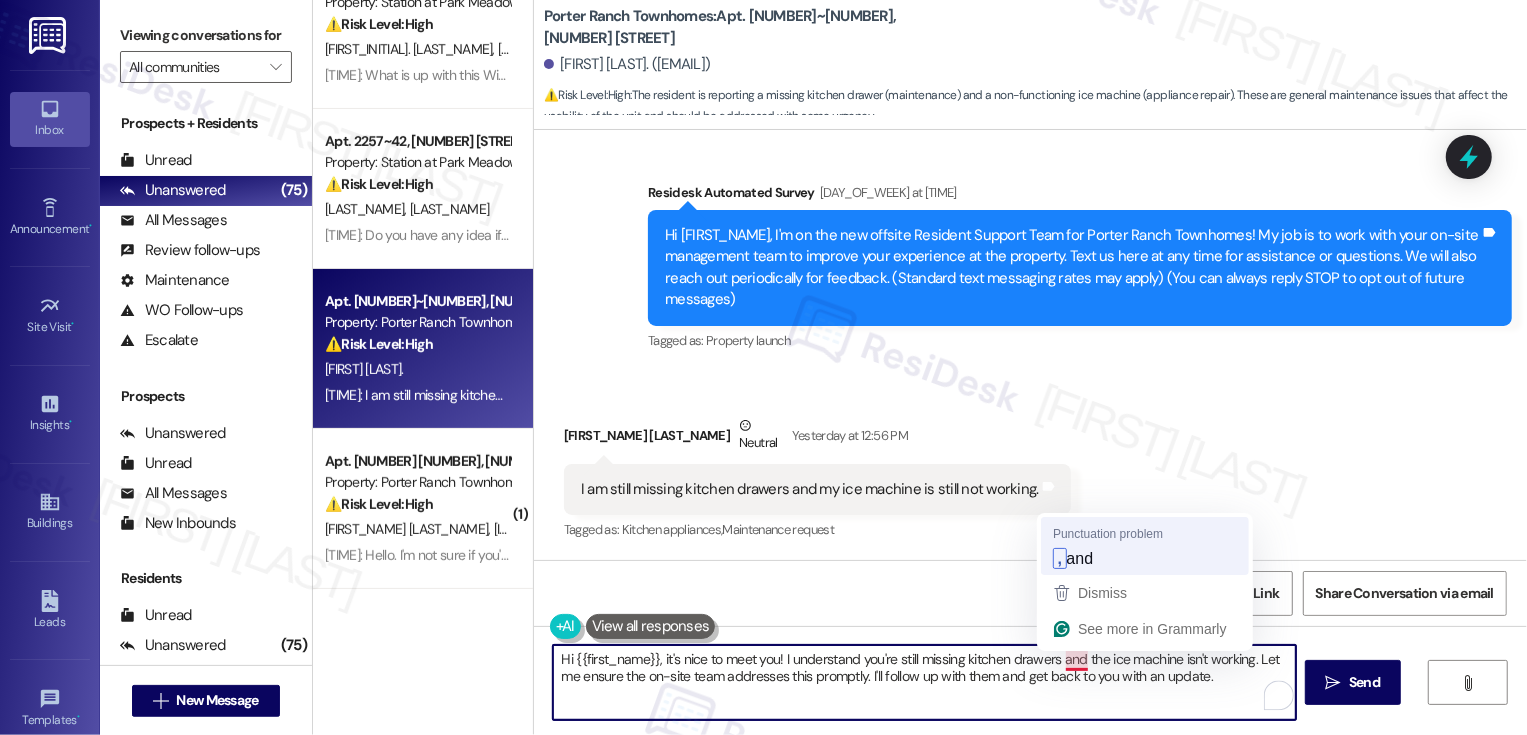 type on "Hi {{first_name}}, it's nice to meet you! I understand you're still missing kitchen drawers, and the ice machine isn't working. Let me ensure the on-site team addresses this promptly. I'll follow up with them and get back to you with an update." 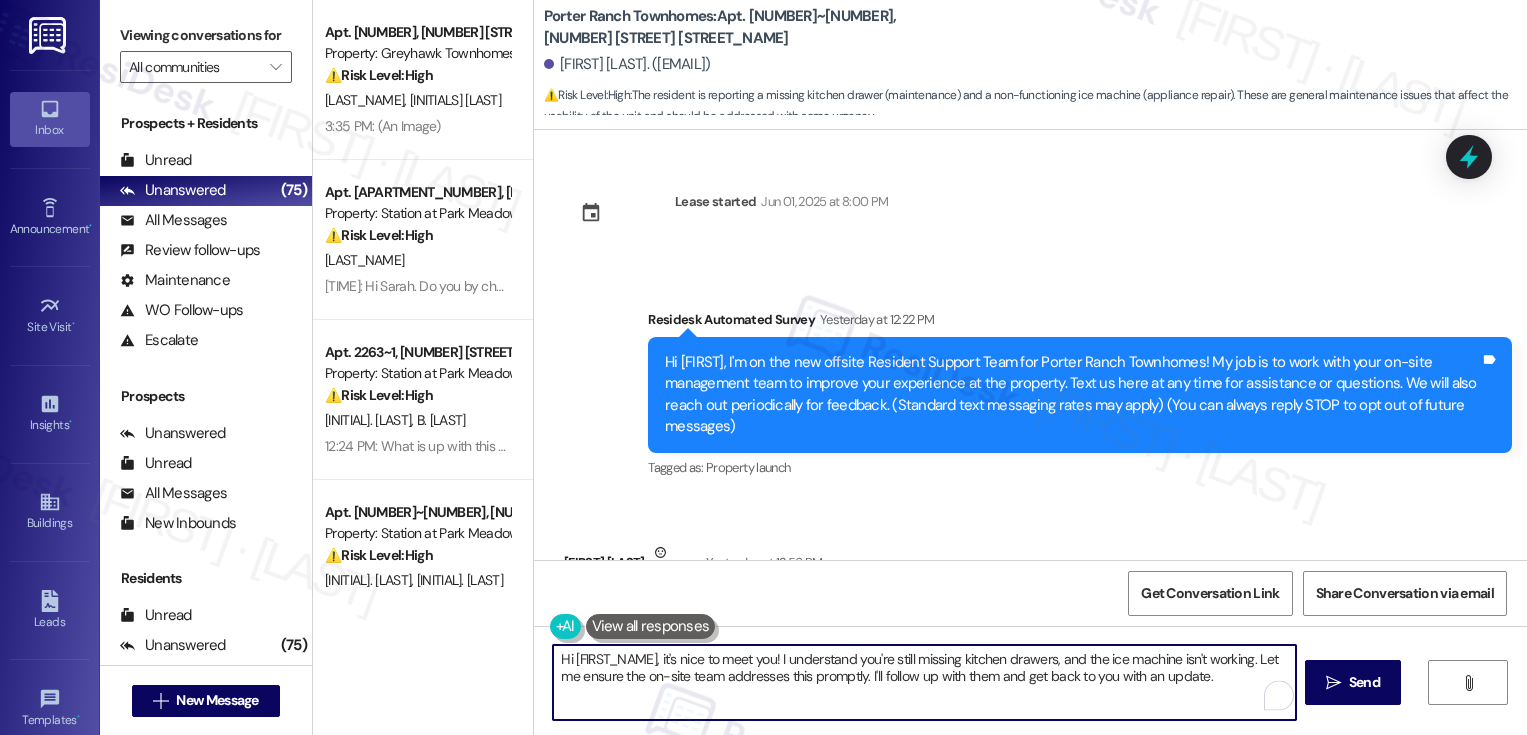 scroll, scrollTop: 0, scrollLeft: 0, axis: both 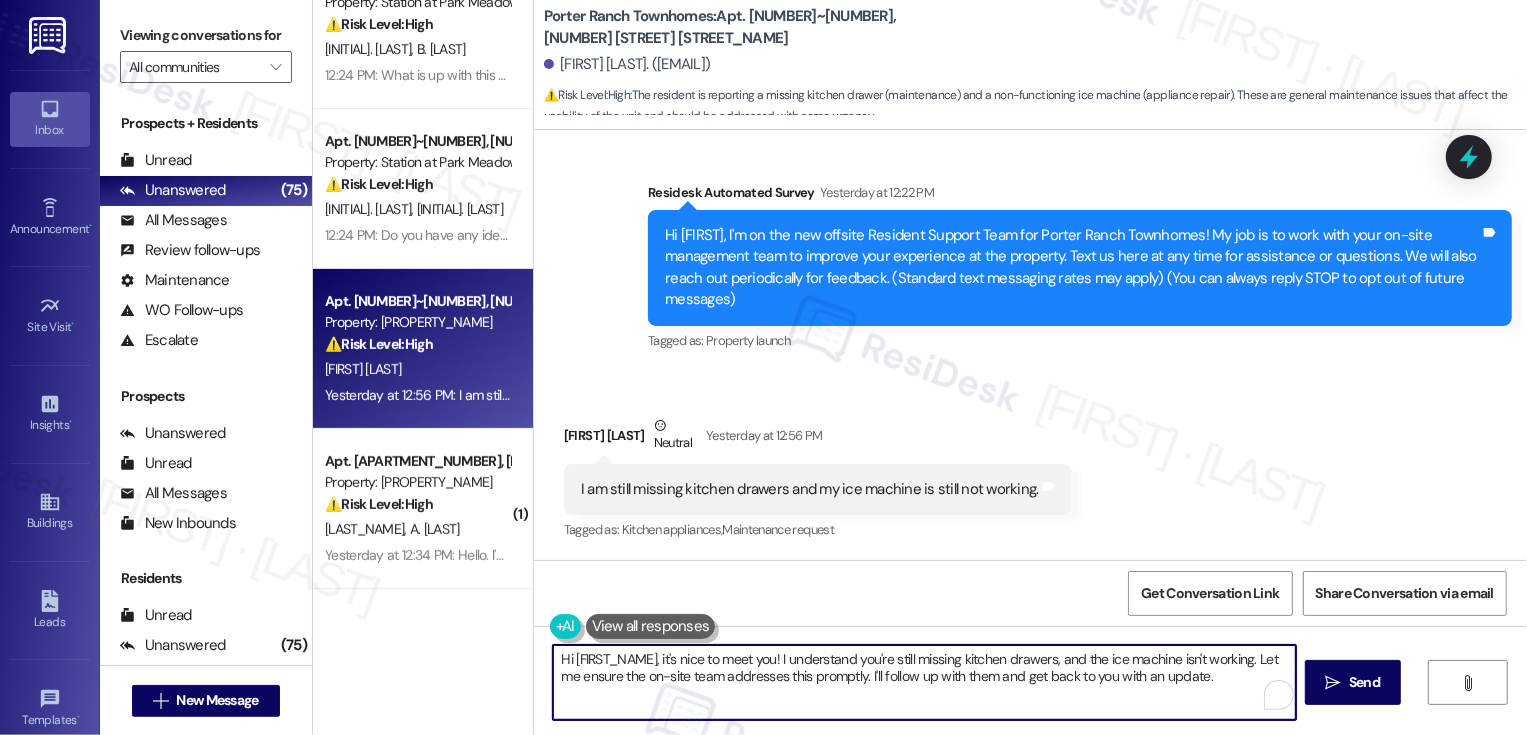 drag, startPoint x: 1253, startPoint y: 658, endPoint x: 1254, endPoint y: 713, distance: 55.00909 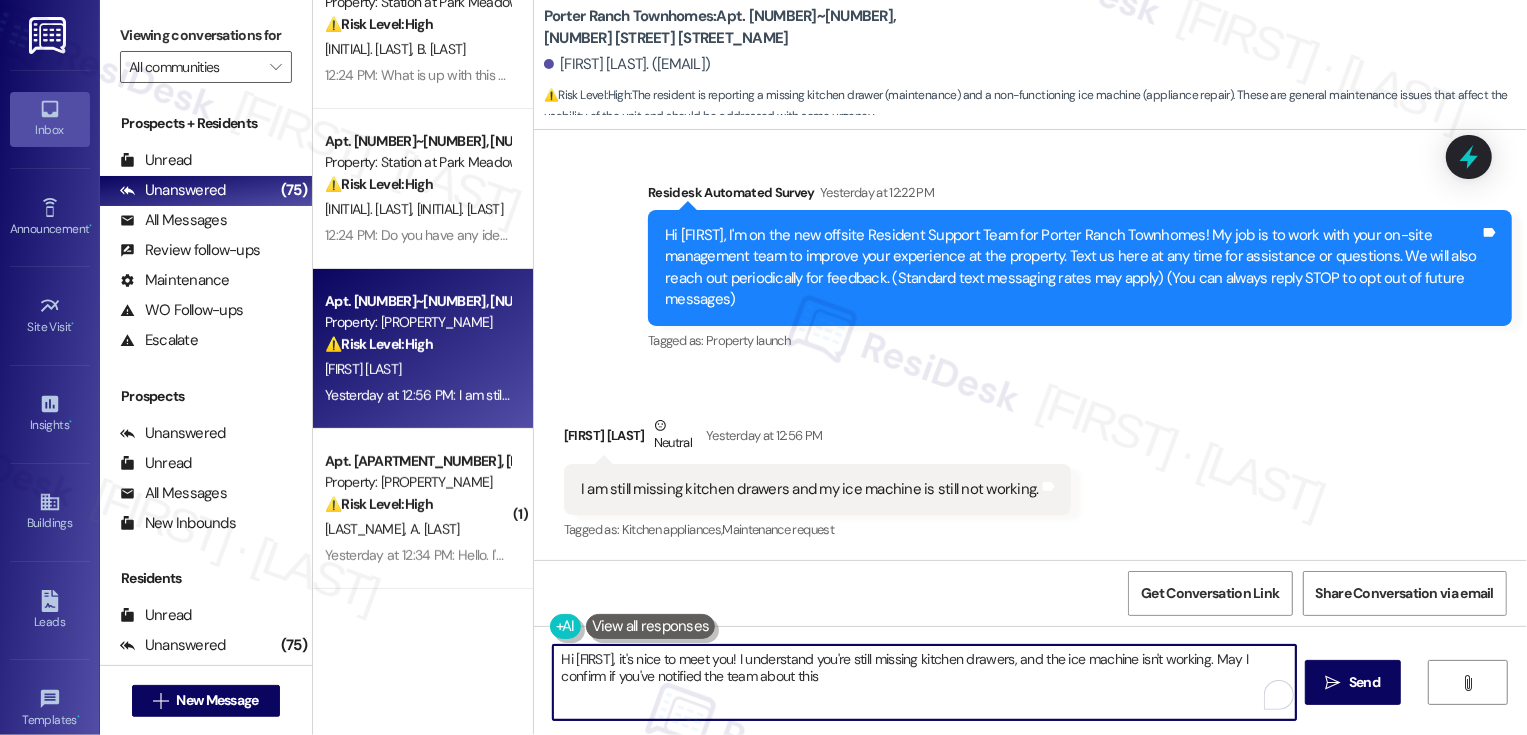 type on "Hi {{first_name}}, it's nice to meet you! I understand you're still missing kitchen drawers, and the ice machine isn't working. May I confirm if you've notified the team about this?" 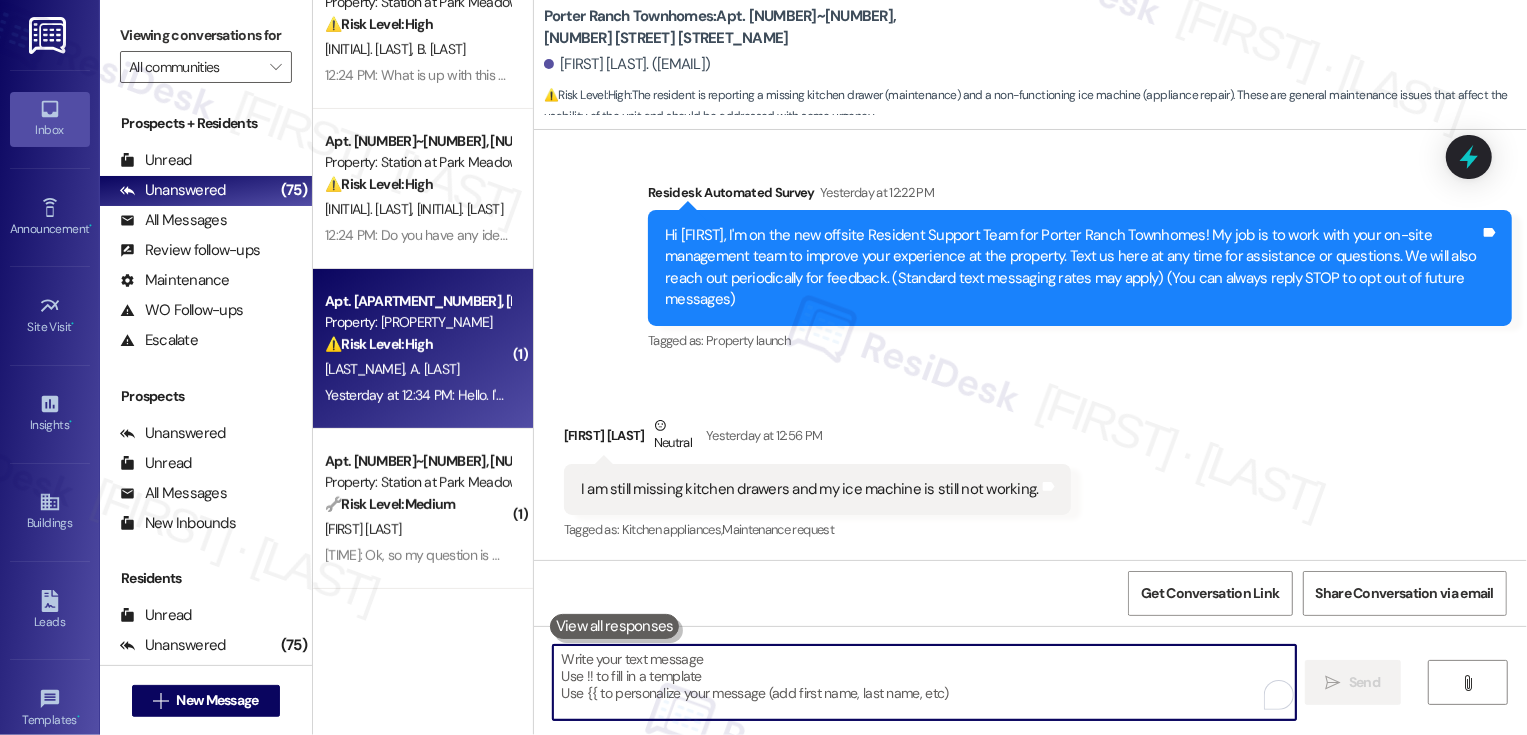 click on "Property: [PROPERTY_NAME]" at bounding box center (417, 322) 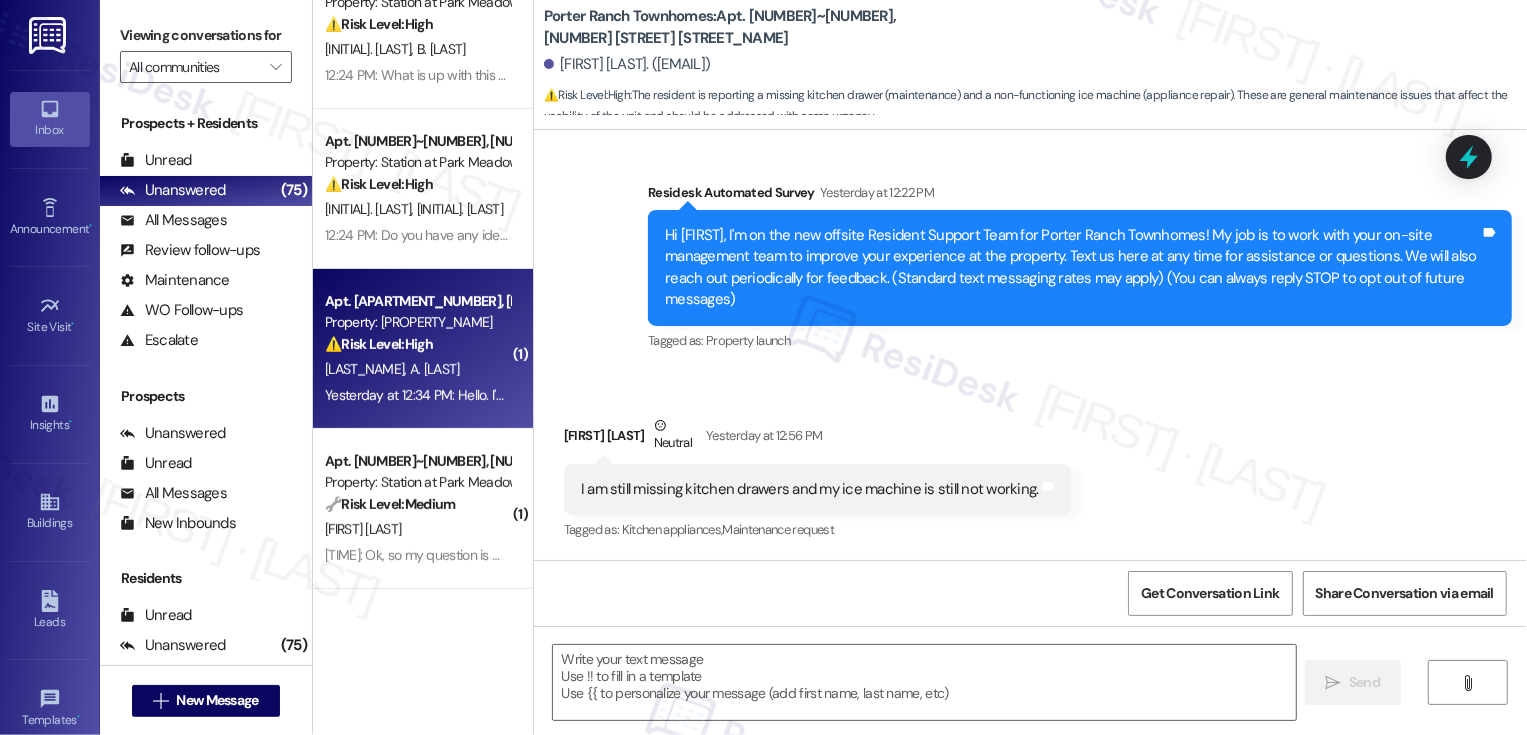 click on "Property: [PROPERTY_NAME]" at bounding box center [417, 322] 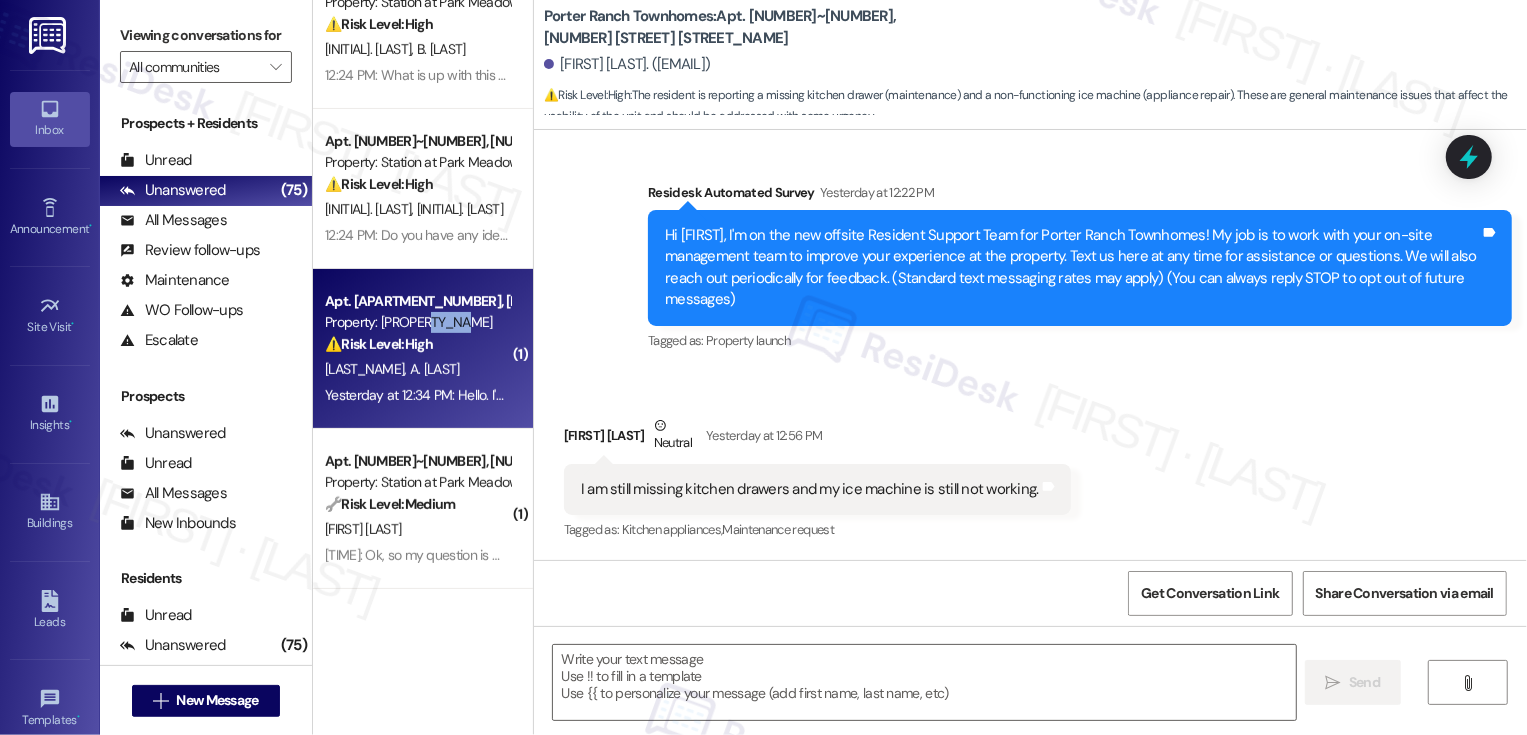 type on "Fetching suggested responses. Please feel free to read through the conversation in the meantime." 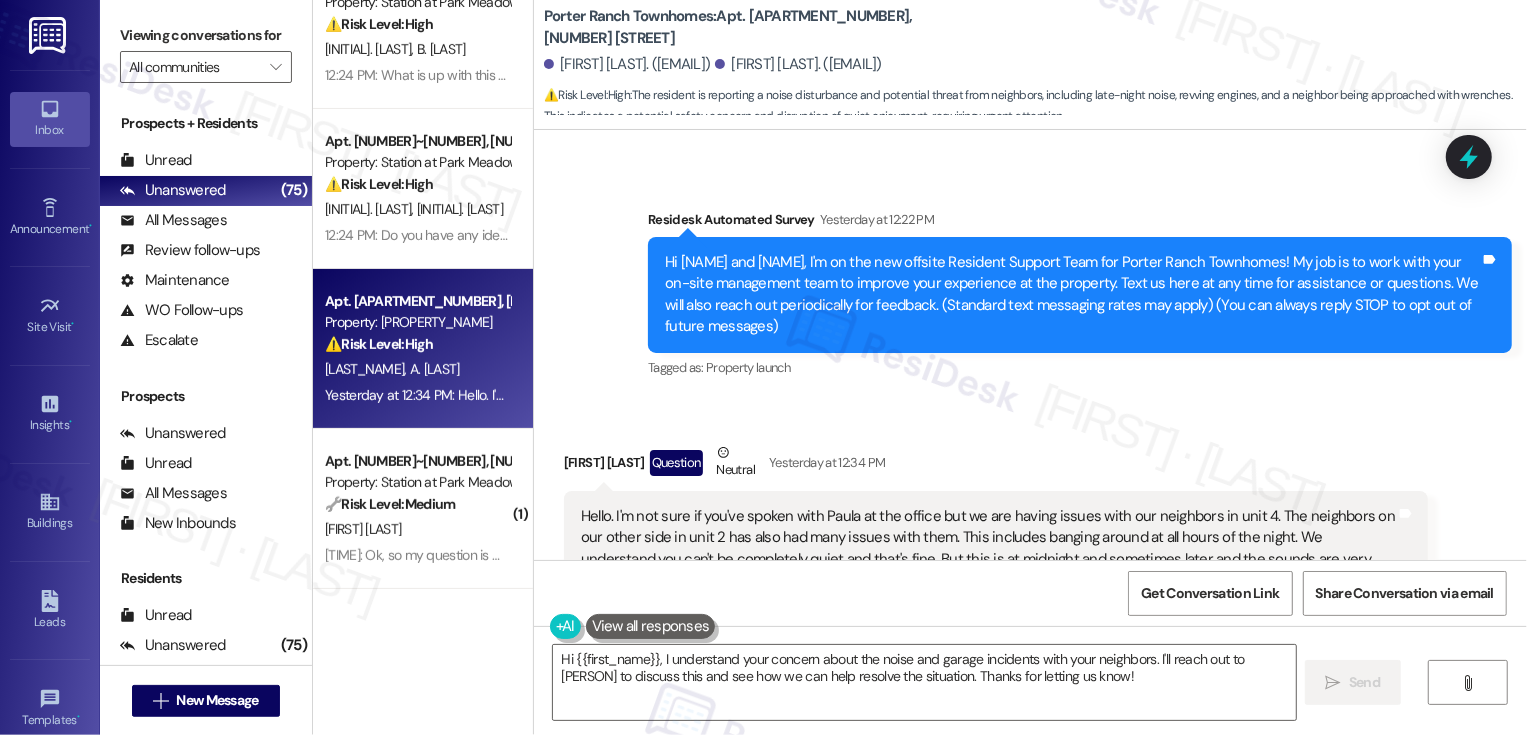 scroll, scrollTop: 101, scrollLeft: 0, axis: vertical 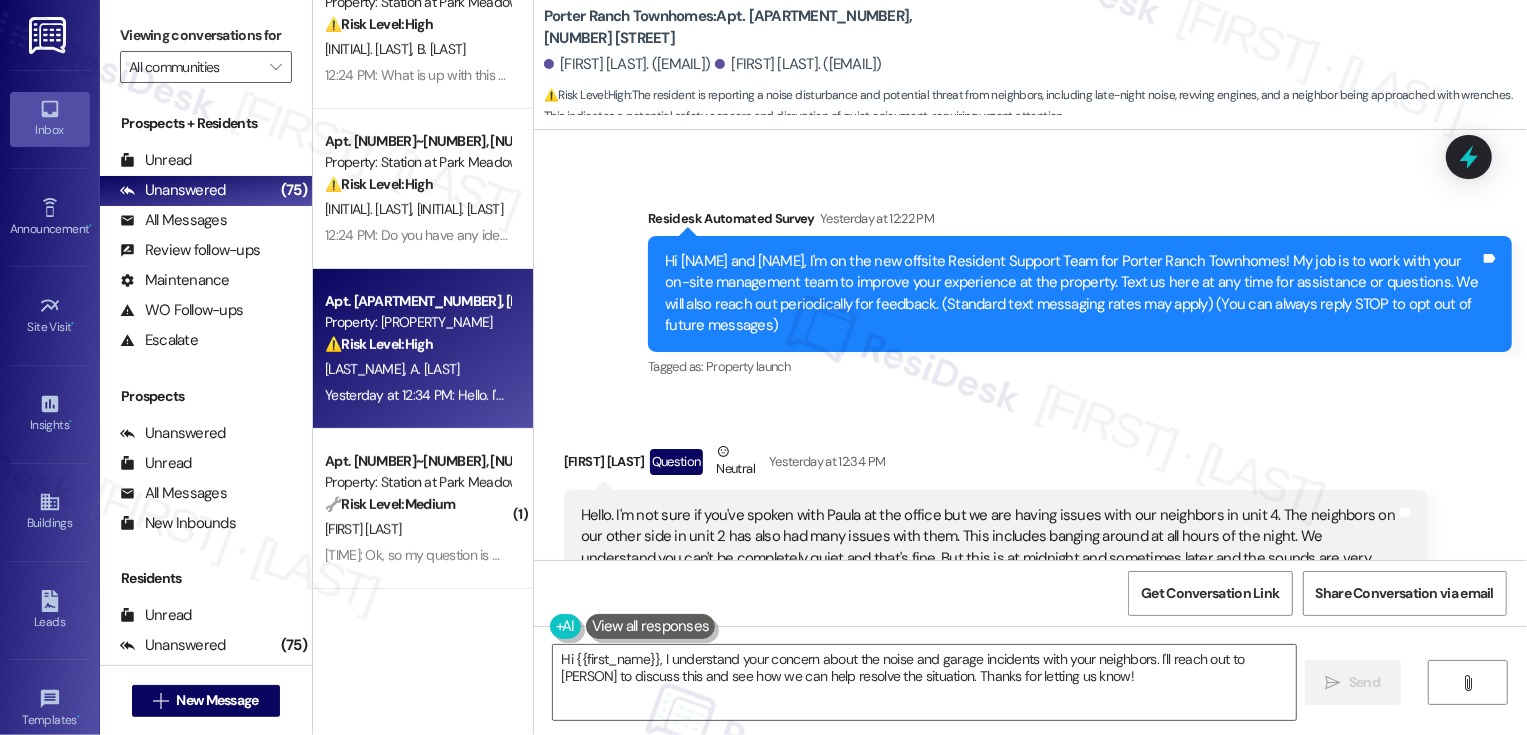 click on "[FIRST] [LAST] Question   Neutral Yesterday at 12:34 PM" at bounding box center (996, 465) 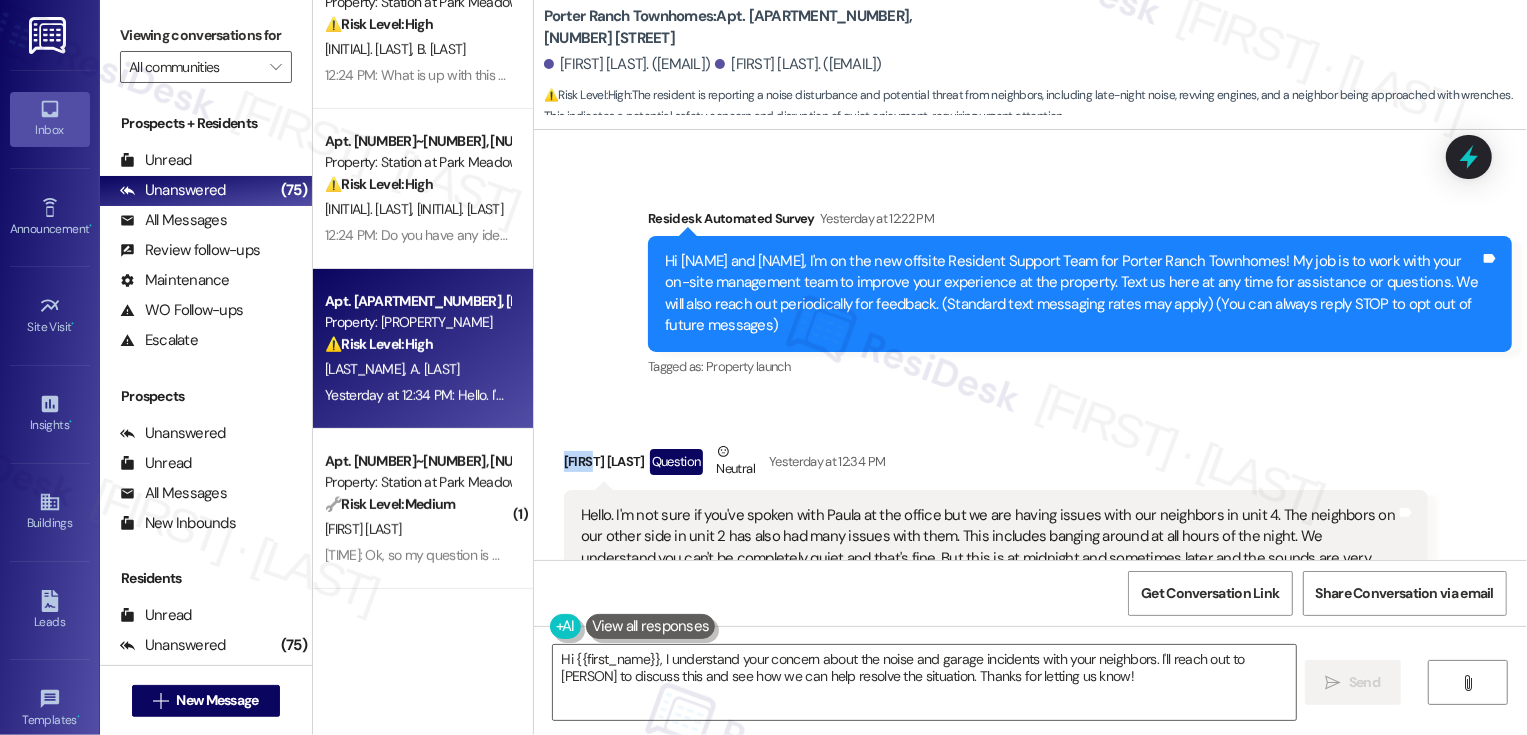 click on "[FIRST] [LAST] Question   Neutral Yesterday at 12:34 PM" at bounding box center [996, 465] 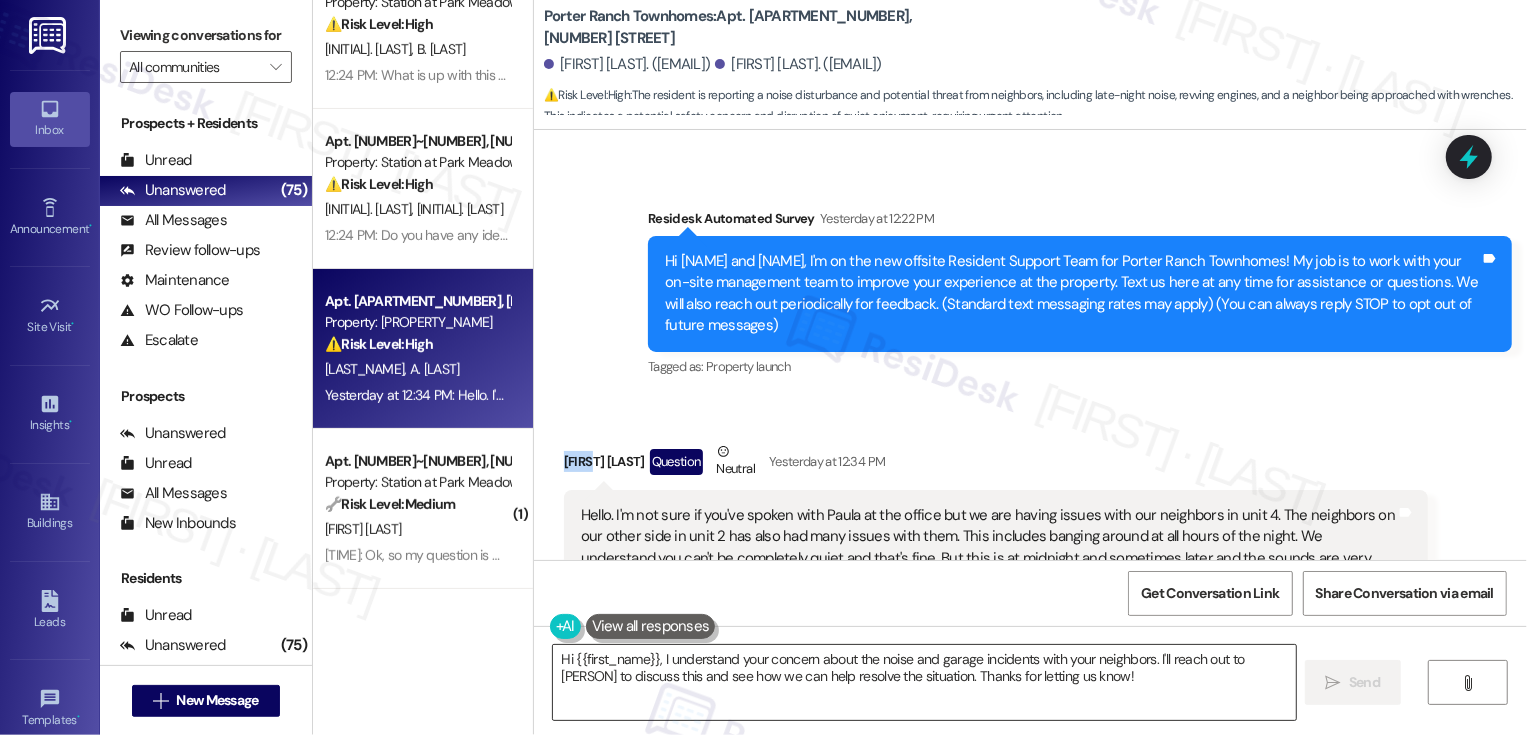click on "Hi {{first_name}}, I understand your concern about the noise and garage incidents with your neighbors. I'll reach out to [PERSON] to discuss this and see how we can help resolve the situation. Thanks for letting us know!" at bounding box center (924, 682) 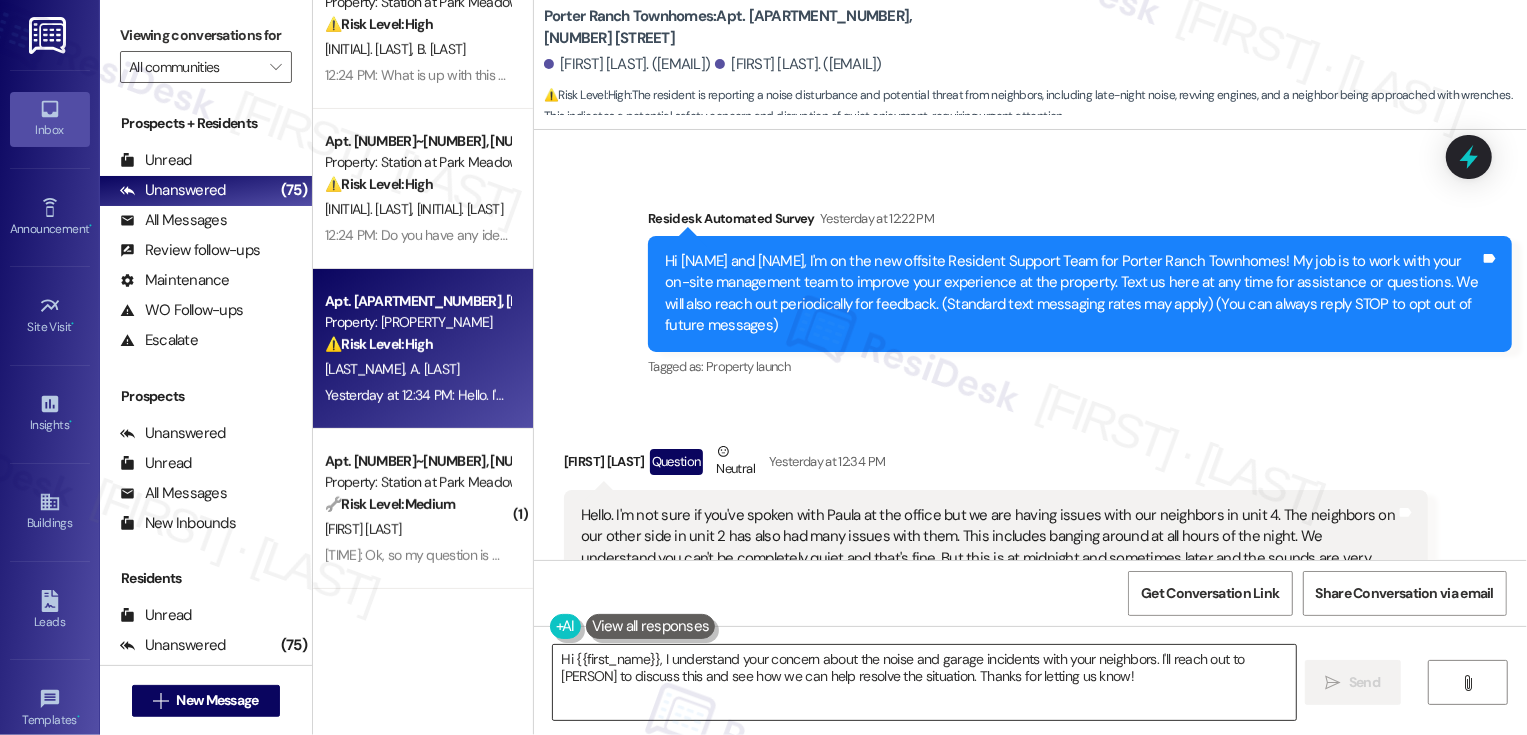 click on "Hi {{first_name}}, I understand your concern about the noise and garage incidents with your neighbors. I'll reach out to [PERSON] to discuss this and see how we can help resolve the situation. Thanks for letting us know!" at bounding box center (924, 682) 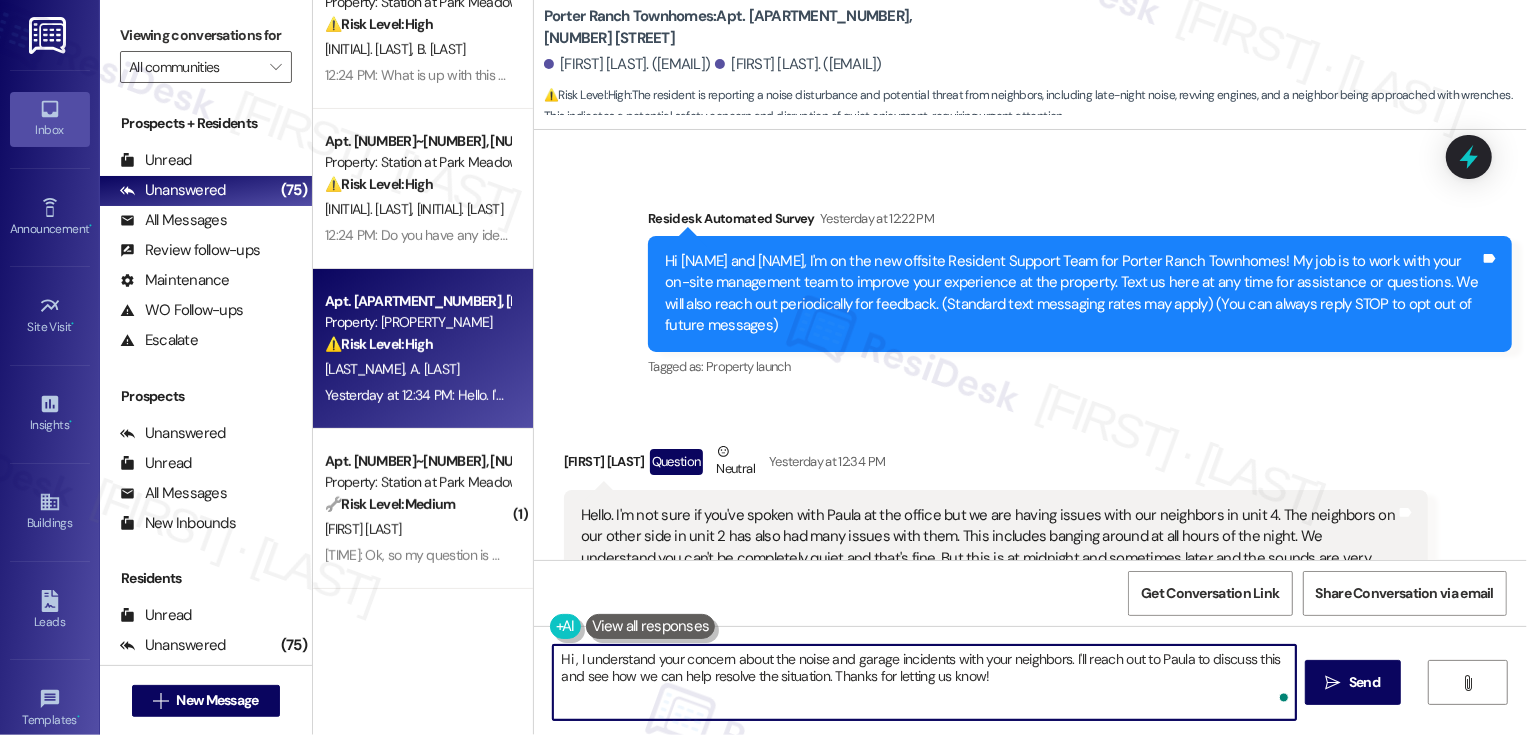 paste on "[NAME]" 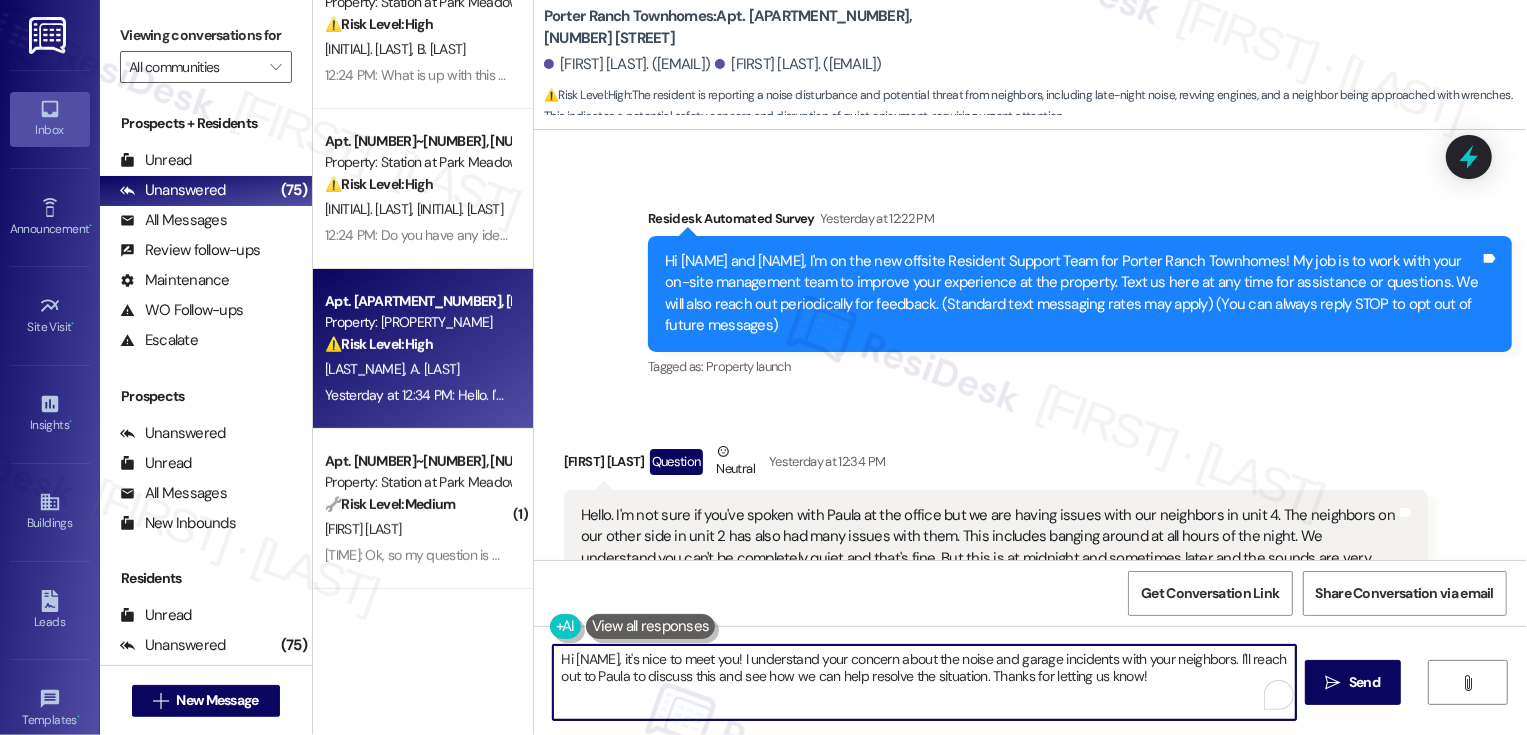 click on "Hi [NAME], it's nice to meet you! I understand your concern about the noise and garage incidents with your neighbors. I'll reach out to Paula to discuss this and see how we can help resolve the situation. Thanks for letting us know!" at bounding box center [924, 682] 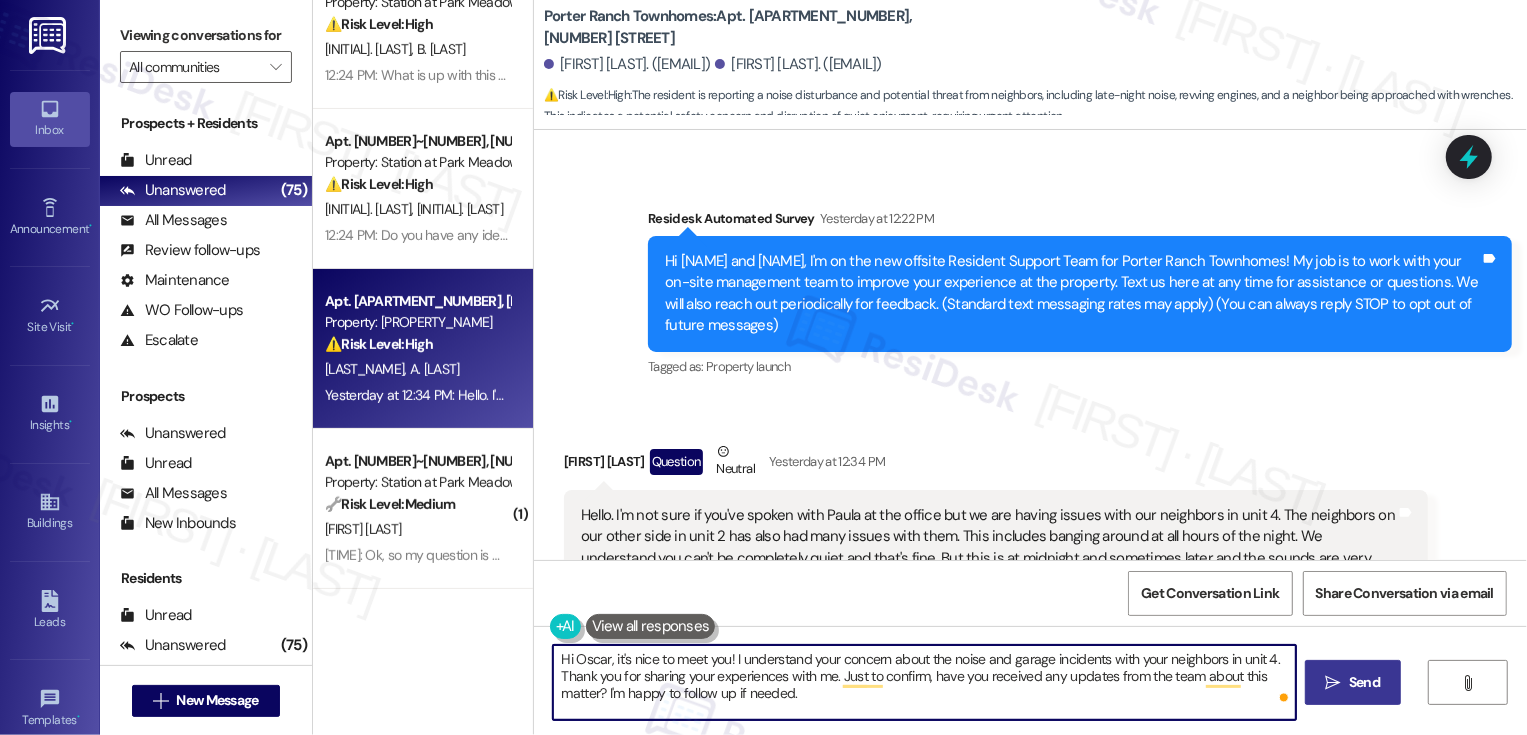 type on "Hi Oscar, it's nice to meet you! I understand your concern about the noise and garage incidents with your neighbors in unit 4. Thank you for sharing your experiences with me. Just to confirm, have you received any updates from the team about this matter? I'm happy to follow up if needed." 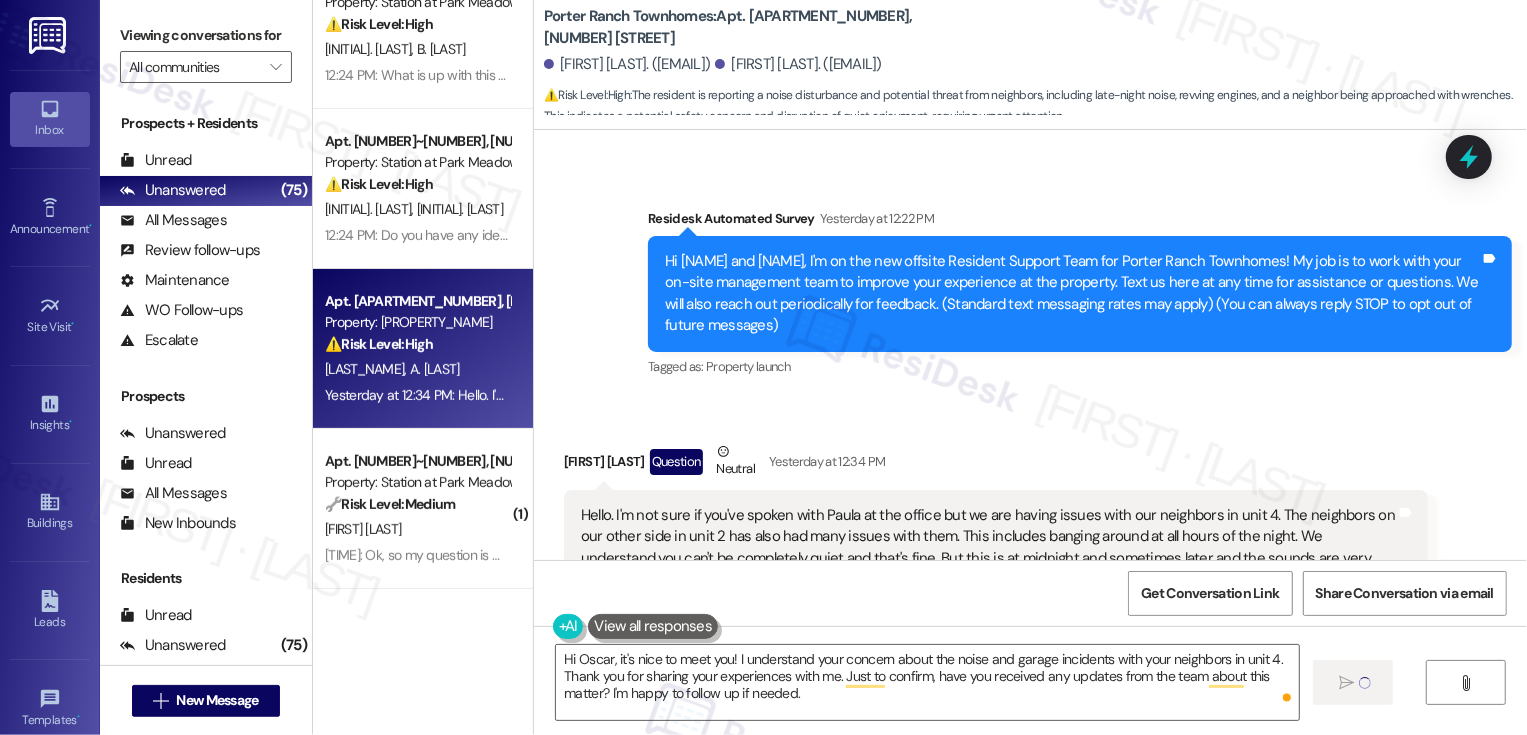type 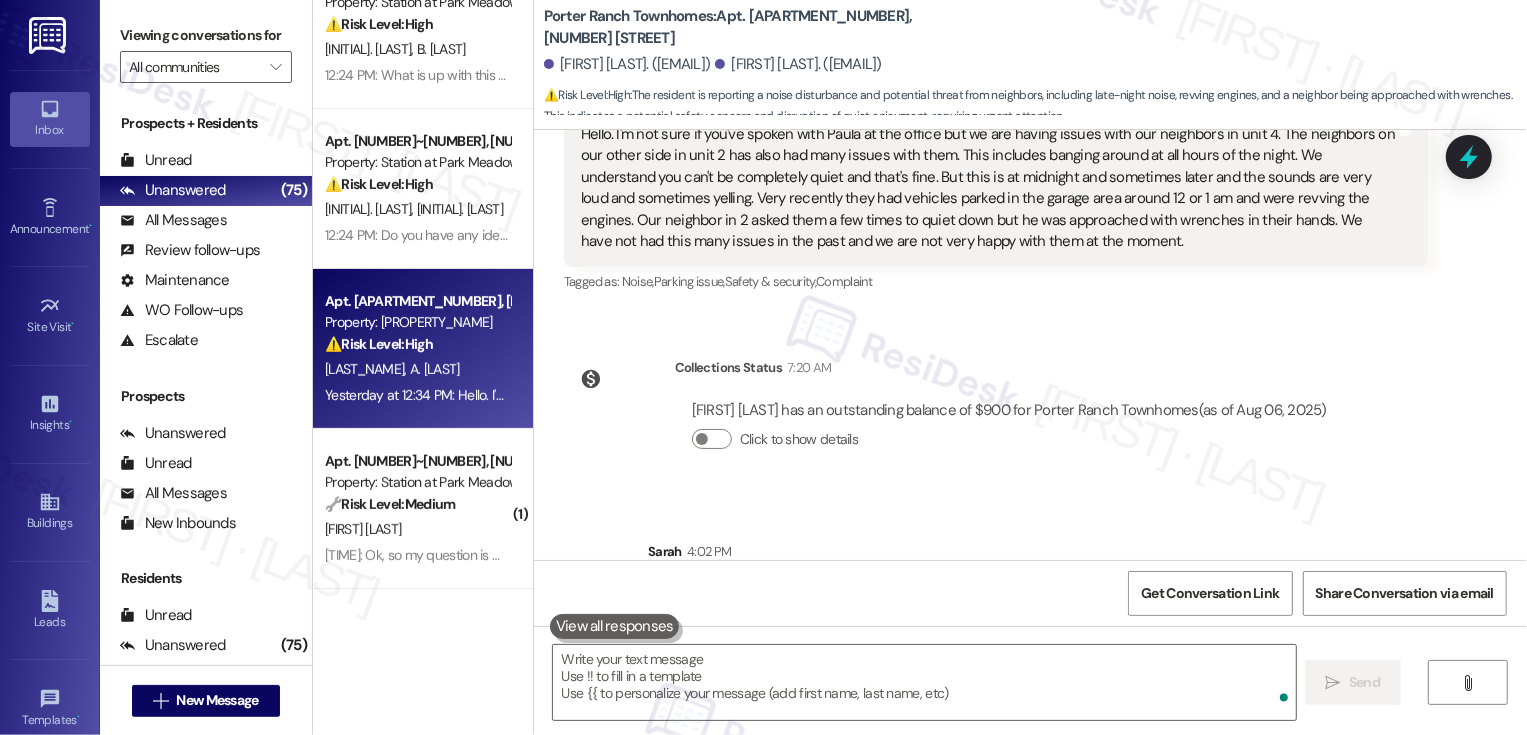 scroll, scrollTop: 600, scrollLeft: 0, axis: vertical 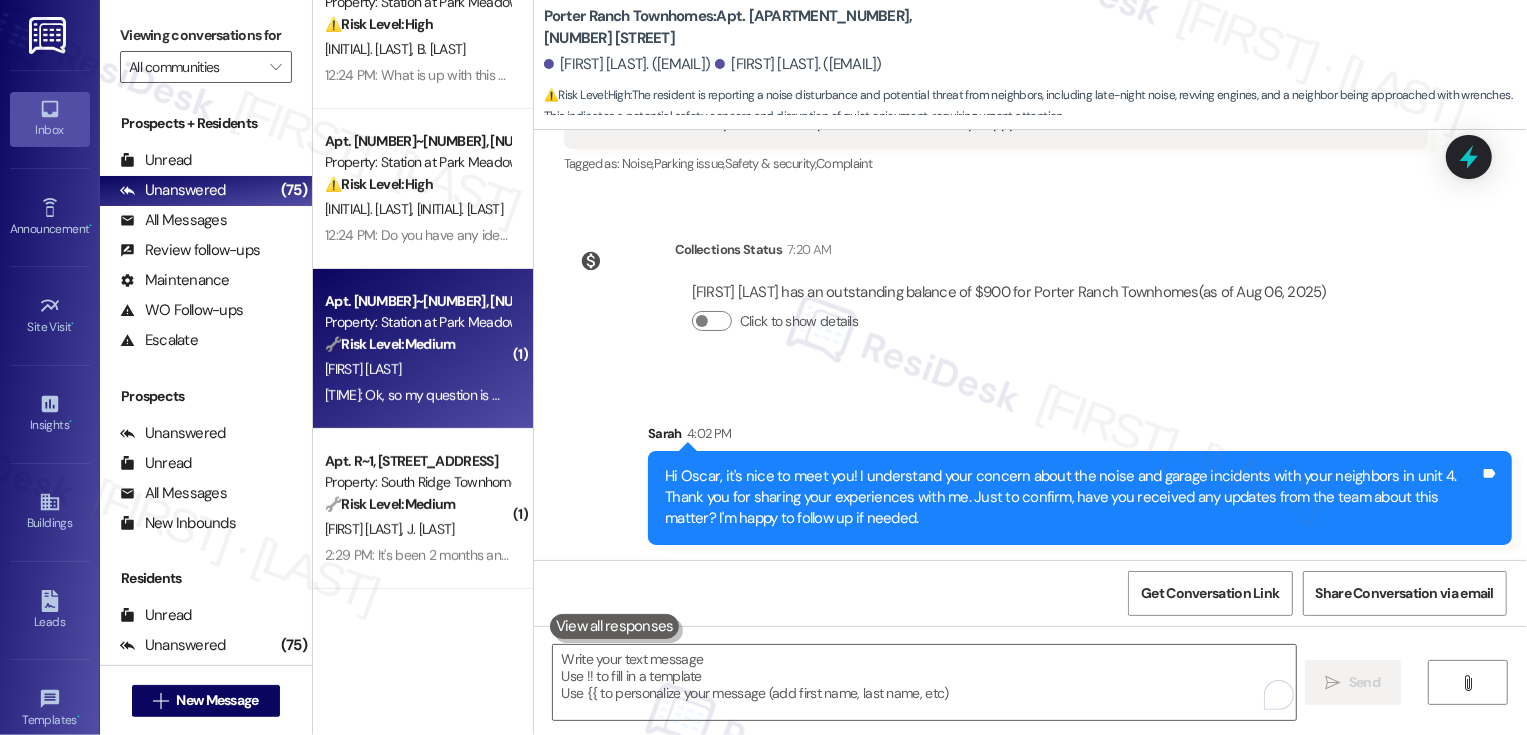 click on "[FIRST] [LAST]" at bounding box center [417, 369] 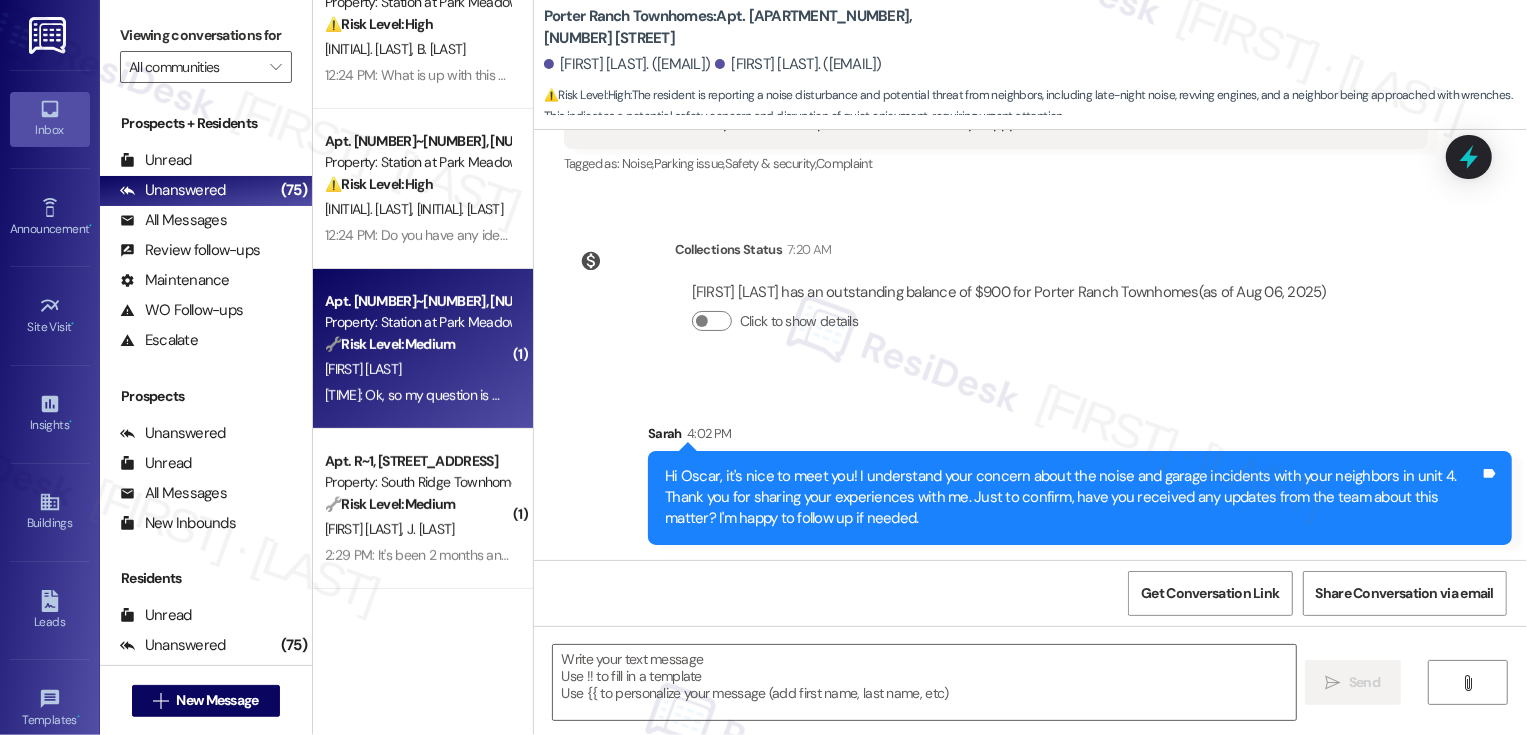 click on "[FIRST] [LAST]" at bounding box center [417, 369] 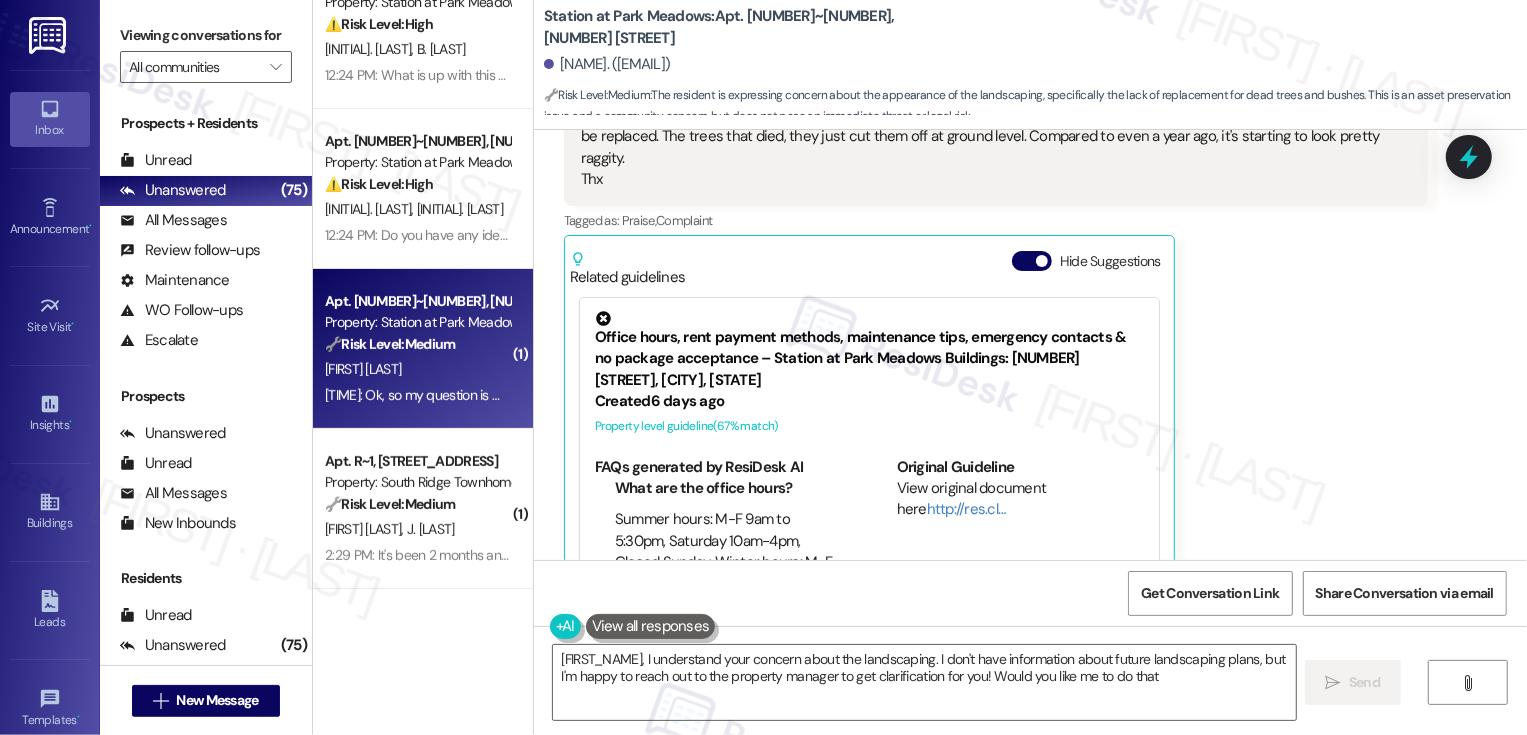 type on "{{first_name}}, I understand your concern about the landscaping. I don't have information about future landscaping plans, but I'm happy to reach out to the property manager to get clarification for you! Would you like me to do that?" 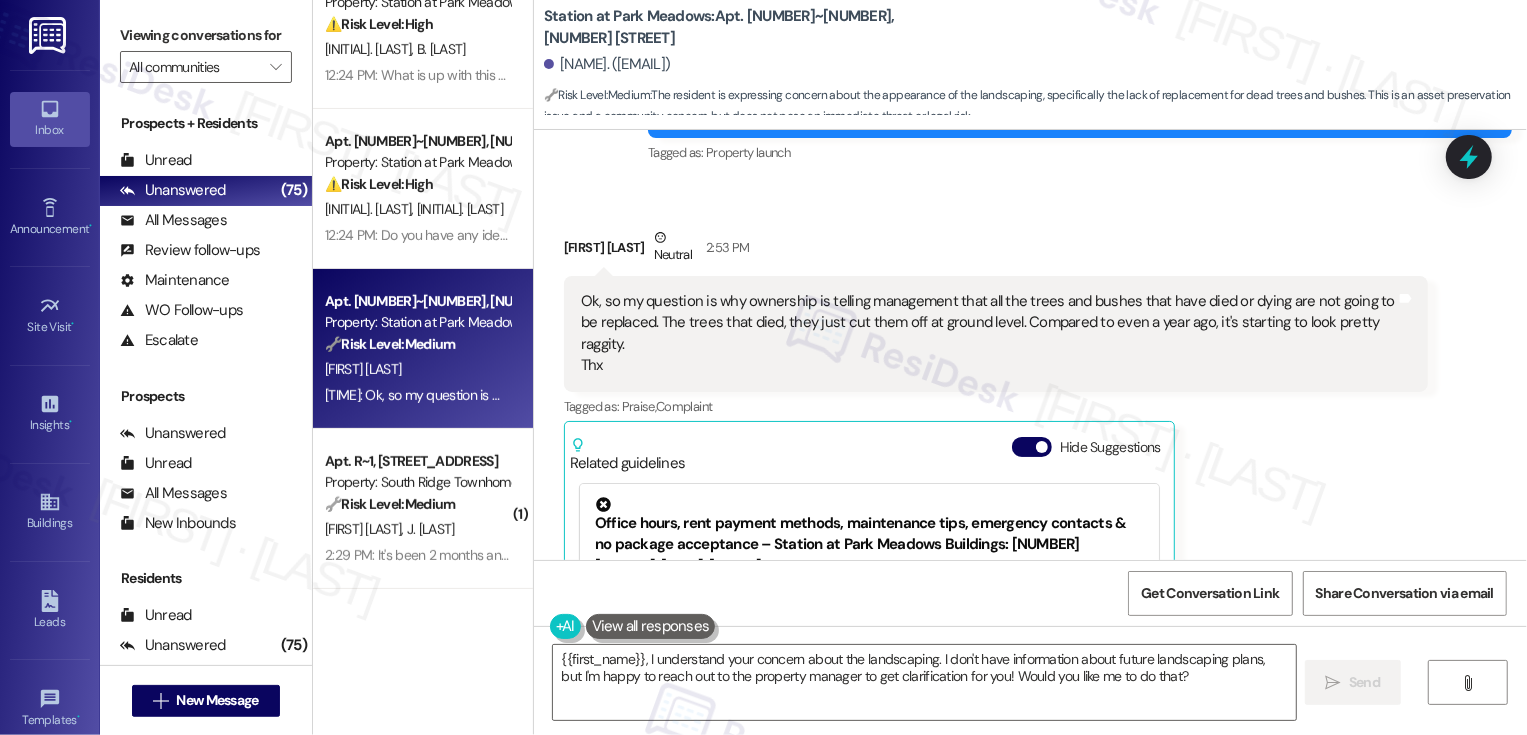 scroll, scrollTop: 255, scrollLeft: 0, axis: vertical 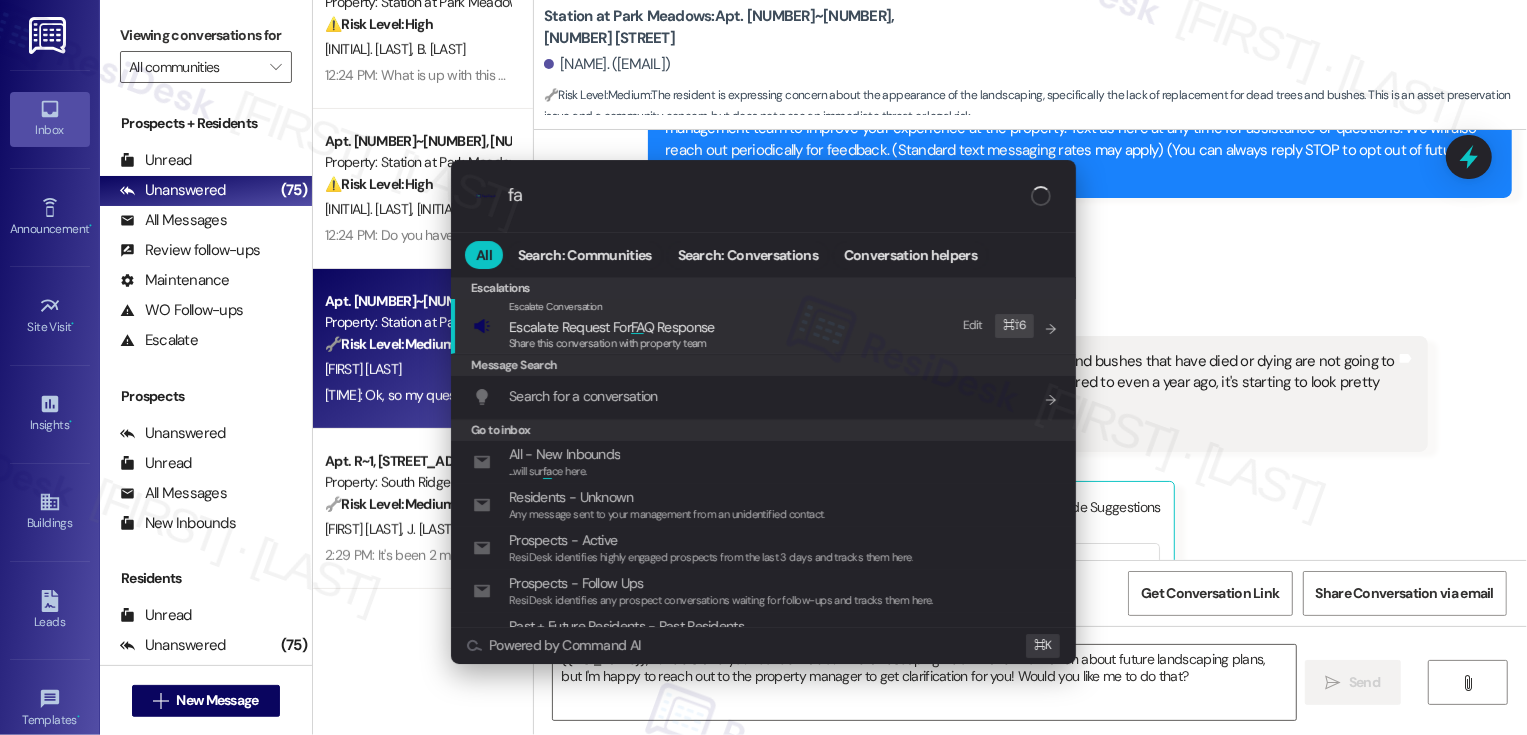 type on "faq" 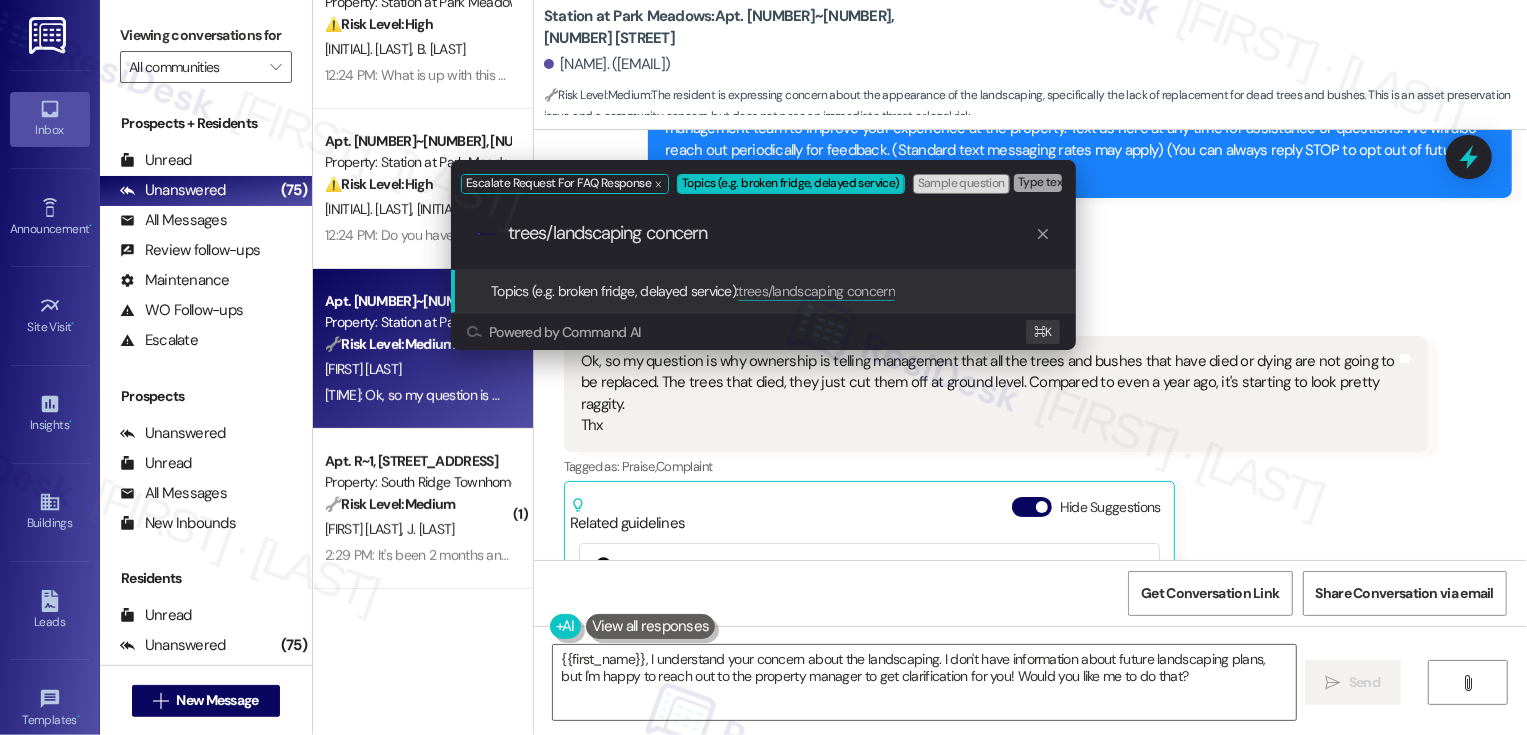 type on "trees/landscaping concerns" 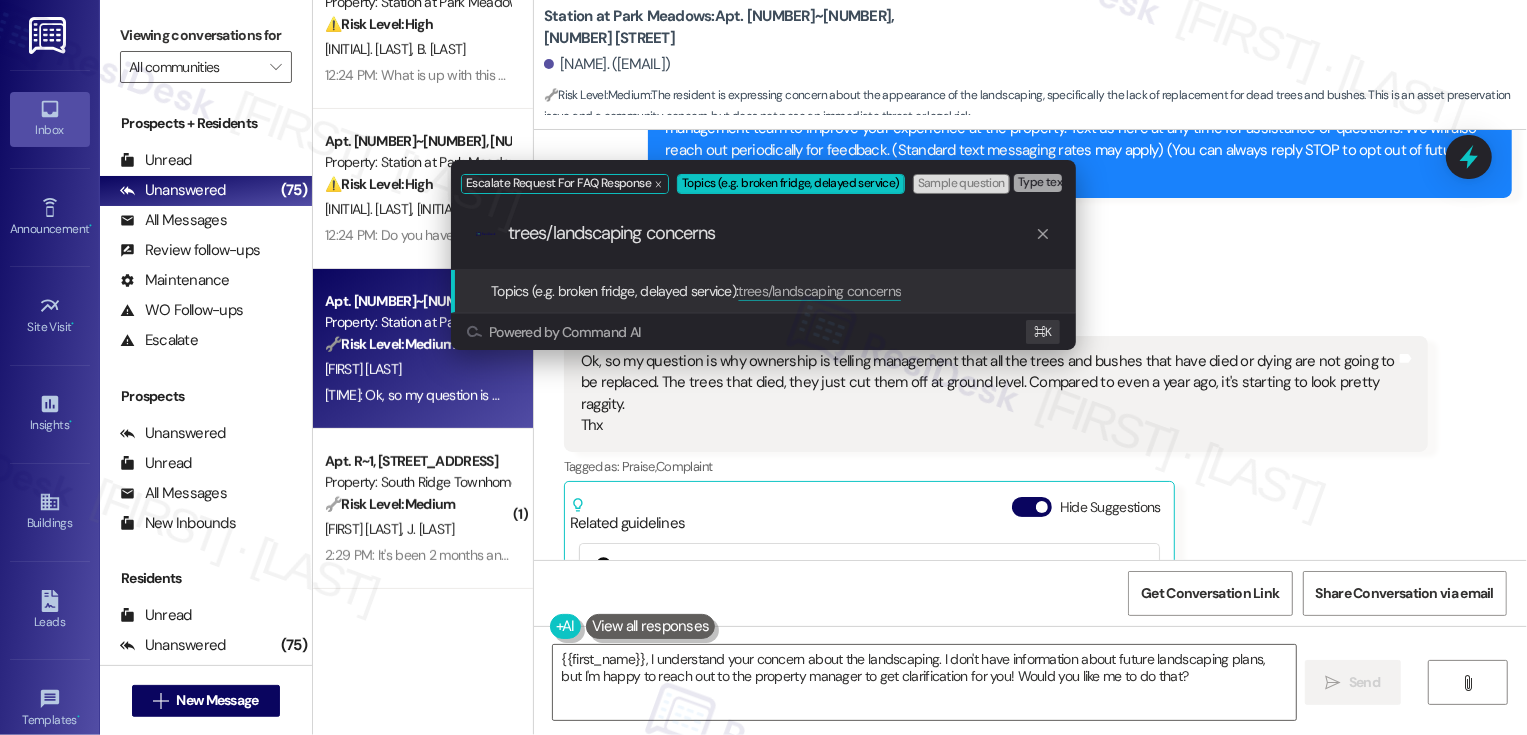 type 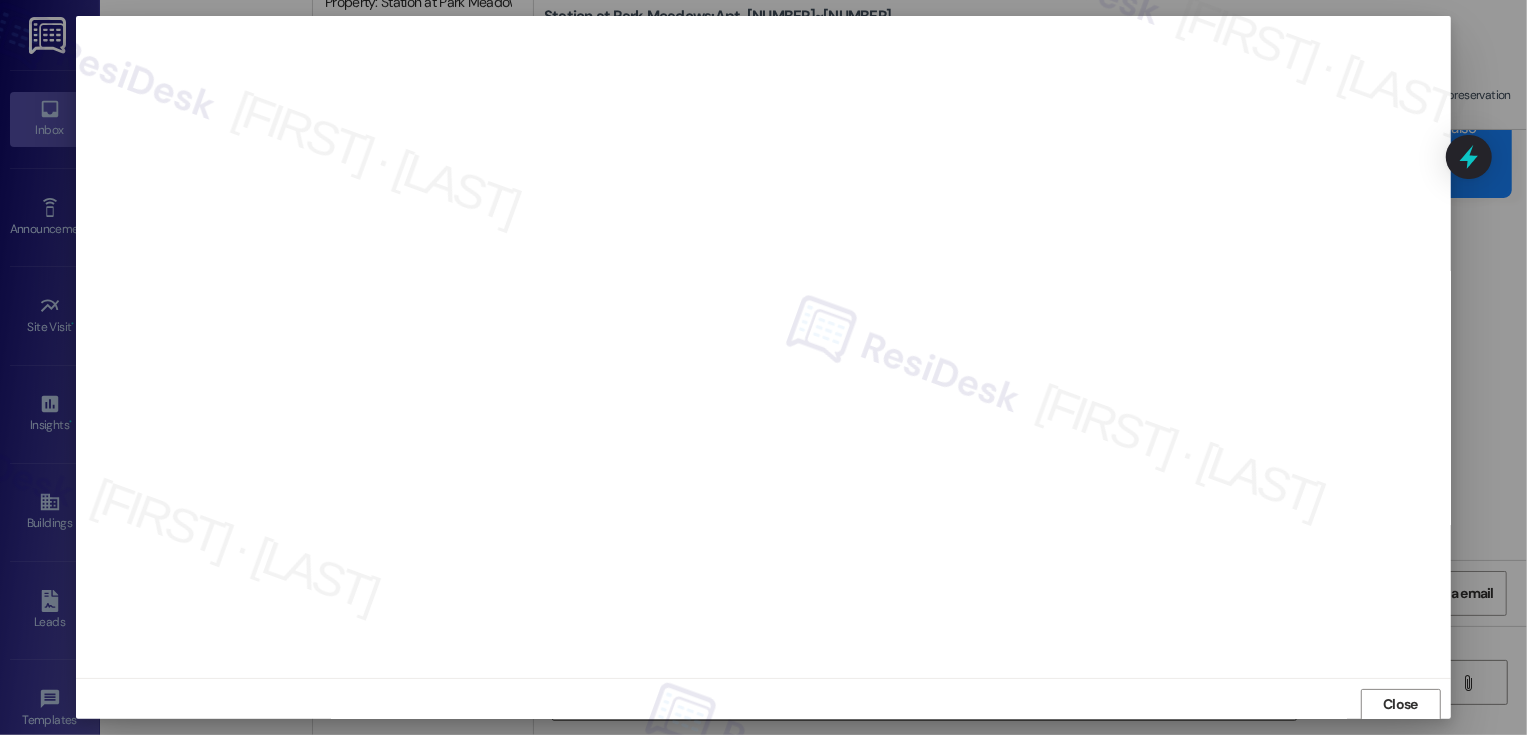 type 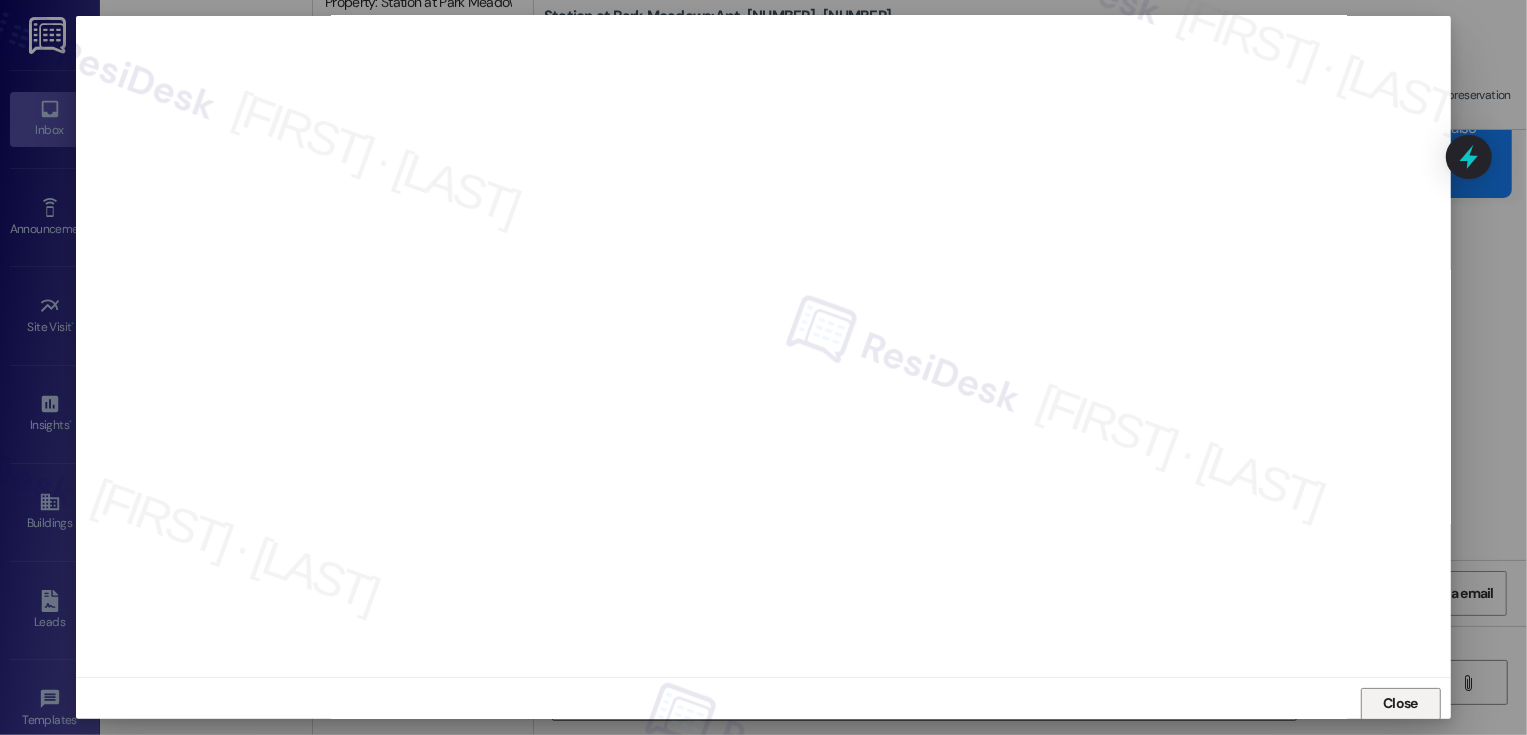 click on "Close" at bounding box center [1400, 704] 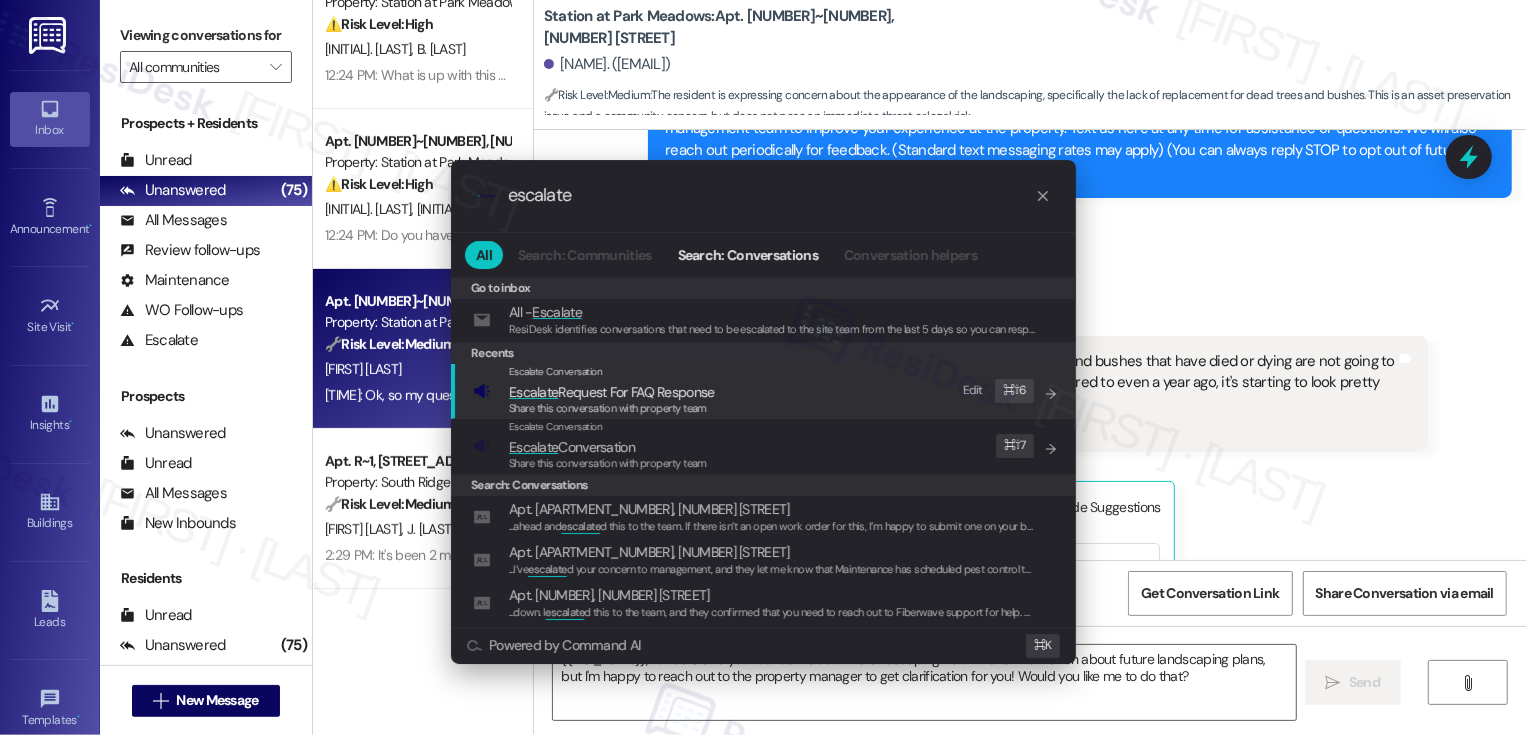 type on "escalate" 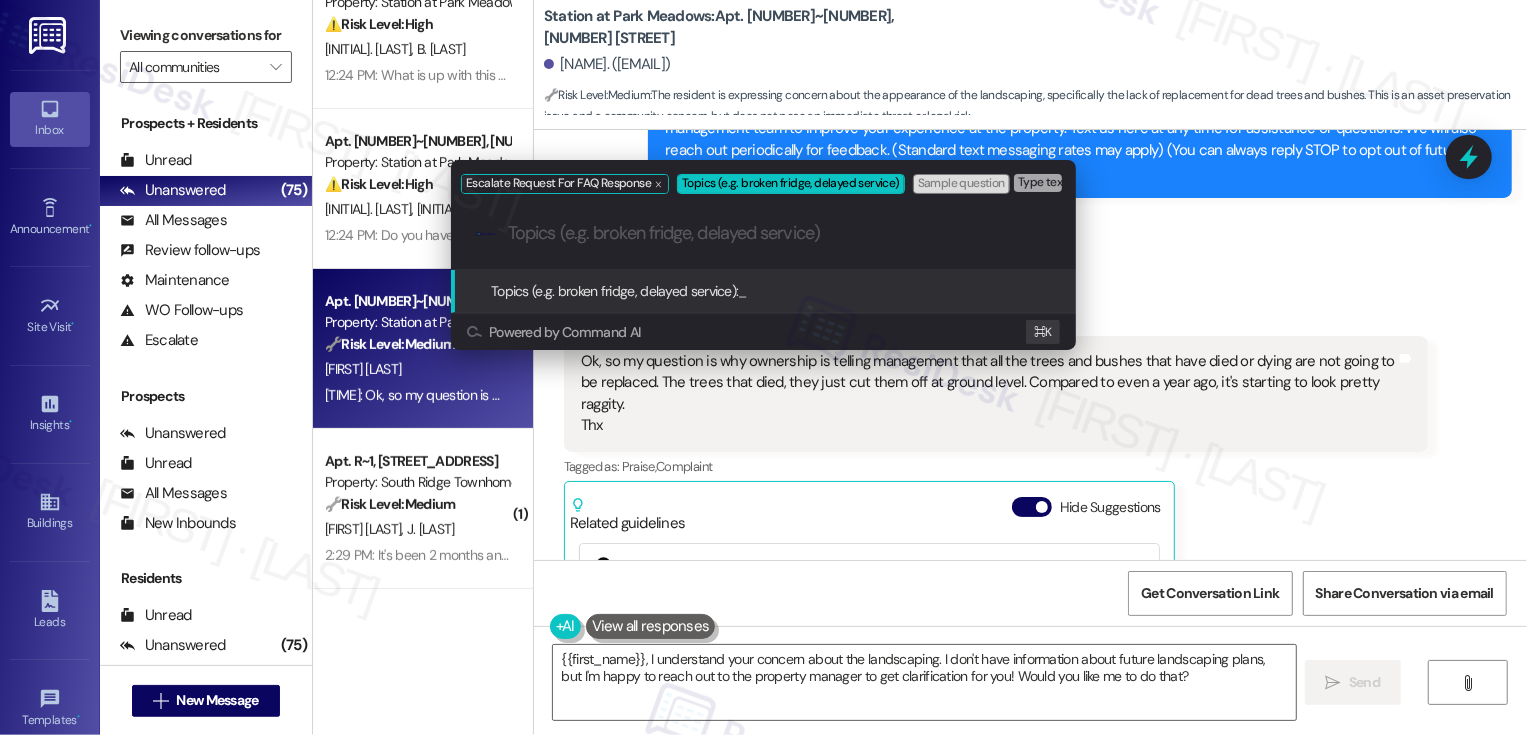 paste on "trees/landscaping concerns" 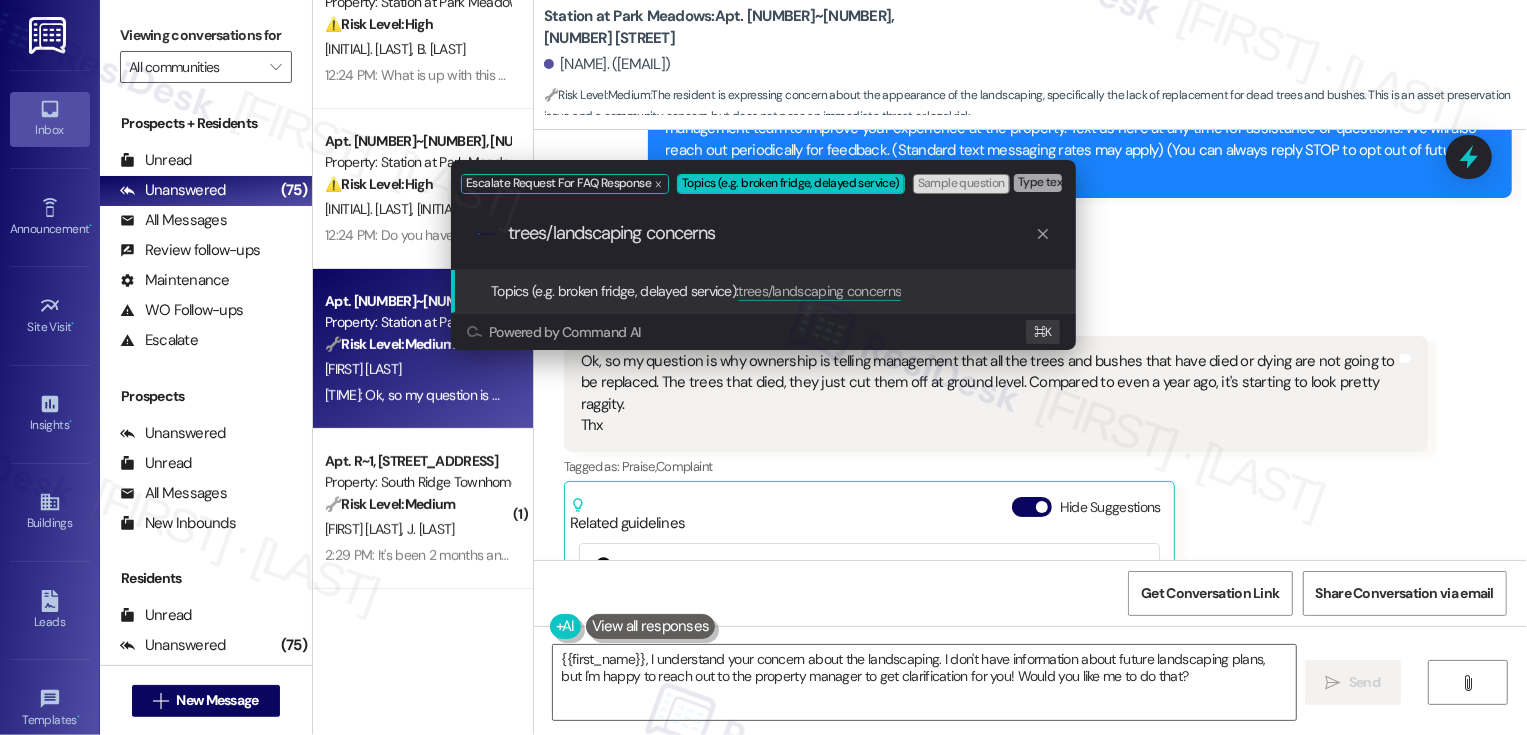 type 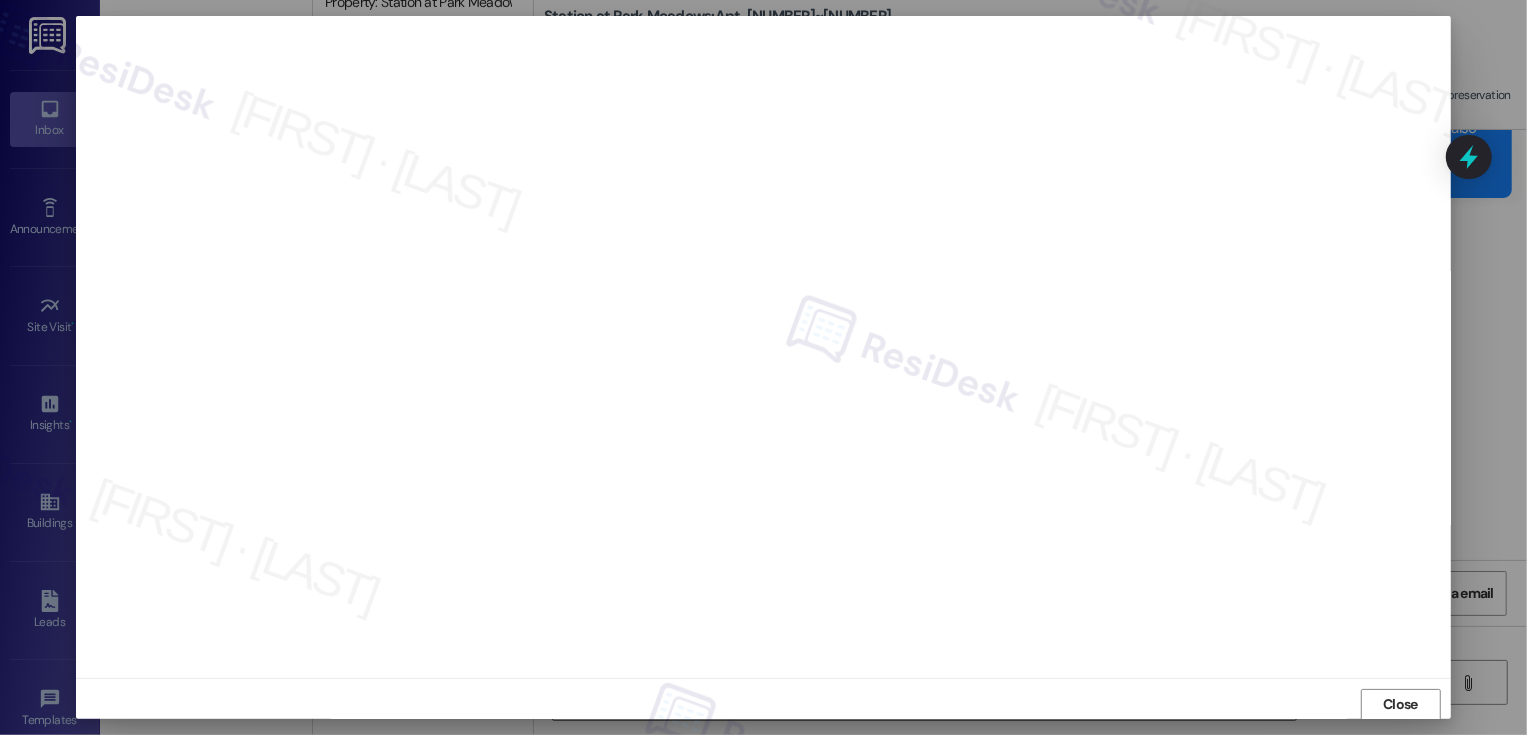 scroll, scrollTop: 1, scrollLeft: 0, axis: vertical 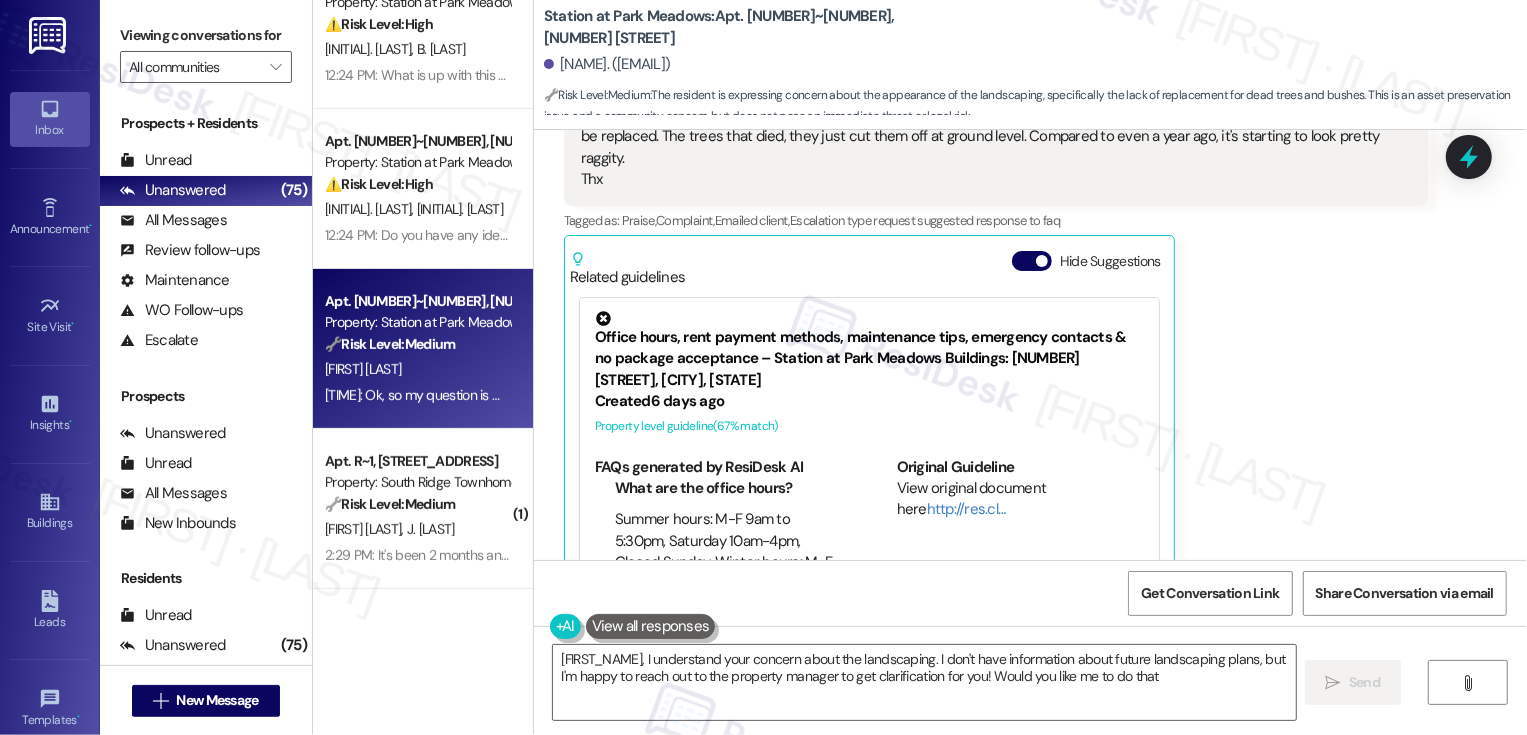 type on "{{first_name}}, I understand your concern about the landscaping. I don't have information about future landscaping plans, but I'm happy to reach out to the property manager to get clarification for you! Would you like me to do that?" 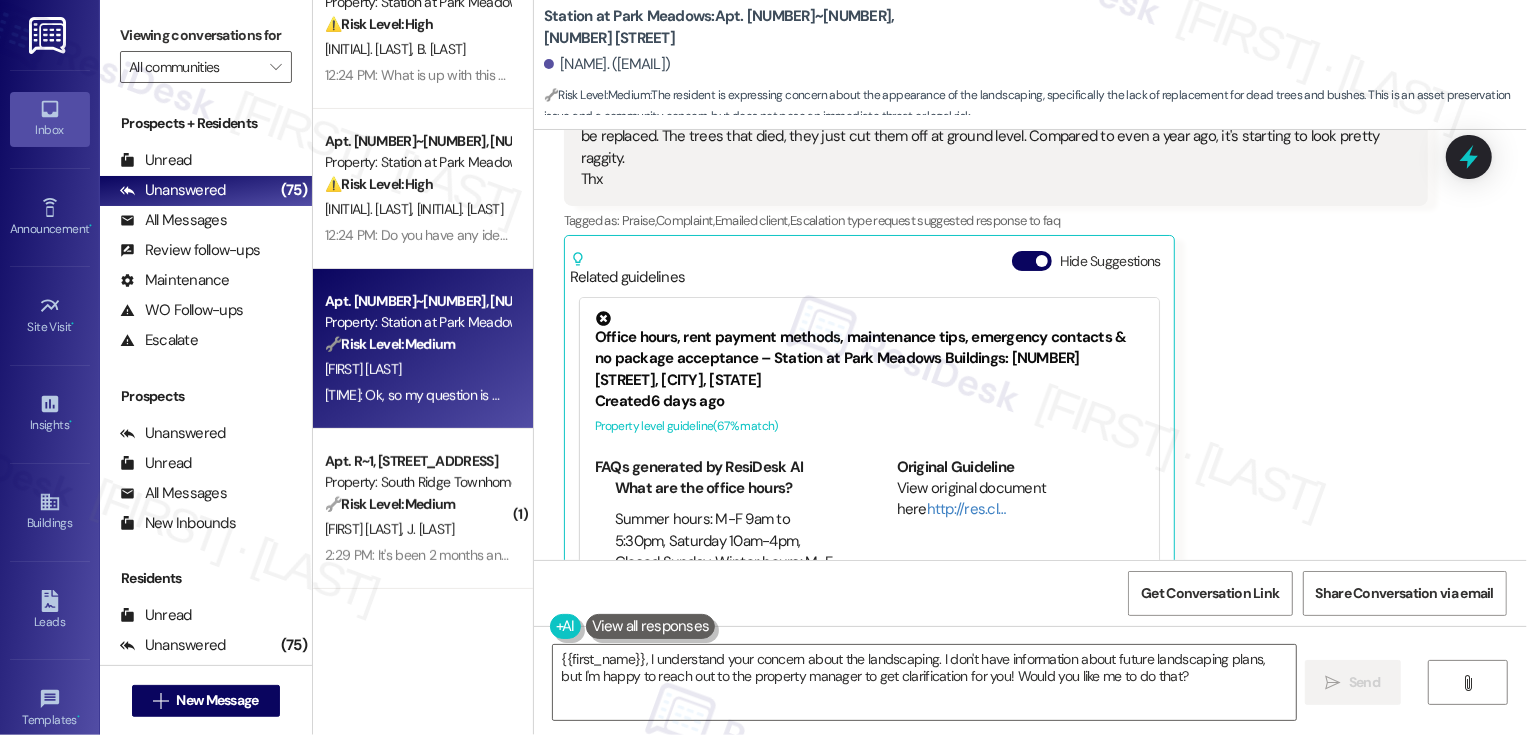 scroll, scrollTop: 451, scrollLeft: 0, axis: vertical 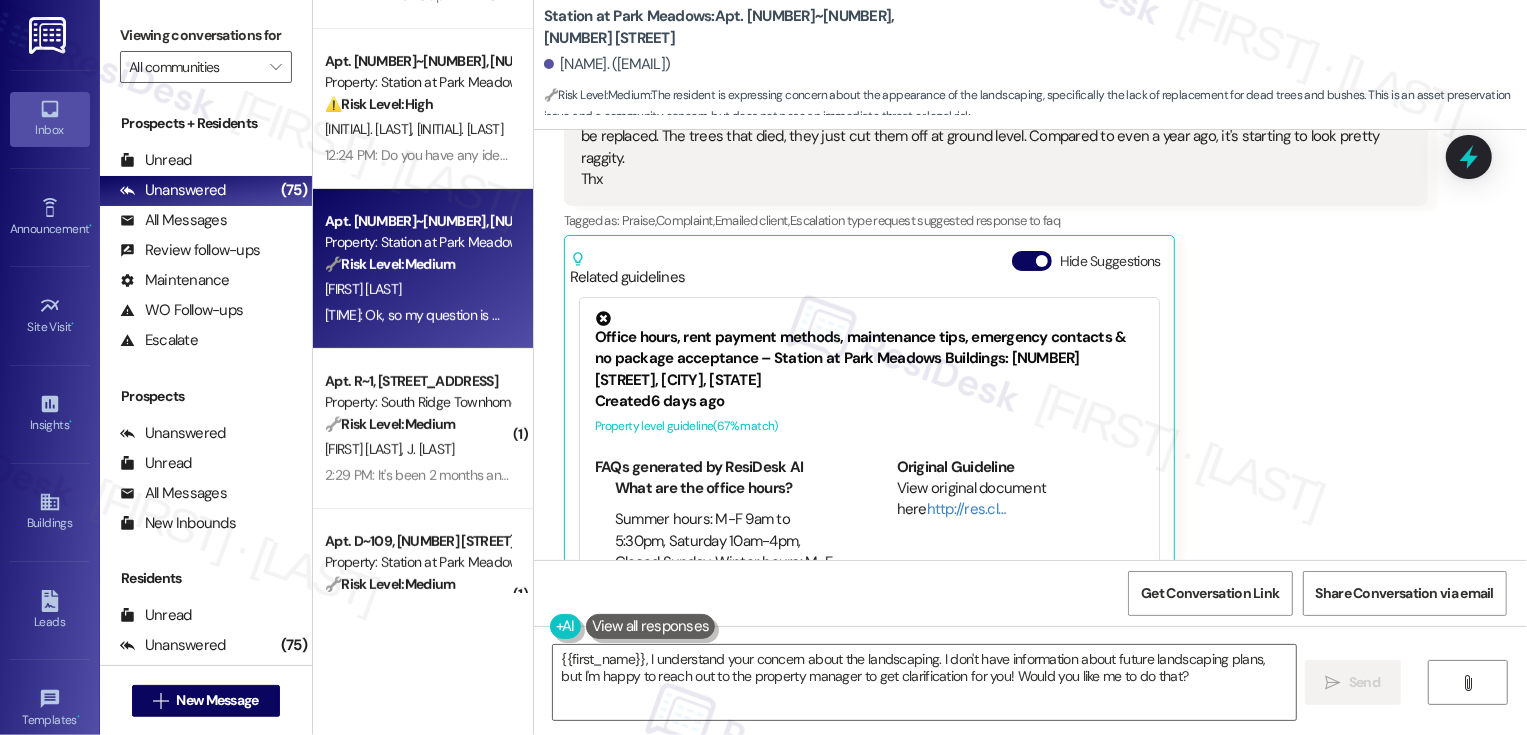 click on "Property: South Ridge Townhomes and Apartments" at bounding box center [417, 402] 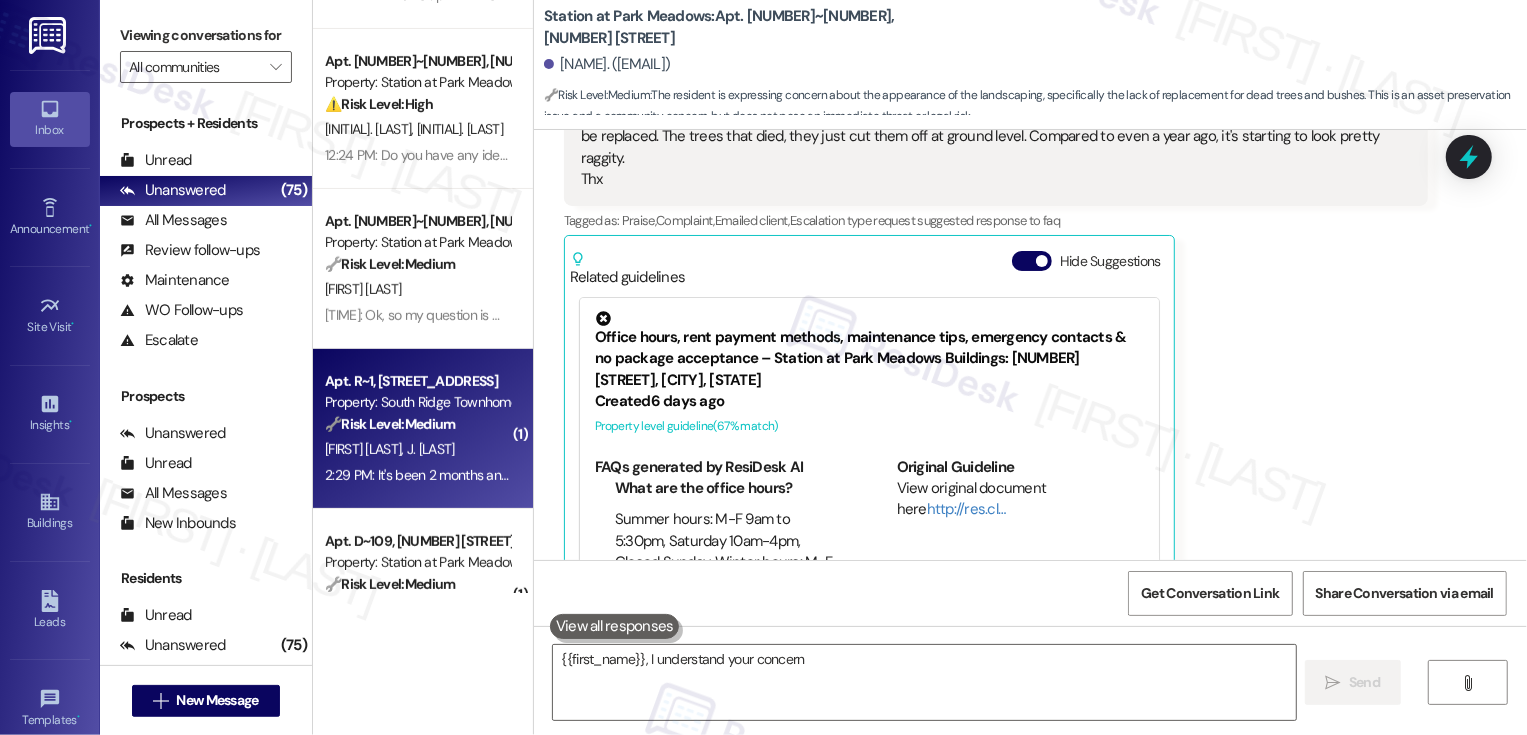 click on "Property: South Ridge Townhomes and Apartments" at bounding box center (417, 402) 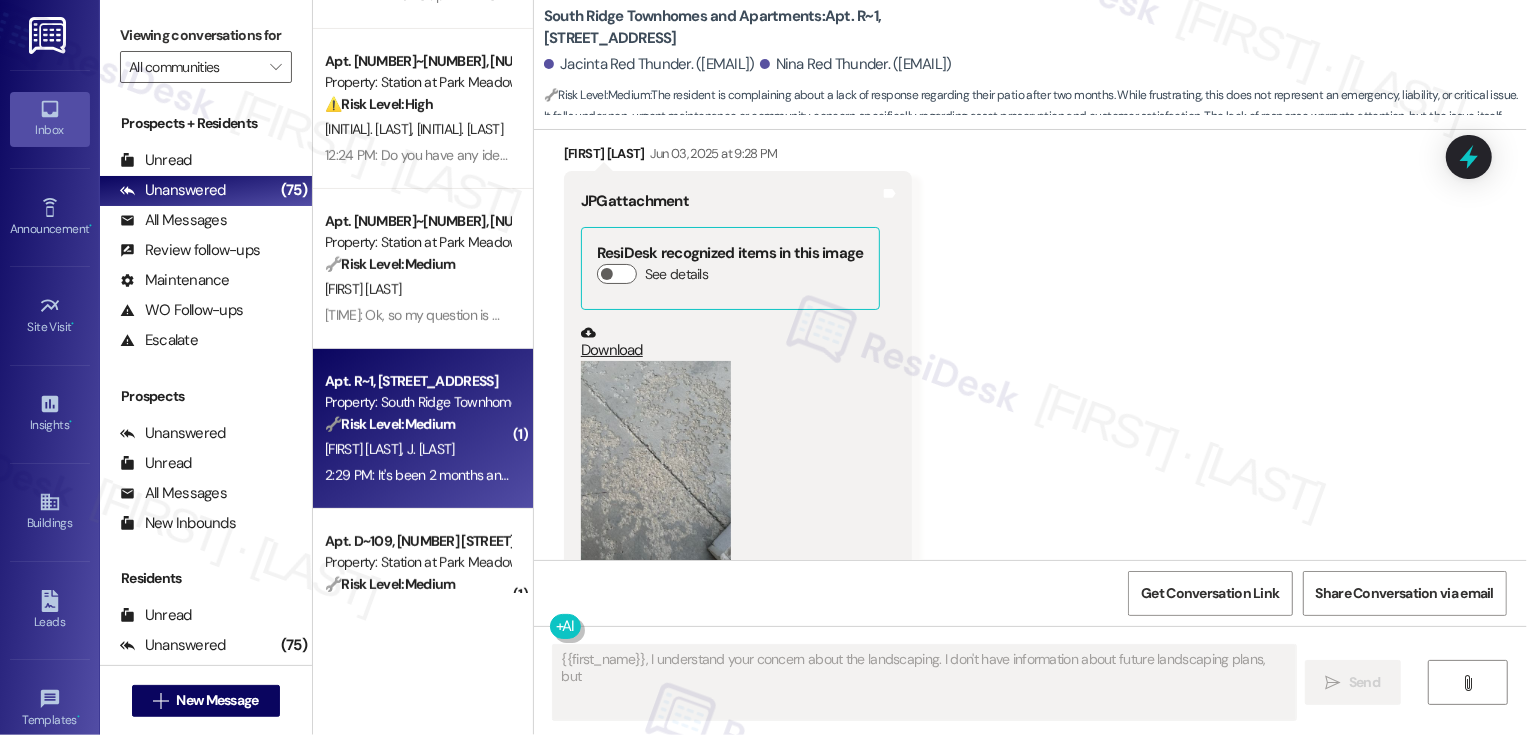 scroll, scrollTop: 6502, scrollLeft: 0, axis: vertical 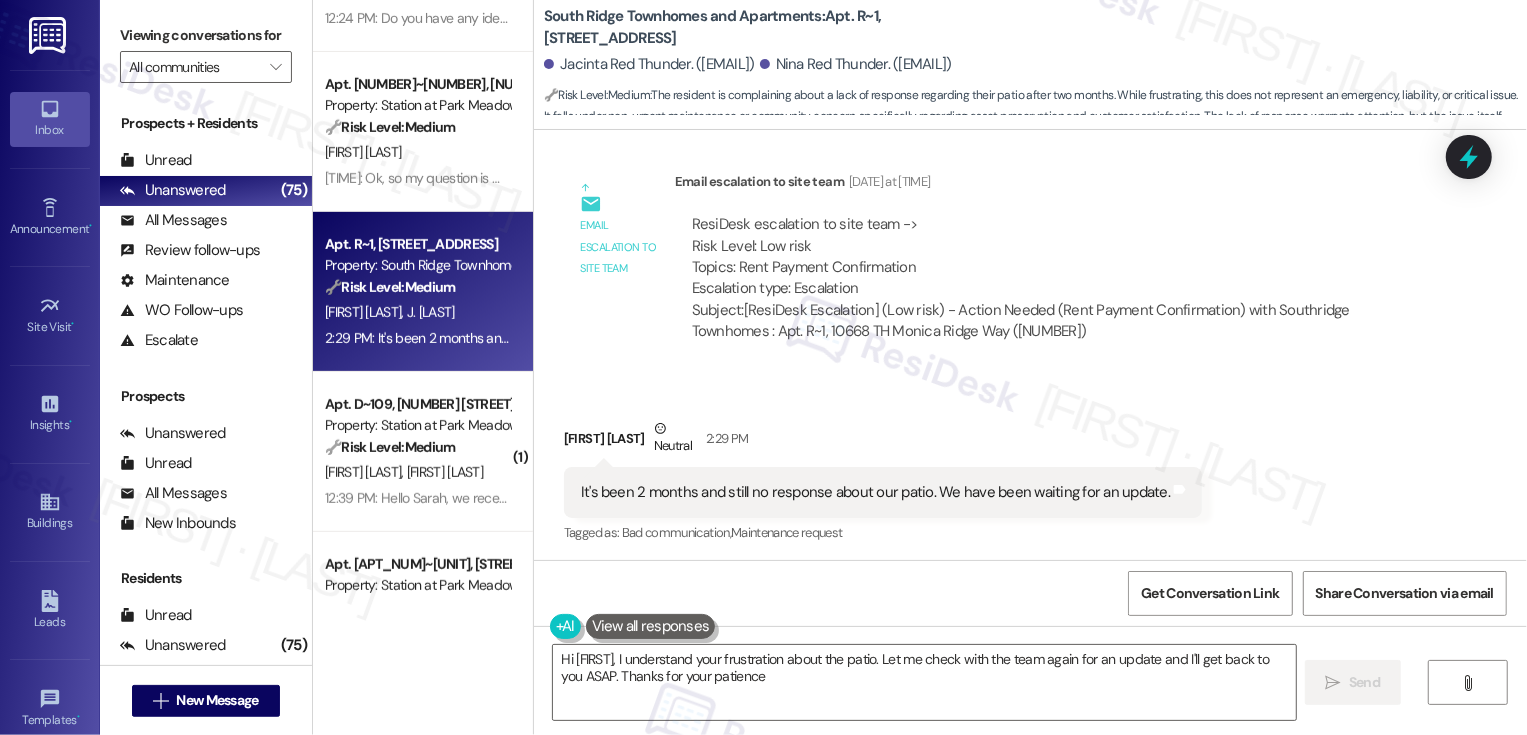 type on "Hi {{first_name}}, I understand your frustration about the patio. Let me check with the team again for an update and I'll get back to you ASAP. Thanks for your patience!" 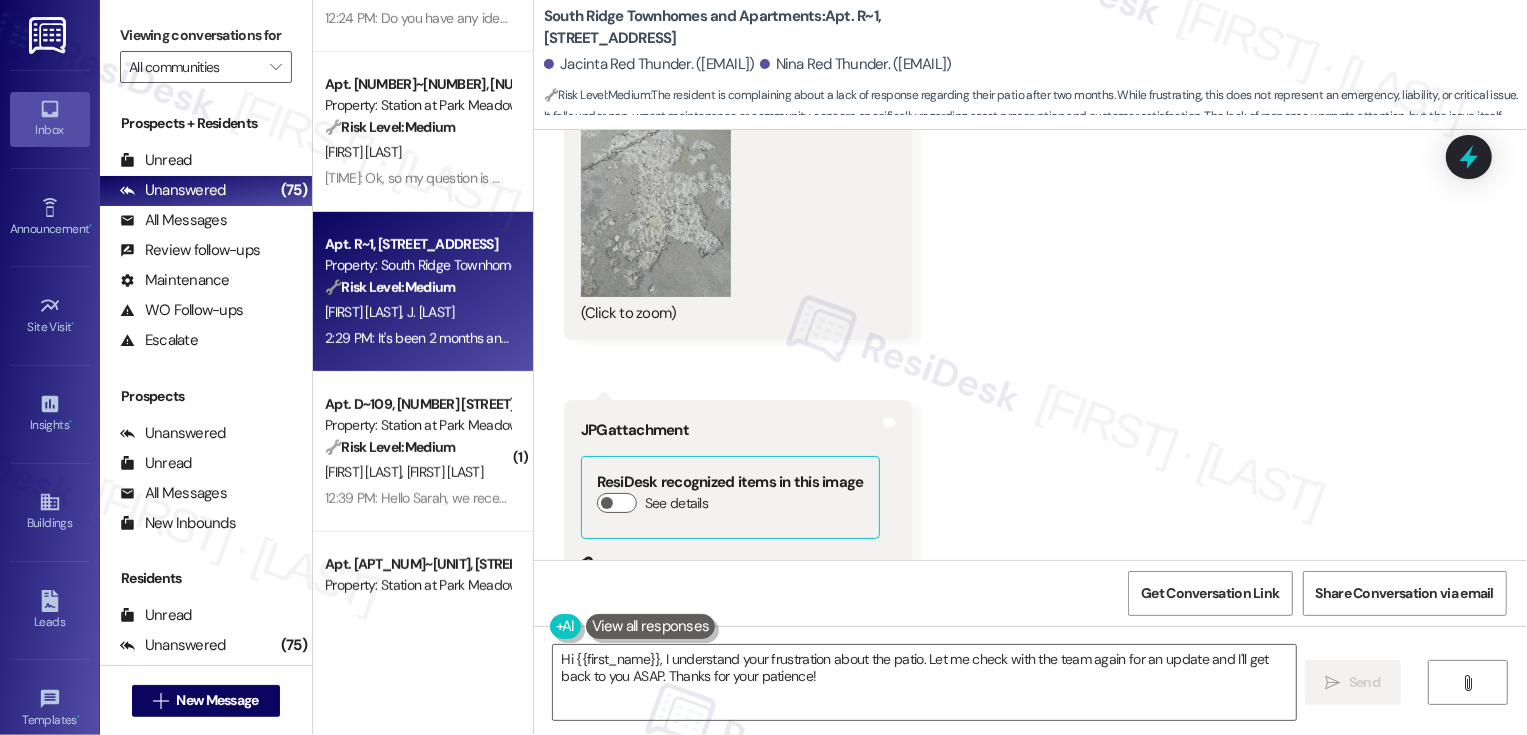 scroll, scrollTop: 3505, scrollLeft: 0, axis: vertical 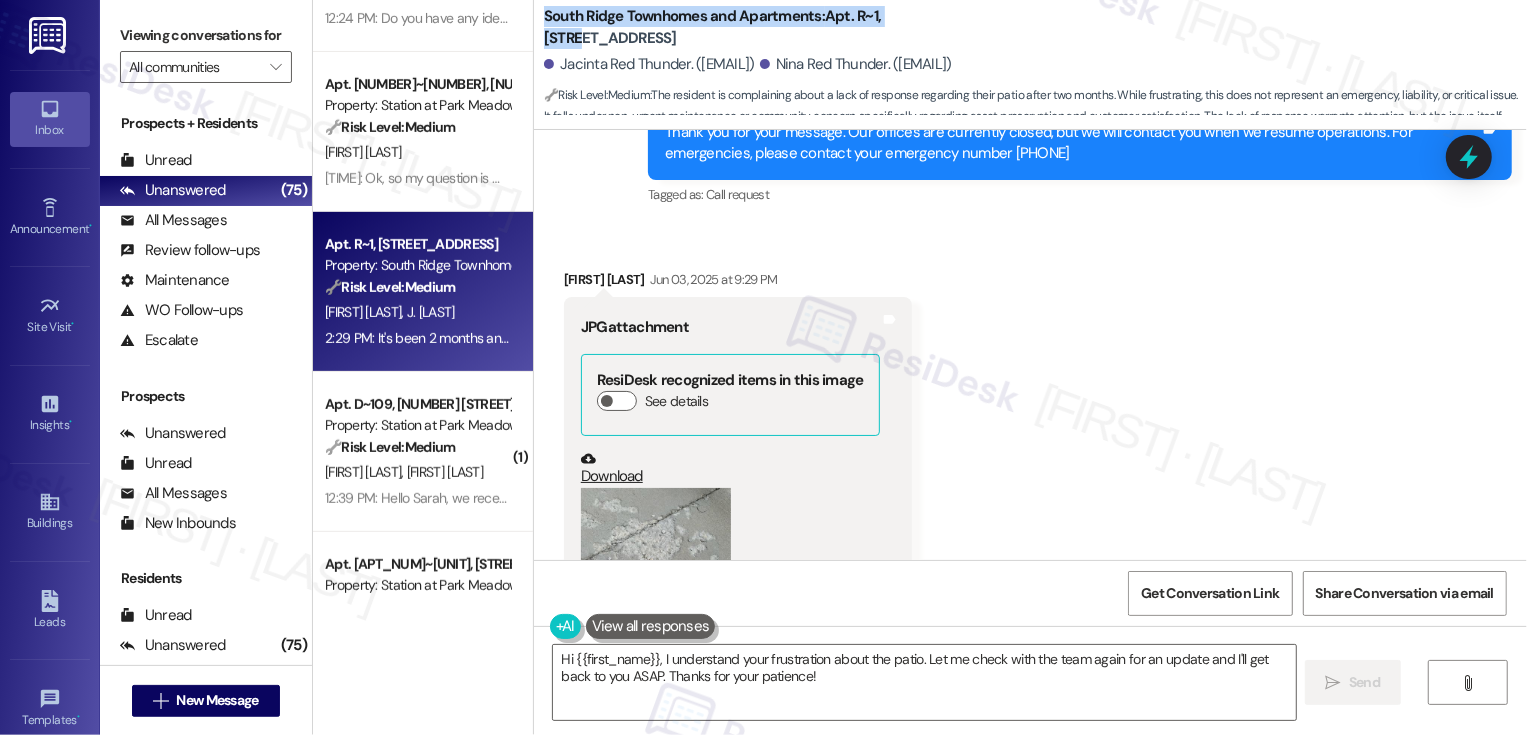 drag, startPoint x: 534, startPoint y: 16, endPoint x: 910, endPoint y: 24, distance: 376.08508 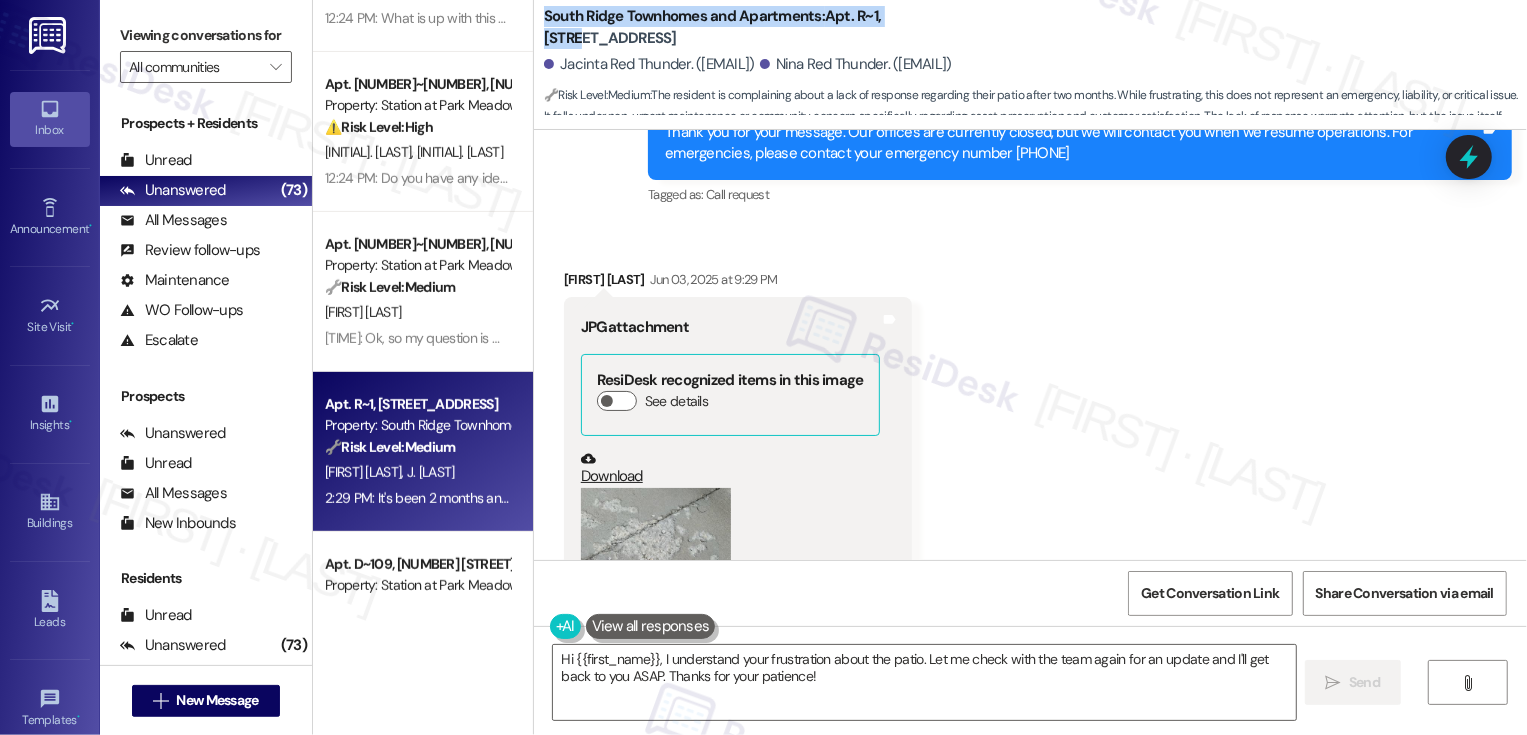 click on "South Ridge Townhomes and Apartments:  Apt. R~1, 10668 TH Monica Ridge Way" at bounding box center [744, 27] 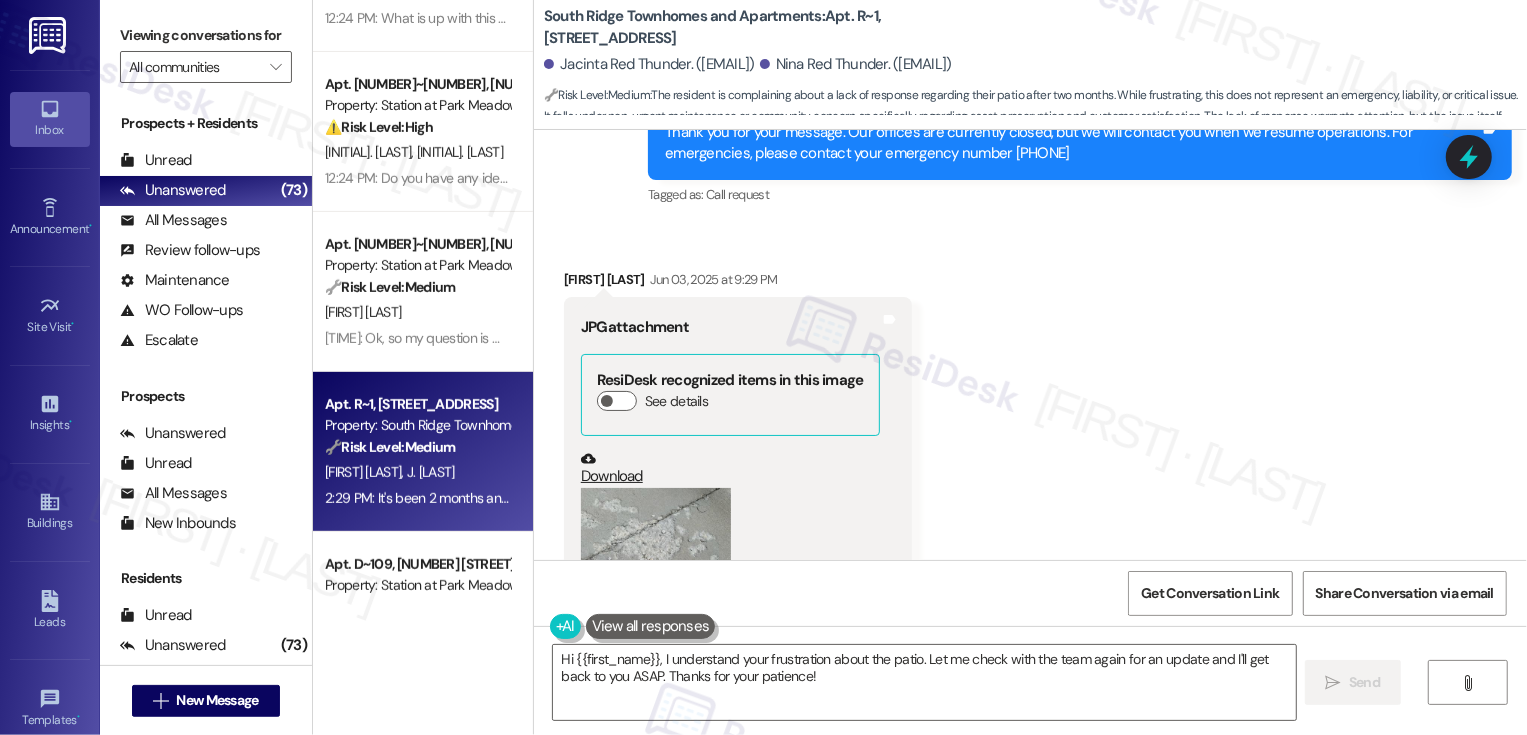 click on "South Ridge Townhomes and Apartments:  Apt. R~1, 10668 TH Monica Ridge Way" at bounding box center [744, 27] 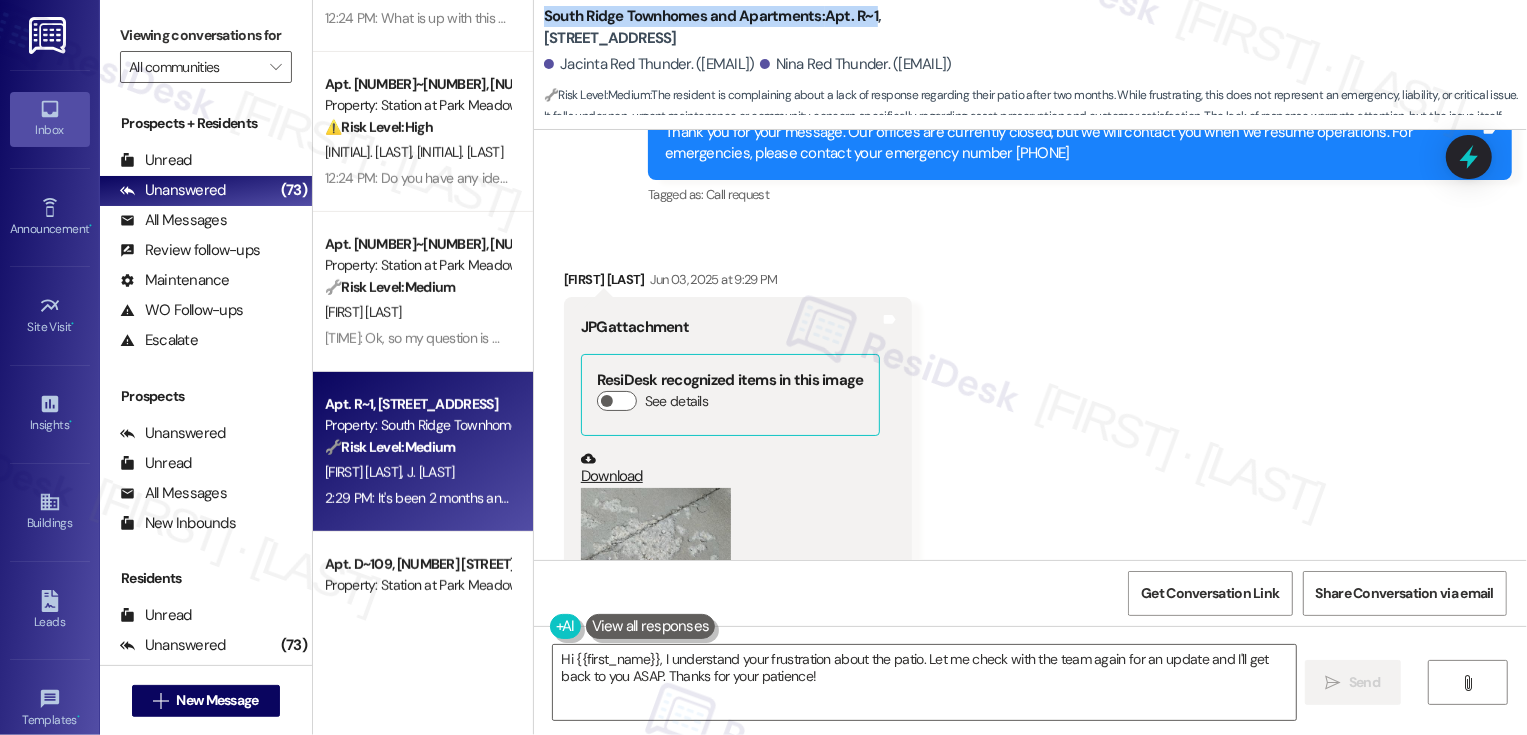 drag, startPoint x: 529, startPoint y: 13, endPoint x: 863, endPoint y: 13, distance: 334 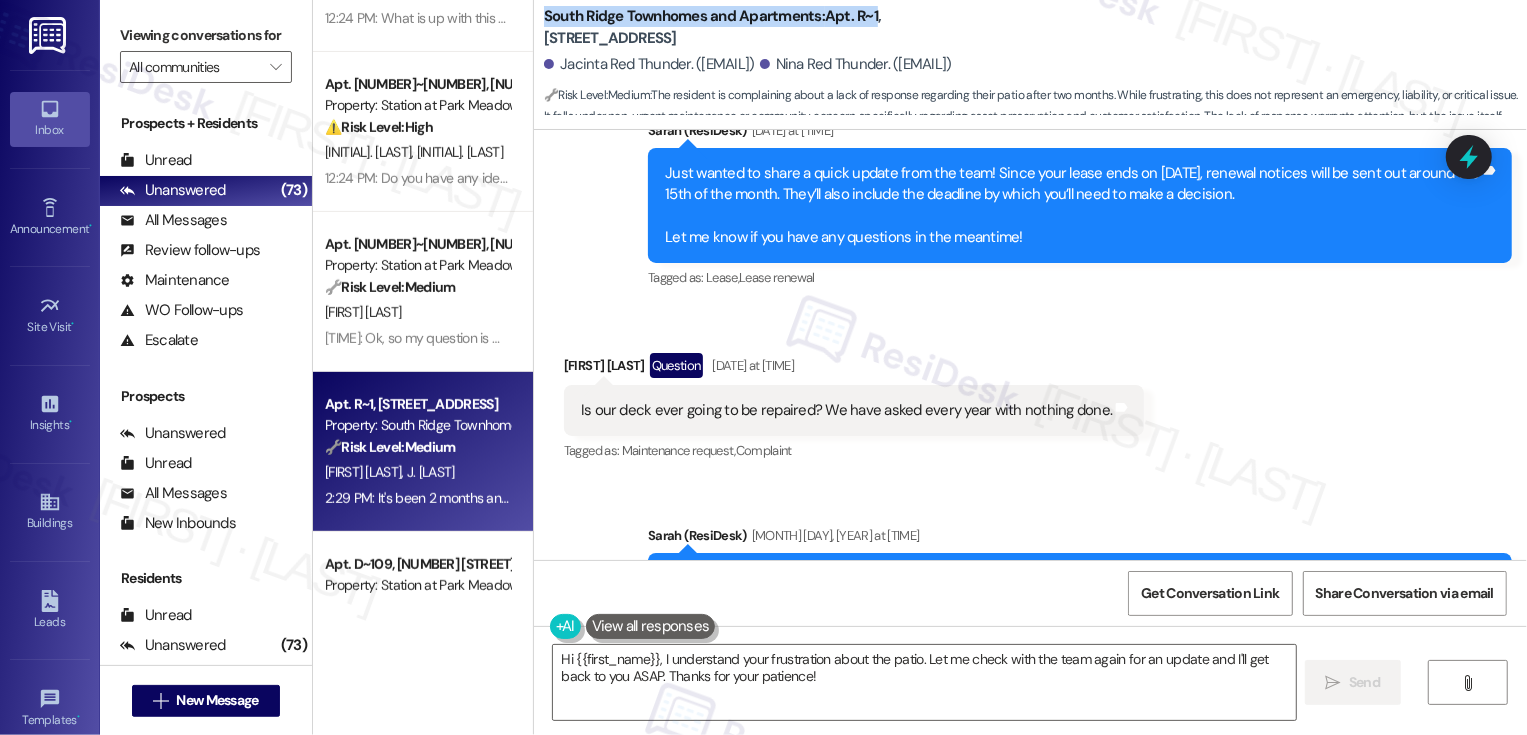 scroll, scrollTop: 2419, scrollLeft: 0, axis: vertical 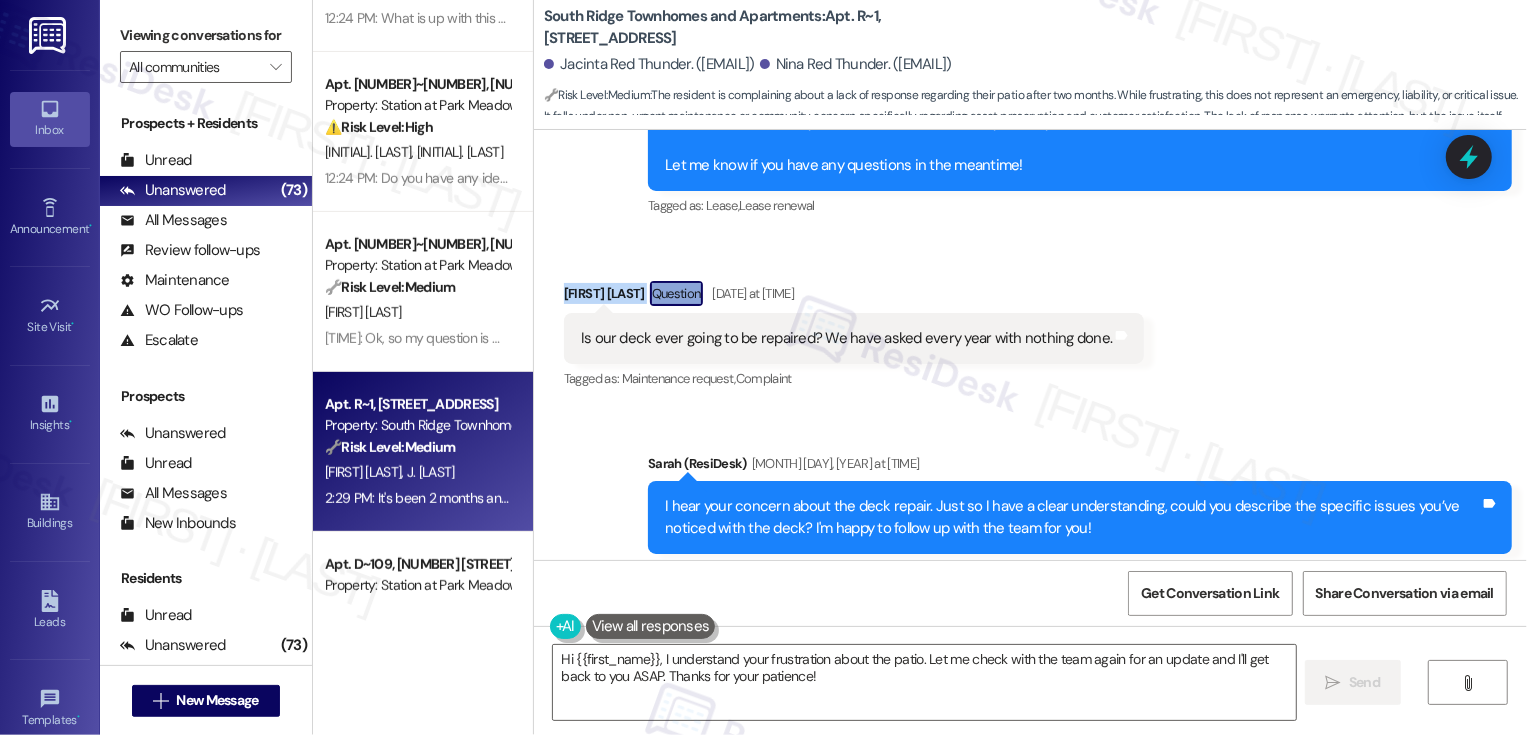 drag, startPoint x: 553, startPoint y: 300, endPoint x: 659, endPoint y: 310, distance: 106.47065 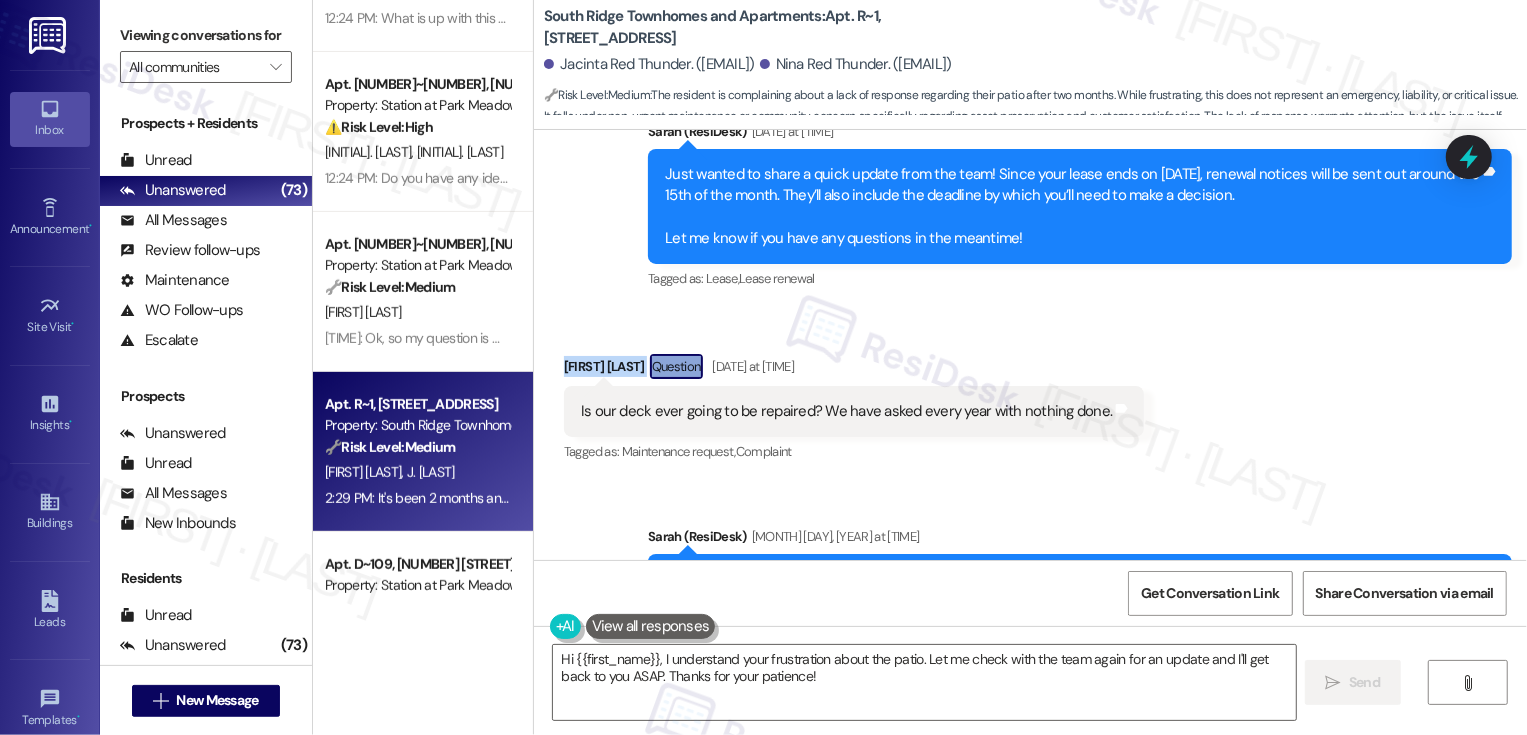 scroll, scrollTop: 2315, scrollLeft: 0, axis: vertical 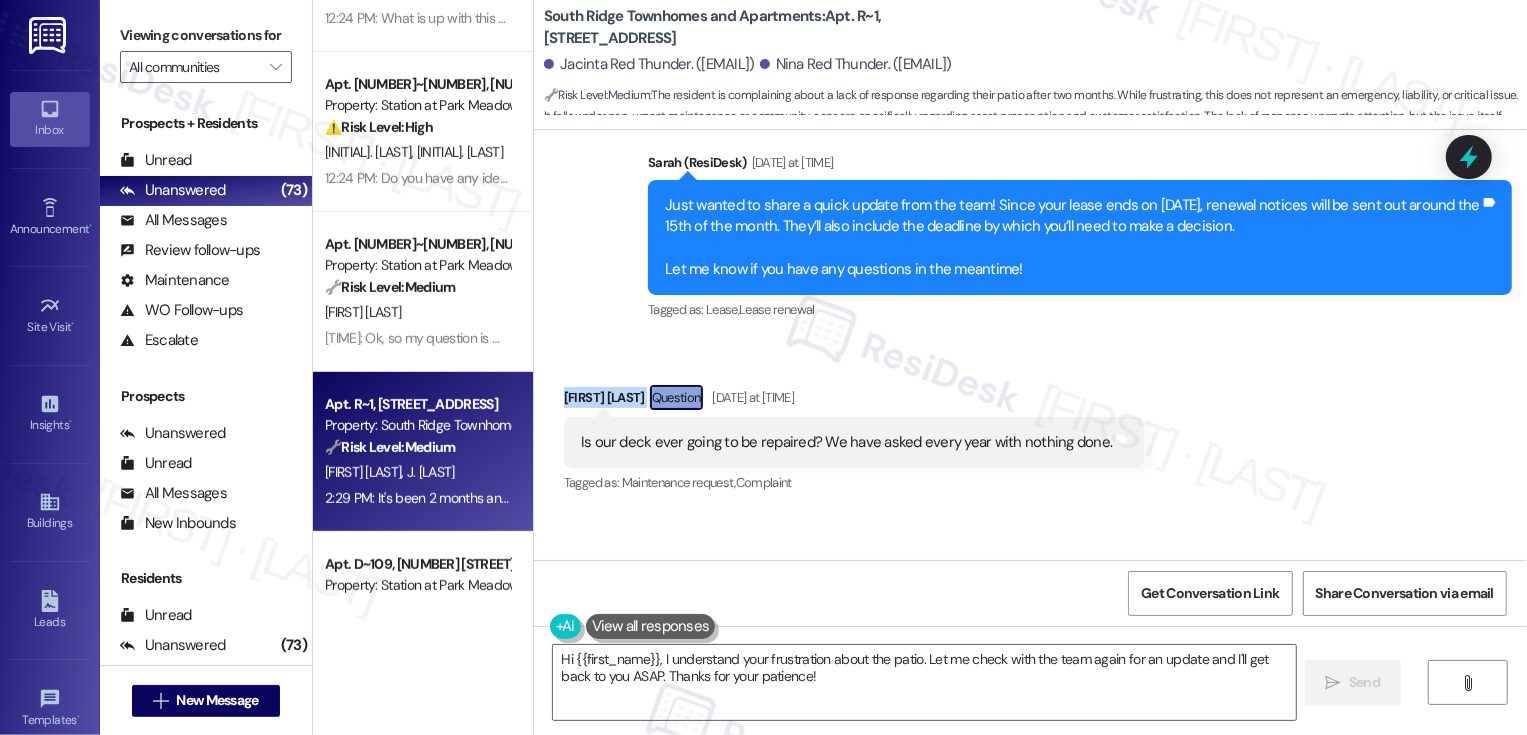 click on "Received via SMS Nina Red Thunder Question Jun 03, 2025 at 5:55 PM Is our deck ever going to be repaired?  We have asked every year with nothing done.   Tags and notes Tagged as:   Maintenance request ,  Click to highlight conversations about Maintenance request Complaint Click to highlight conversations about Complaint" at bounding box center [1030, 426] 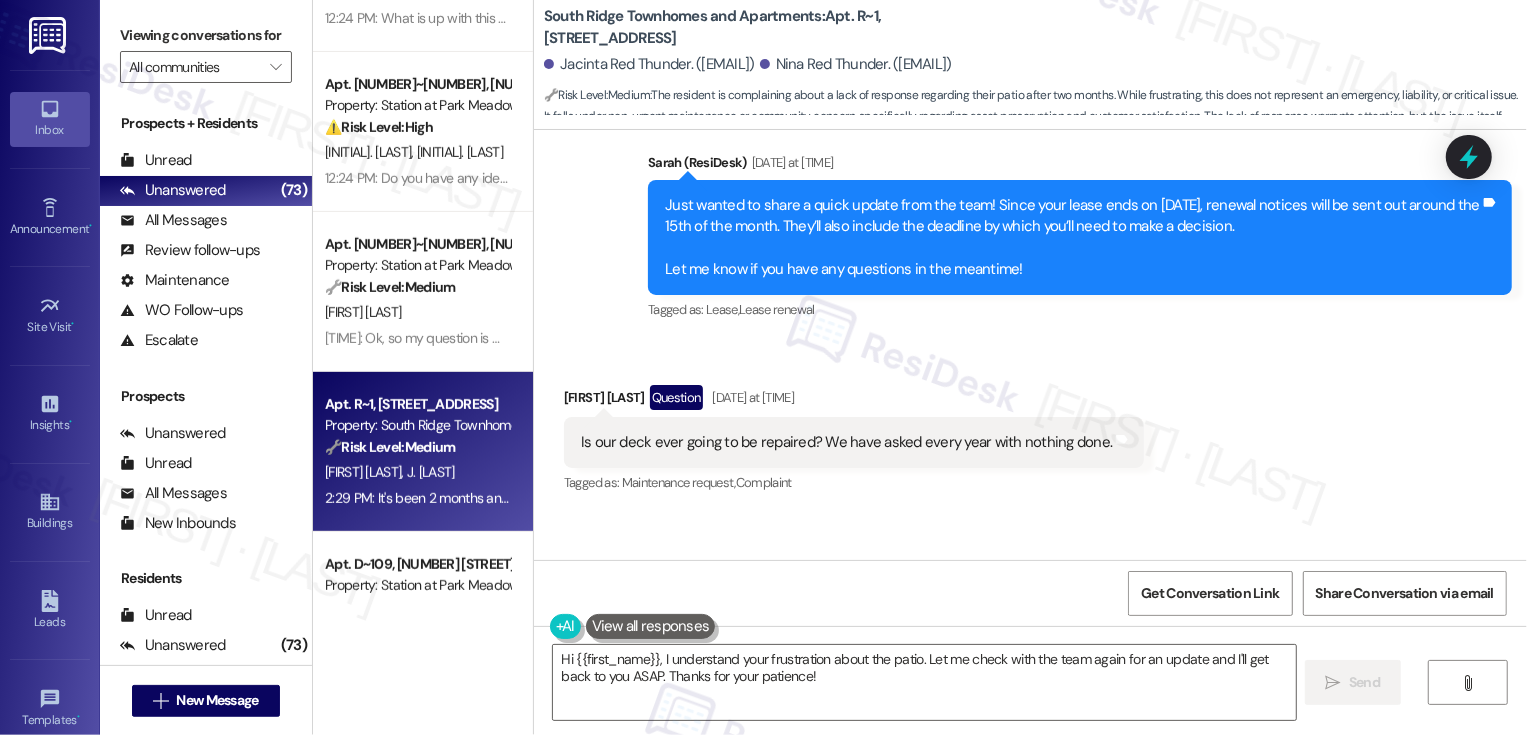 drag, startPoint x: 552, startPoint y: 401, endPoint x: 641, endPoint y: 405, distance: 89.08984 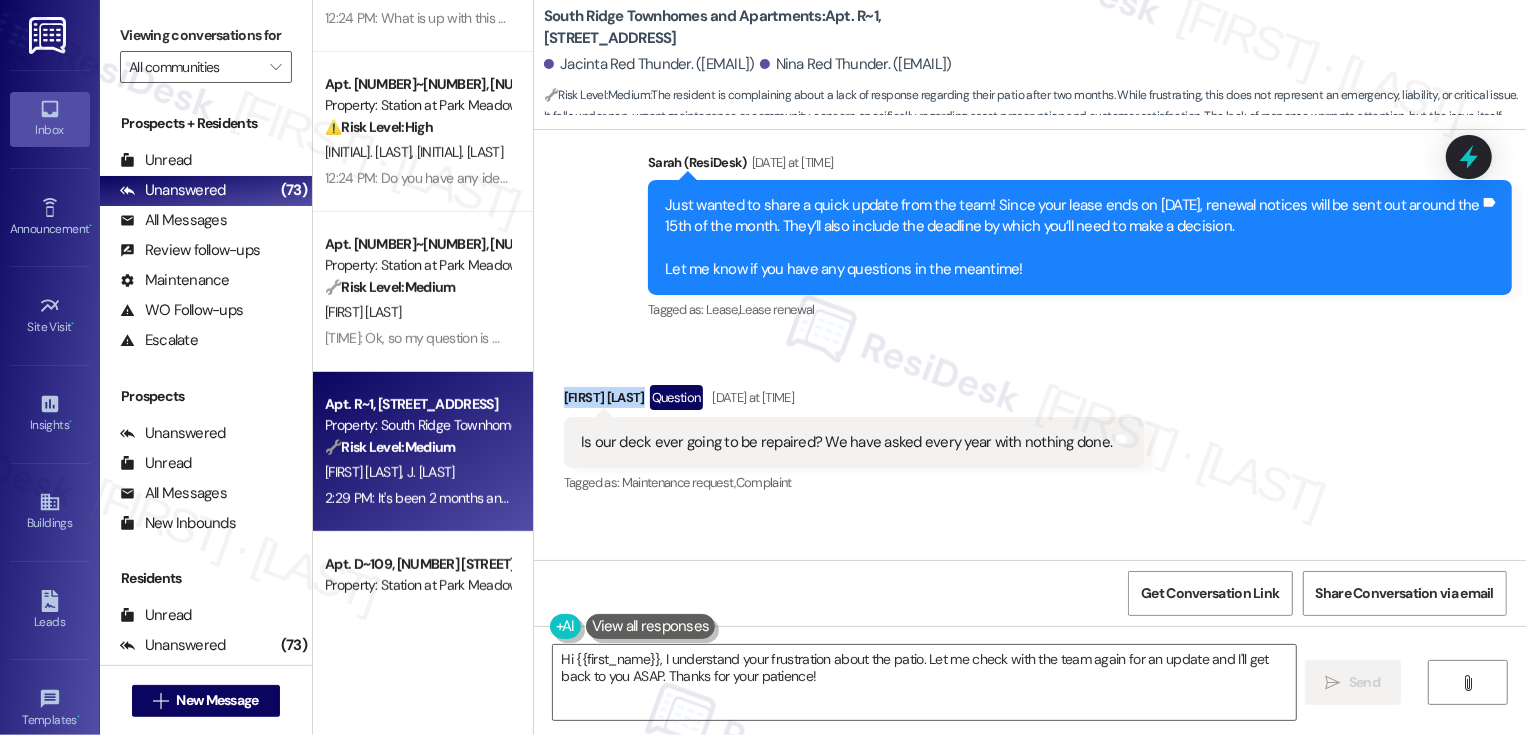 copy on "Nina Red Thund" 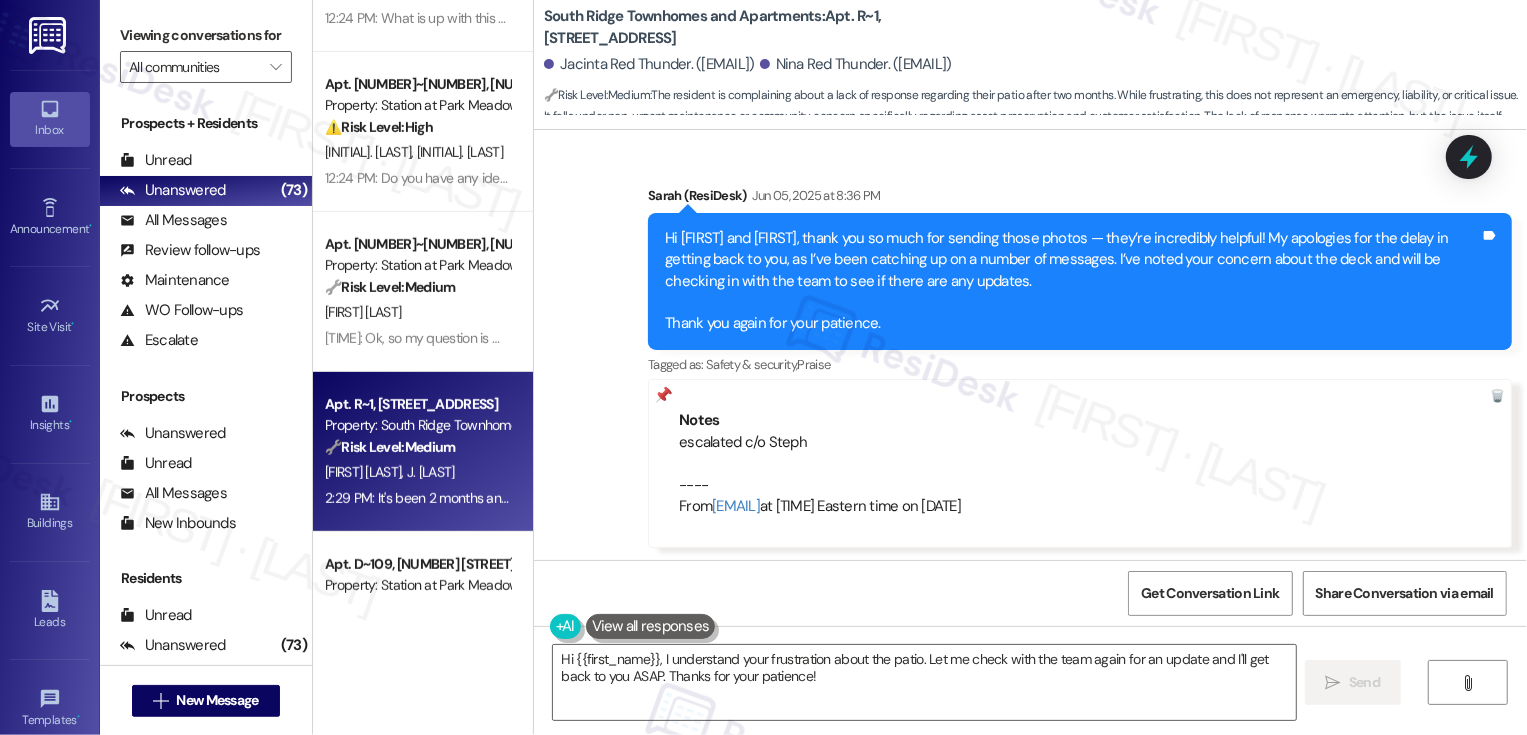 scroll, scrollTop: 4953, scrollLeft: 0, axis: vertical 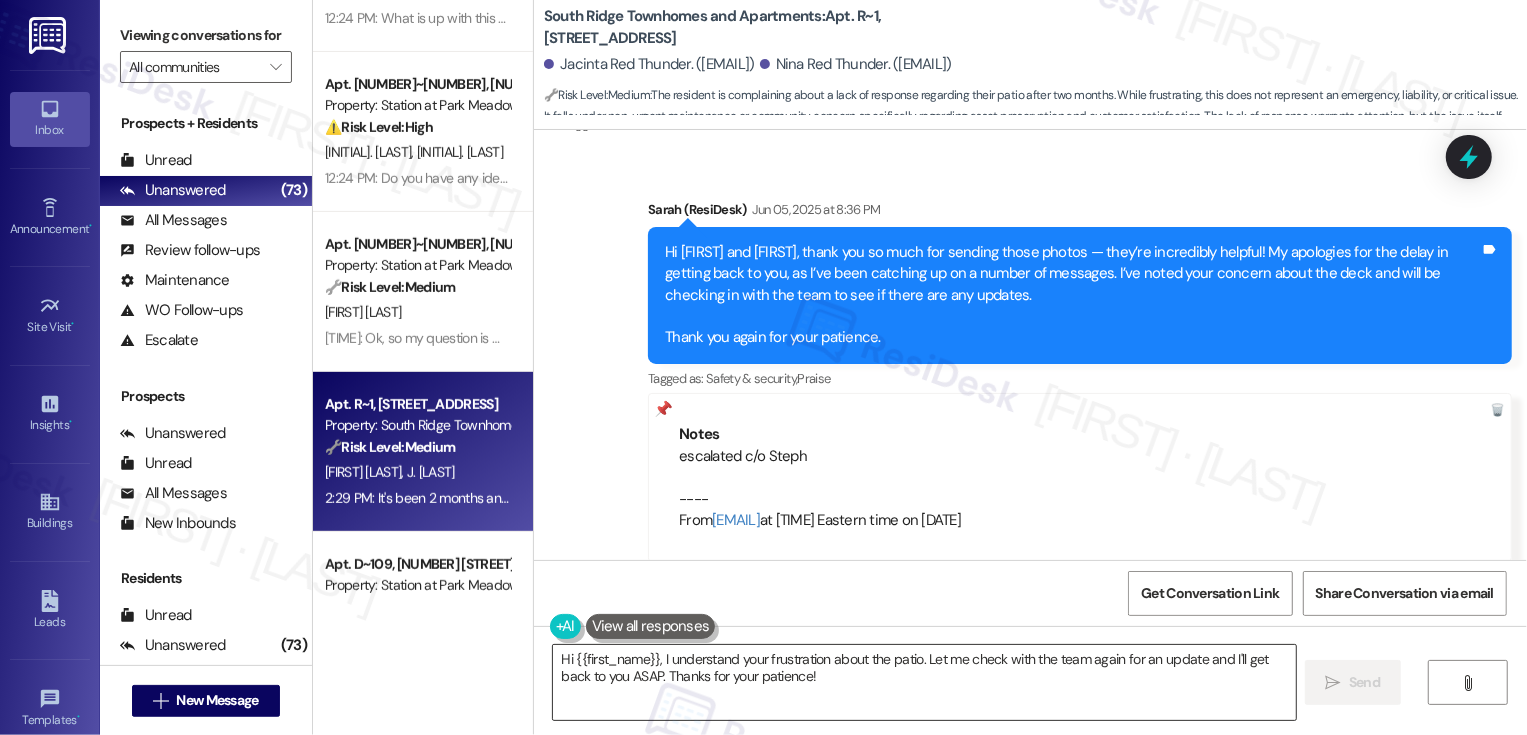 click on "Hi {{first_name}}, I understand your frustration about the patio. Let me check with the team again for an update and I'll get back to you ASAP. Thanks for your patience!" at bounding box center (924, 682) 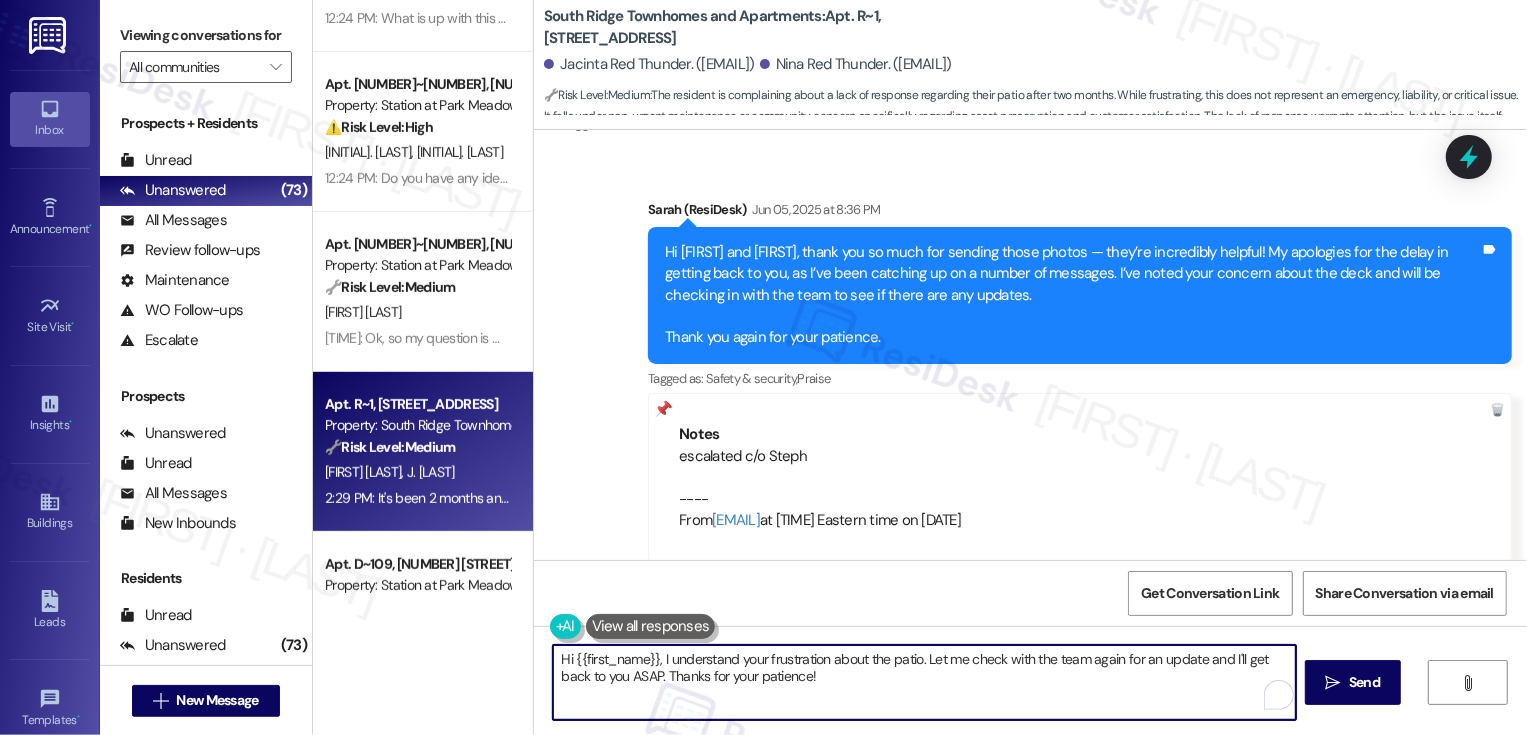 click on "Sent via SMS Sarah   (ResiDesk) Jun 05, 2025 at 8:36 PM Hi Jacinta and Nina, thank you so much for sending those photos — they’re incredibly helpful! My apologies for the delay in getting back to you, as I’ve been catching up on a number of messages. I’ve noted your concern about the deck and will be checking in with the team to see if there are any updates.
Thank you again for your patience. Tags and notes Tagged as:   Safety & security ,  Click to highlight conversations about Safety & security Praise Click to highlight conversations about Praise Notes escalated c/o Steph
----
From  automated-surveys-celle-cecille.tinio@celle.com  at 8:45PM Eastern time on 06/05/2025 Announcement, sent via SMS Sarah   (ResiDesk) Jun 18, 2025 at 2:34 PM Hey Jacinta and Nina, we'd love to know more about your experience at Southridge Townhomes . What's one aspect of living here that has exceeded your expectations? Your feedback will help us understand what we're doing well and what we can build upon!" at bounding box center (1030, 461) 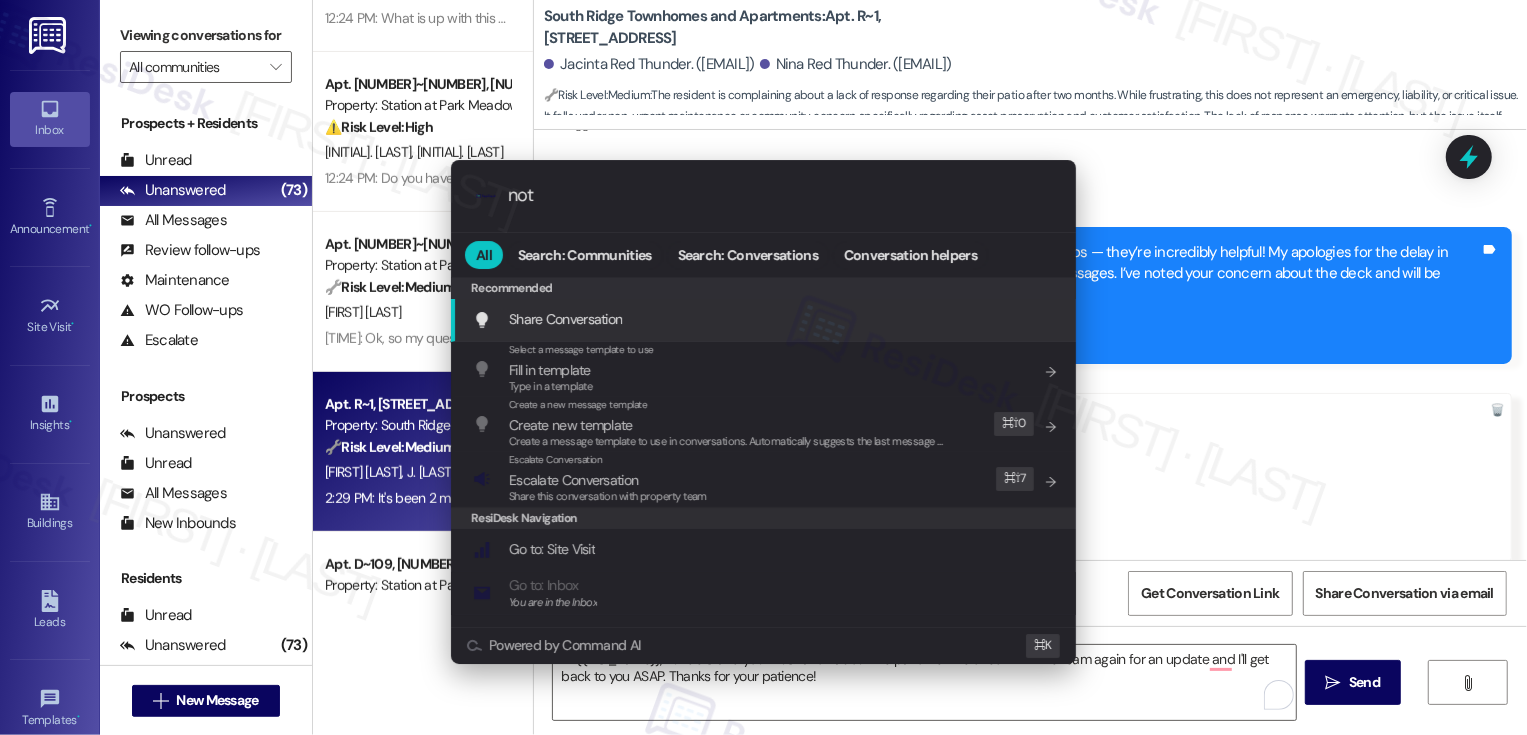 type on "note" 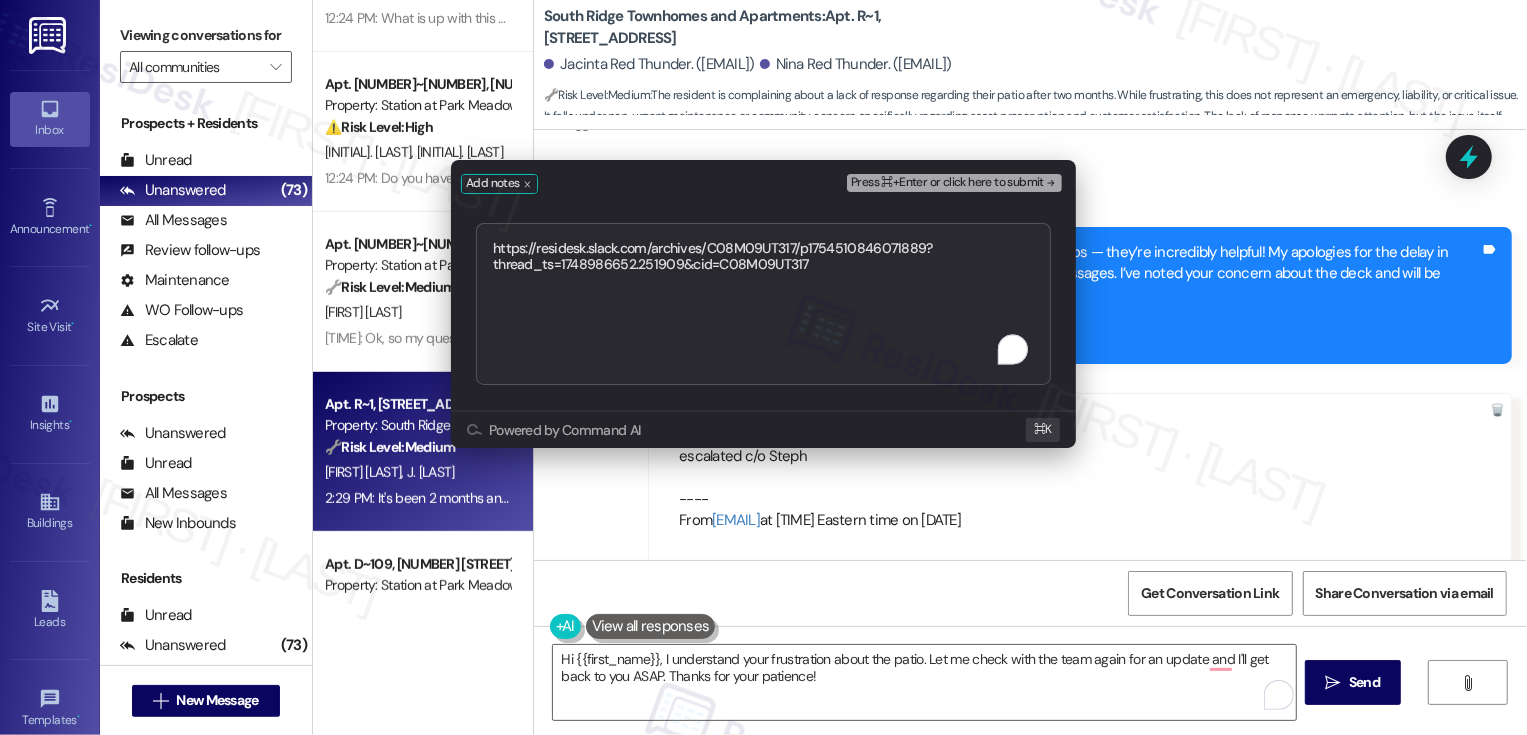 click on "https://residesk.slack.com/archives/C08M09UT317/p1754510846071889?thread_ts=1748986652.251909&cid=C08M09UT317" at bounding box center (763, 304) 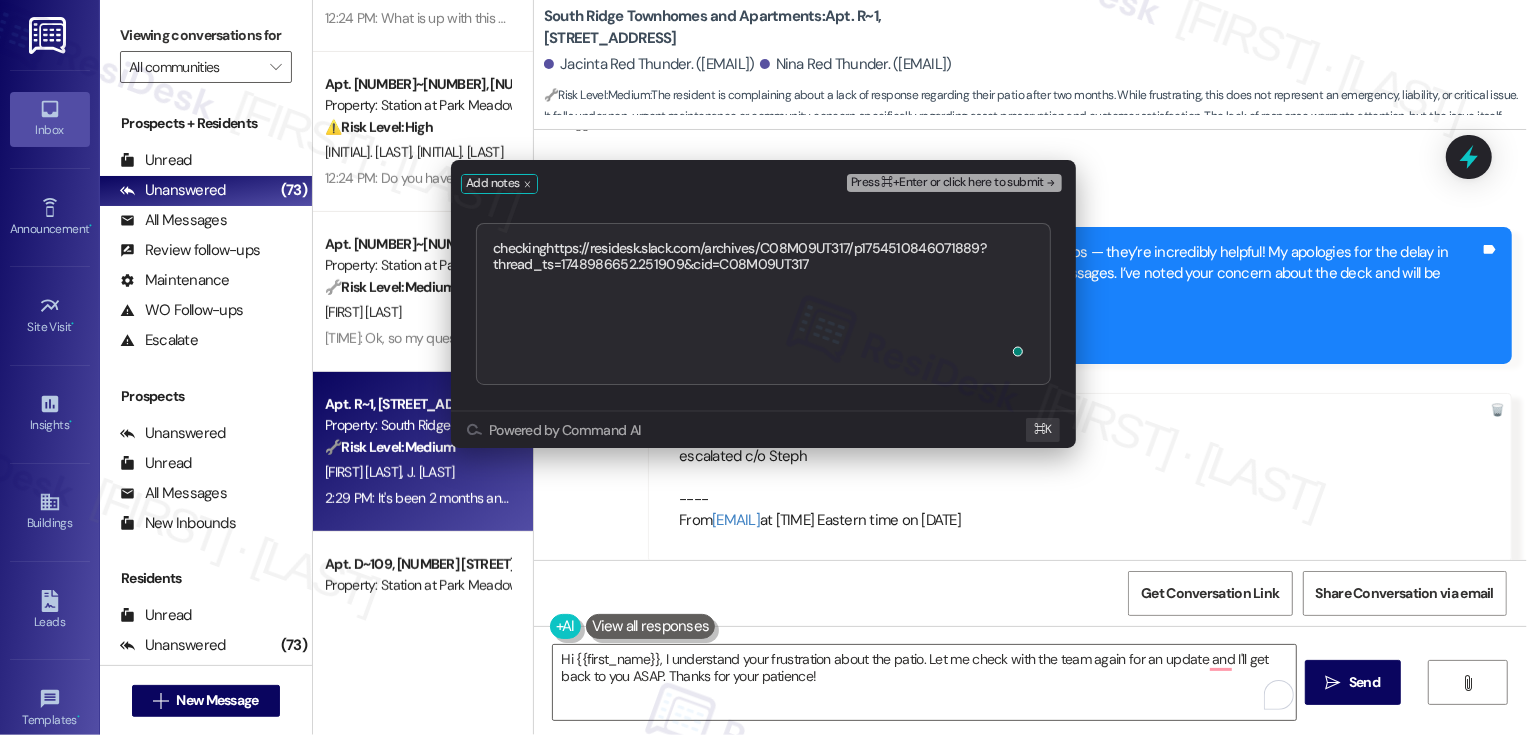 type on "checking https://residesk.slack.com/archives/C08M09UT317/p1754510846071889?thread_ts=1748986652.251909&cid=C08M09UT317" 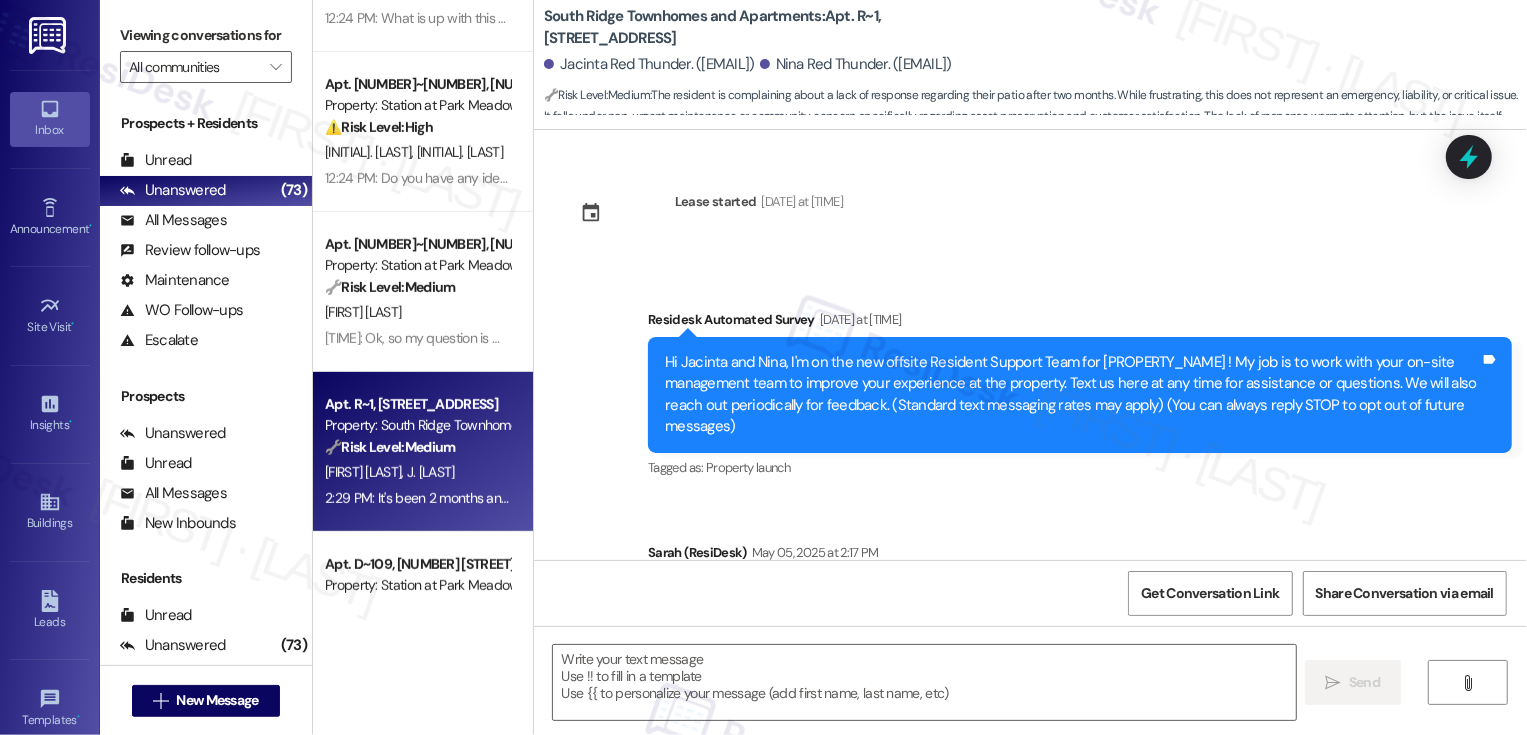 scroll, scrollTop: 6691, scrollLeft: 0, axis: vertical 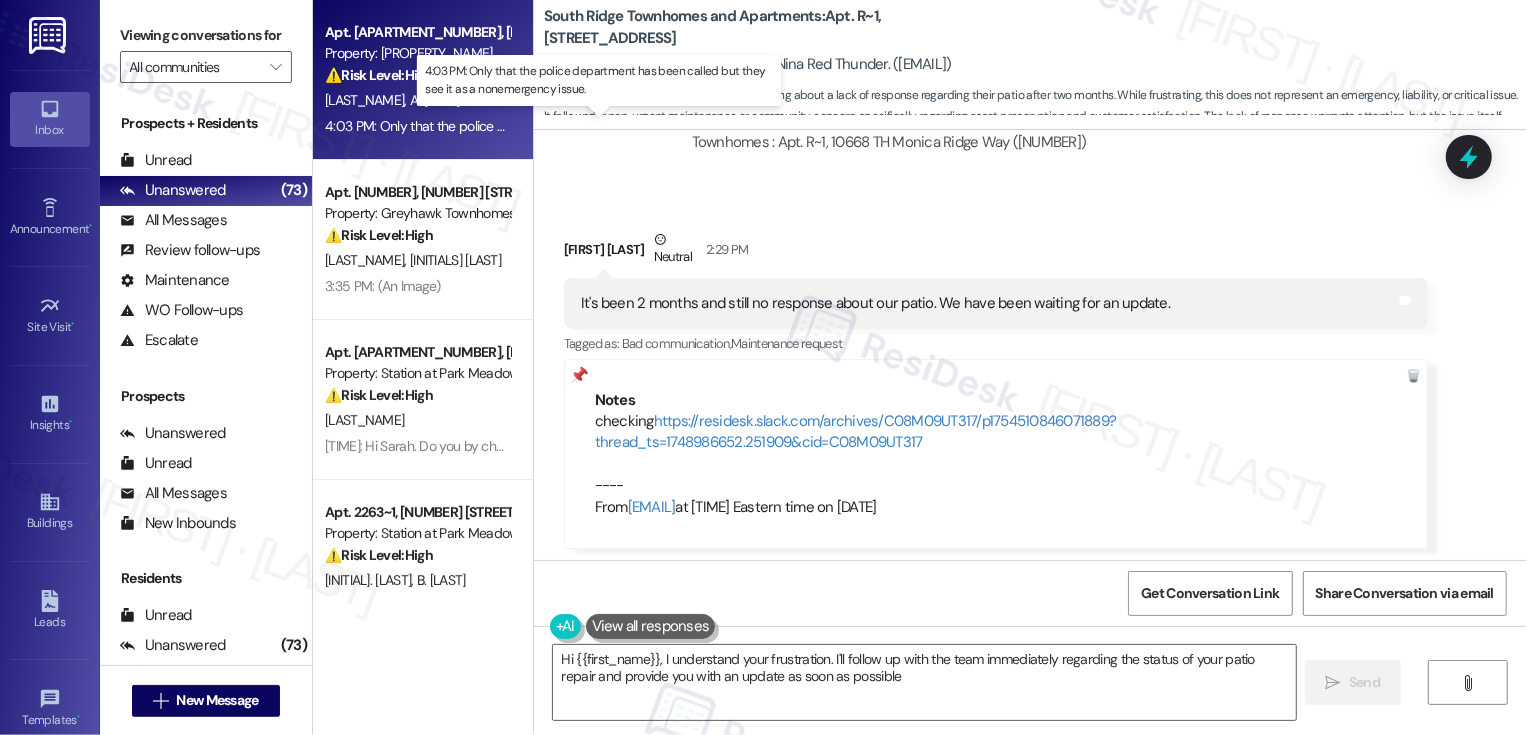 type on "Hi {{first_name}}, I understand your frustration. I'll follow up with the team immediately regarding the status of your patio repair and provide you with an update as soon as possible." 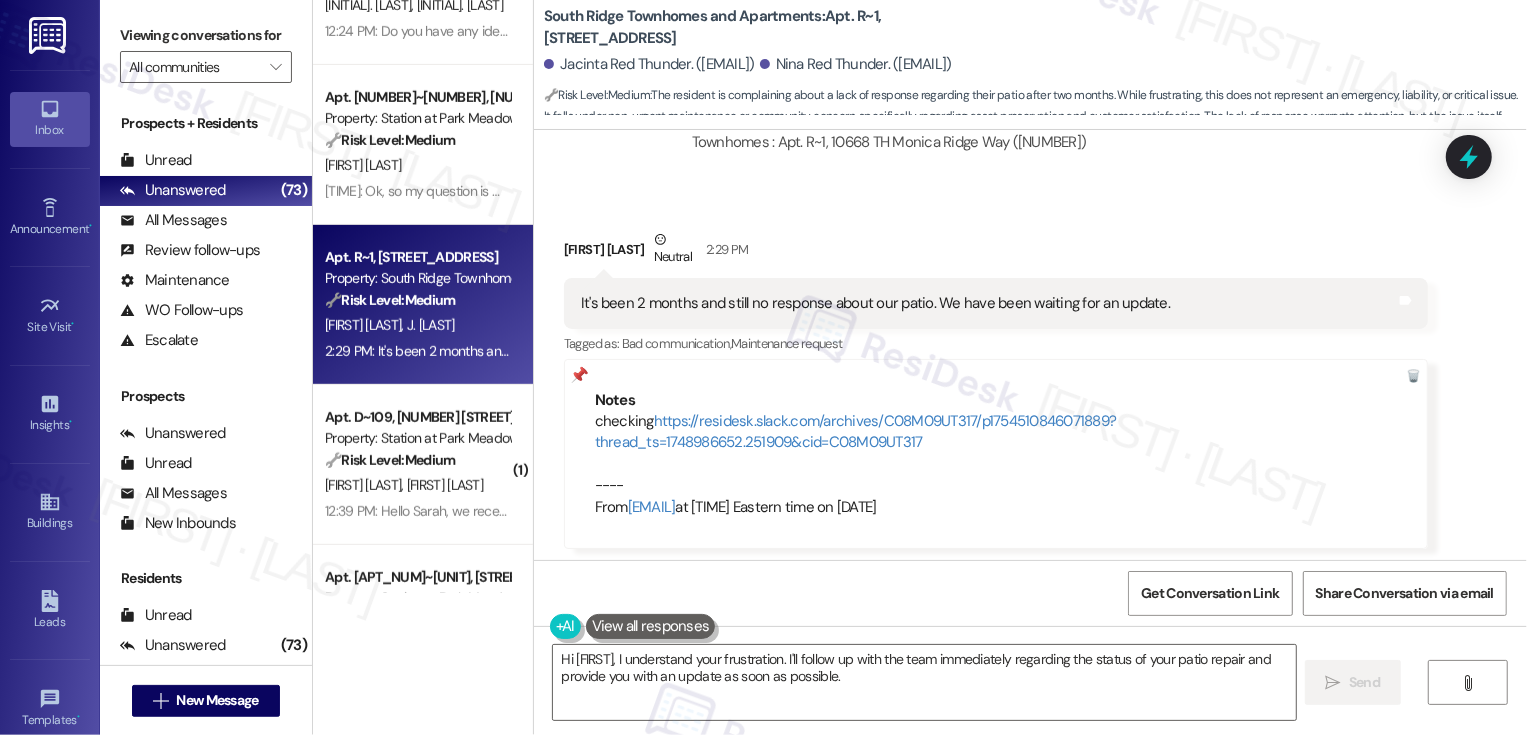 scroll, scrollTop: 821, scrollLeft: 0, axis: vertical 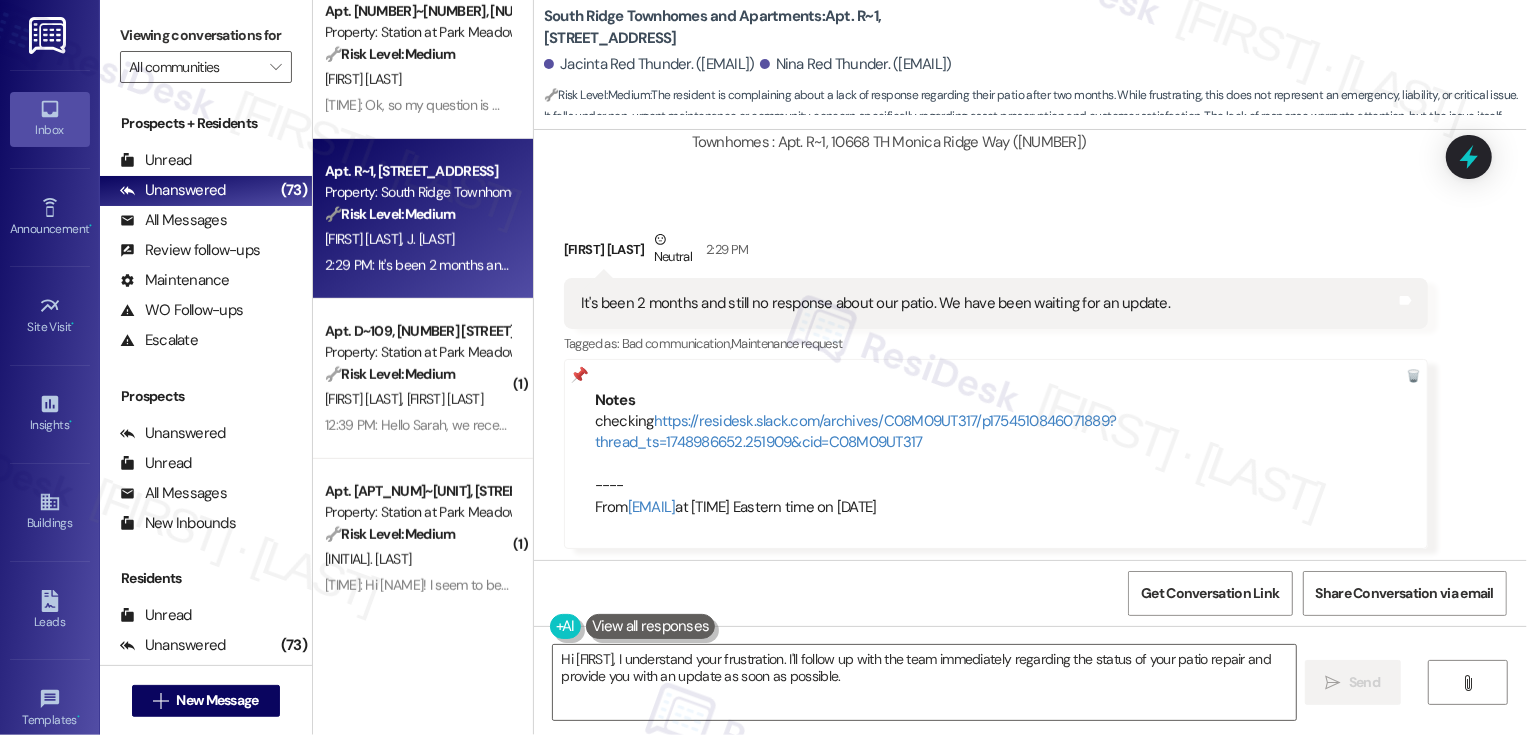 click on "Property: Station at Park Meadows" at bounding box center [417, 352] 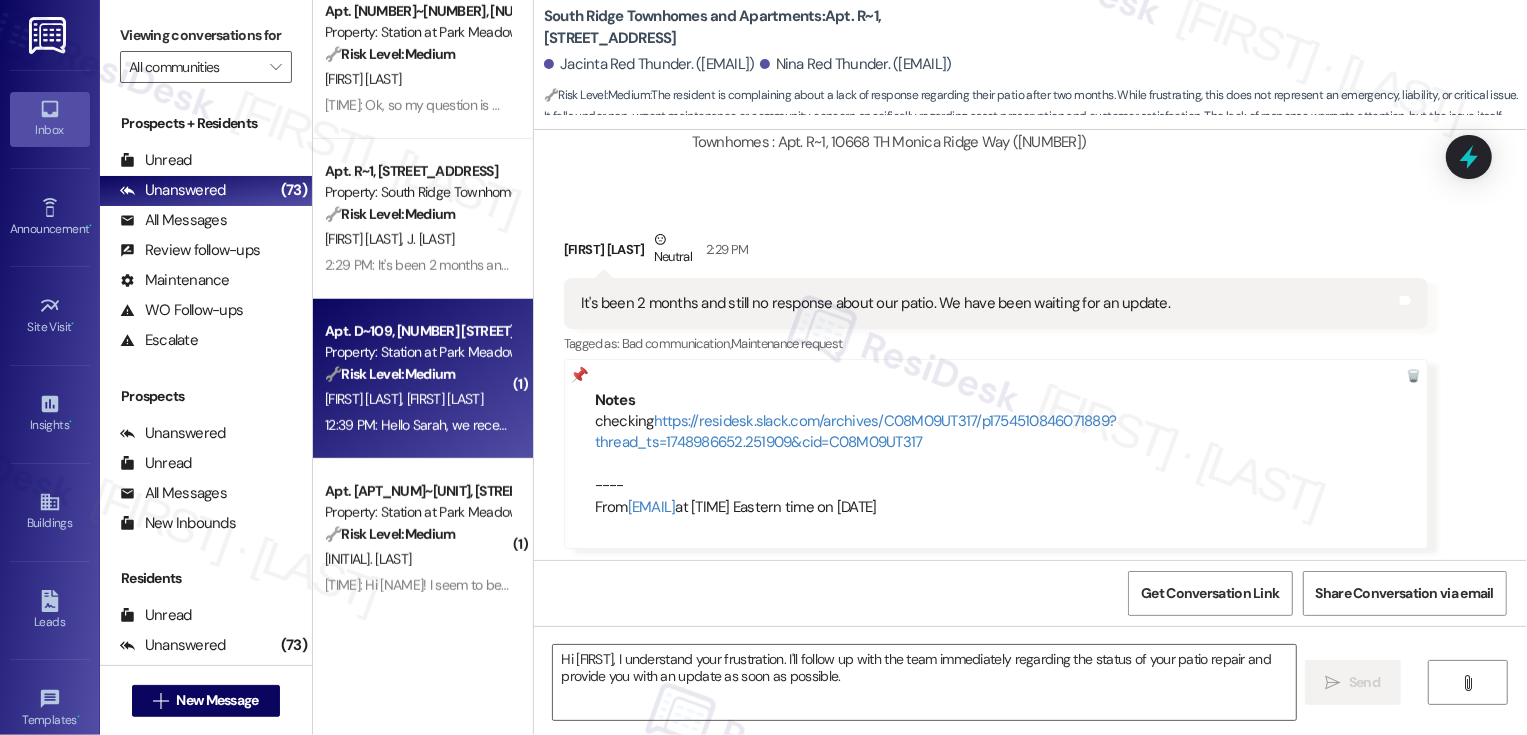 click on "Property: Station at Park Meadows" at bounding box center (417, 352) 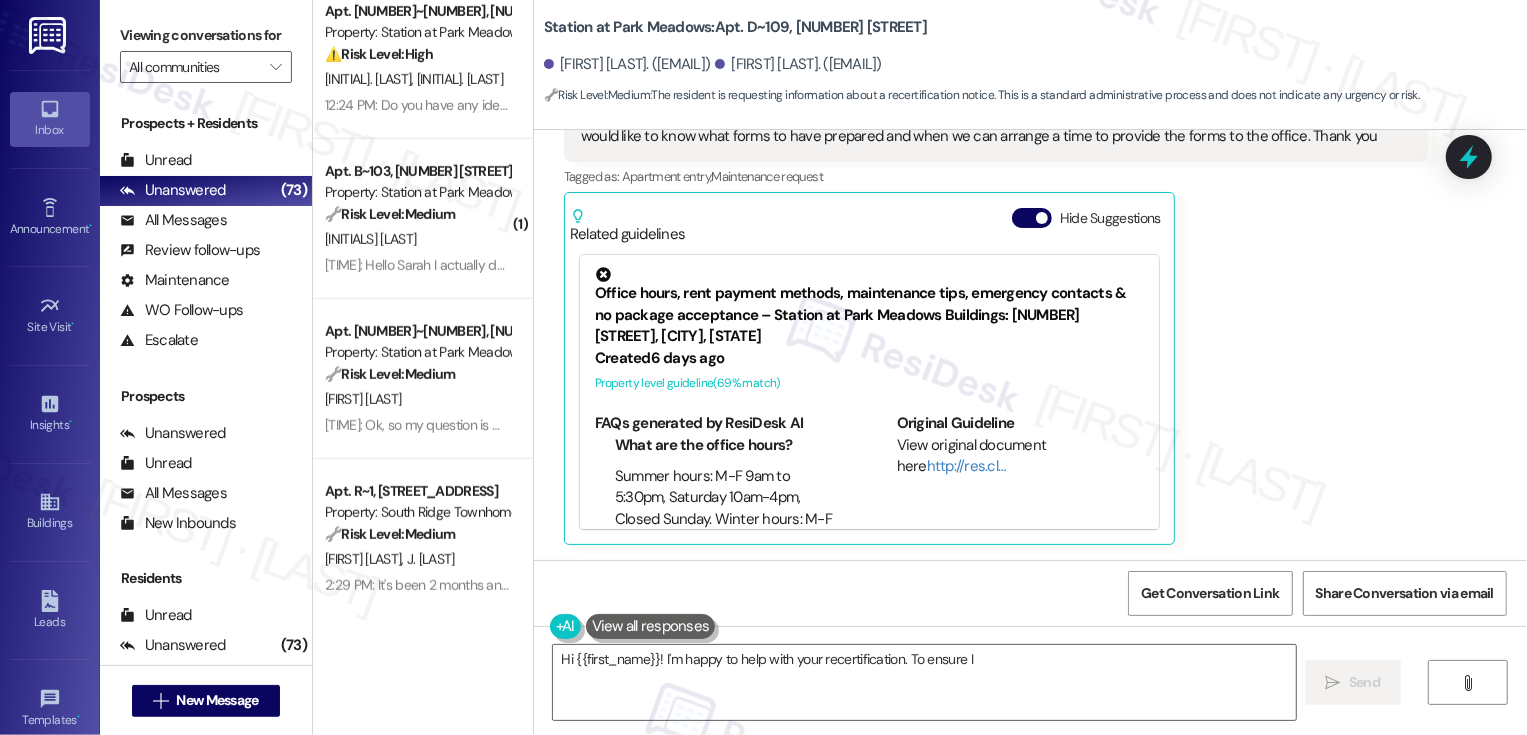scroll, scrollTop: 319, scrollLeft: 0, axis: vertical 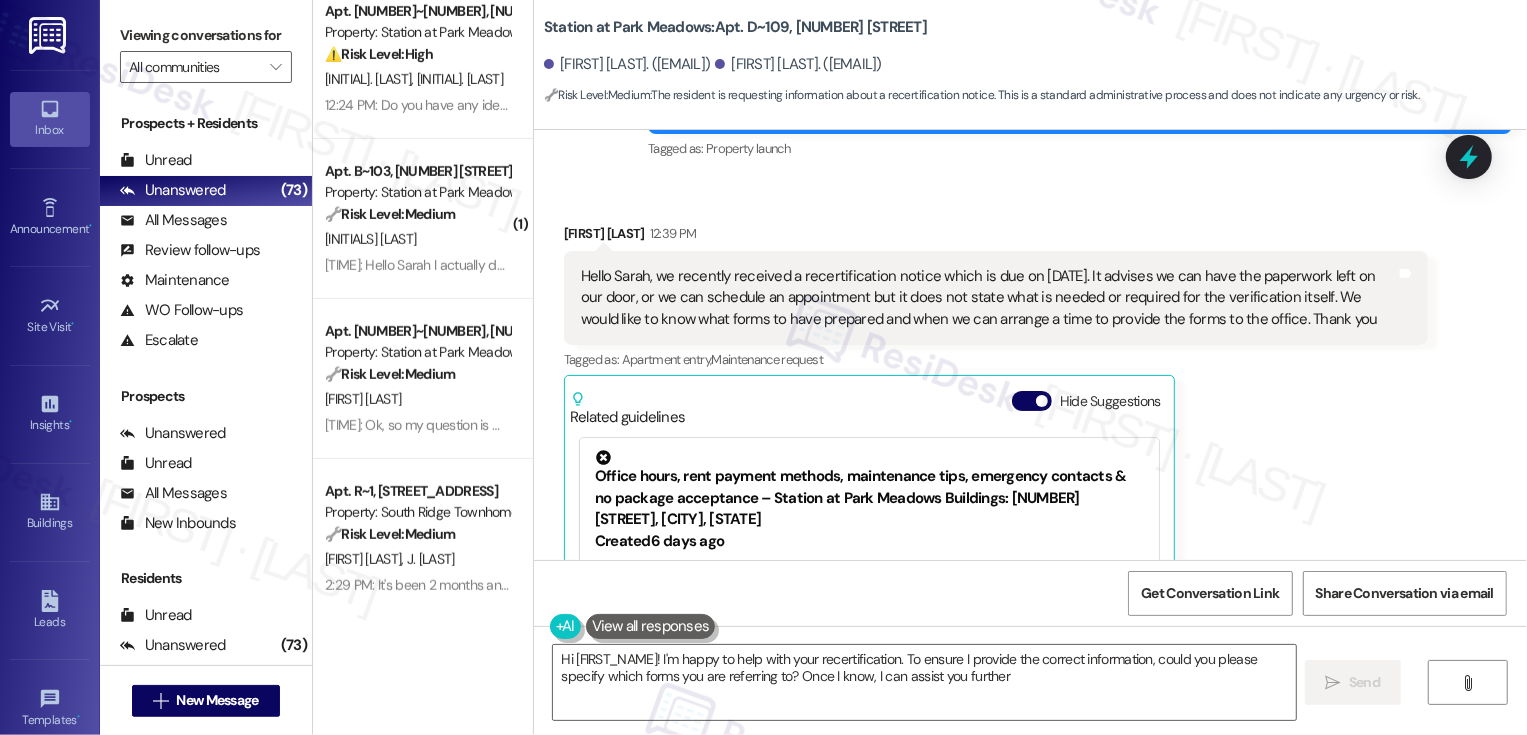 type on "Hi {{first_name}}! I'm happy to help with your recertification. To ensure I provide the correct information, could you please specify which forms you are referring to? Once I know, I can assist you further!" 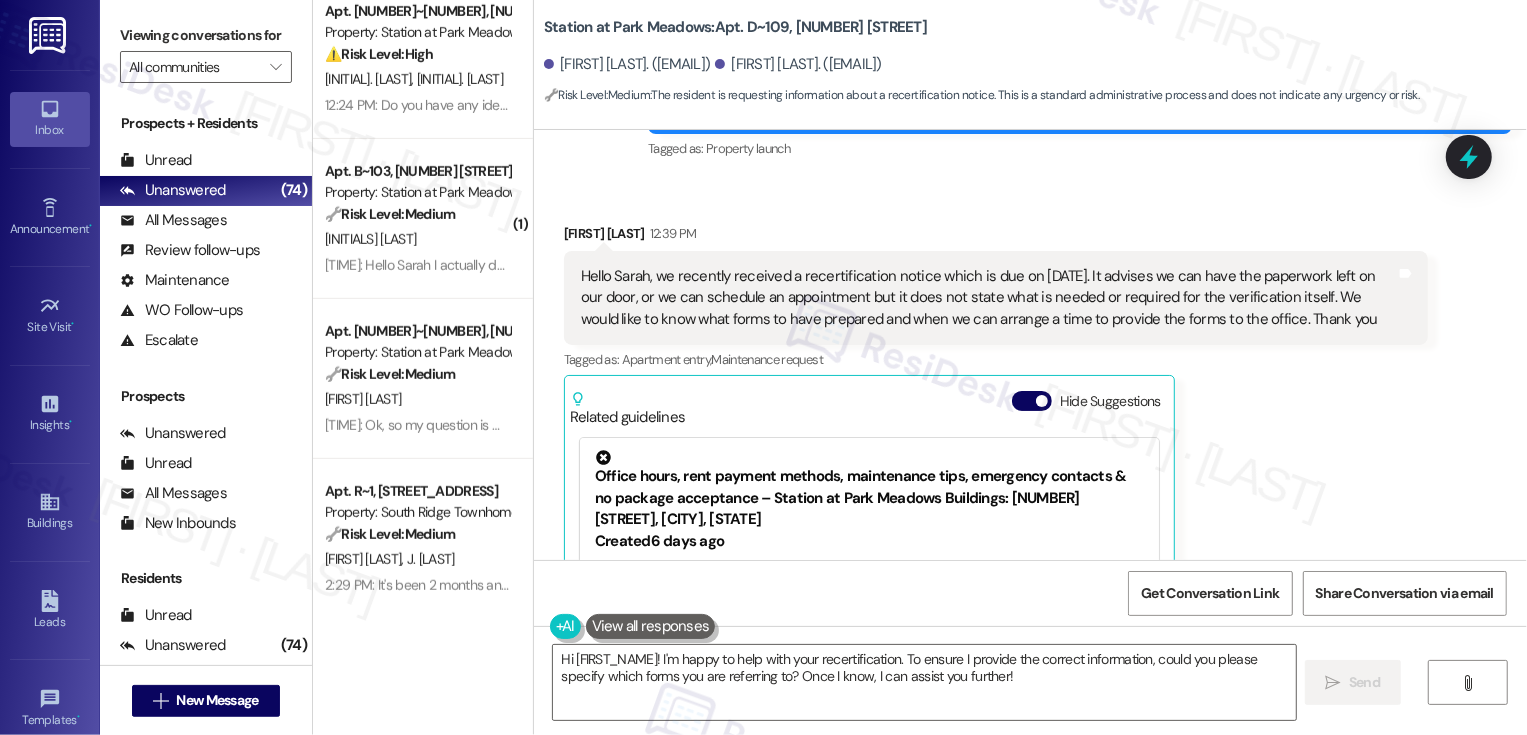 scroll, scrollTop: 320, scrollLeft: 0, axis: vertical 